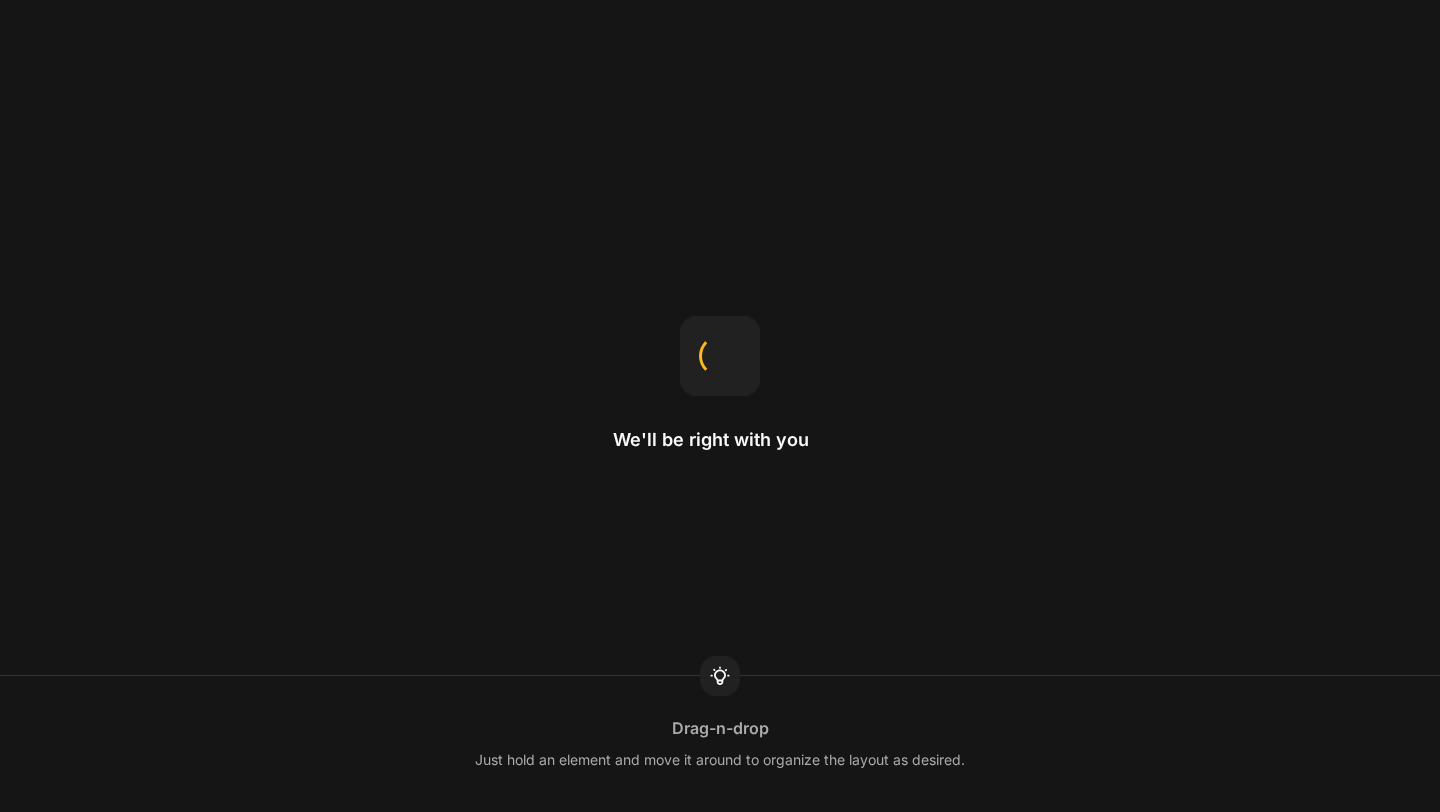 scroll, scrollTop: 0, scrollLeft: 0, axis: both 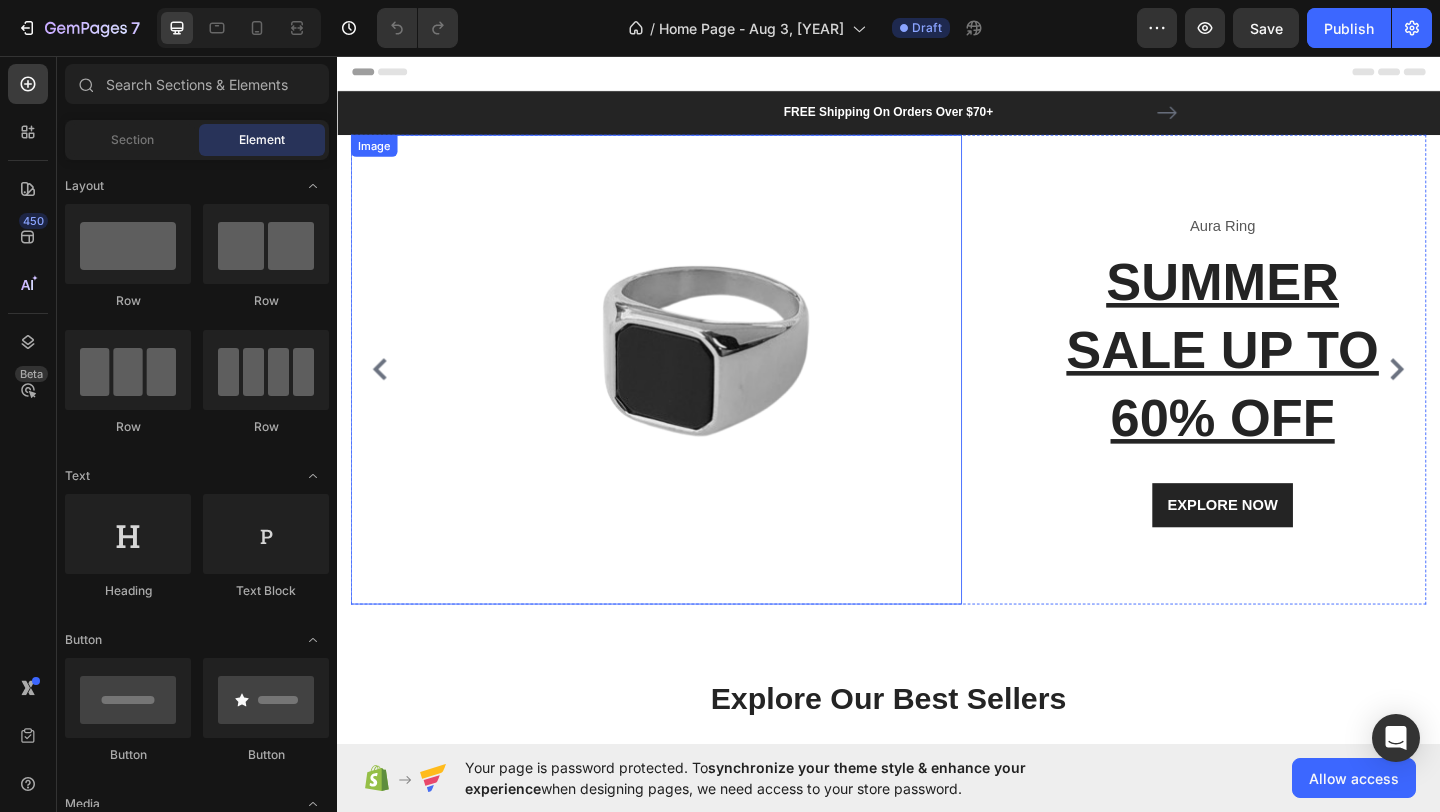 click at bounding box center [732, 398] 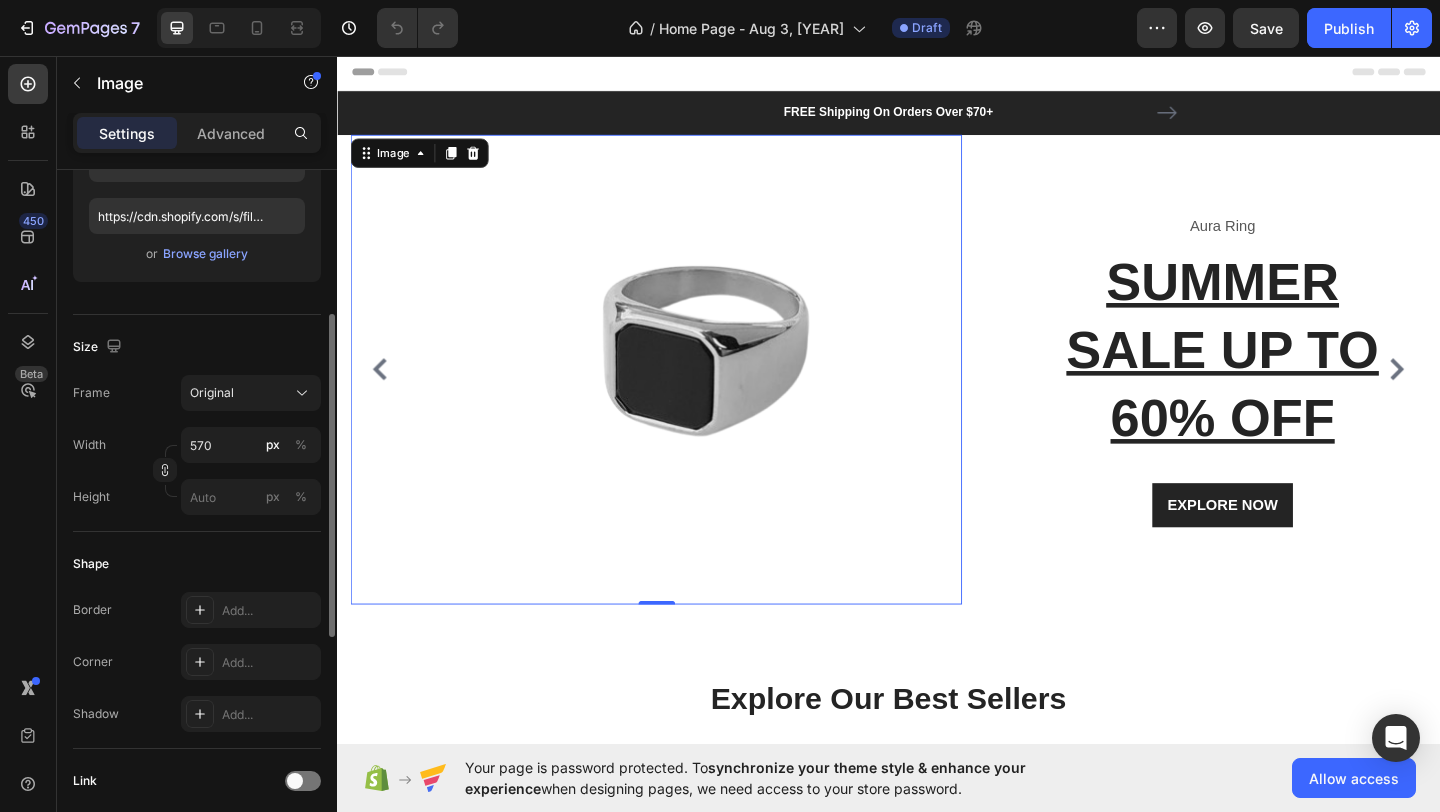 scroll, scrollTop: 332, scrollLeft: 0, axis: vertical 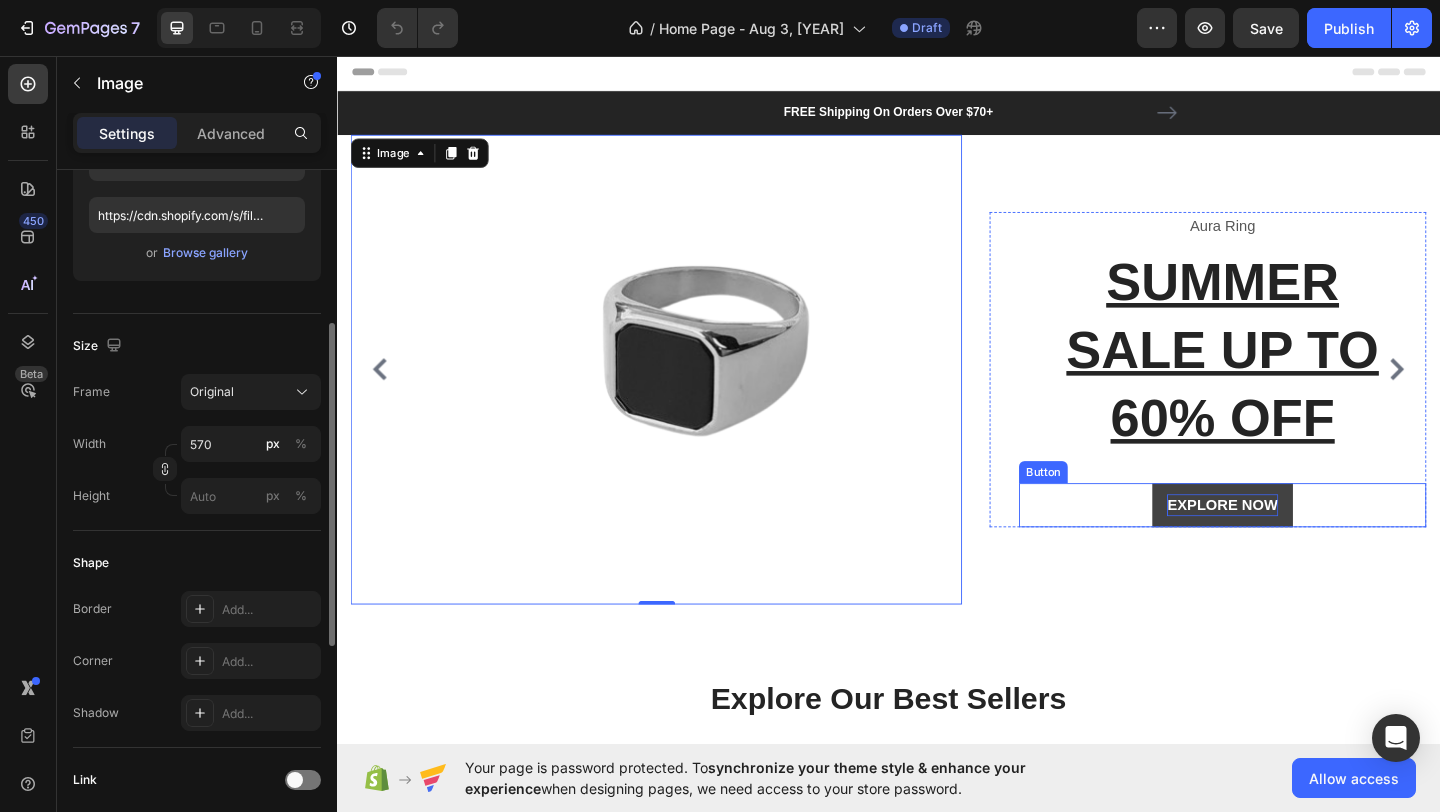 click on "EXPLORE NOW" at bounding box center (1300, 545) 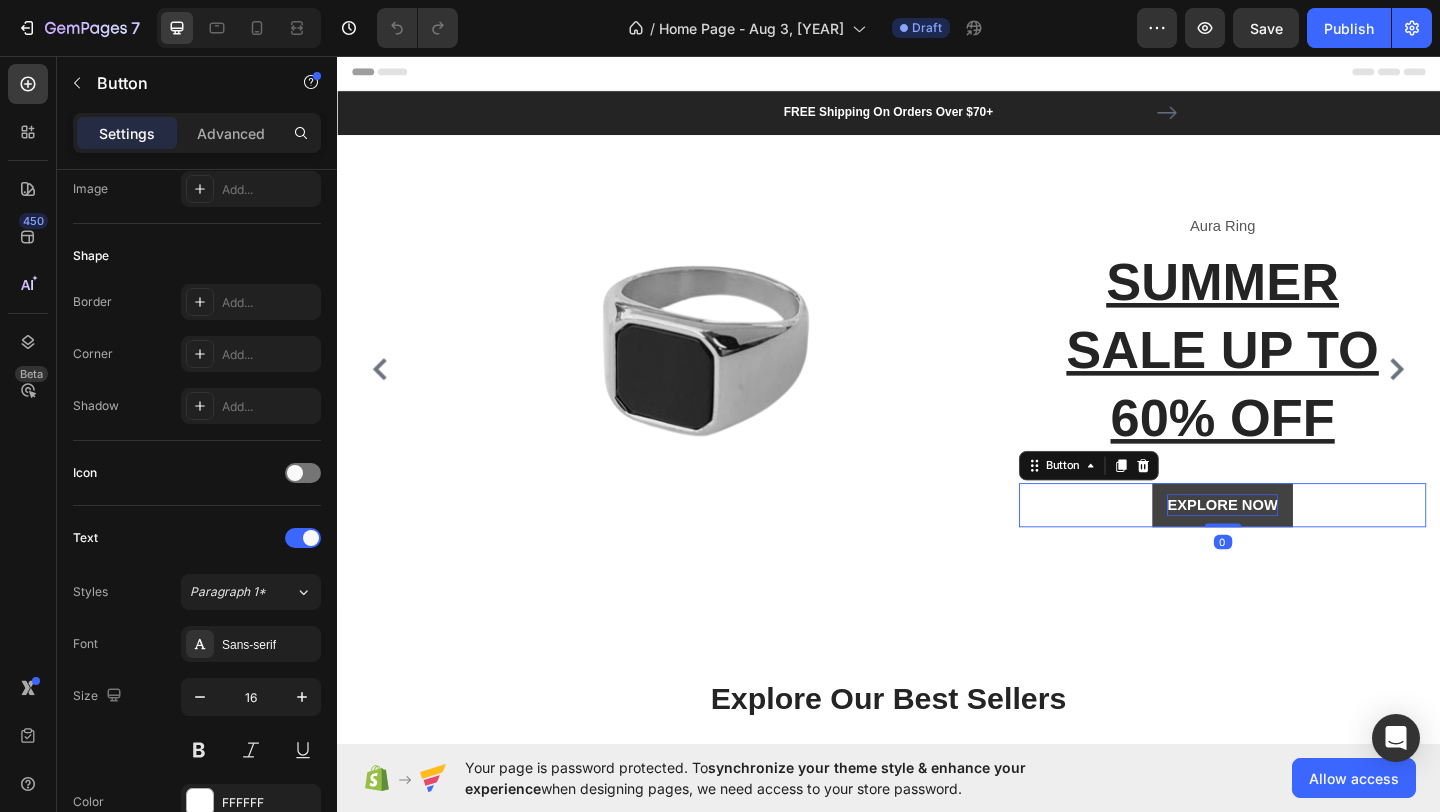 scroll, scrollTop: 0, scrollLeft: 0, axis: both 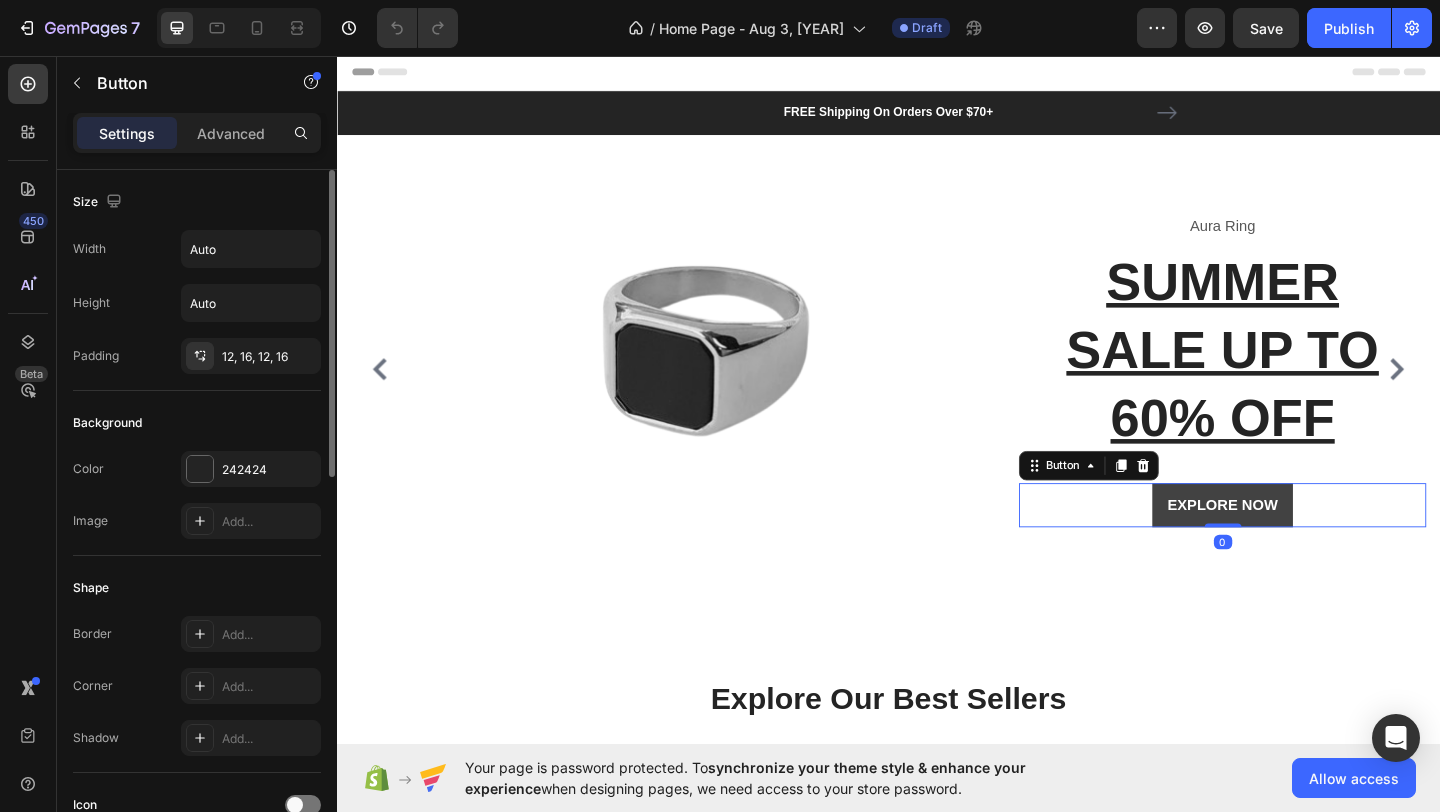 click on "EXPLORE NOW" at bounding box center [1300, 545] 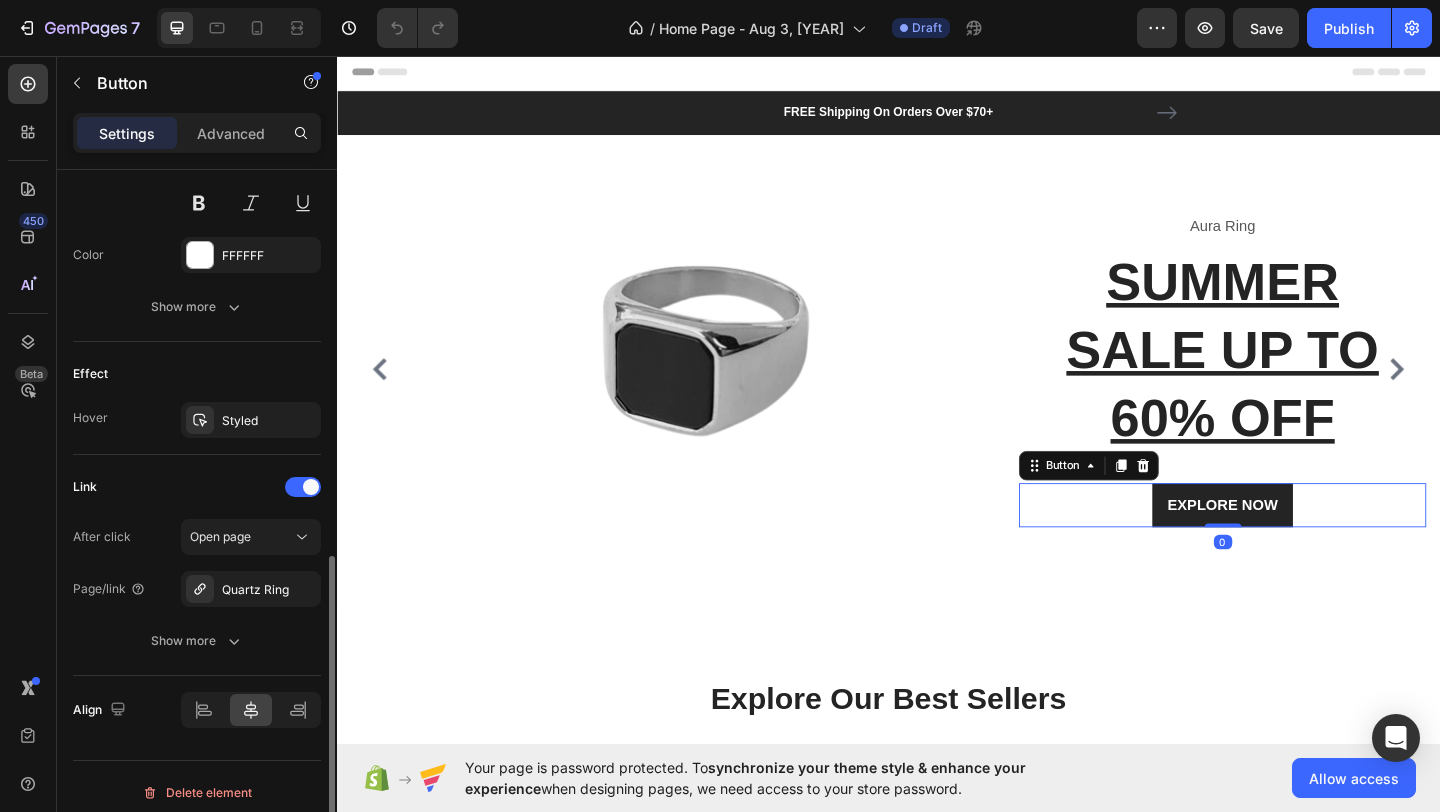 scroll, scrollTop: 875, scrollLeft: 0, axis: vertical 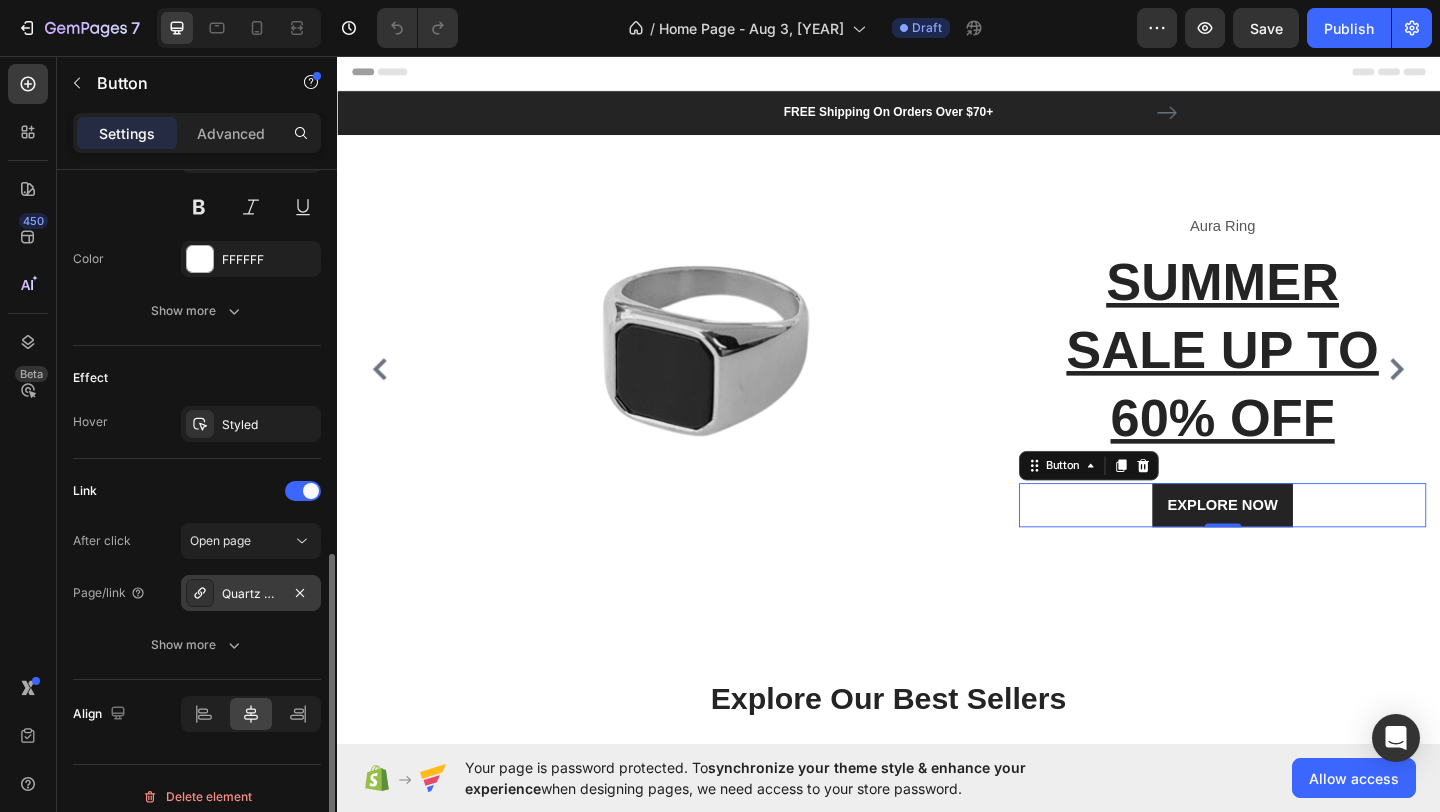 click on "Quartz Ring" at bounding box center (251, 594) 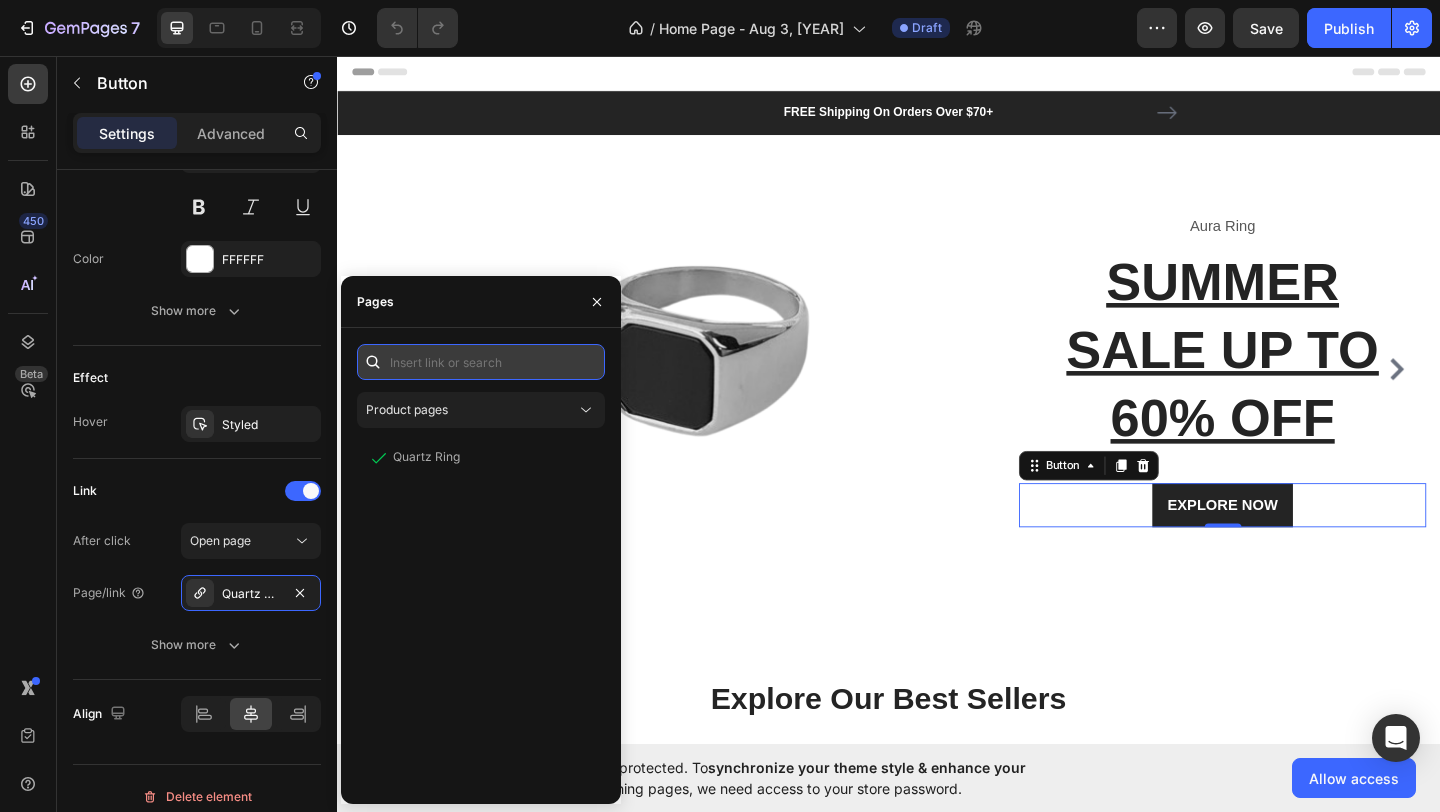 click at bounding box center [481, 362] 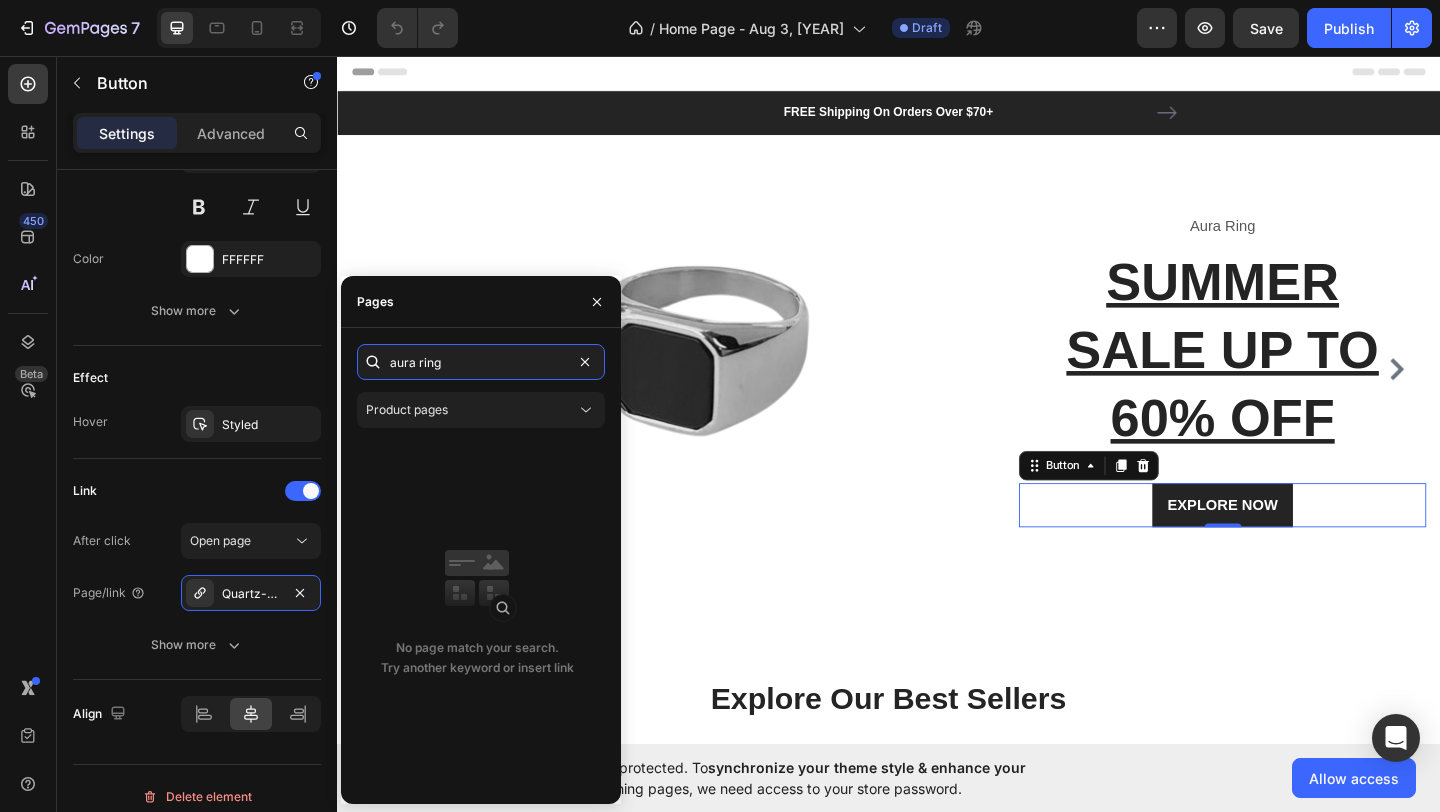 type on "aura ring" 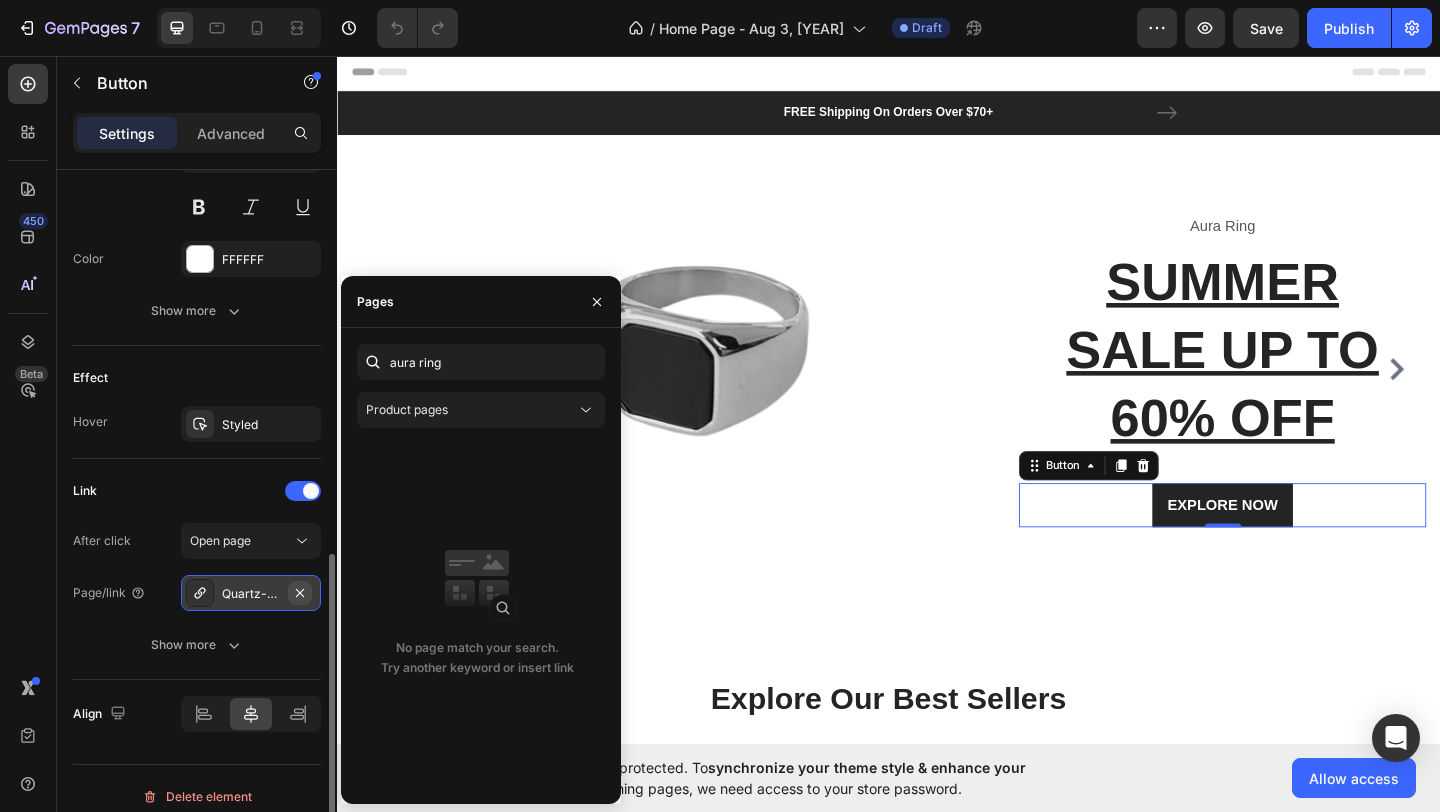 click 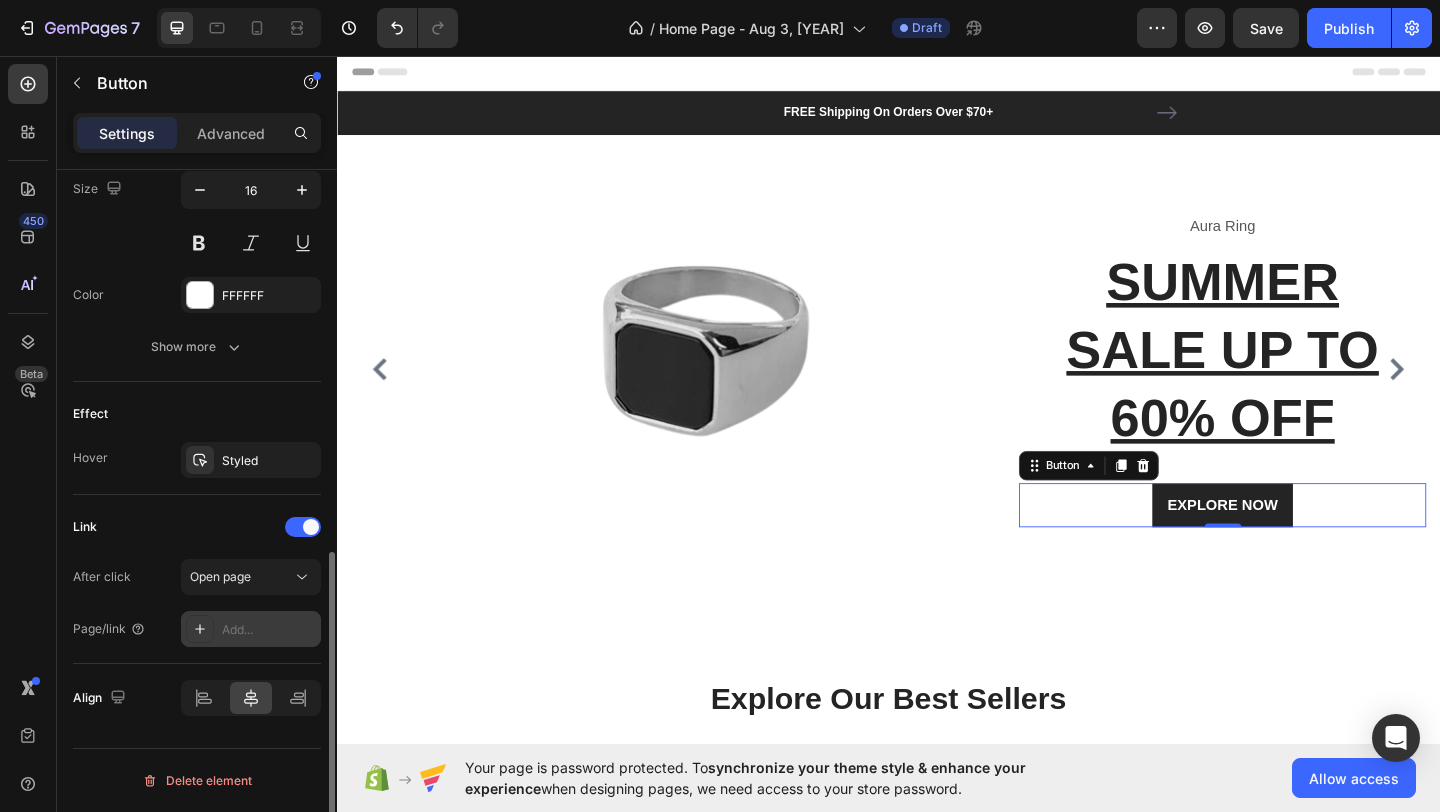 scroll, scrollTop: 839, scrollLeft: 0, axis: vertical 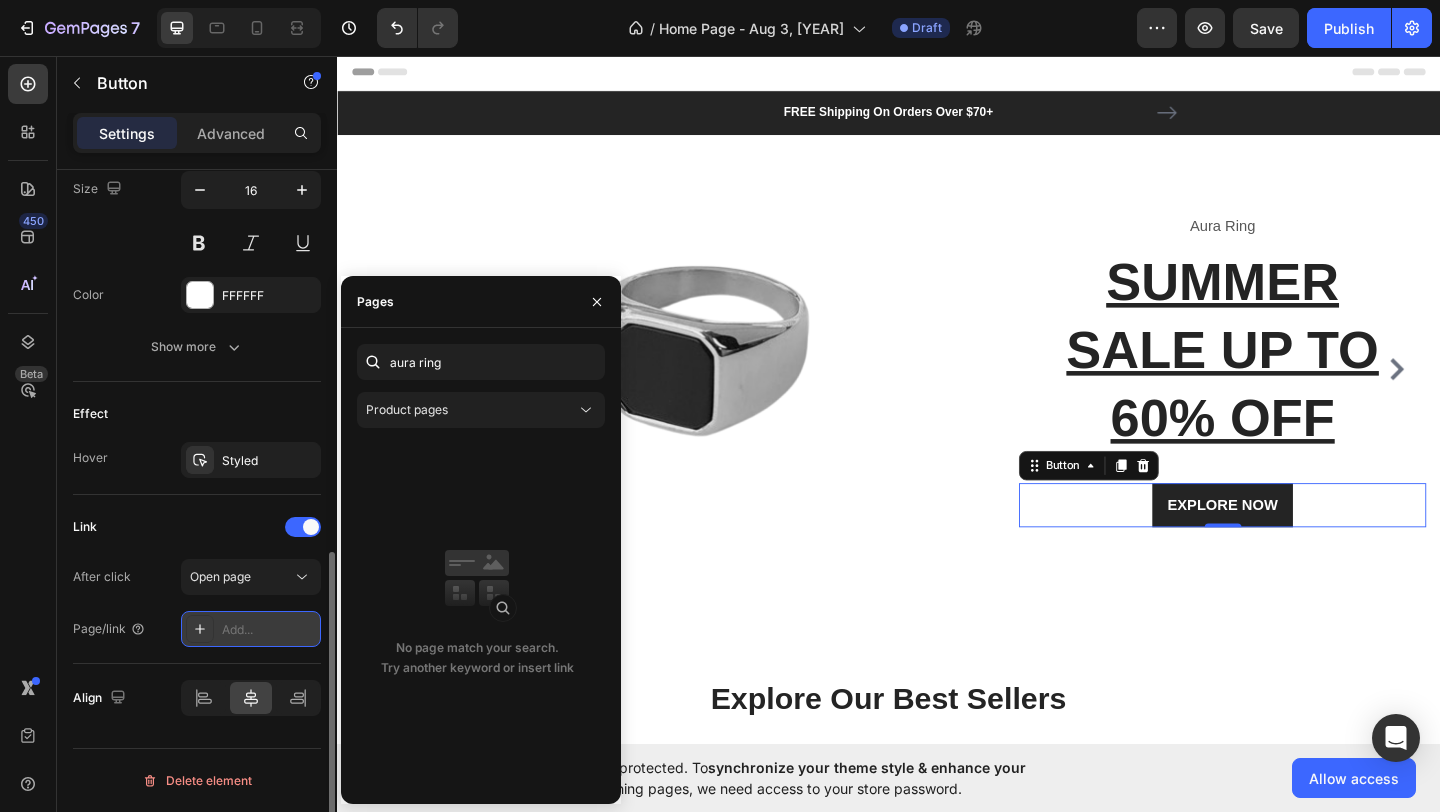 click on "Add..." at bounding box center (269, 630) 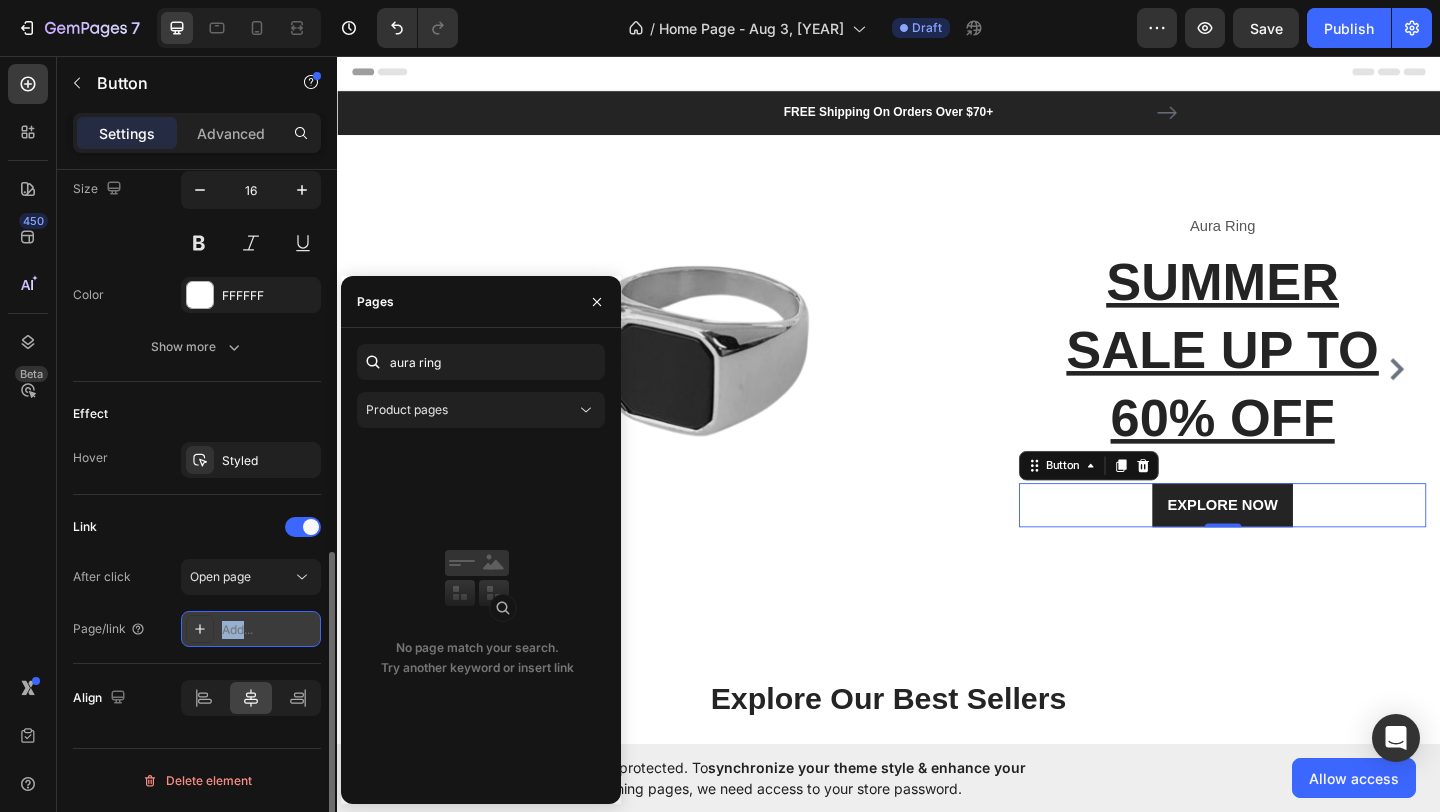 click on "Add..." at bounding box center (269, 630) 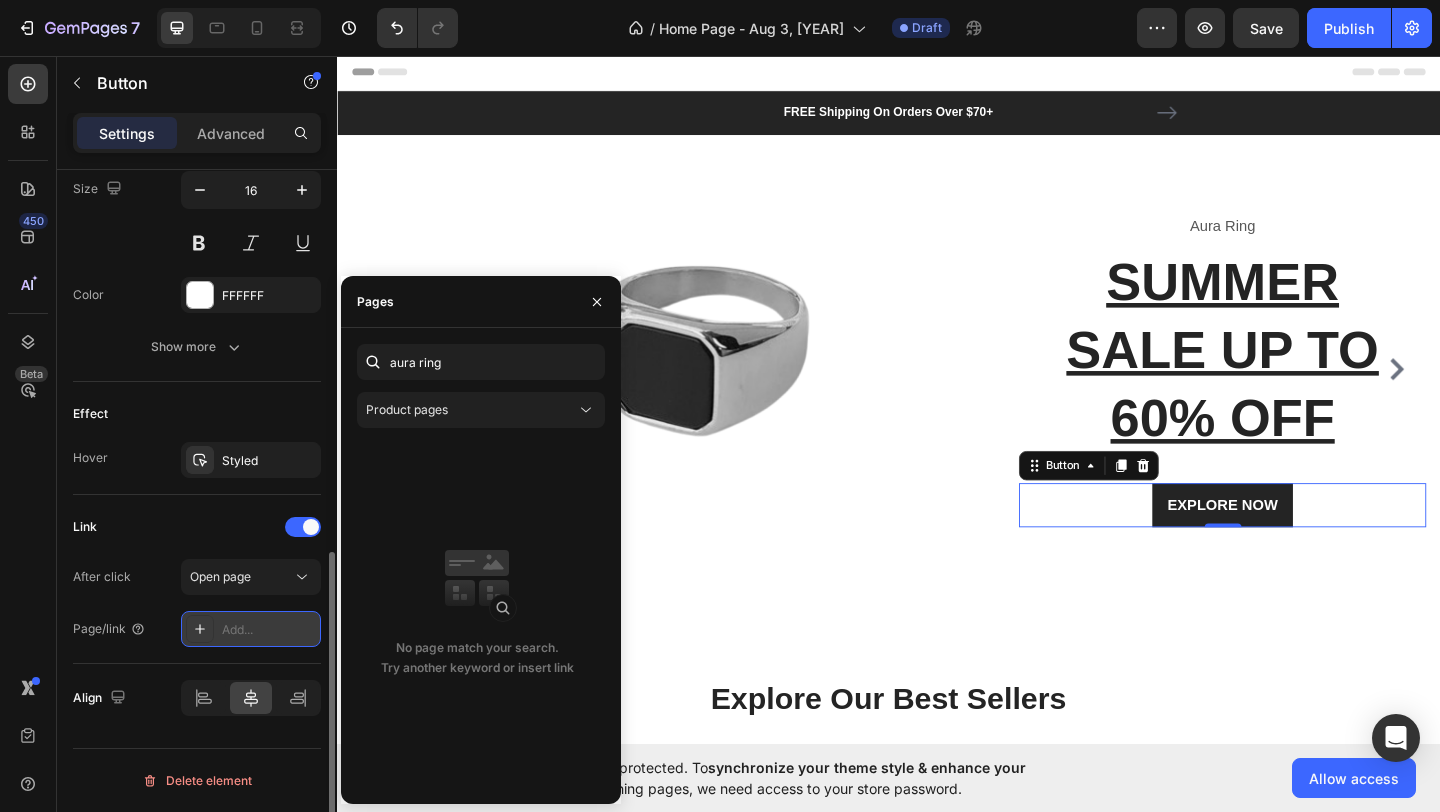 click 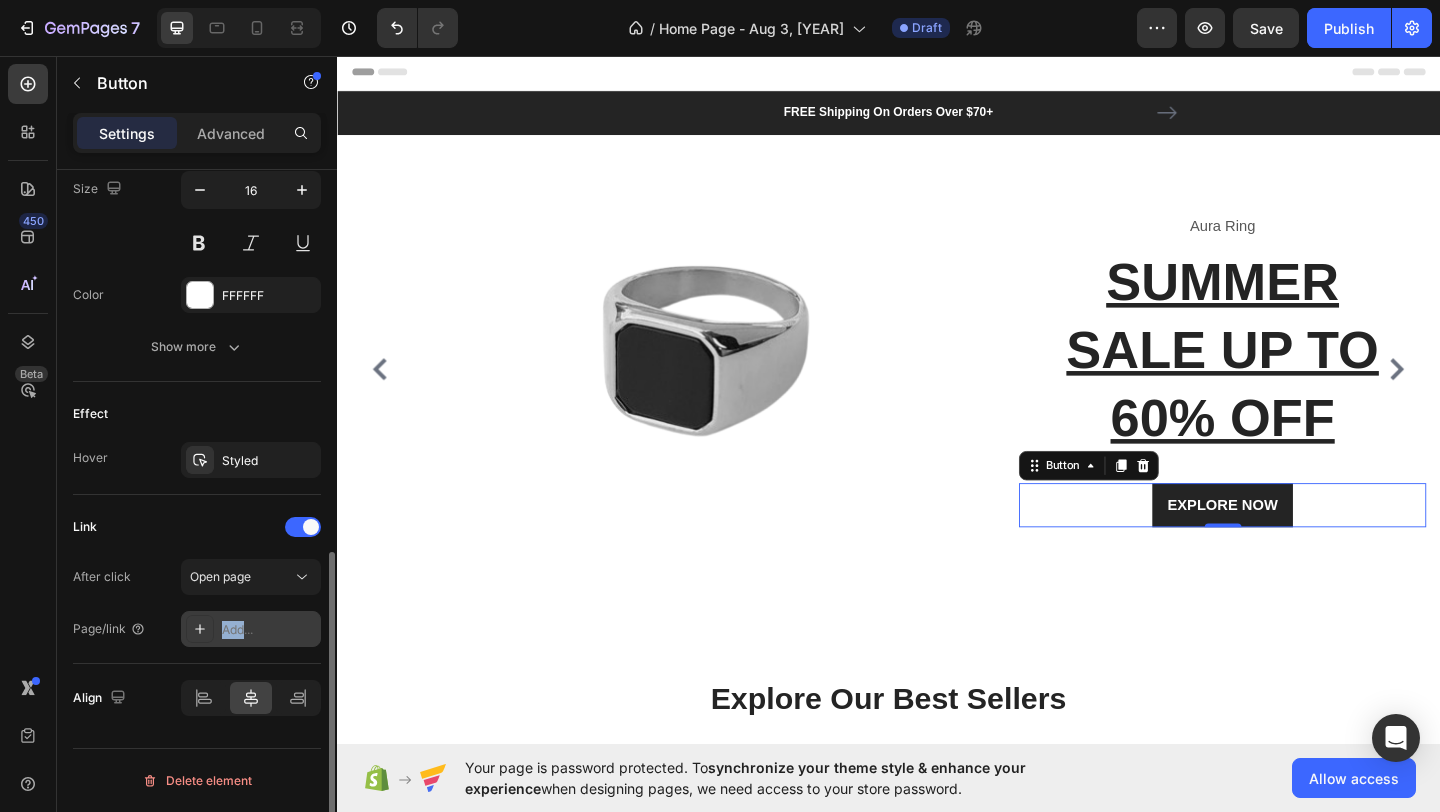 click 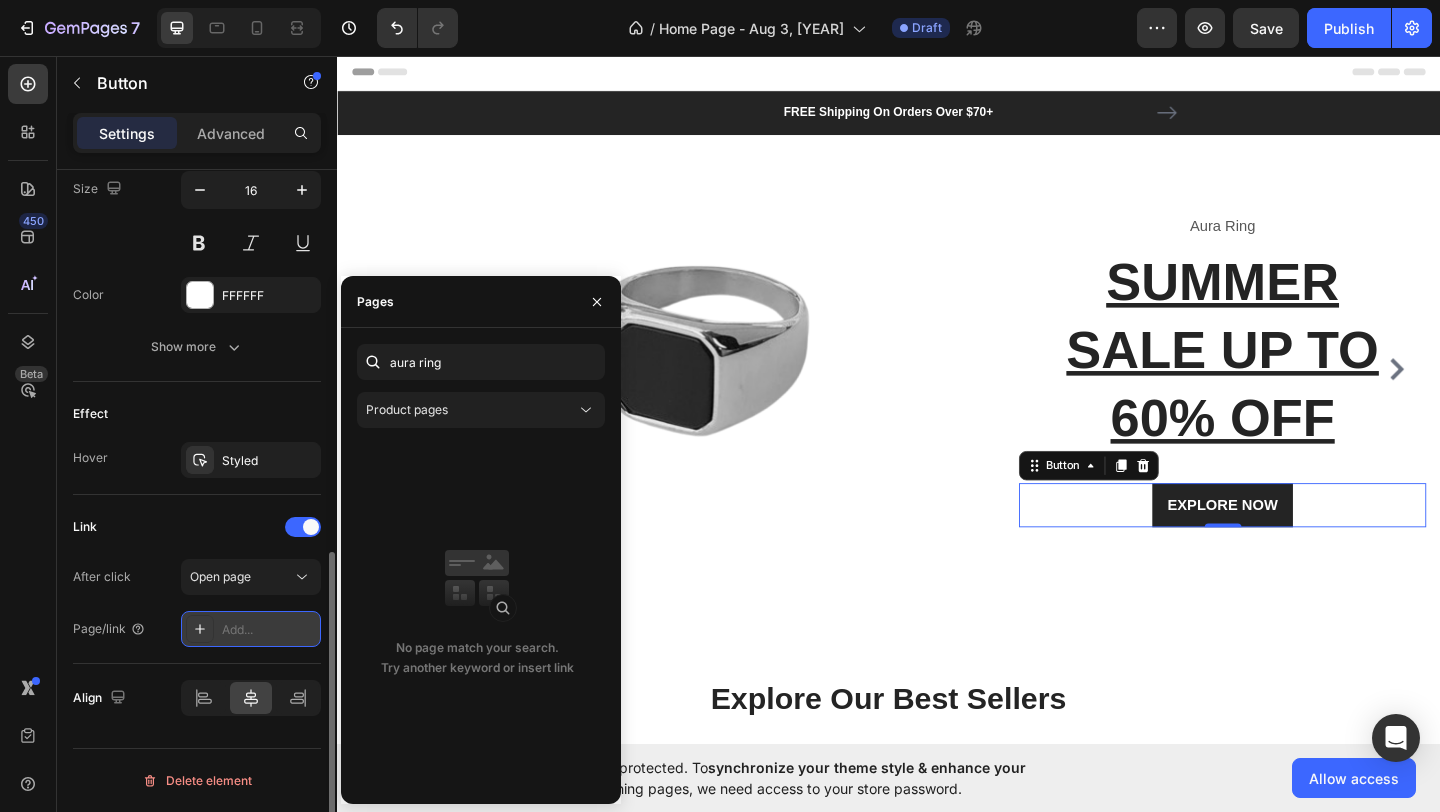 click on "Add..." at bounding box center (269, 630) 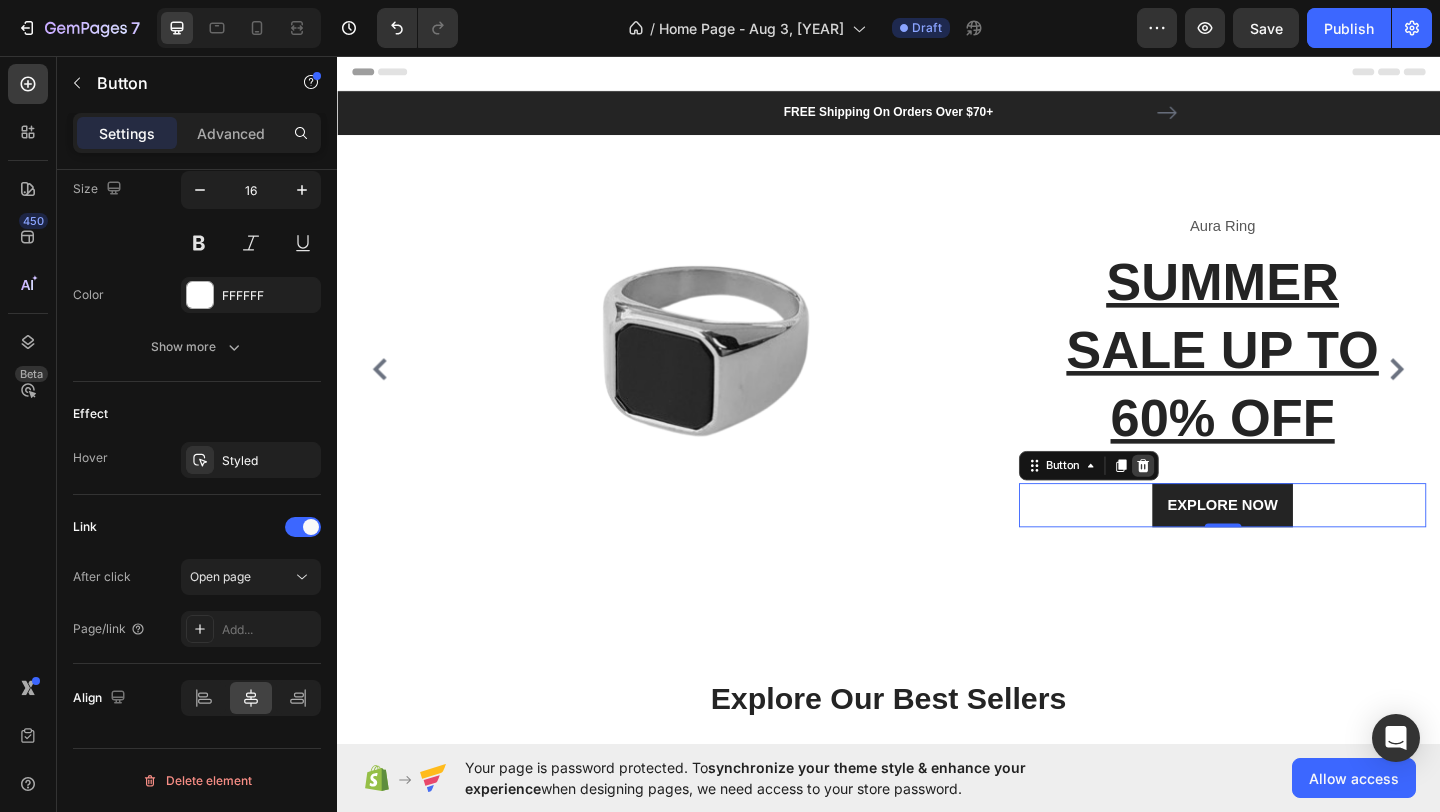click 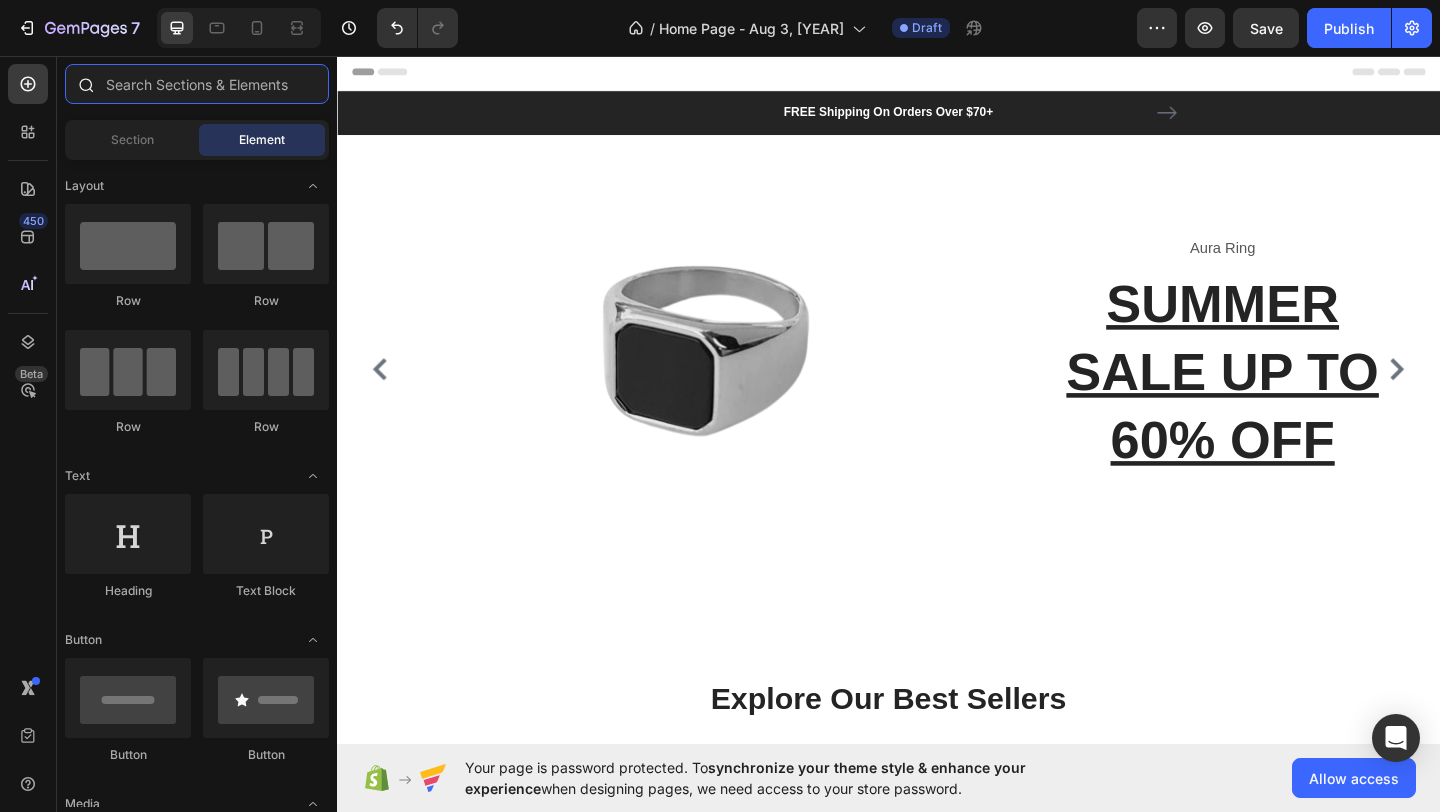 click at bounding box center (197, 84) 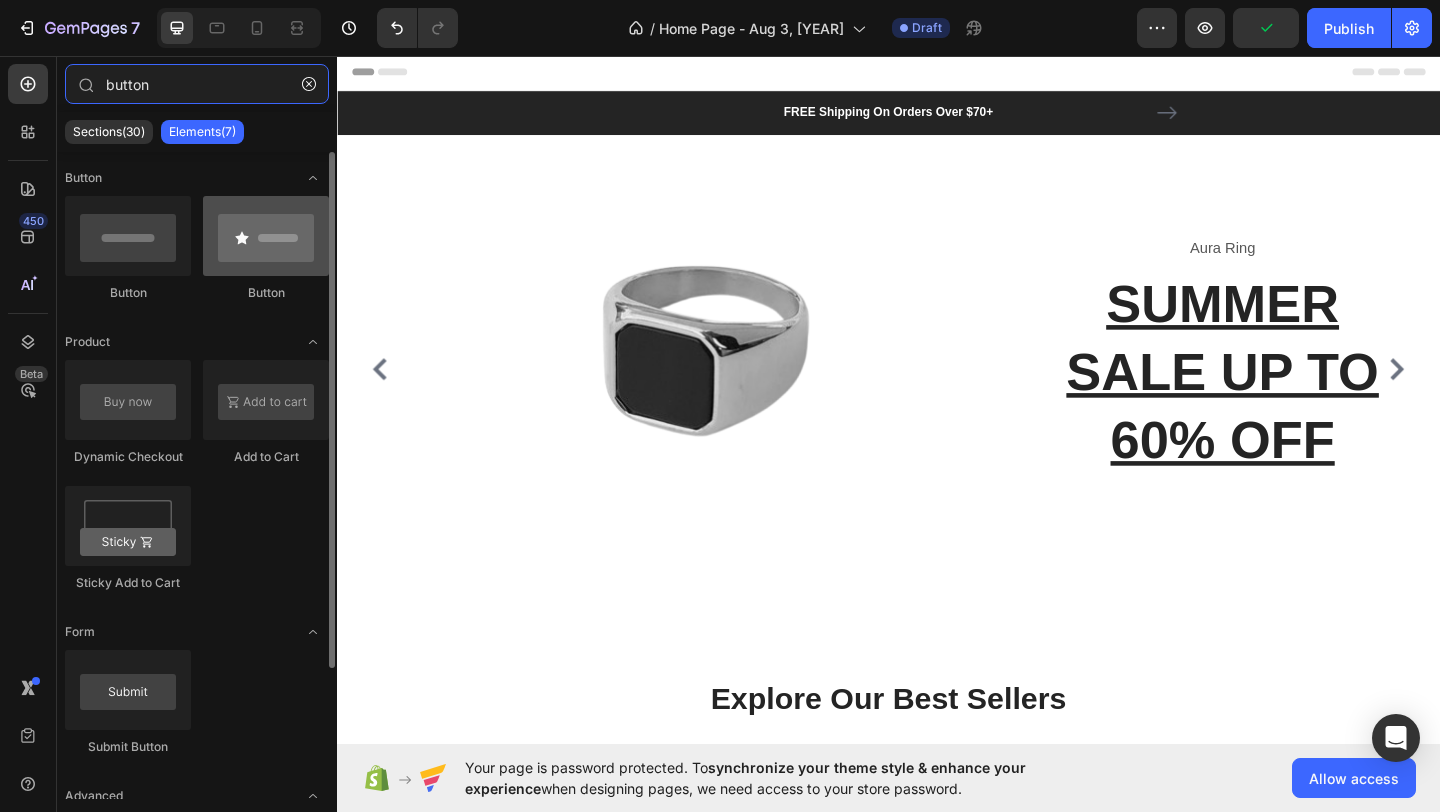 type on "button" 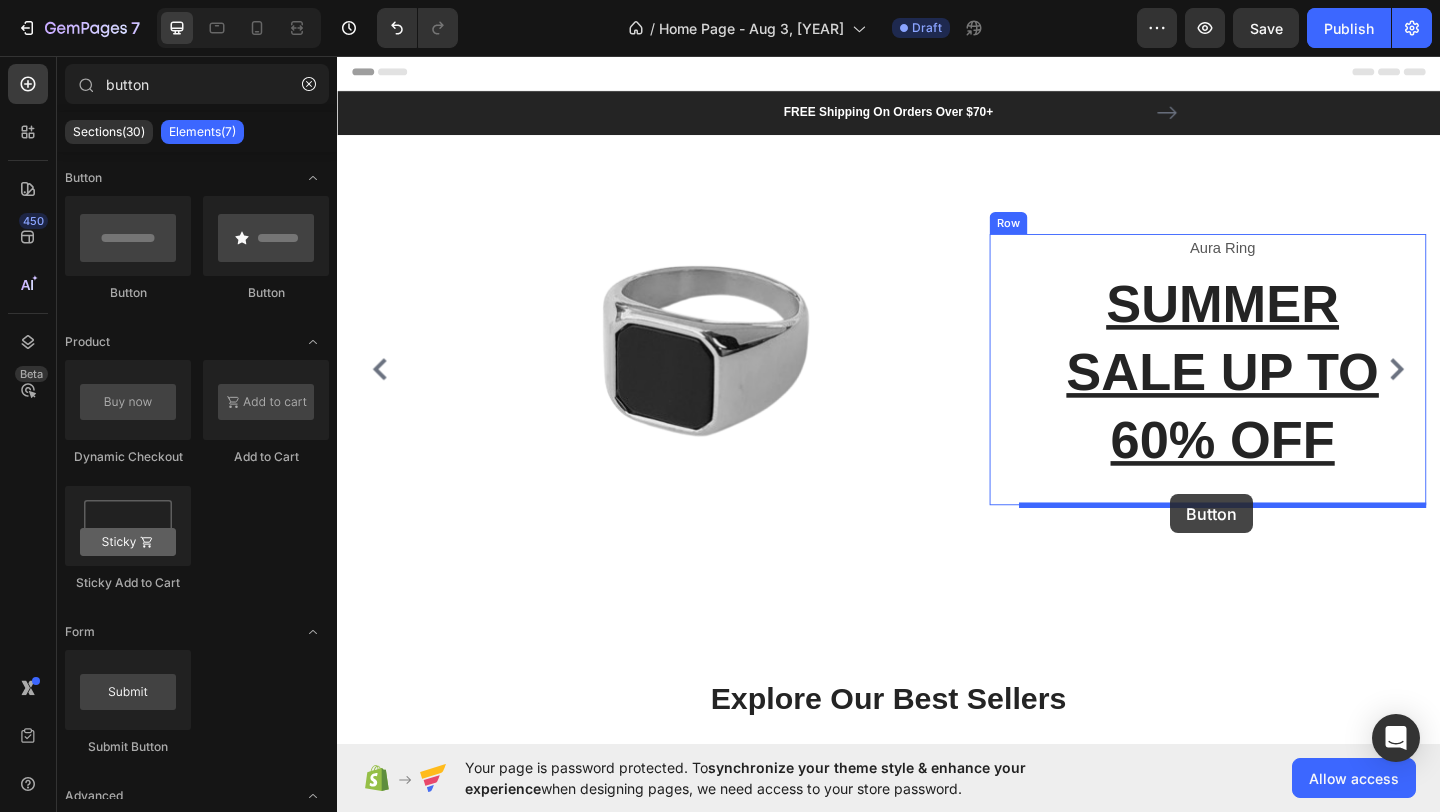 drag, startPoint x: 593, startPoint y: 316, endPoint x: 1243, endPoint y: 535, distance: 685.9016 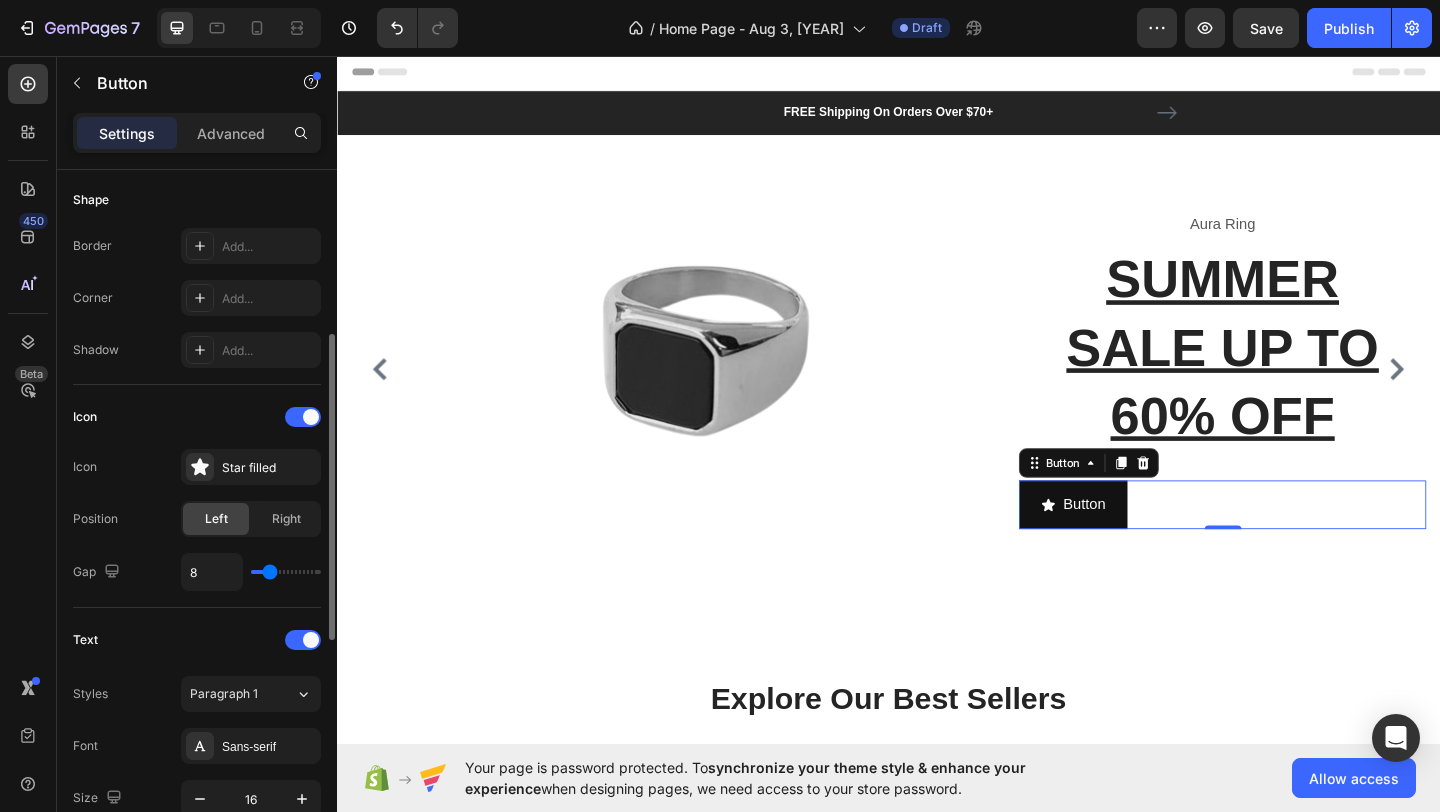 scroll, scrollTop: 406, scrollLeft: 0, axis: vertical 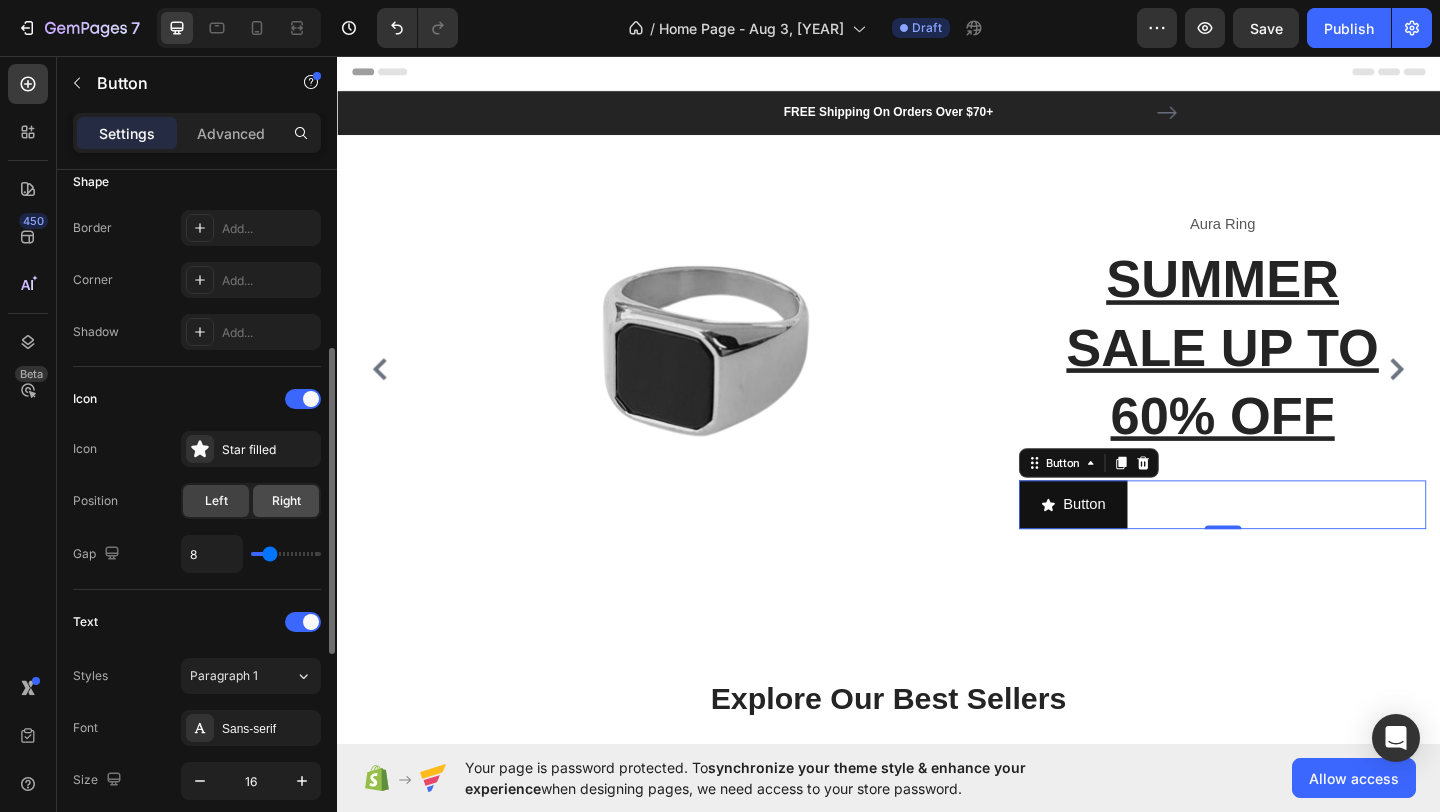 click on "Right" 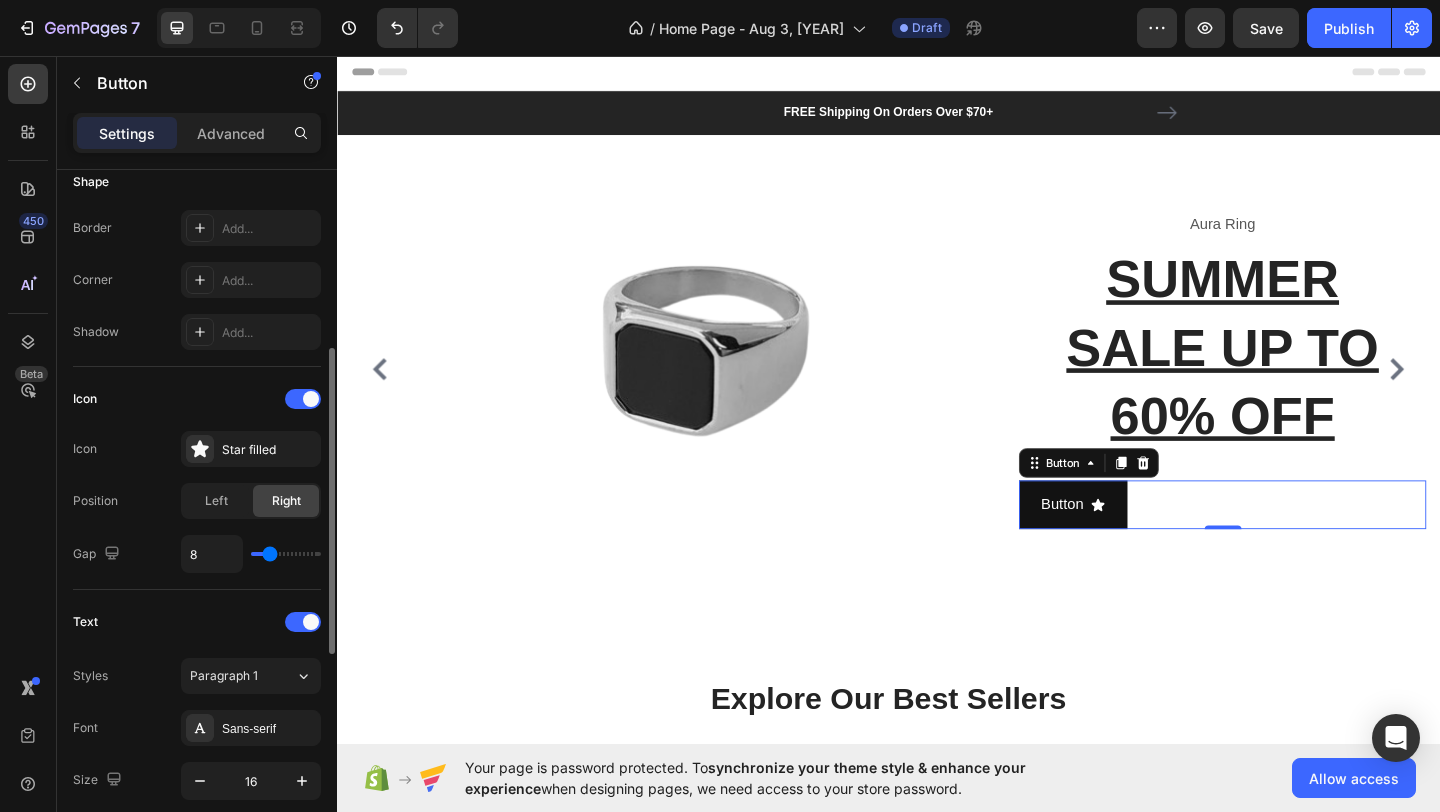 click on "Right" 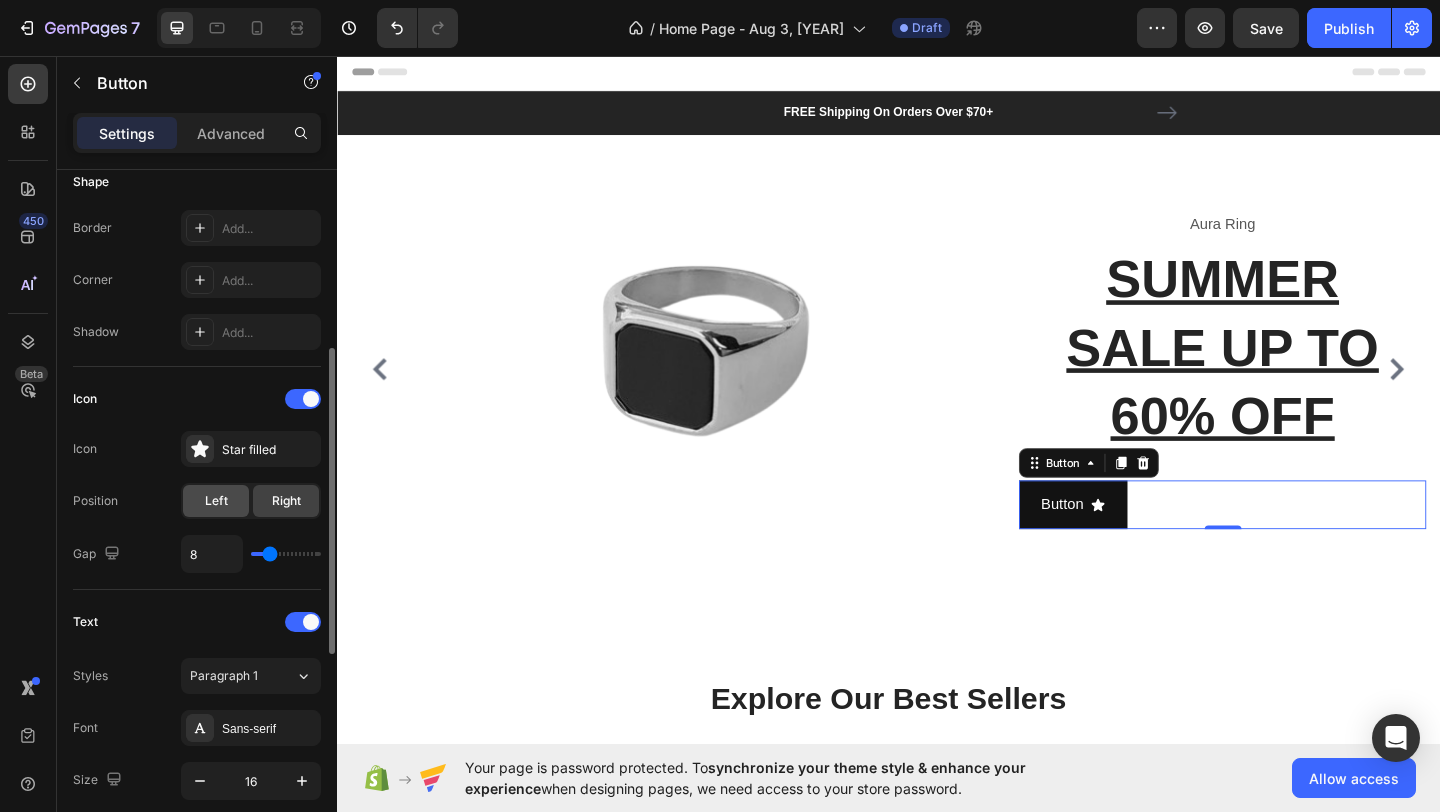 click on "Left" 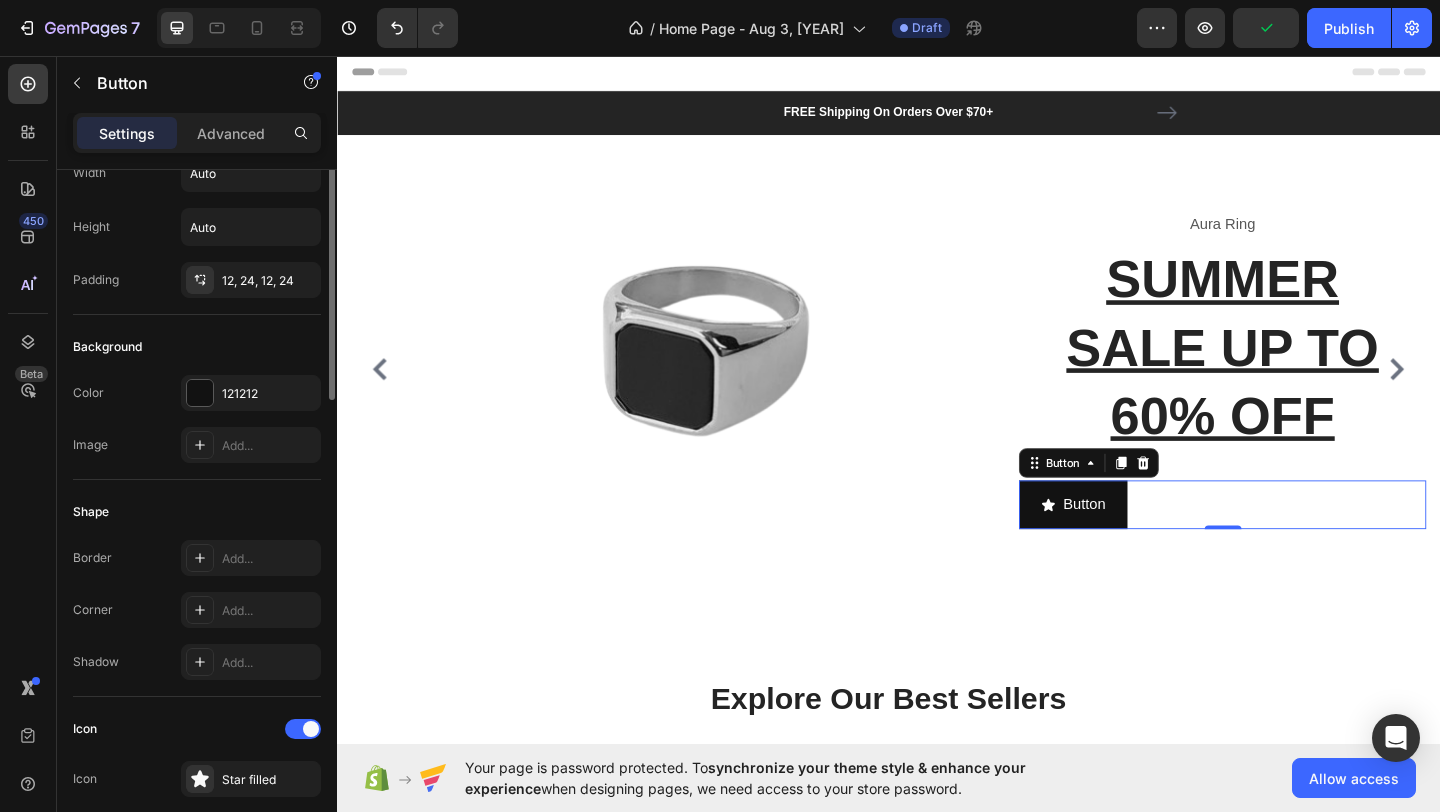 scroll, scrollTop: 0, scrollLeft: 0, axis: both 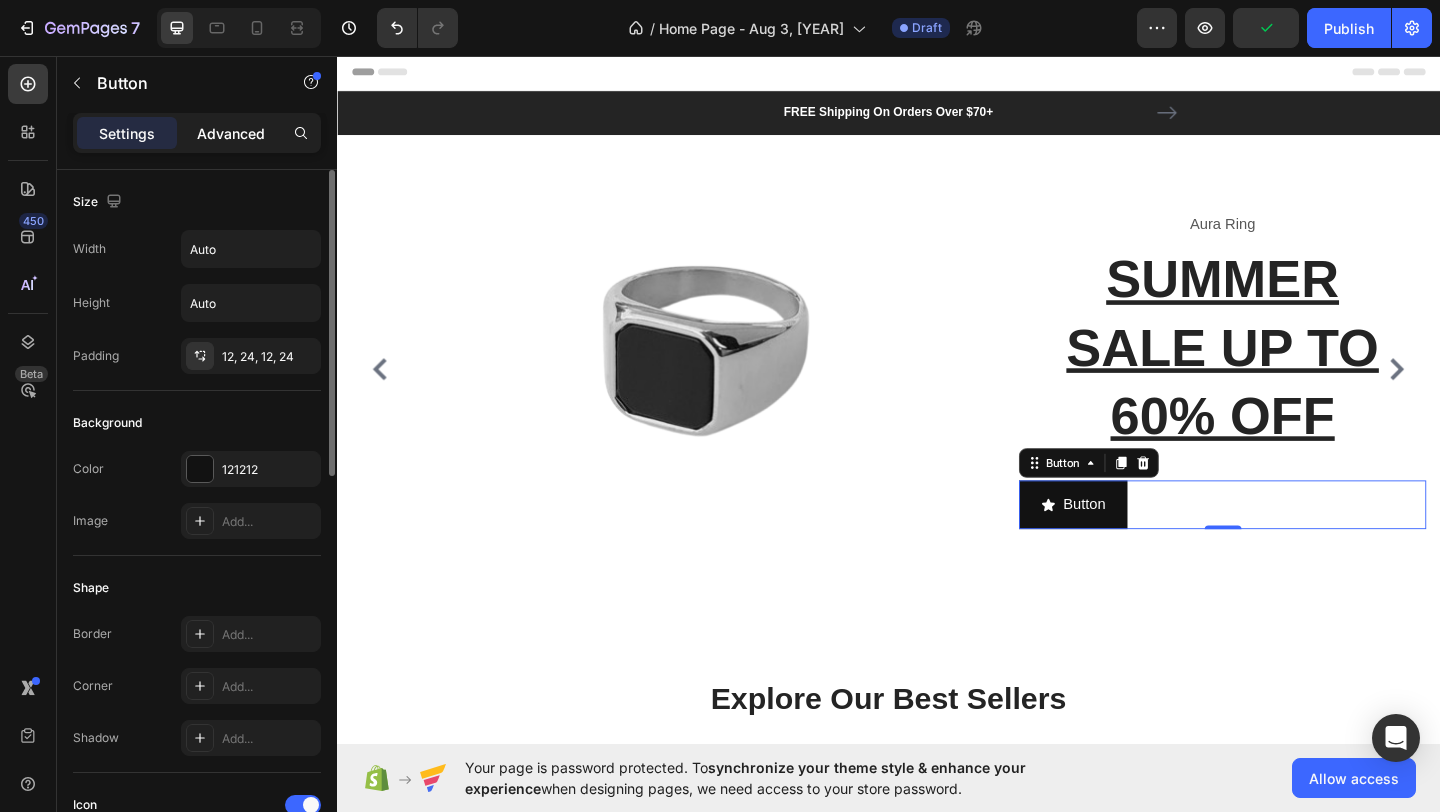 click on "Advanced" at bounding box center (231, 133) 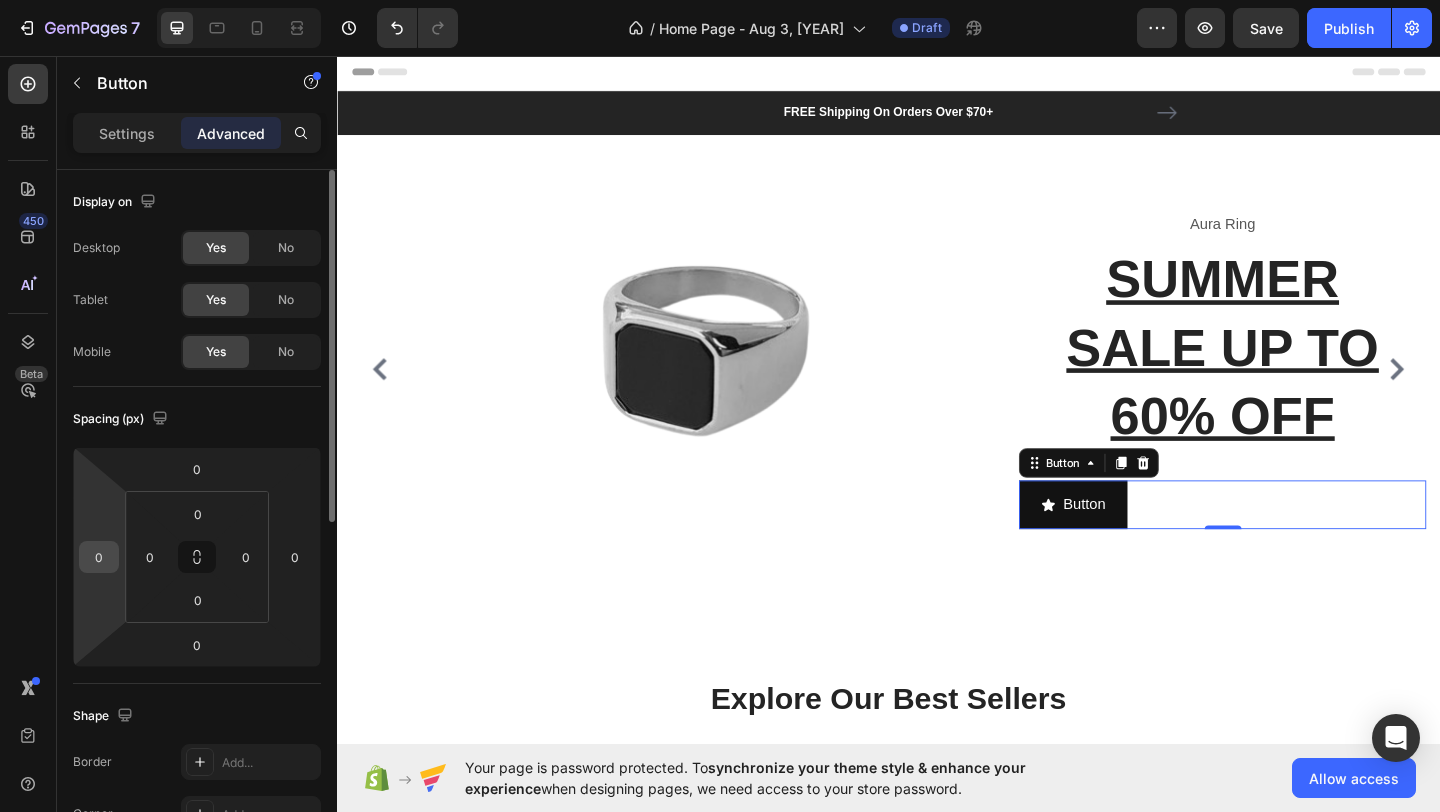 click on "0" at bounding box center [99, 557] 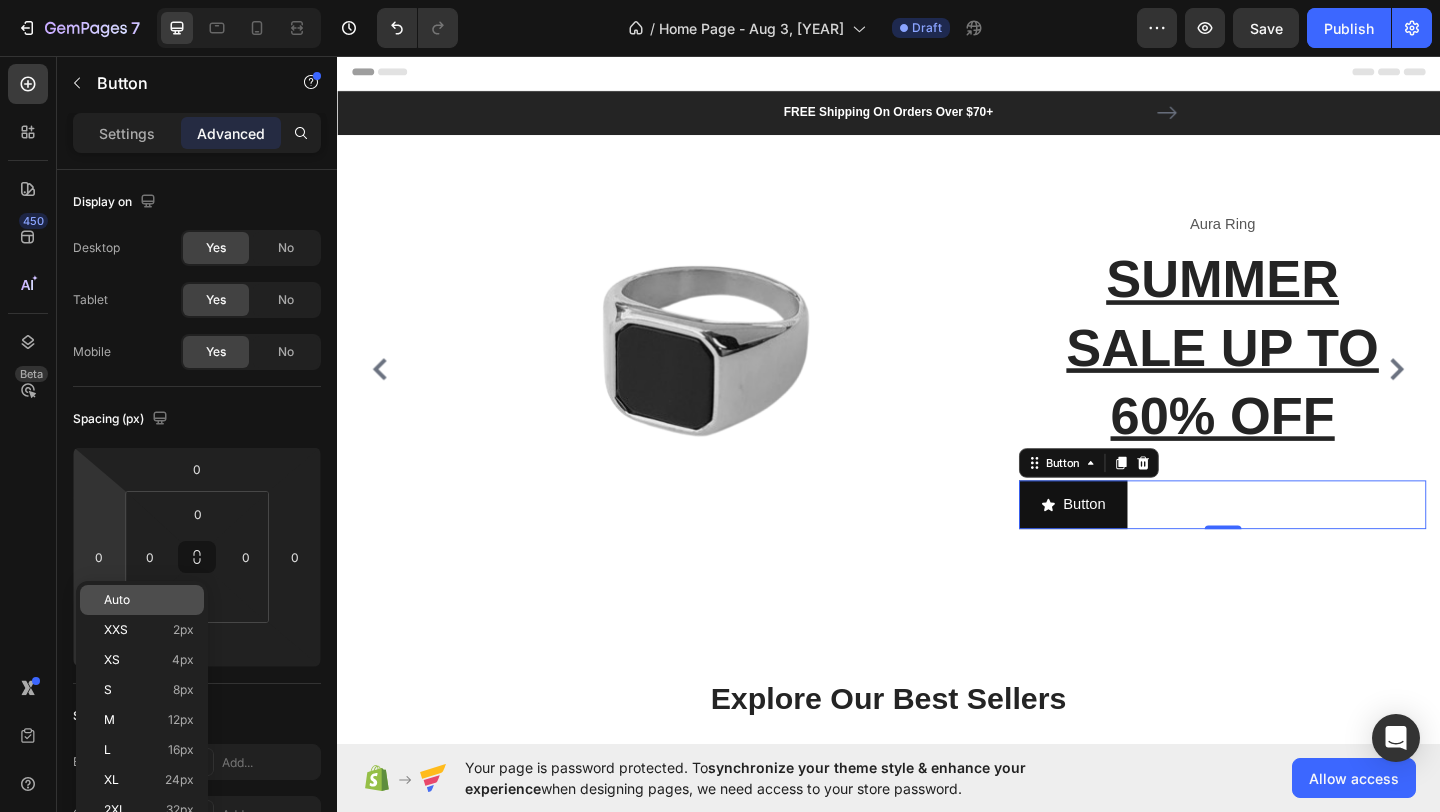 click on "Auto" at bounding box center [149, 600] 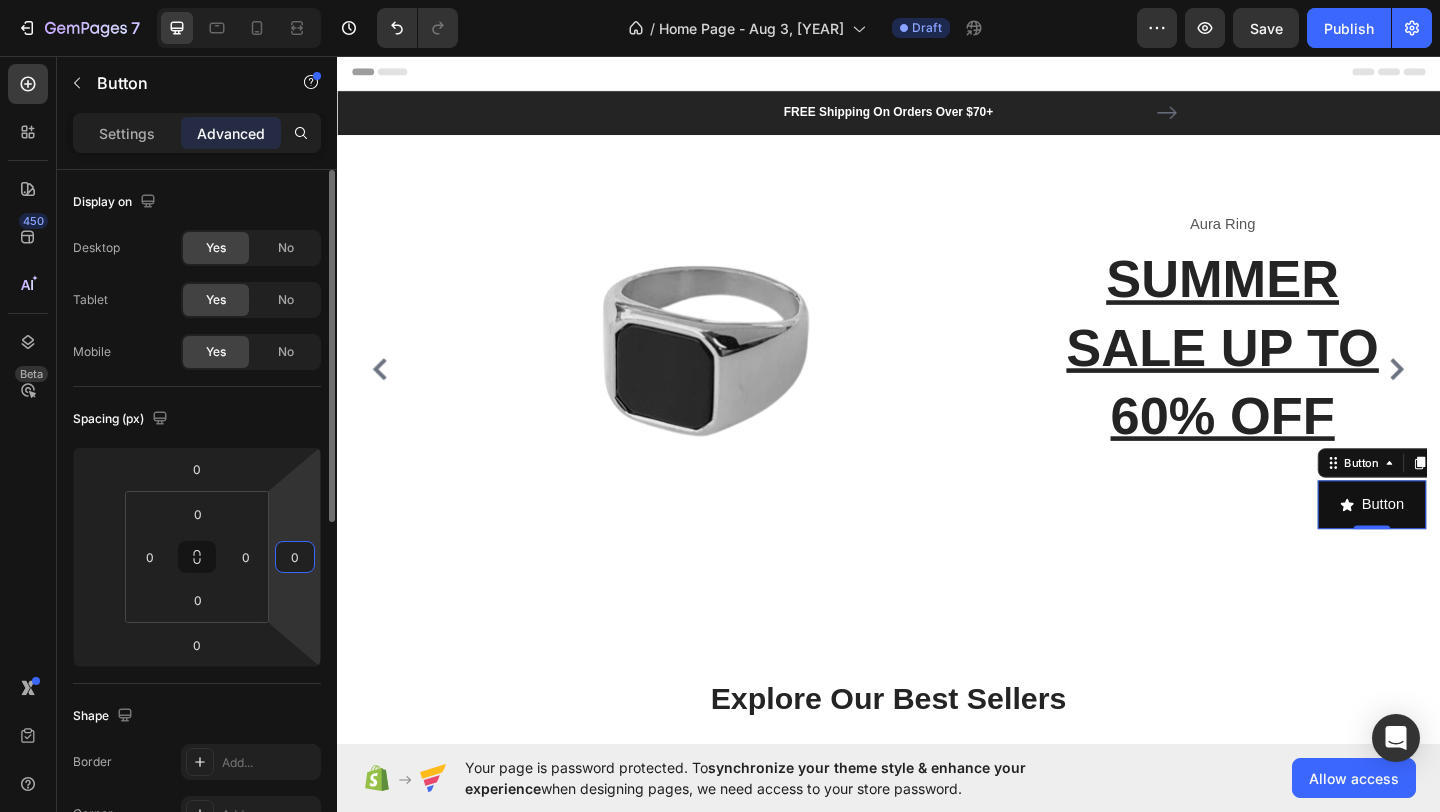 click on "0" at bounding box center [295, 557] 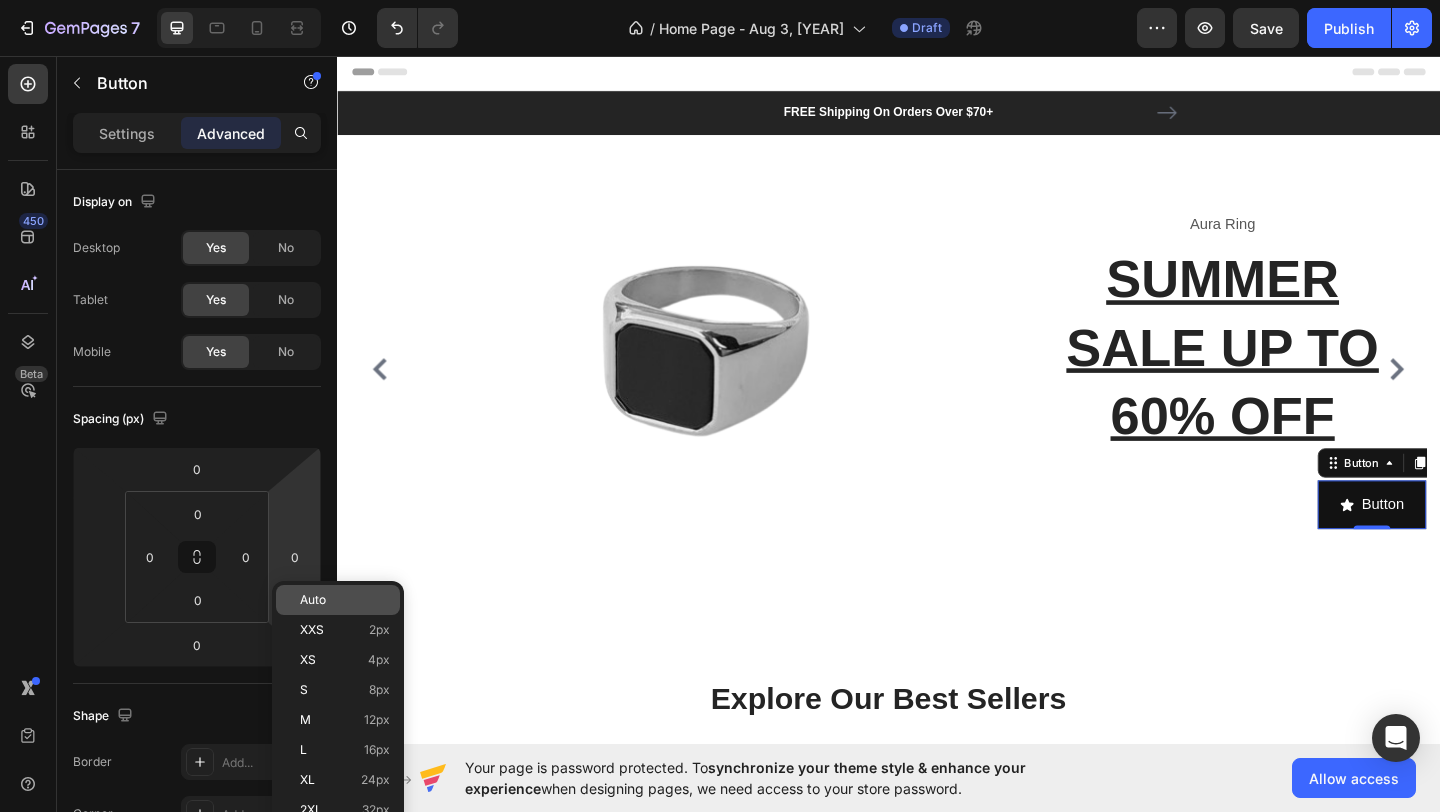 click on "Auto" at bounding box center [313, 600] 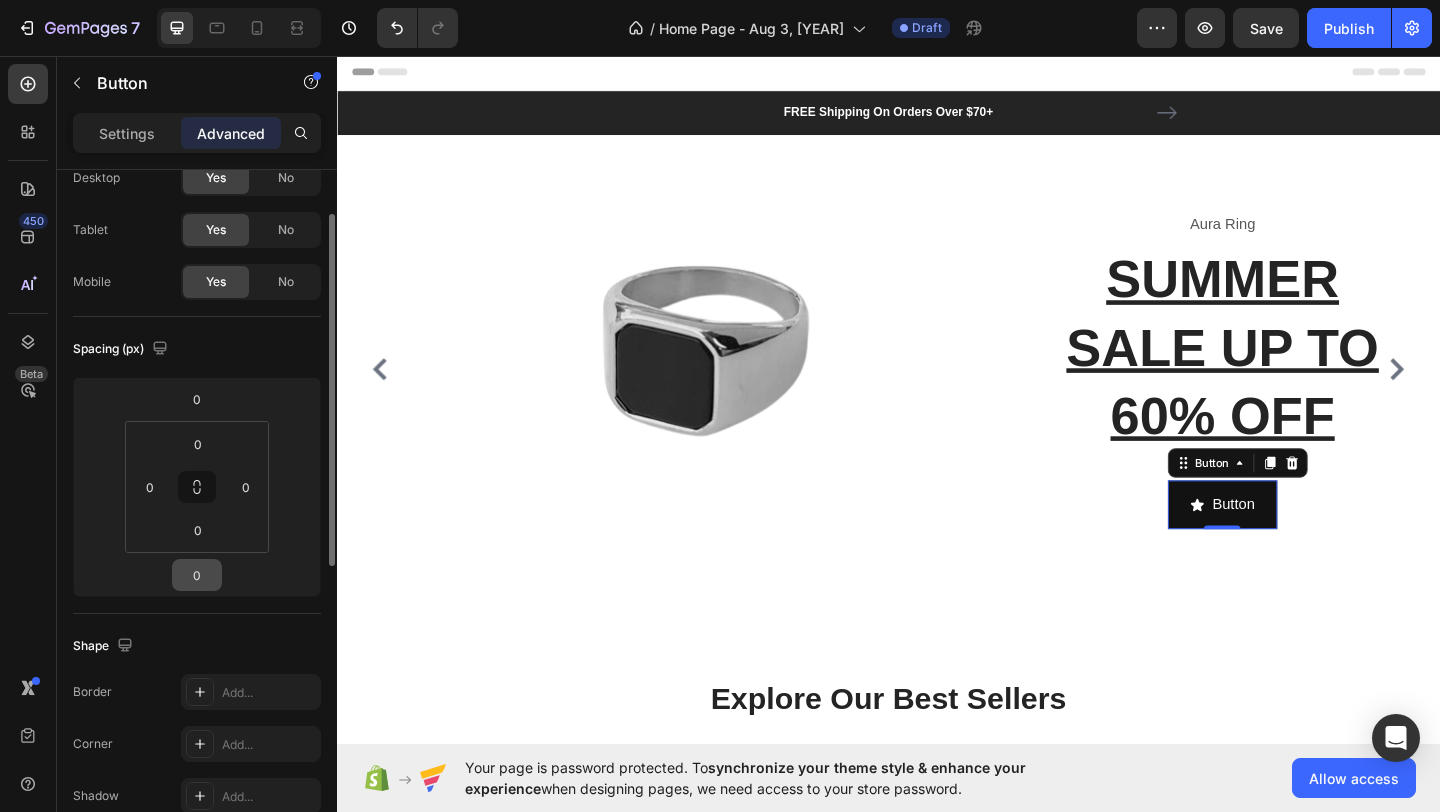 scroll, scrollTop: 76, scrollLeft: 0, axis: vertical 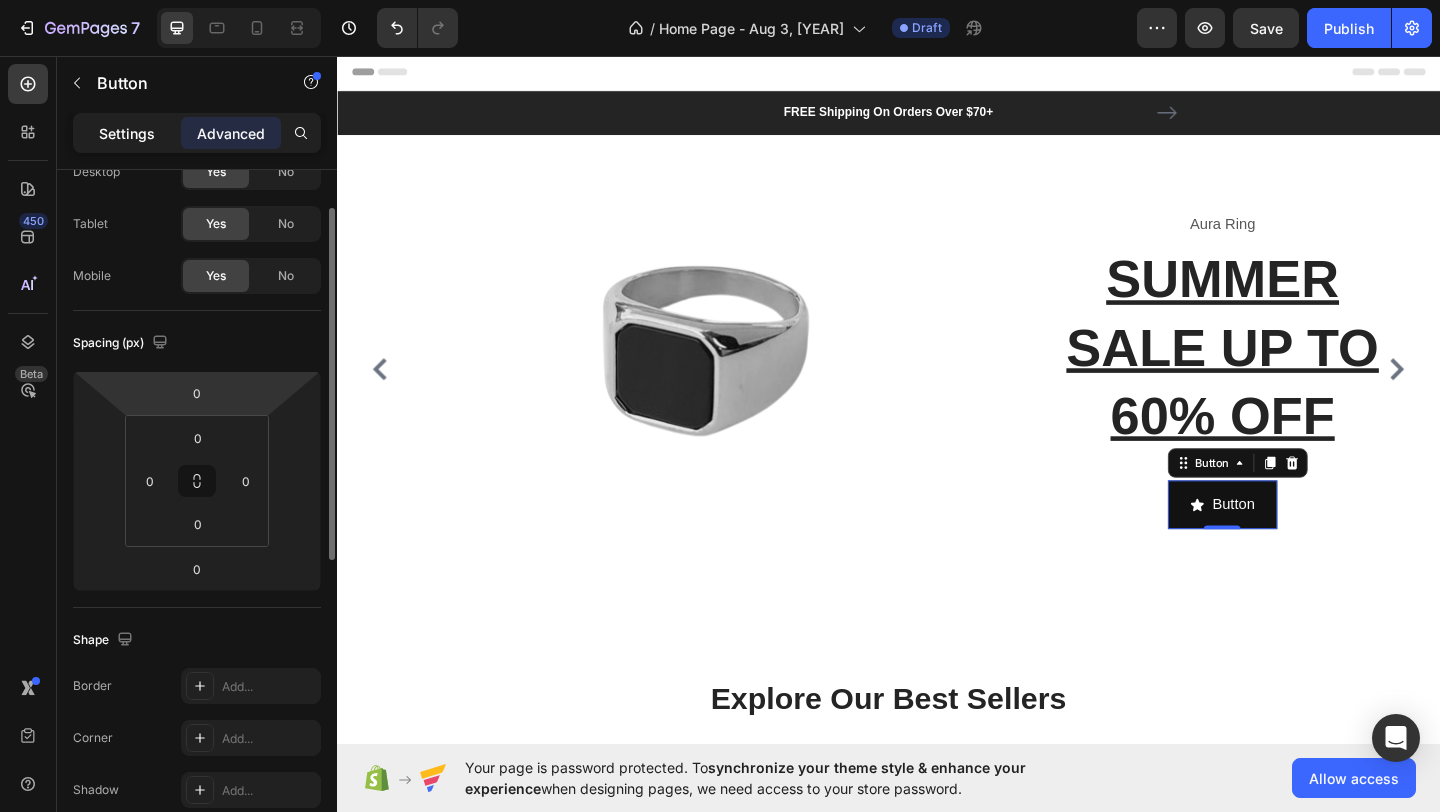 click on "Settings" 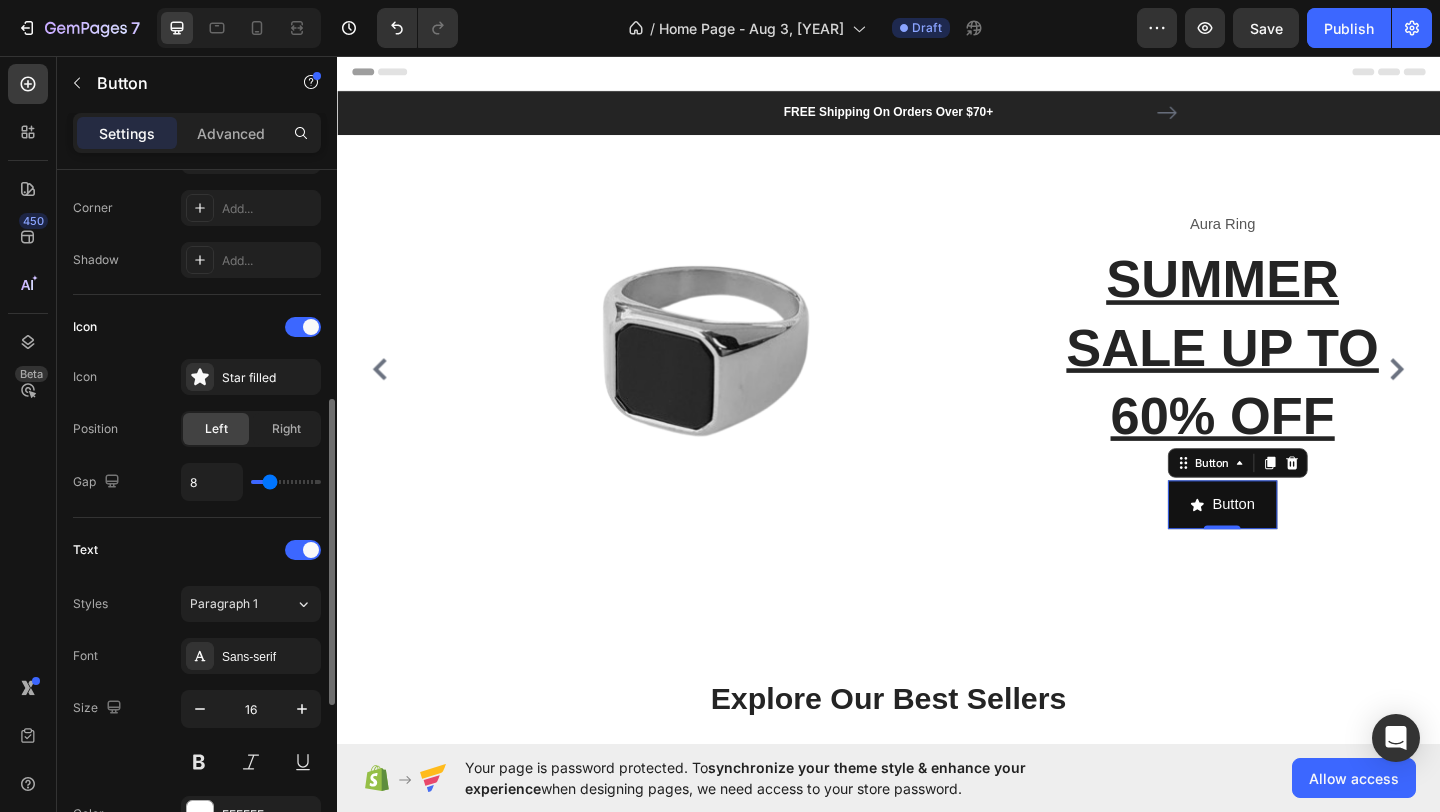 scroll, scrollTop: 491, scrollLeft: 0, axis: vertical 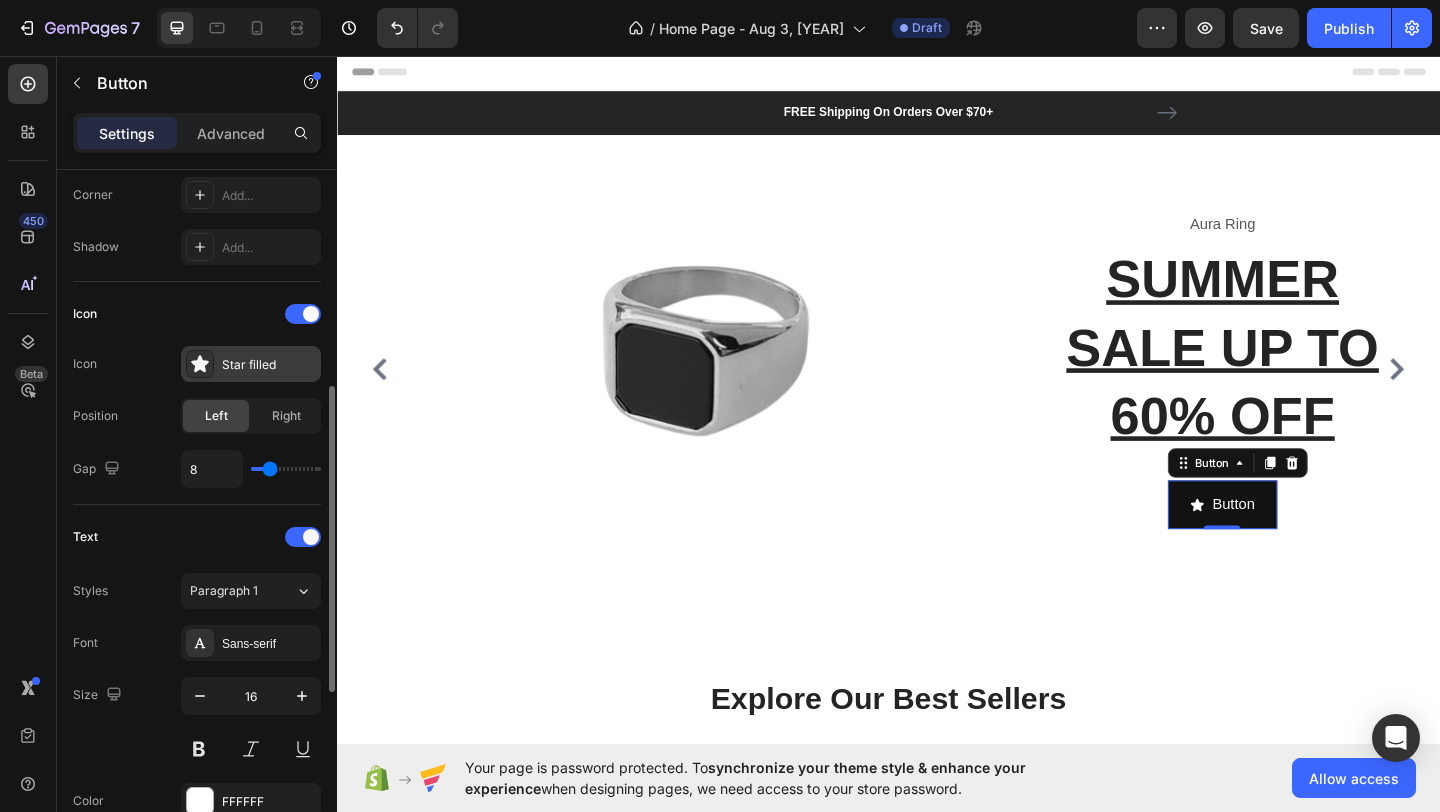 click on "Star filled" at bounding box center (269, 365) 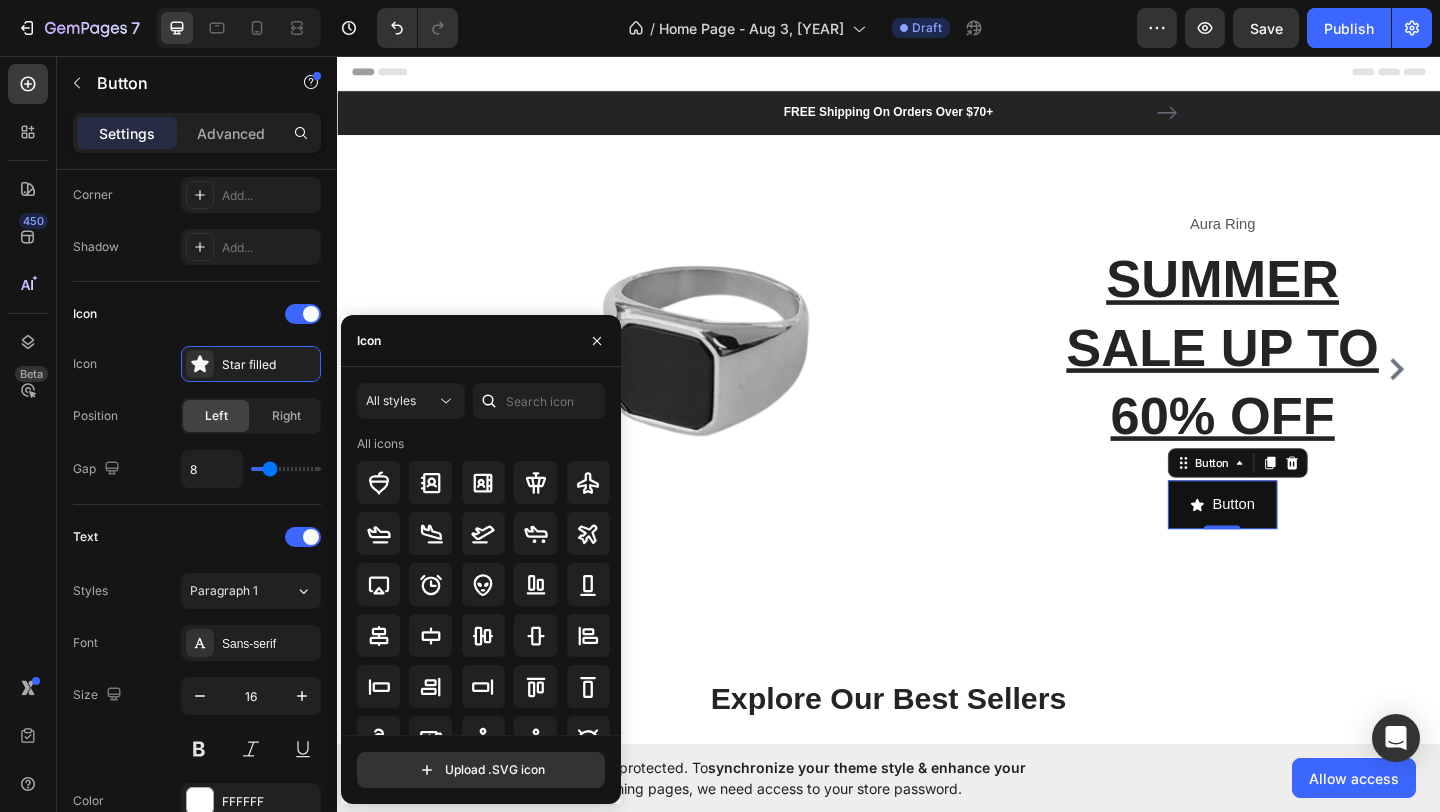 click on "Icon" at bounding box center (481, 341) 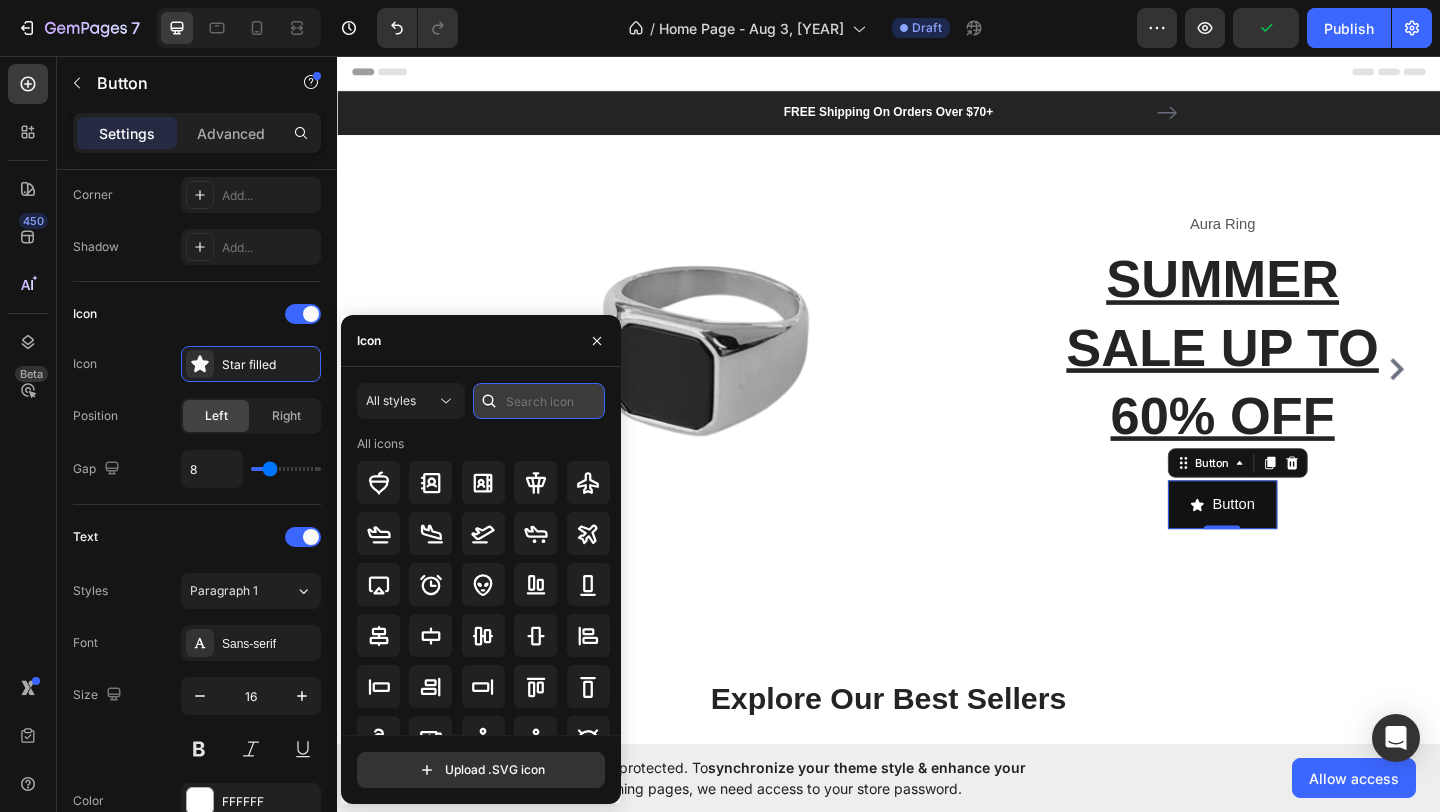 click at bounding box center (539, 401) 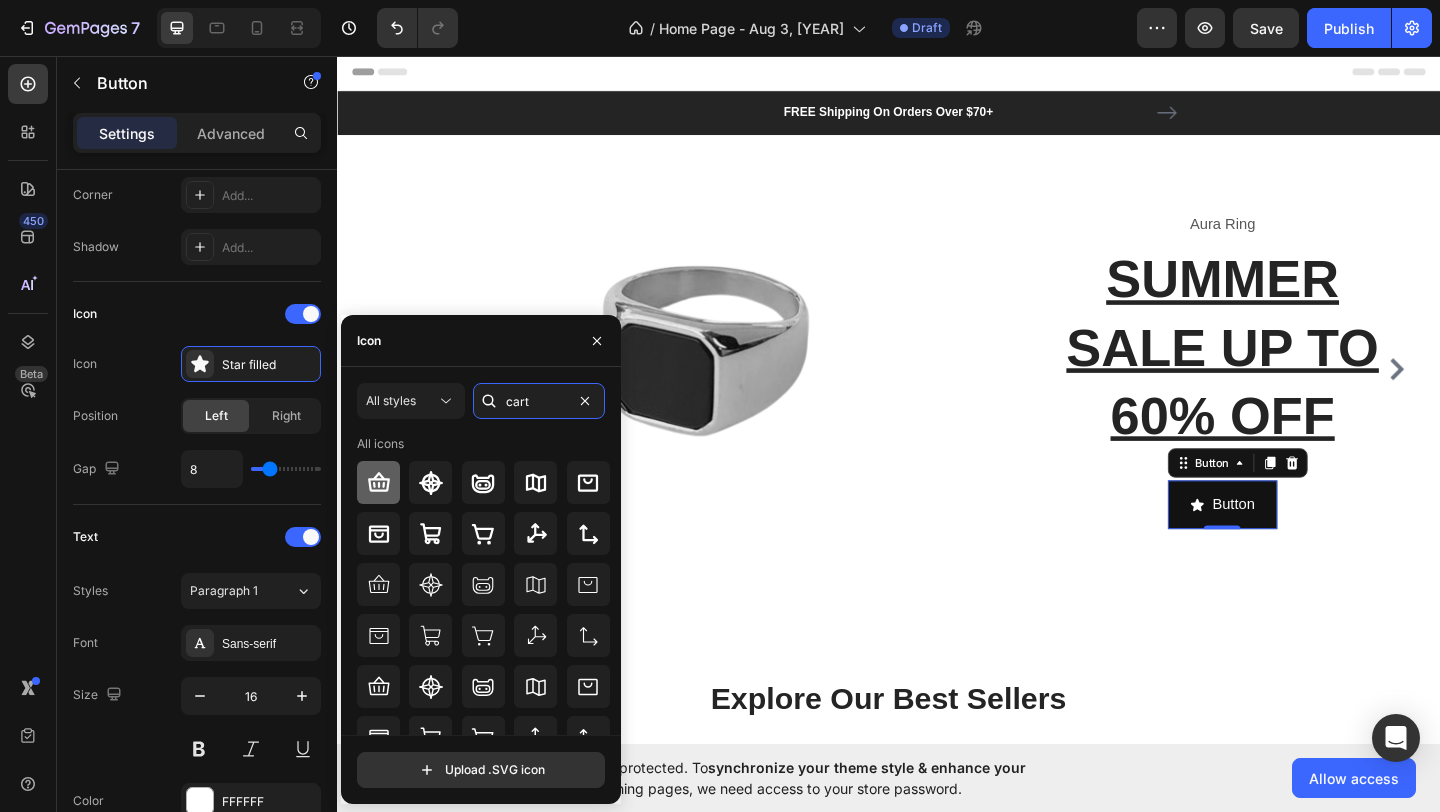 type on "cart" 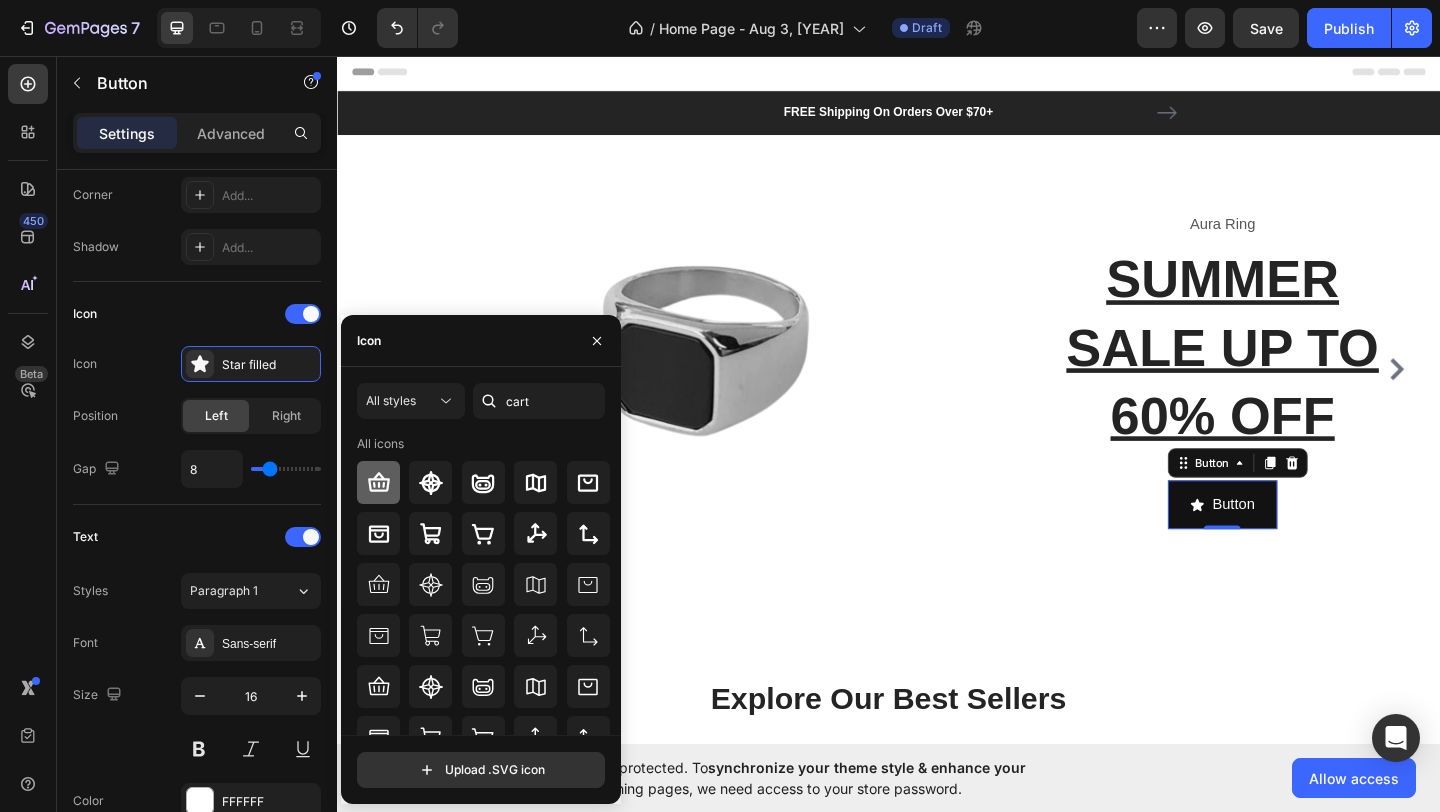 click 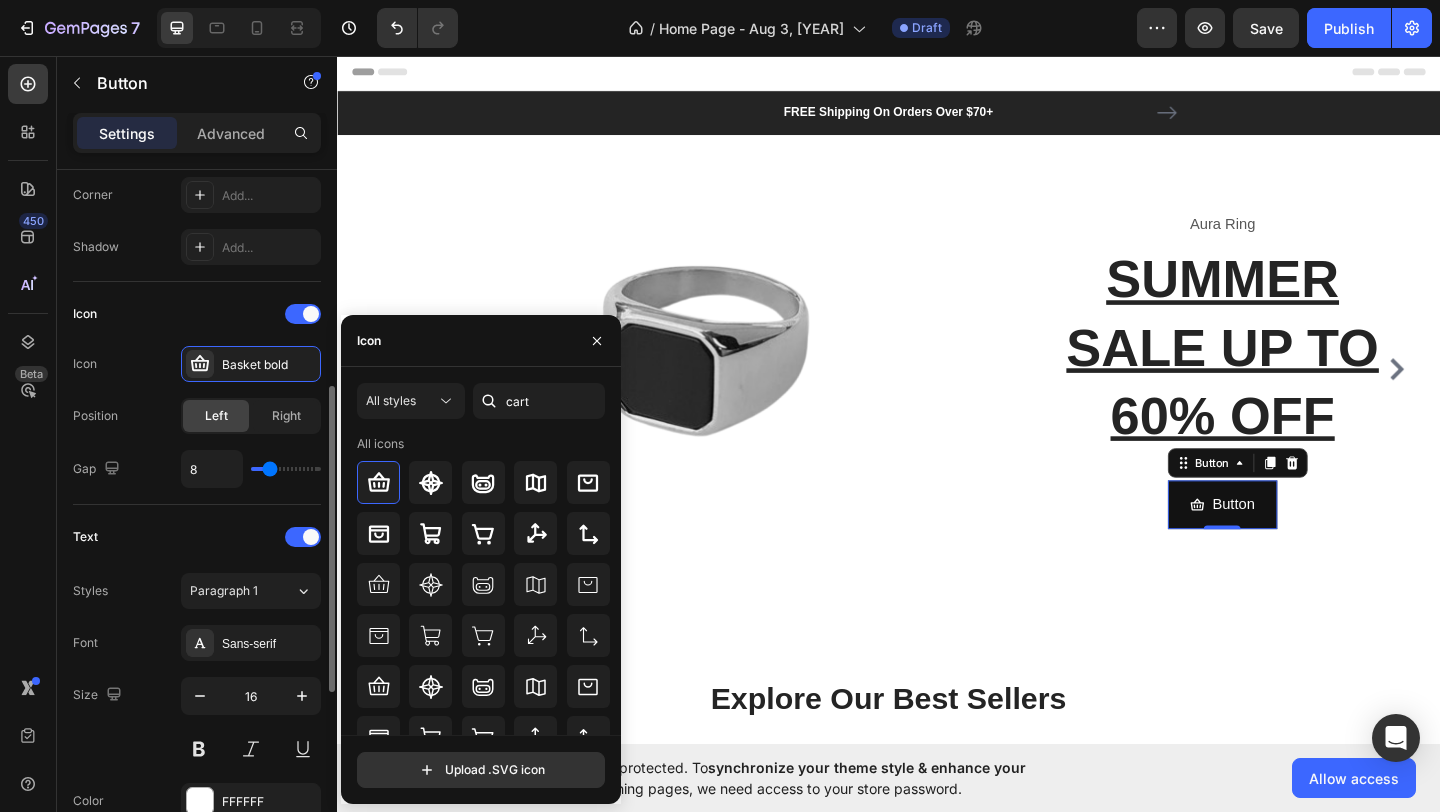 click on "Text Styles Paragraph 1 Font Sans-serif Size 16 Color FFFFFF Show more" at bounding box center [197, 696] 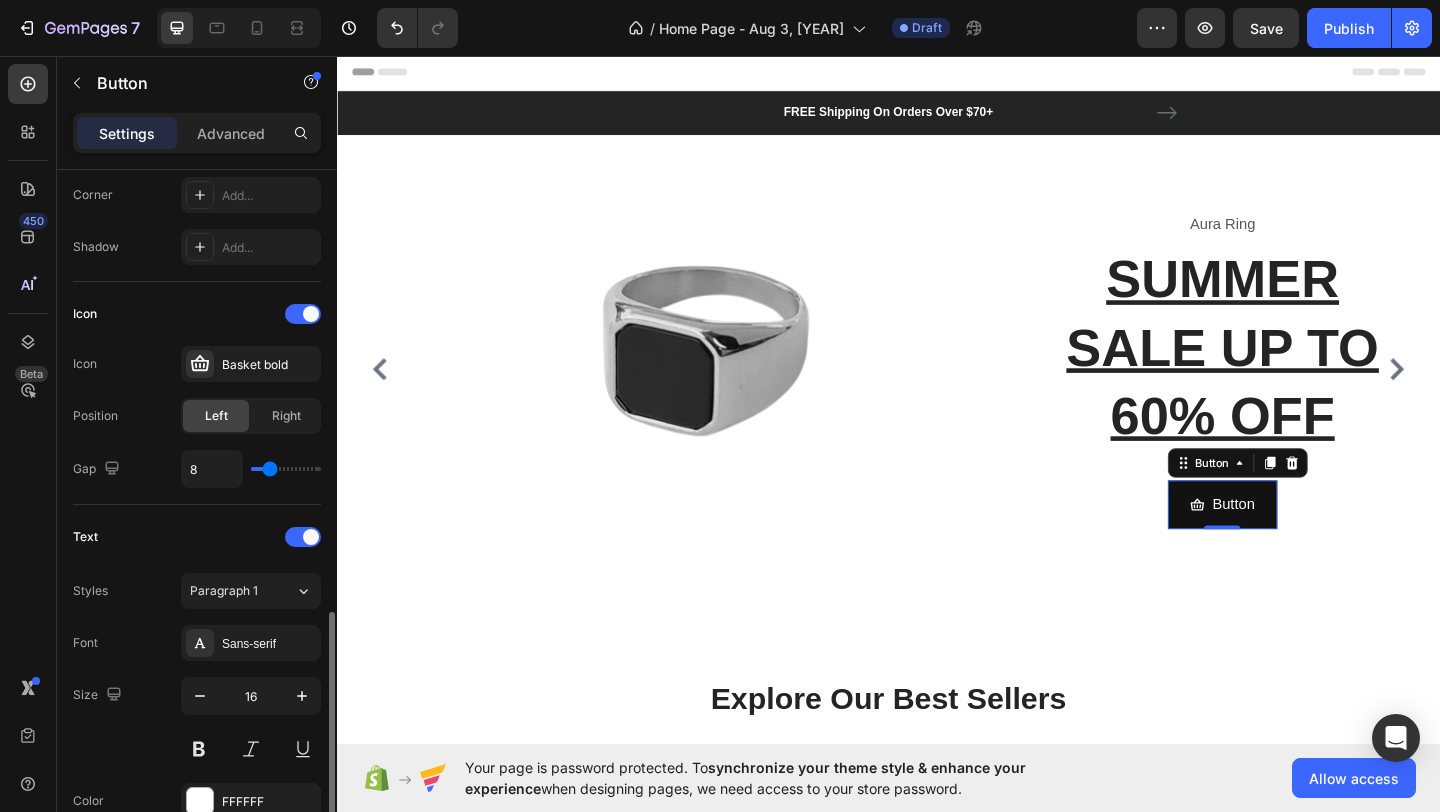 scroll, scrollTop: 893, scrollLeft: 0, axis: vertical 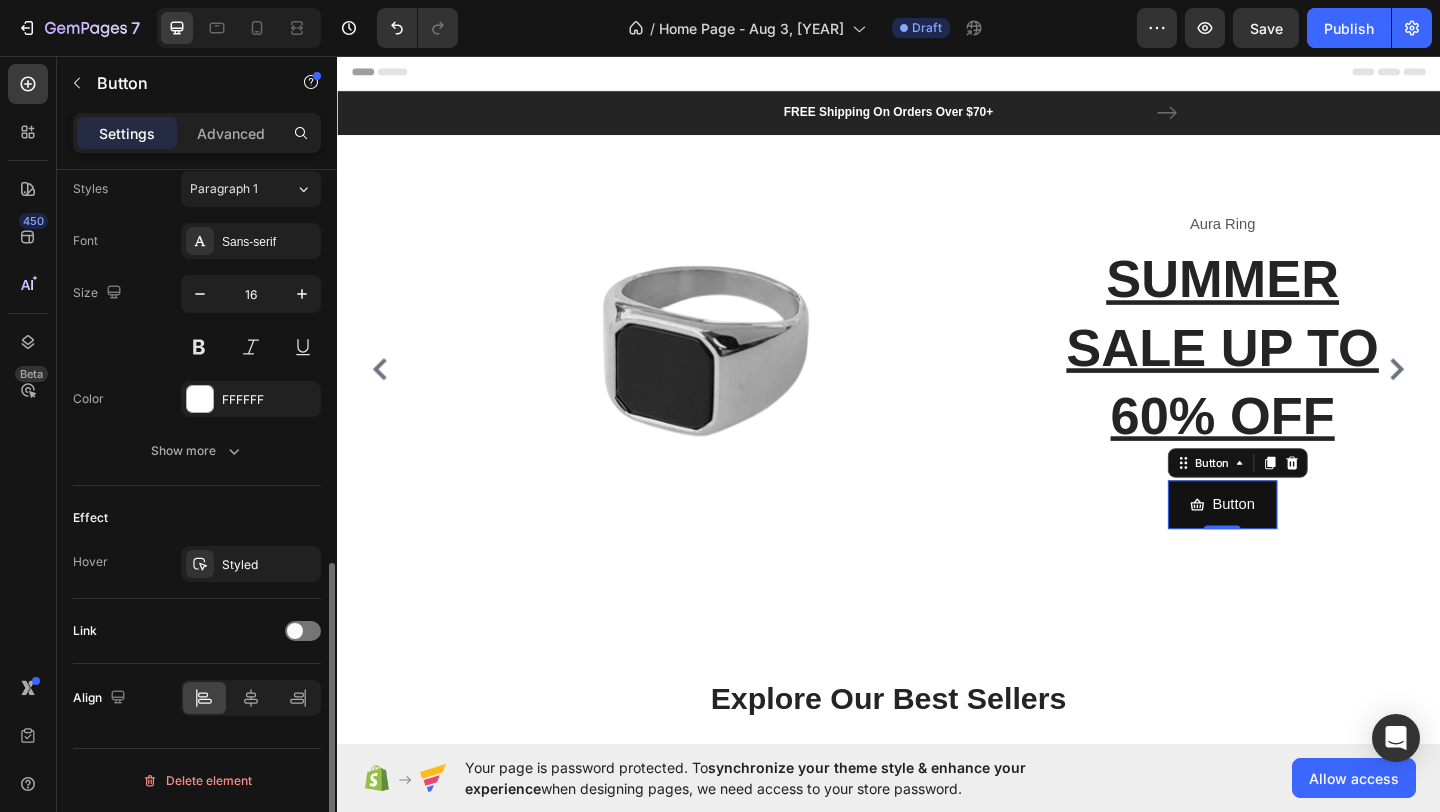 click on "Link" at bounding box center (197, 631) 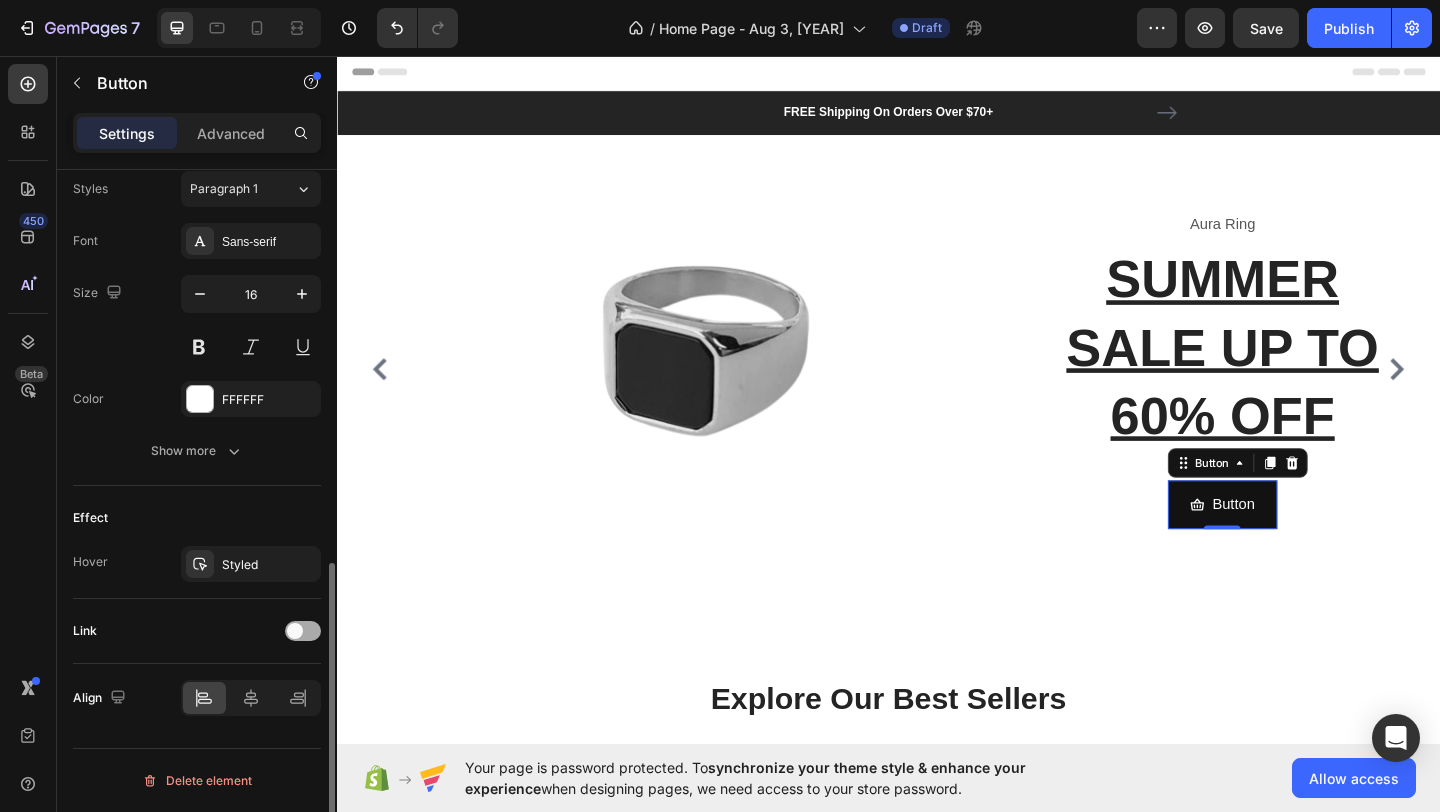 click at bounding box center (303, 631) 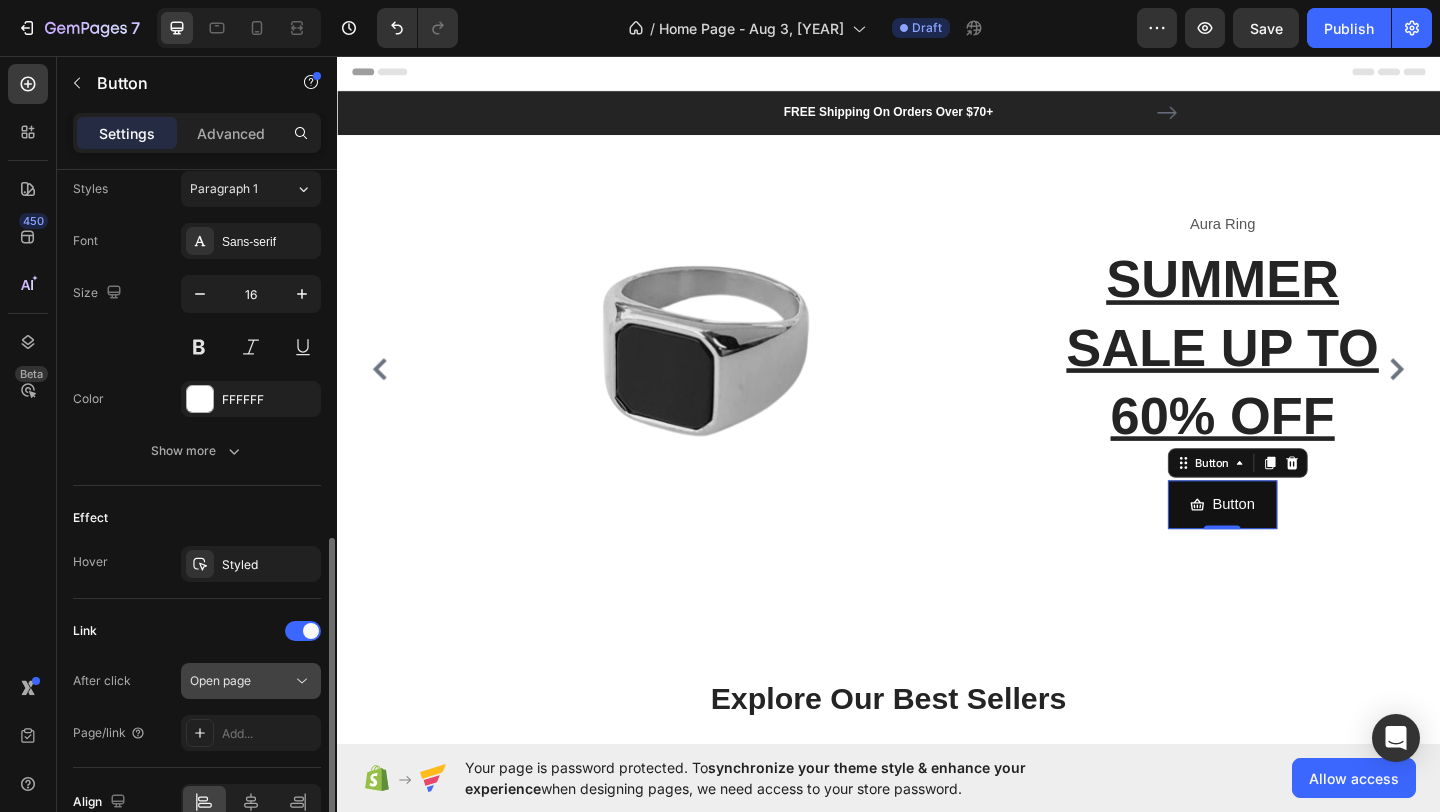 click on "Open page" at bounding box center (241, 681) 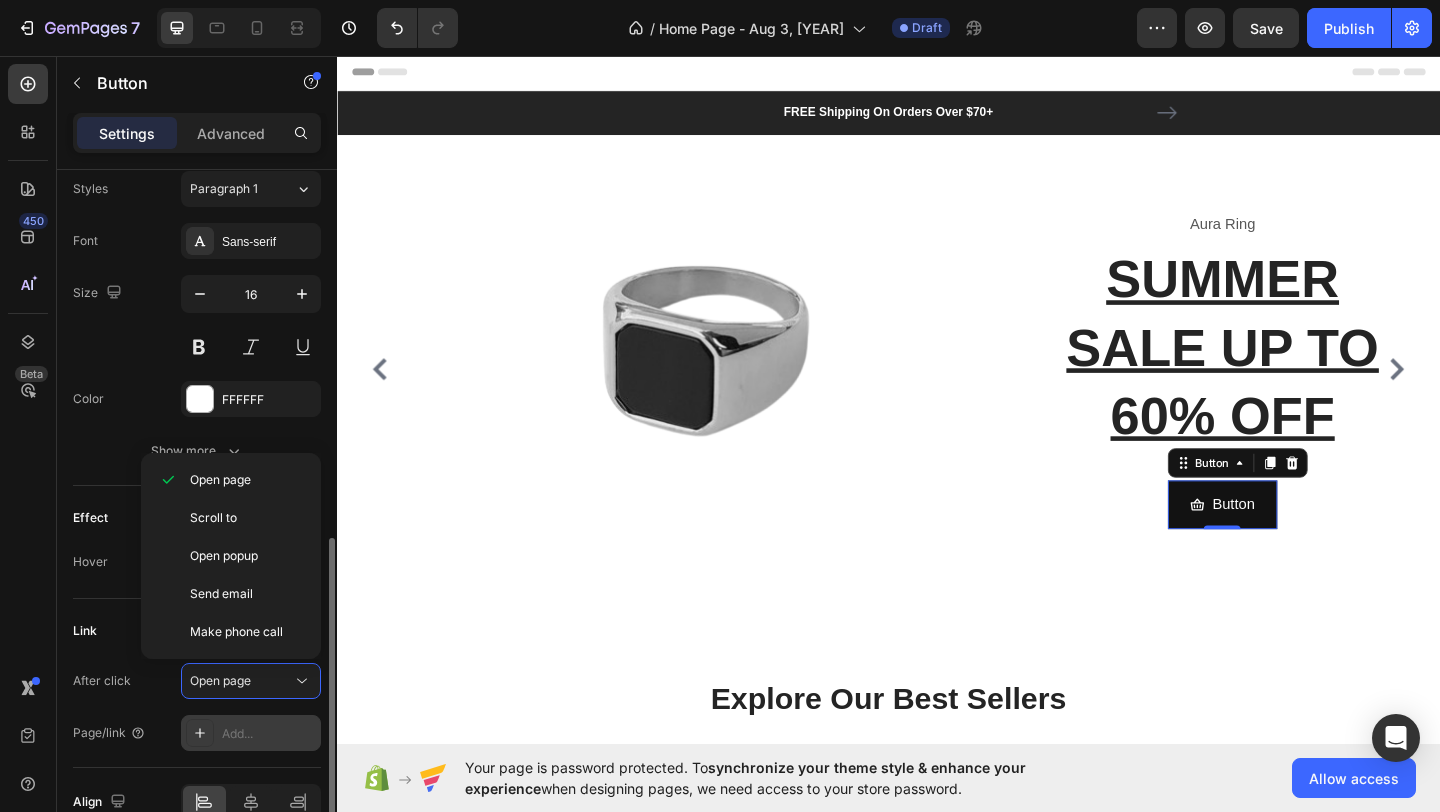 click on "Add..." at bounding box center [269, 734] 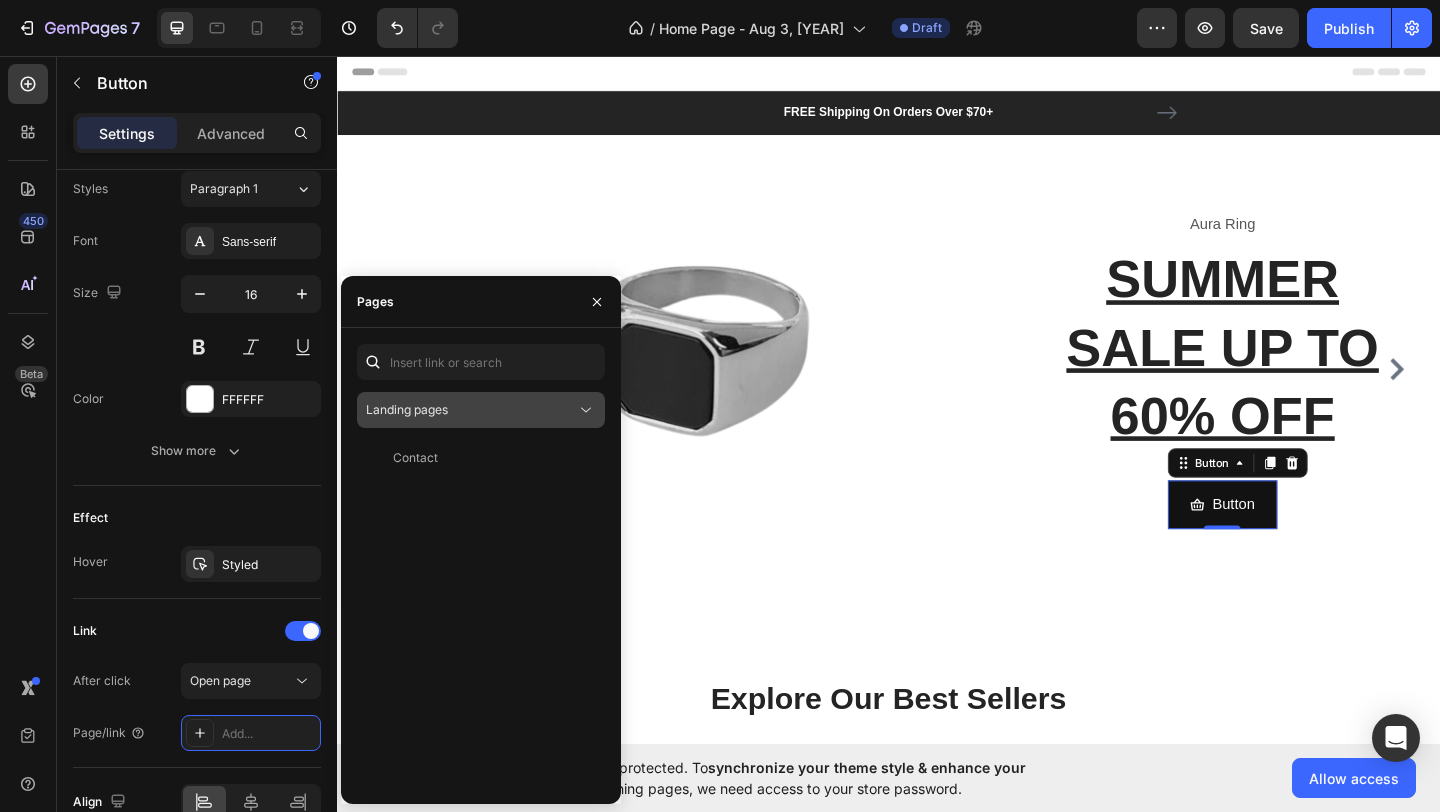 click on "Landing pages" at bounding box center [471, 410] 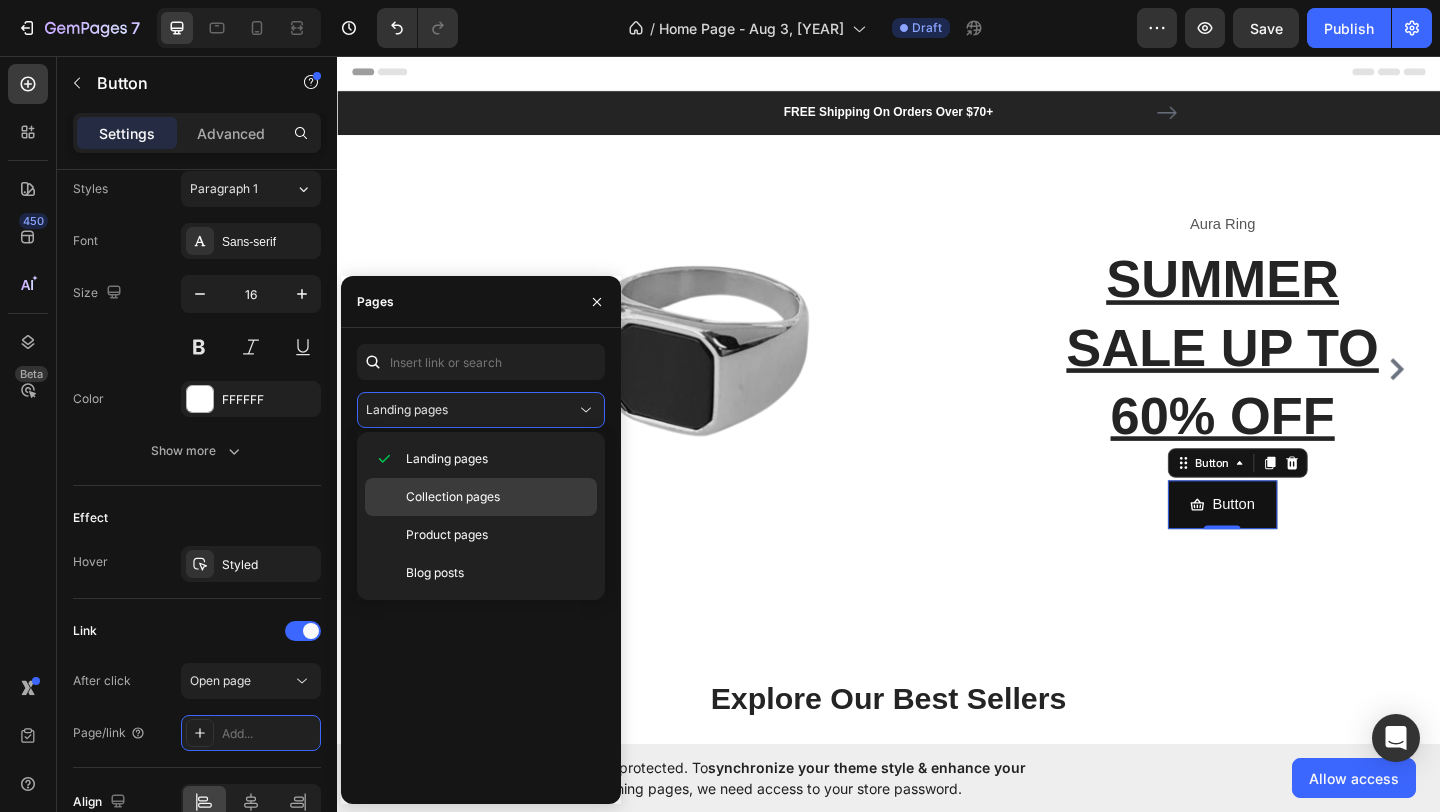 click on "Collection pages" 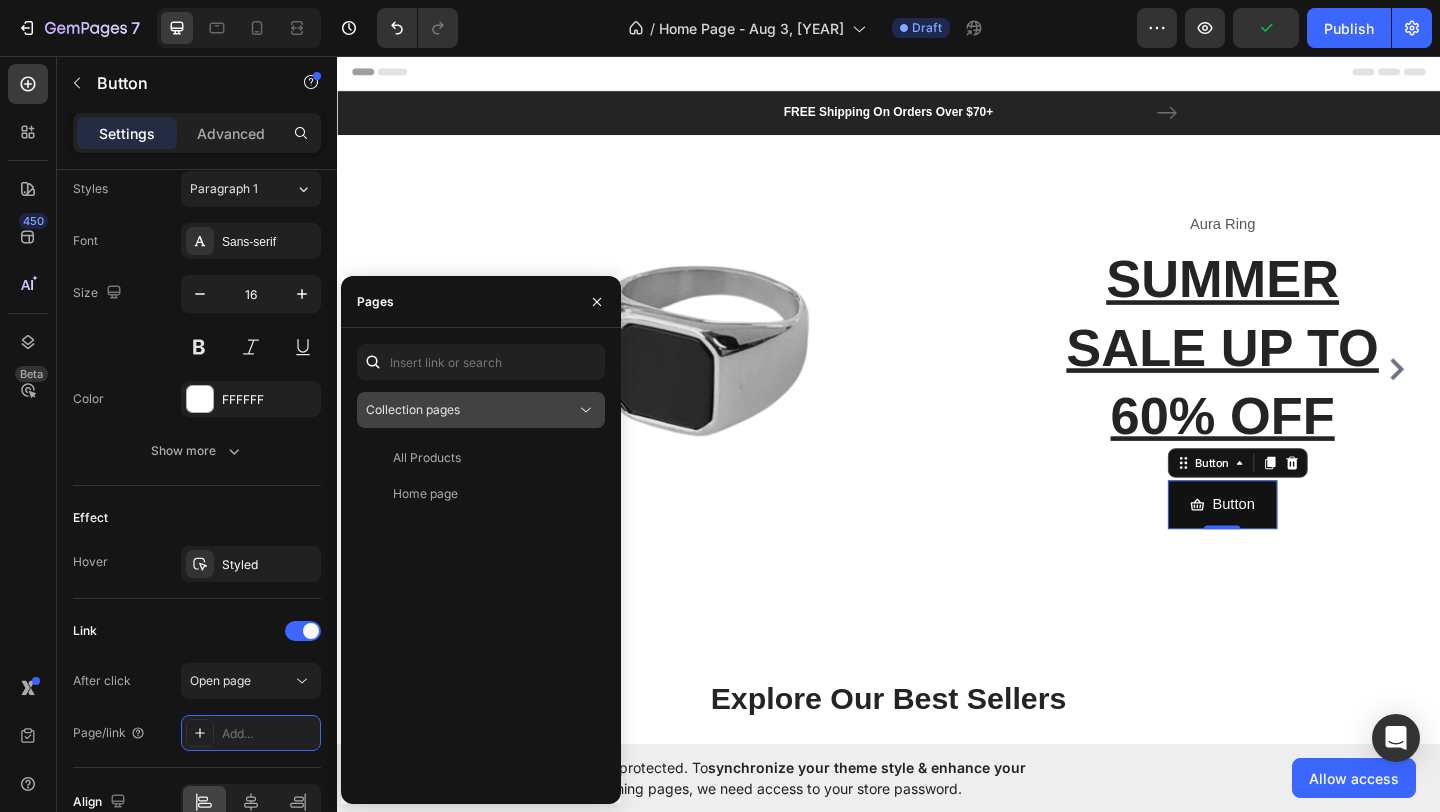 click on "Collection pages" at bounding box center [413, 409] 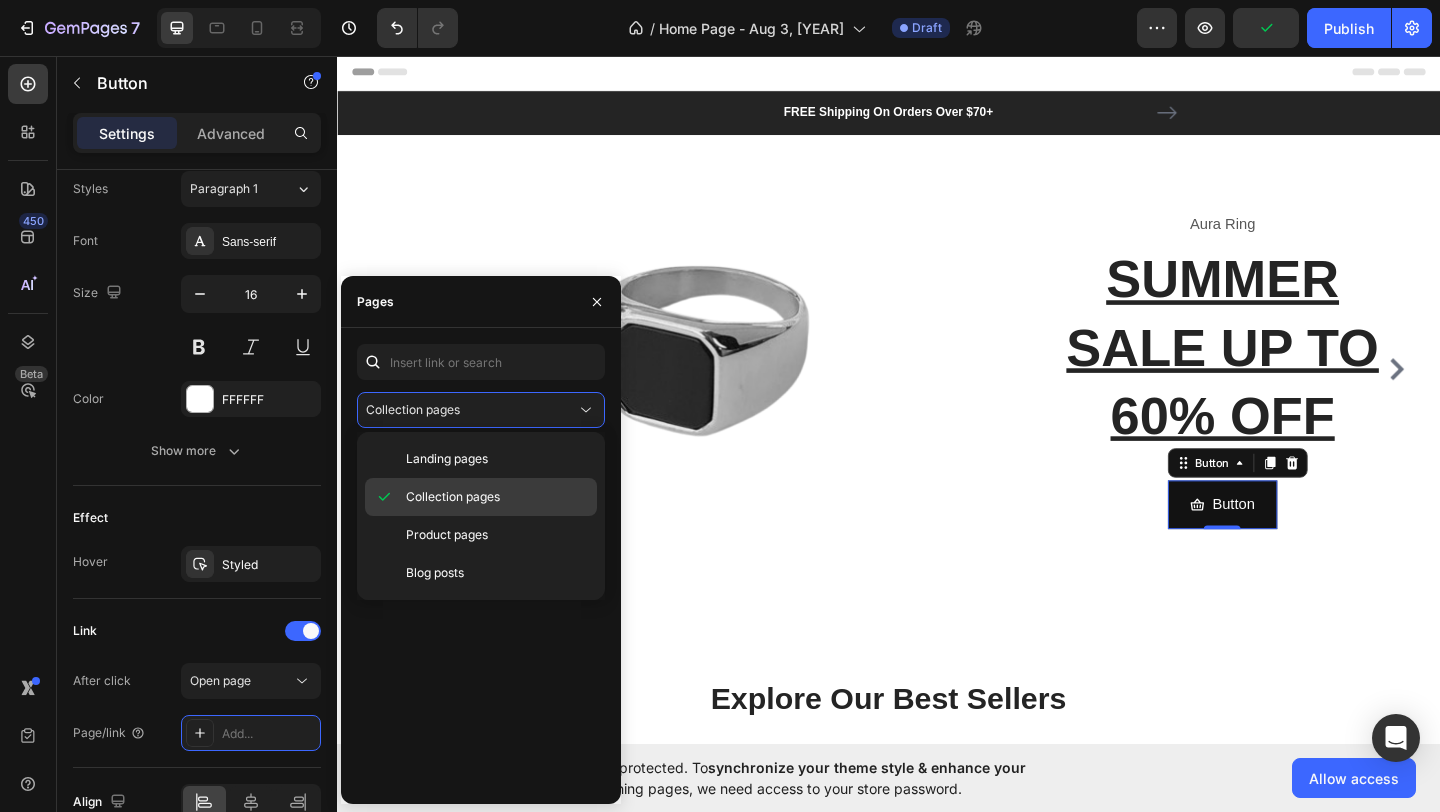 click on "Collection pages" 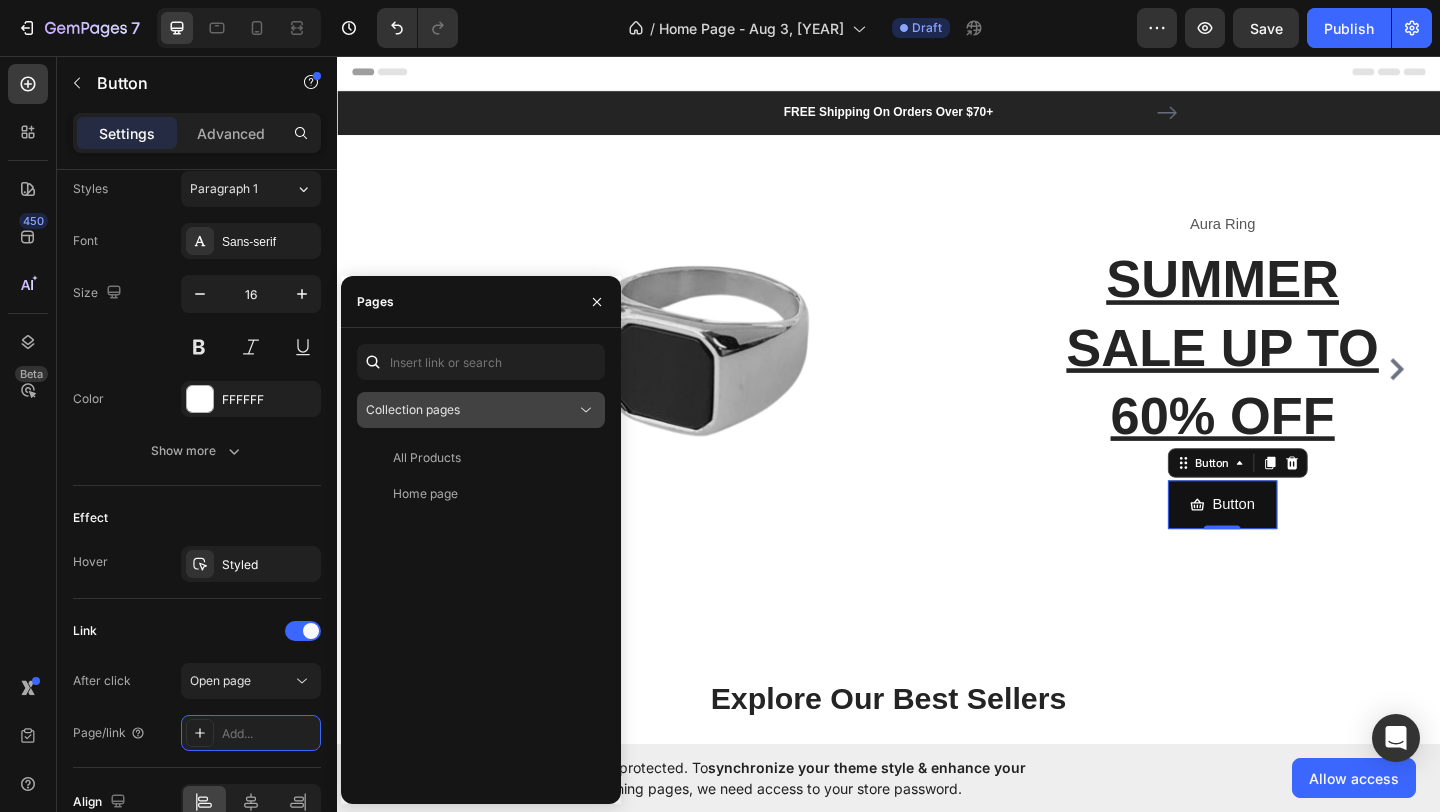 click on "Collection pages" at bounding box center [413, 409] 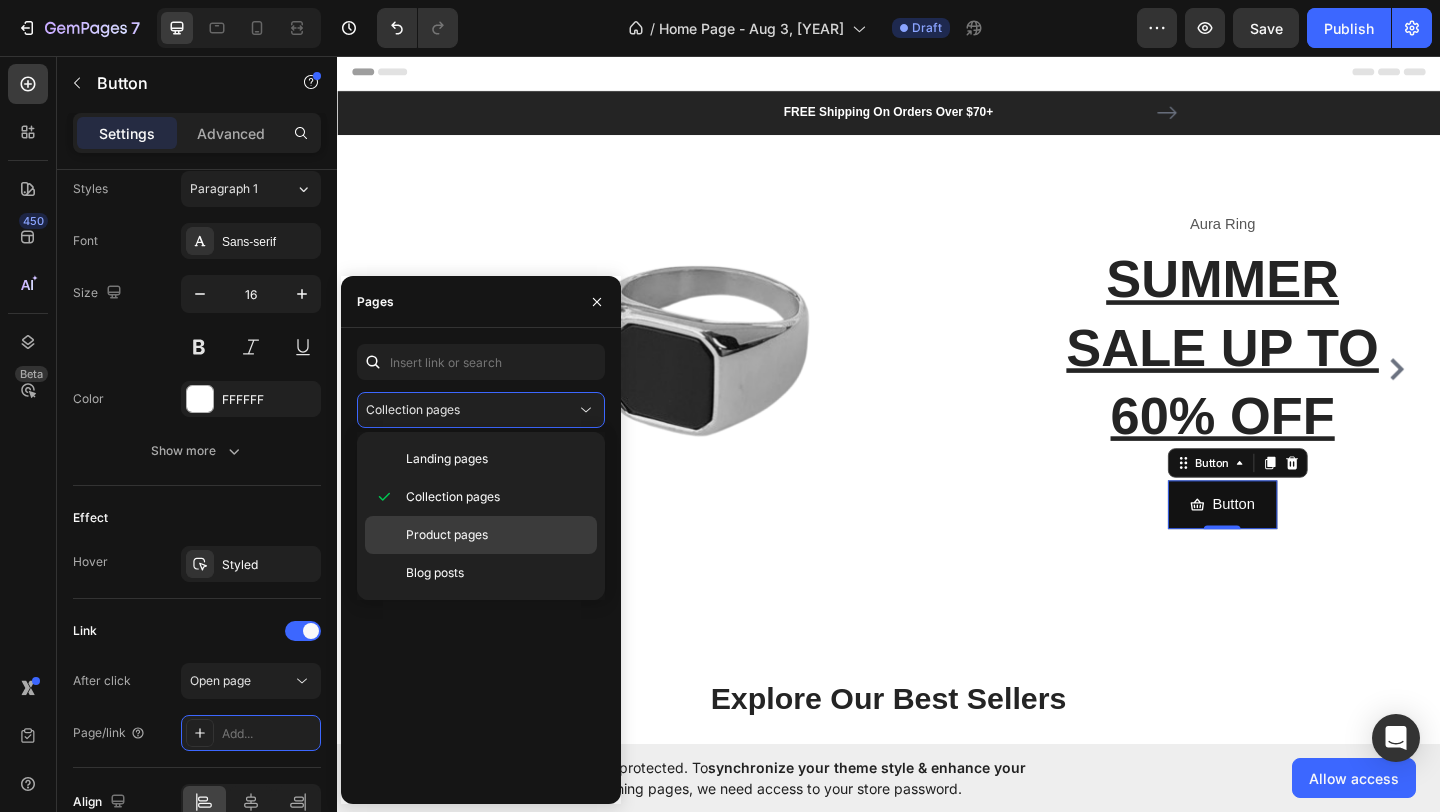 click on "Product pages" at bounding box center [447, 535] 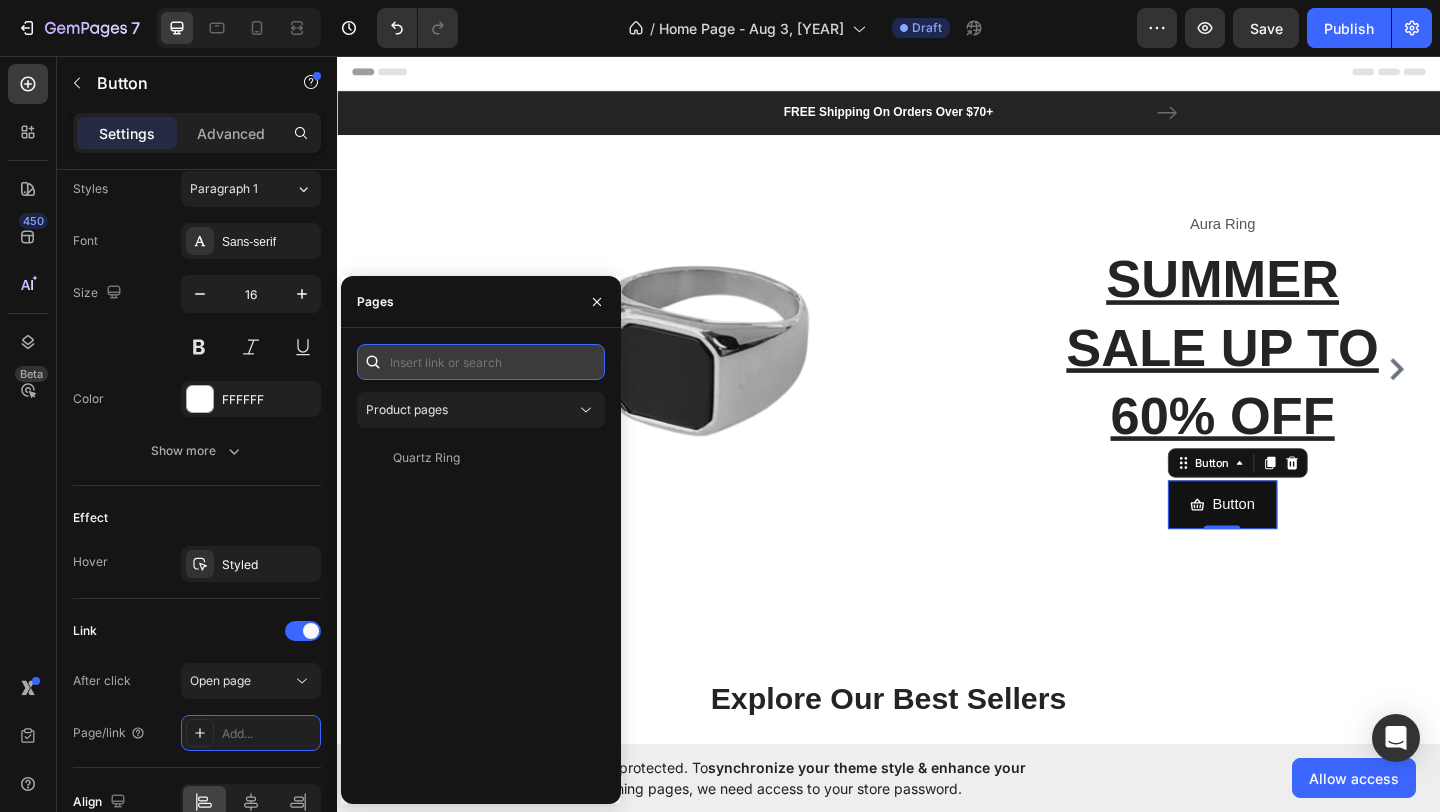 click at bounding box center (481, 362) 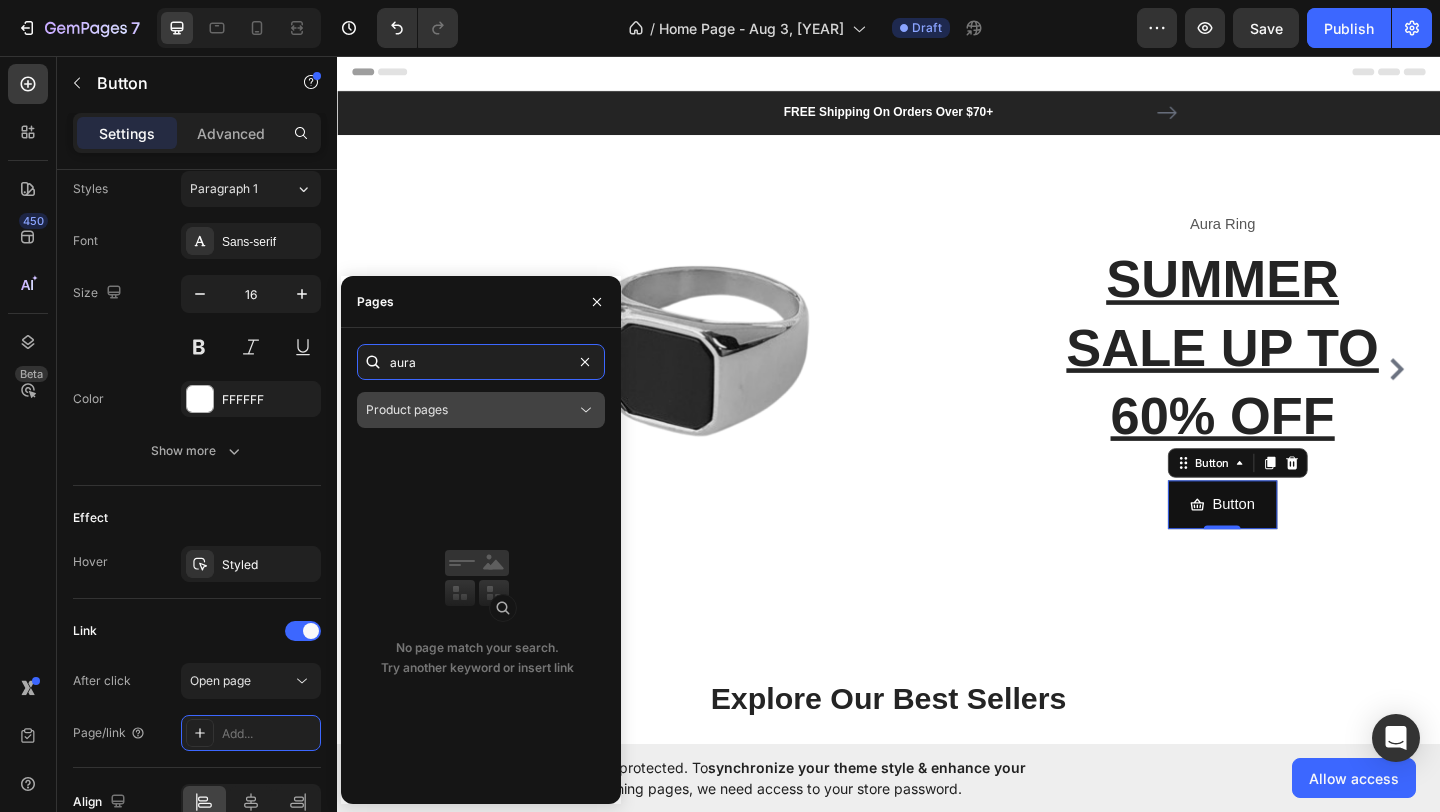 type on "aura" 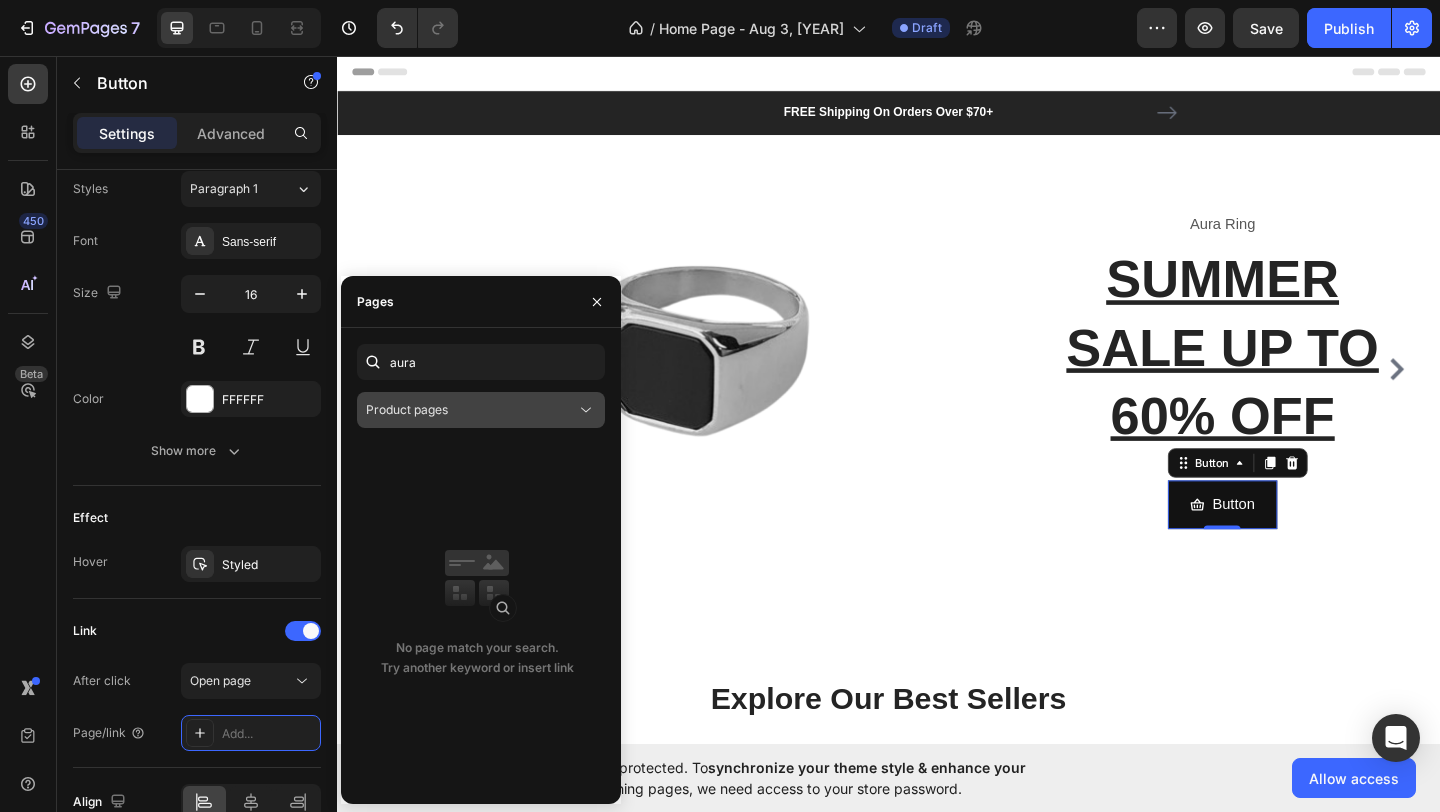 click on "Product pages" at bounding box center [471, 410] 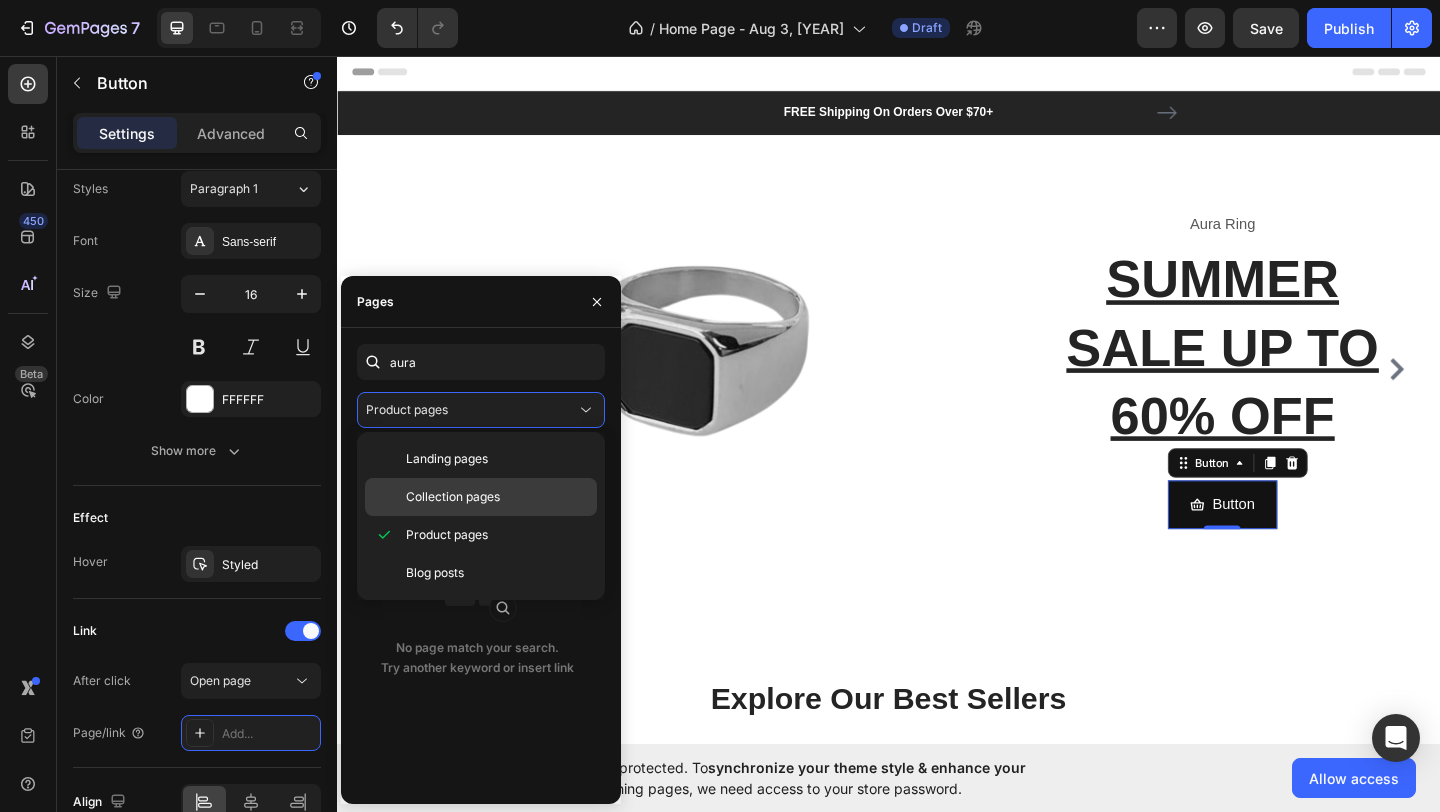 click on "Collection pages" at bounding box center (453, 497) 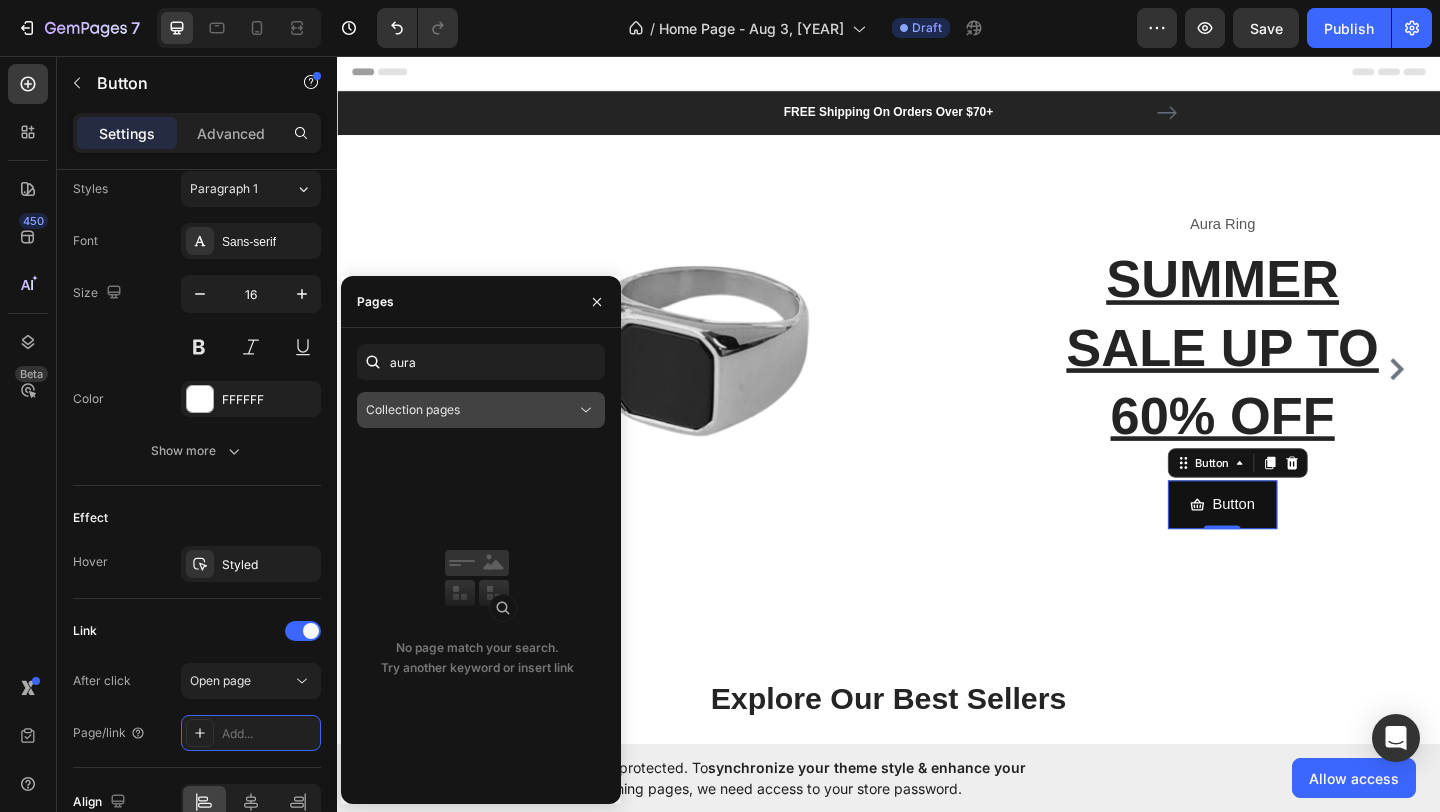 click on "Collection pages" at bounding box center (471, 410) 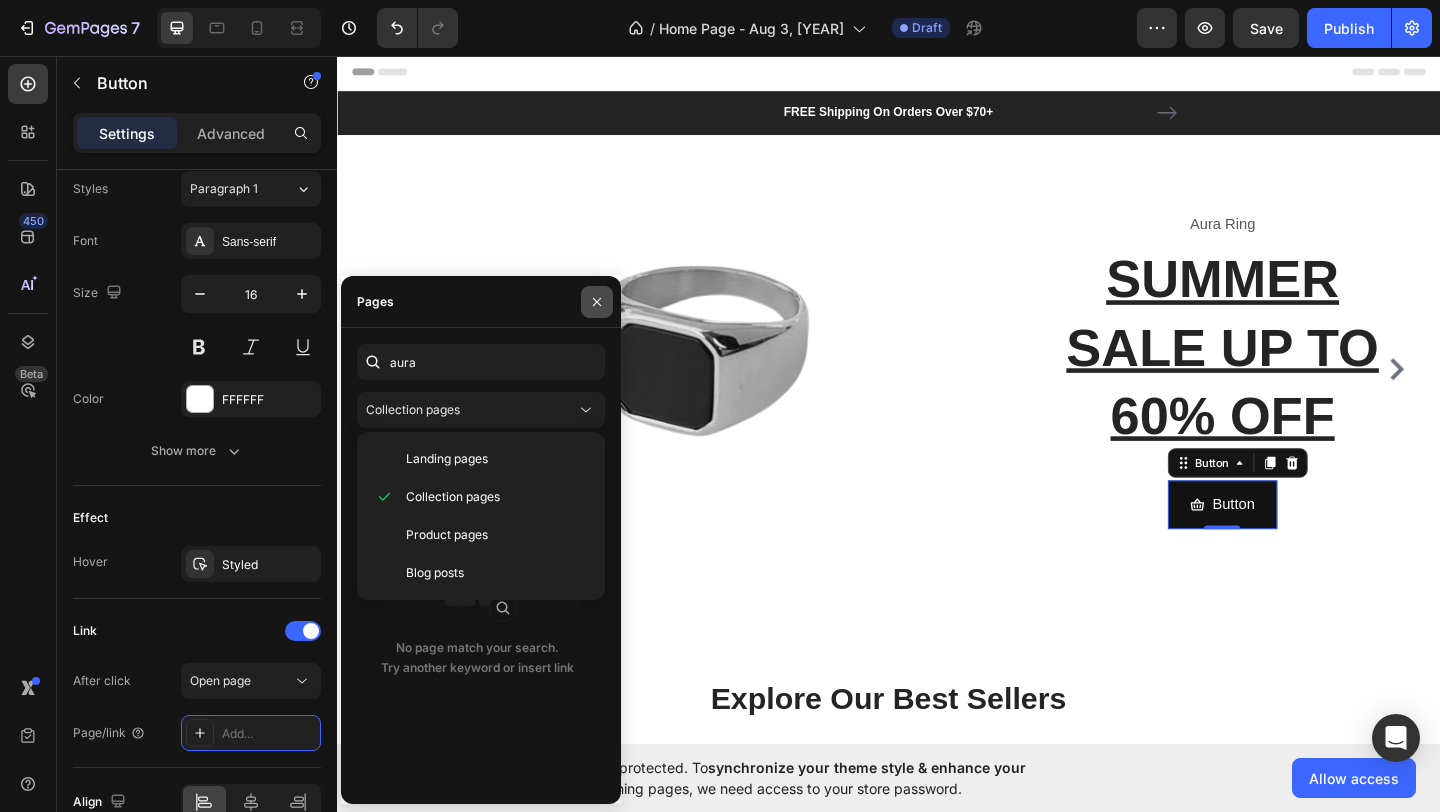 click at bounding box center [597, 302] 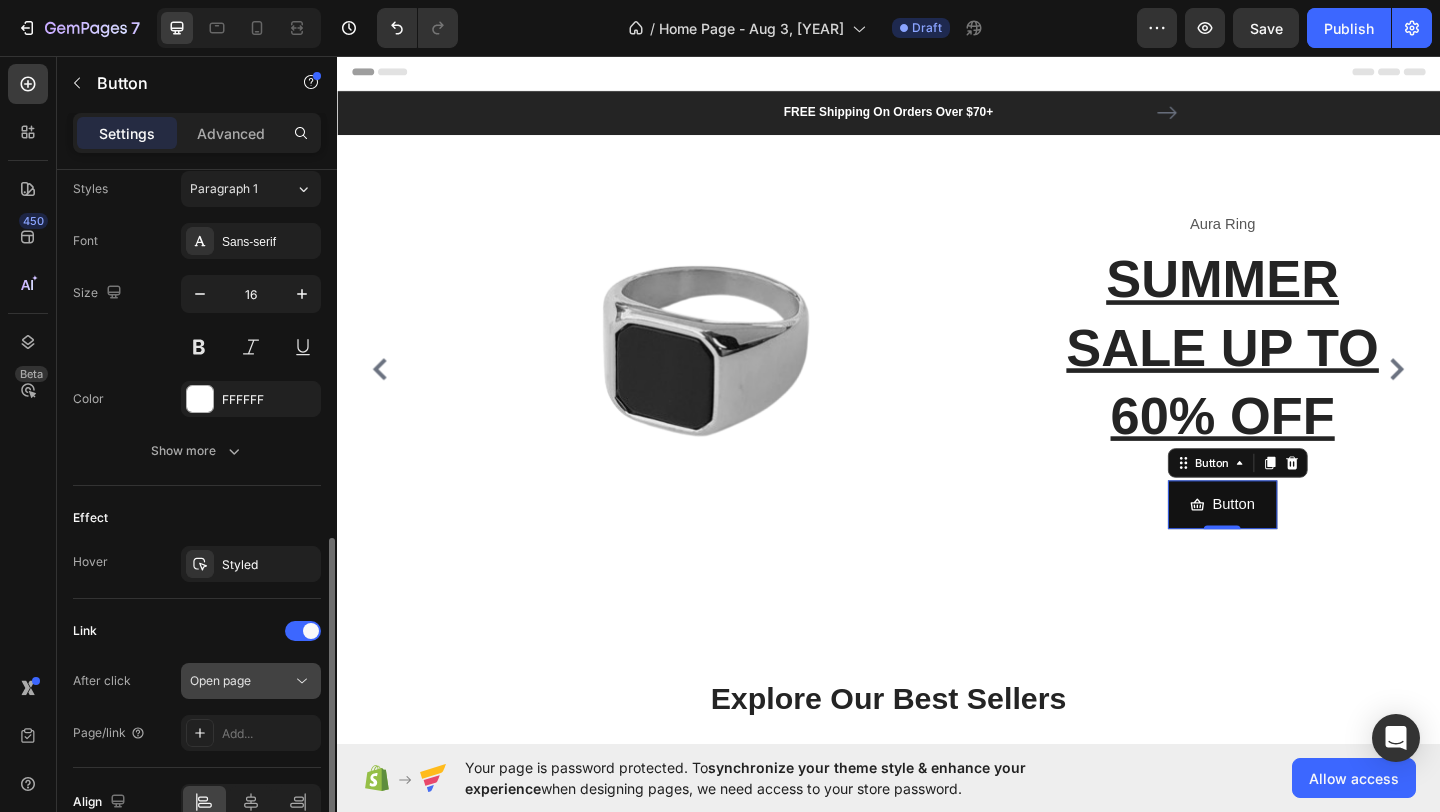 click on "Open page" at bounding box center [241, 681] 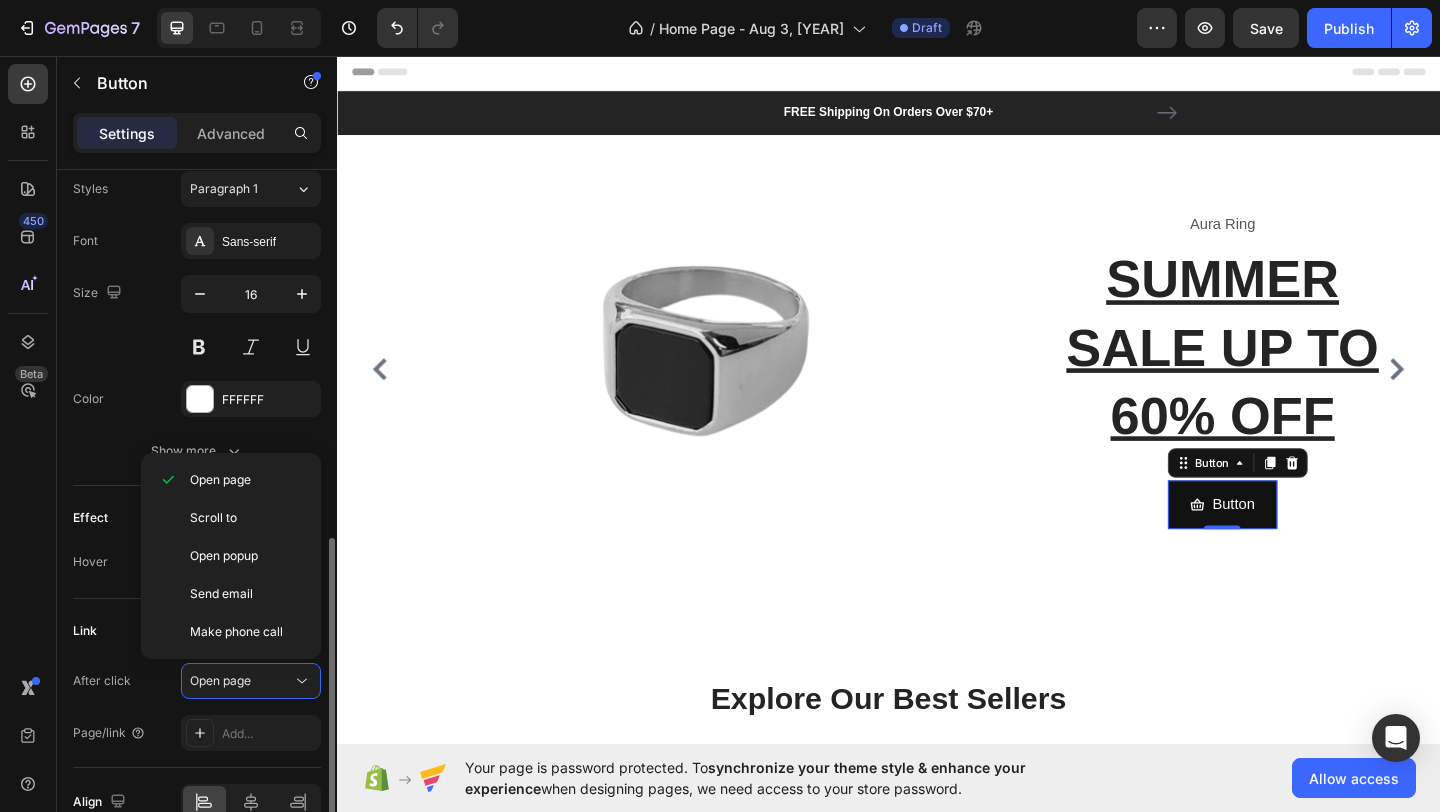 click on "Hover Styled" at bounding box center (197, 564) 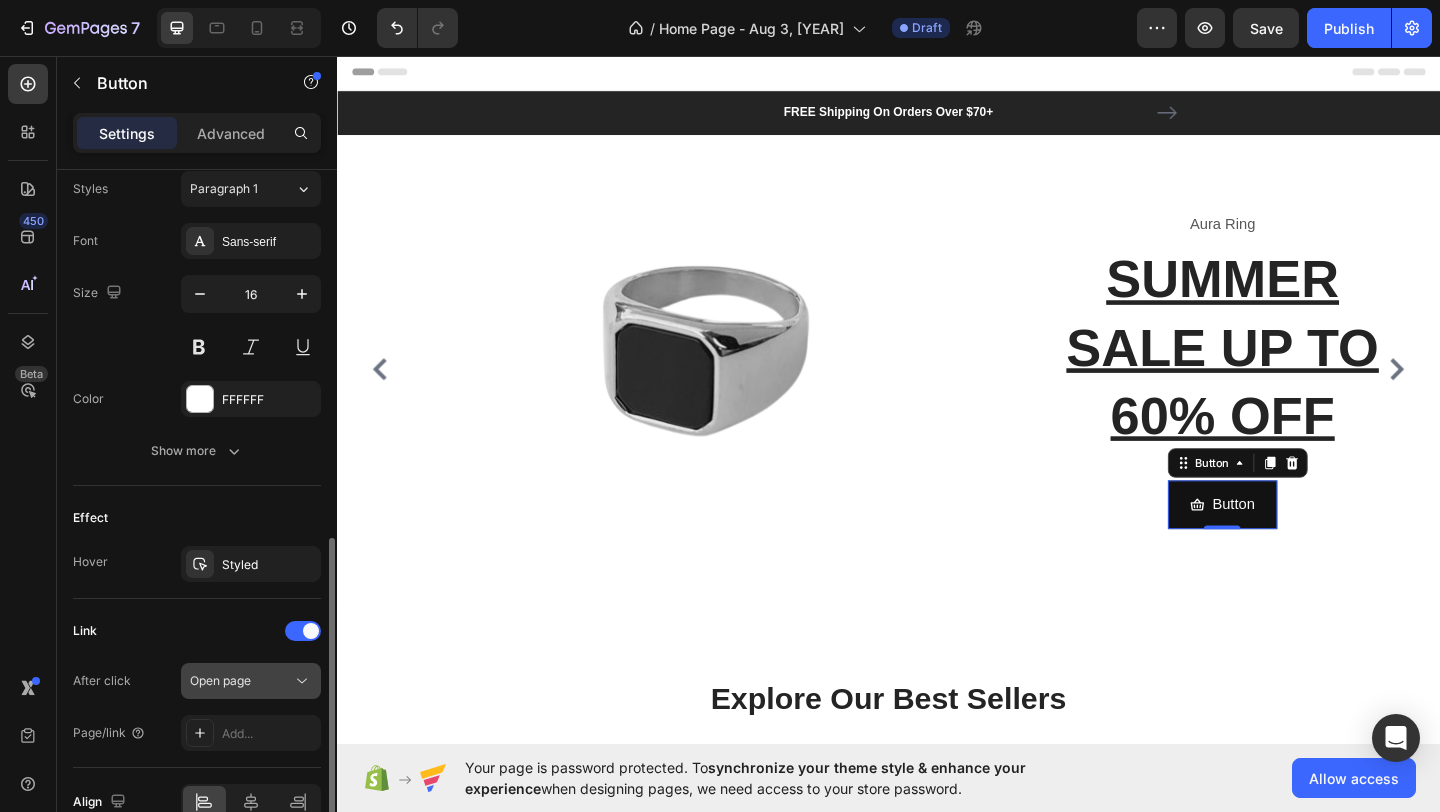 click on "Open page" at bounding box center (241, 681) 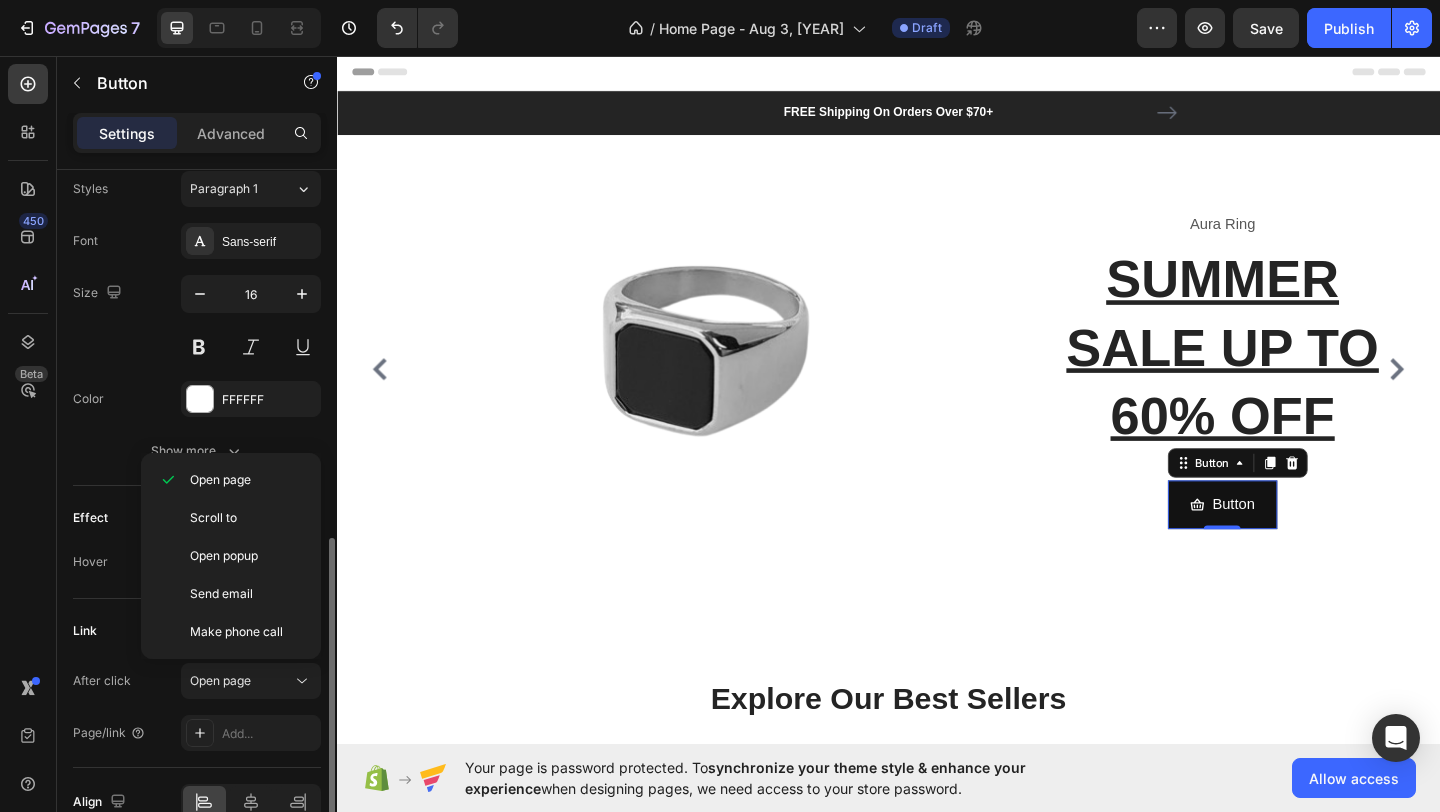 click on "Effect Hover Styled" 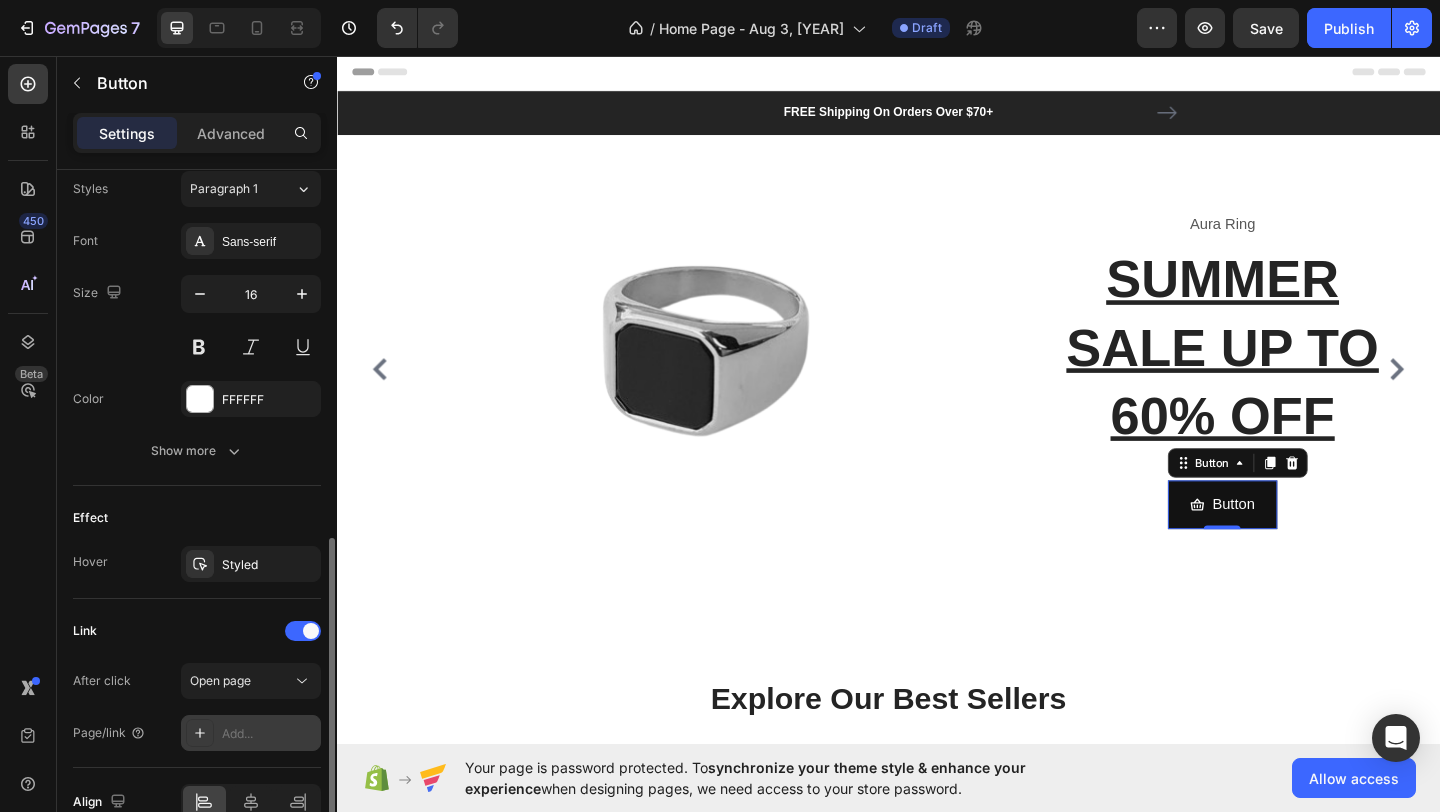 click at bounding box center [200, 733] 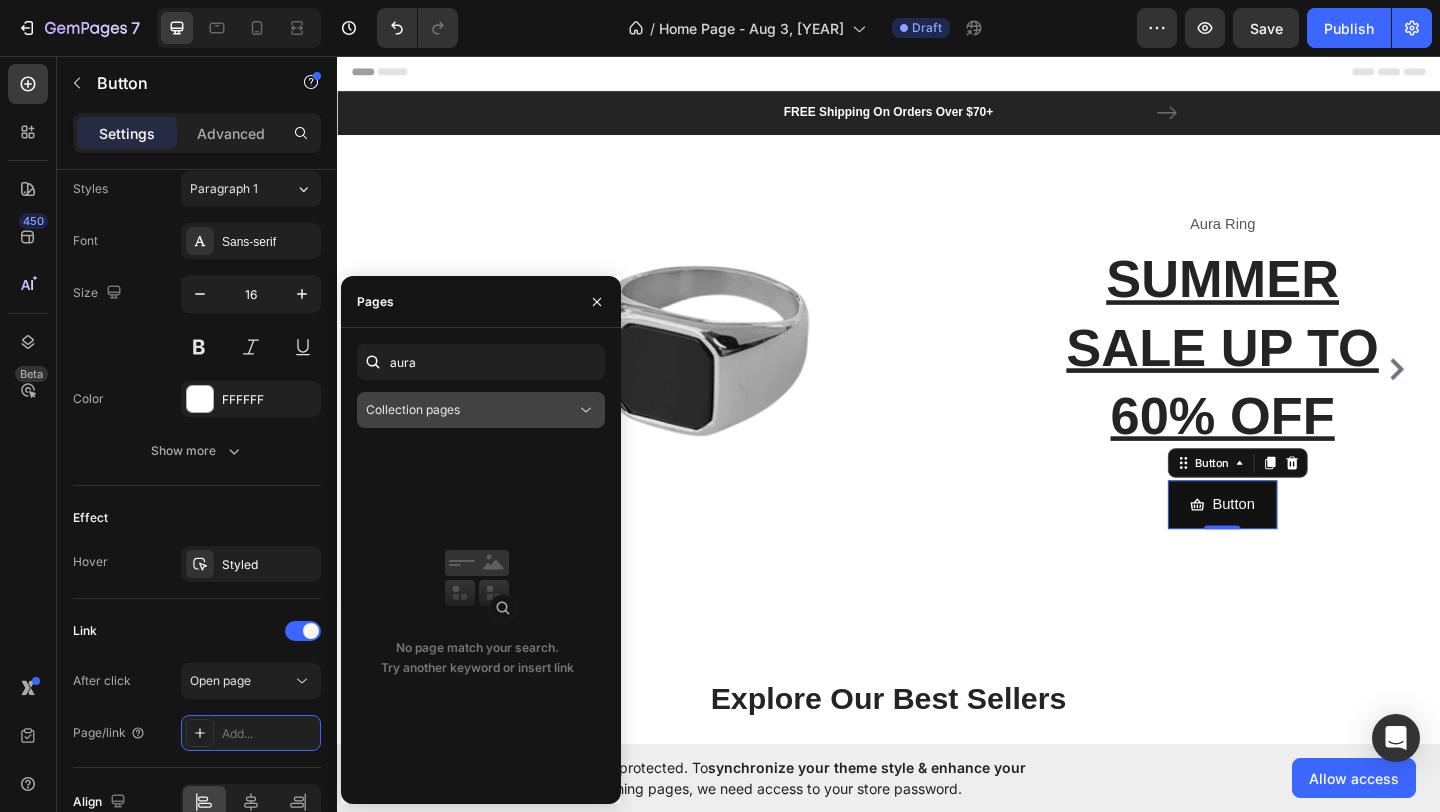 click on "Collection pages" at bounding box center [471, 410] 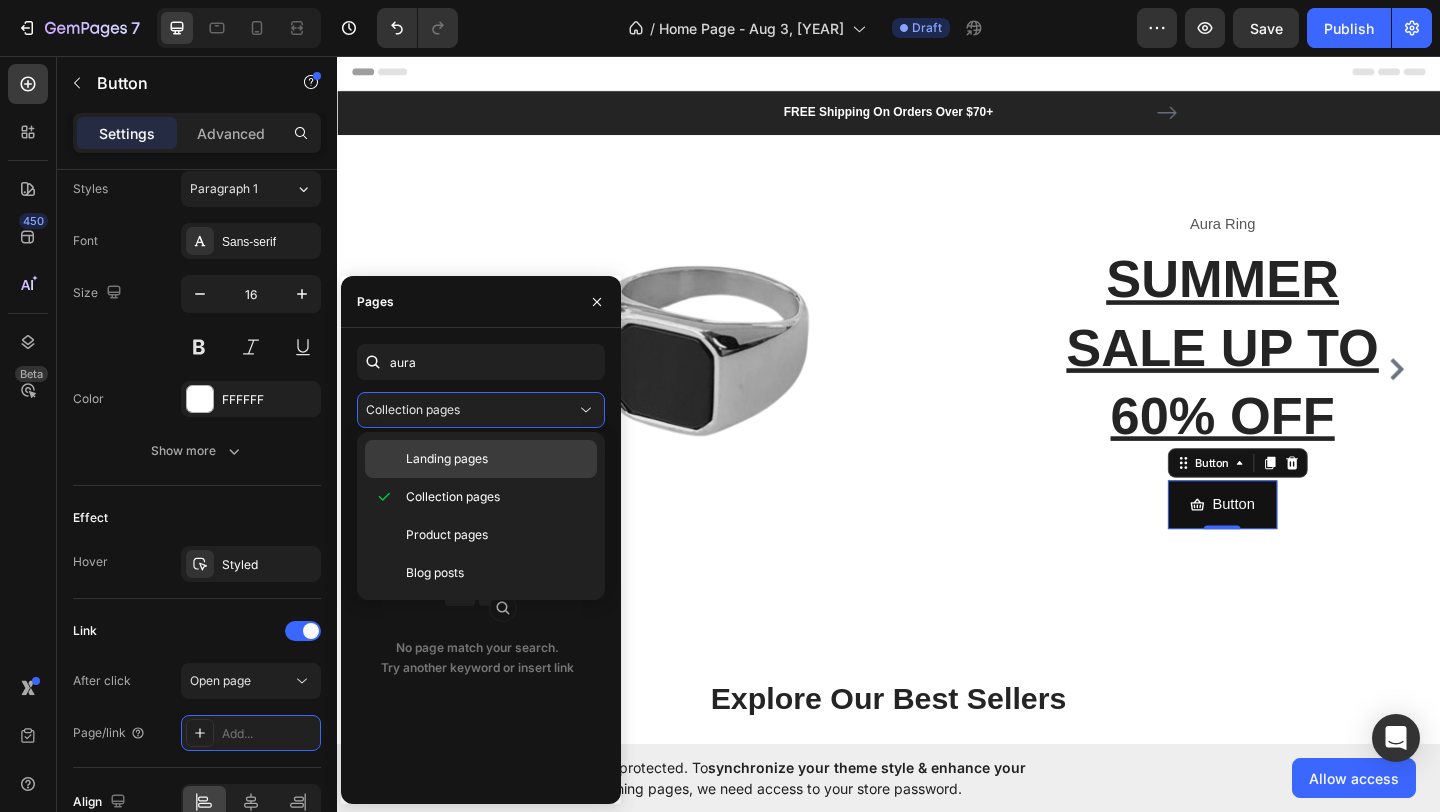 click on "Landing pages" at bounding box center (447, 459) 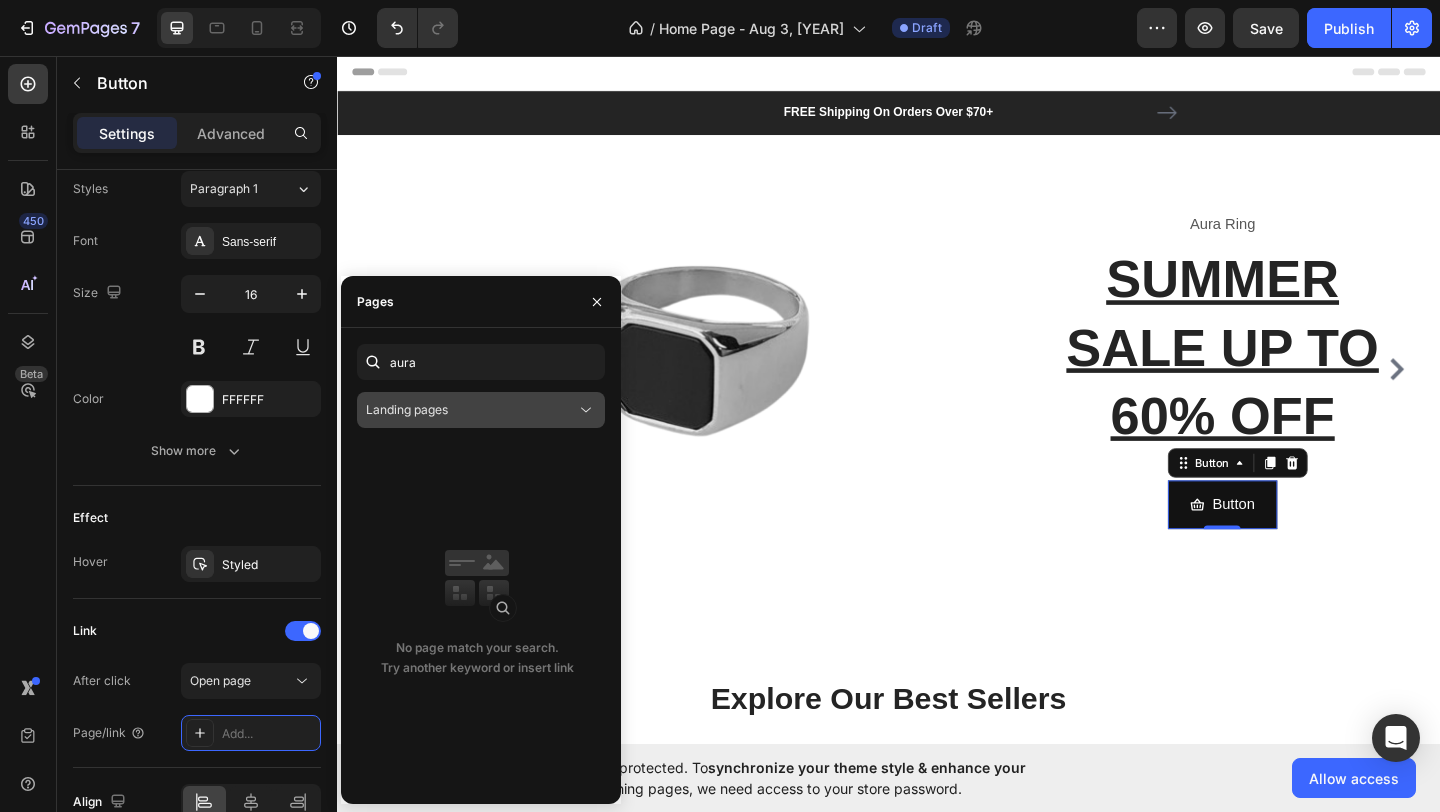click on "Landing pages" at bounding box center [471, 410] 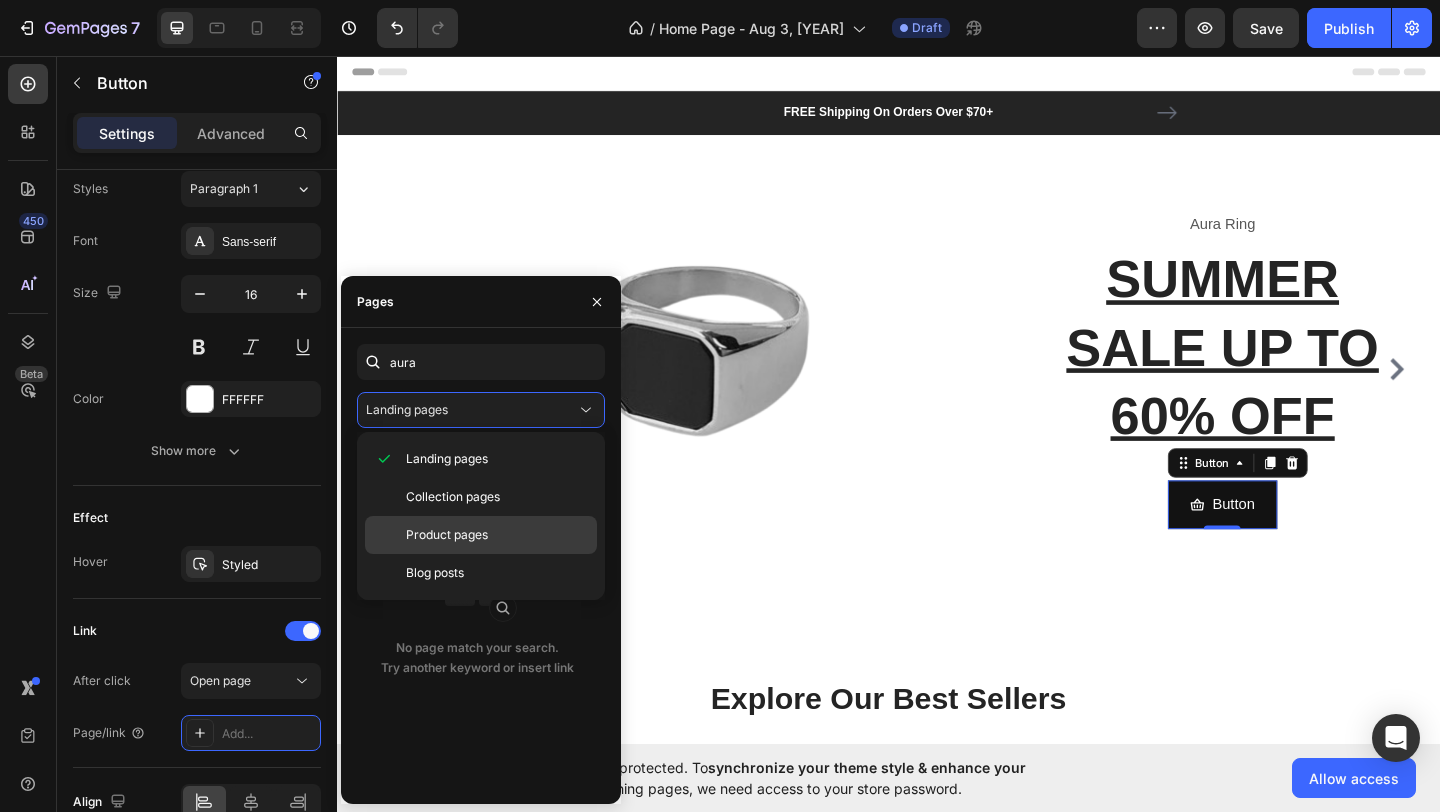 click on "Product pages" 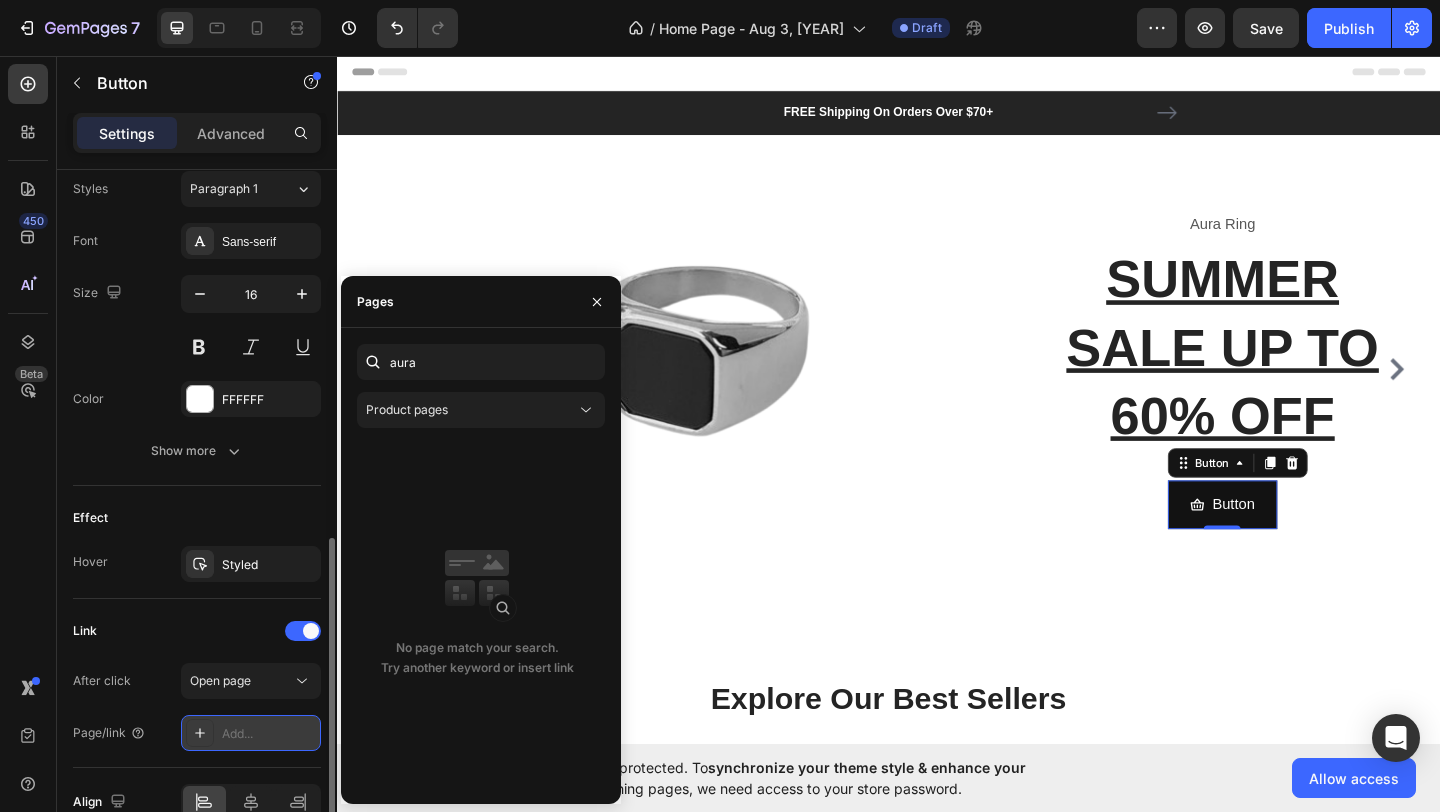 click on "Add..." at bounding box center [251, 733] 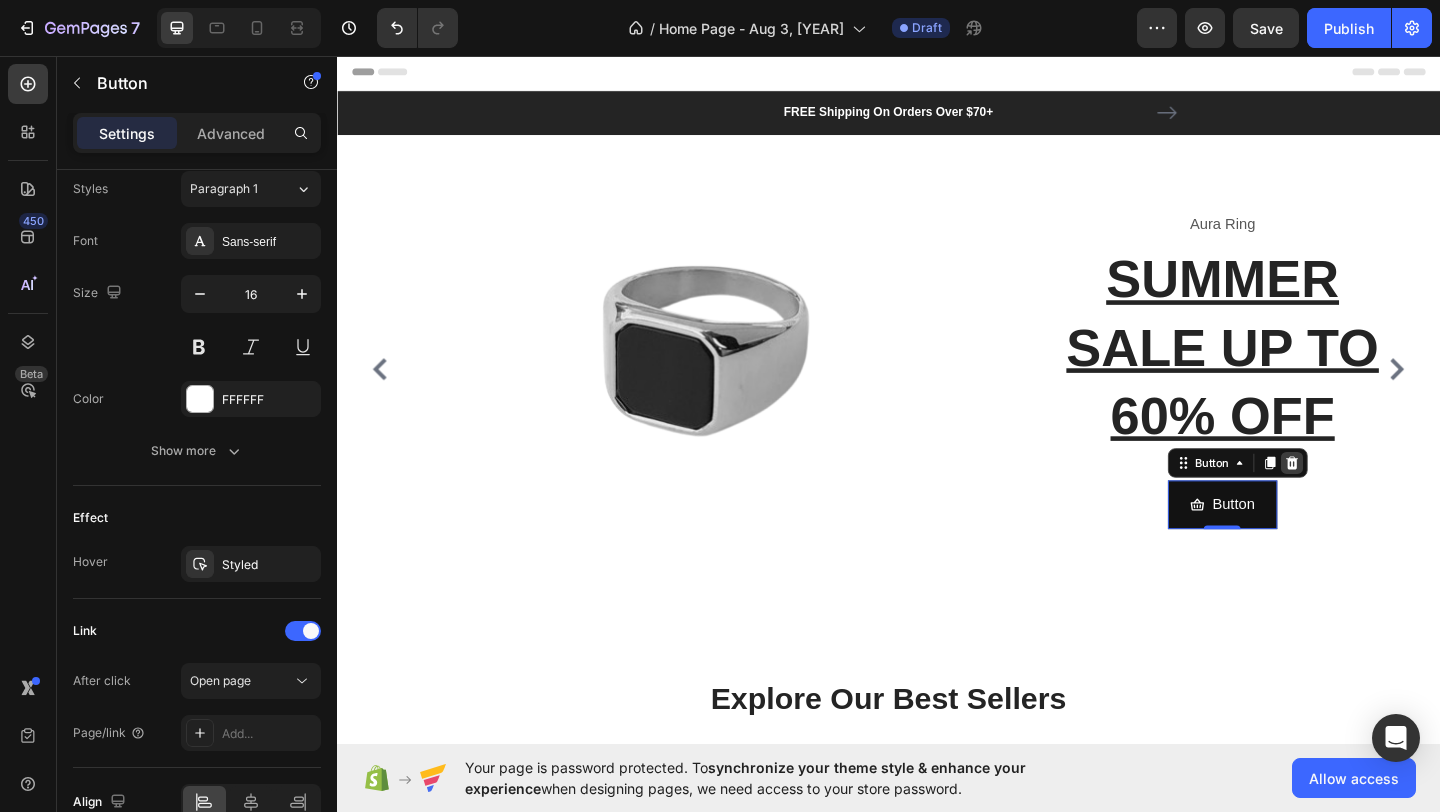 click 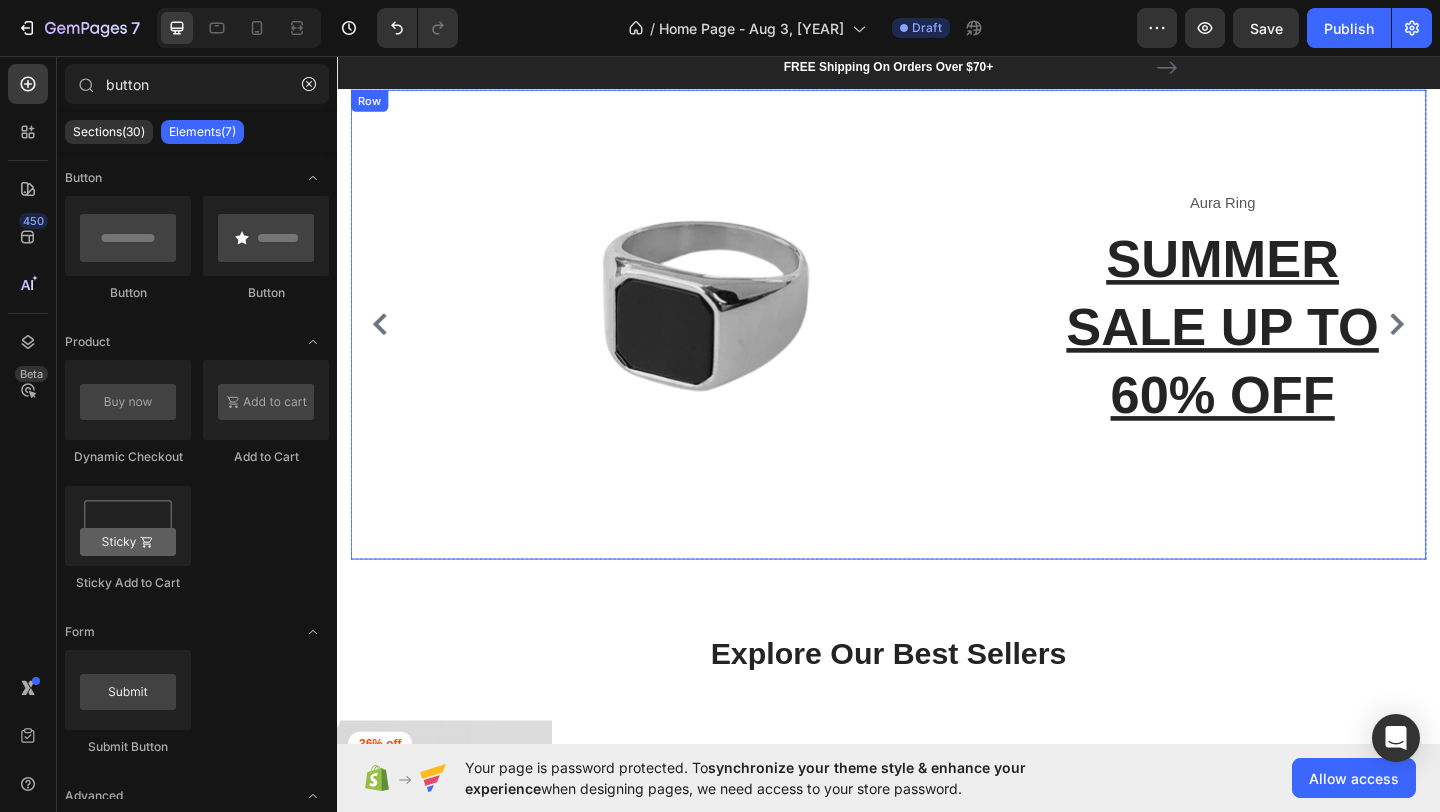 scroll, scrollTop: 48, scrollLeft: 0, axis: vertical 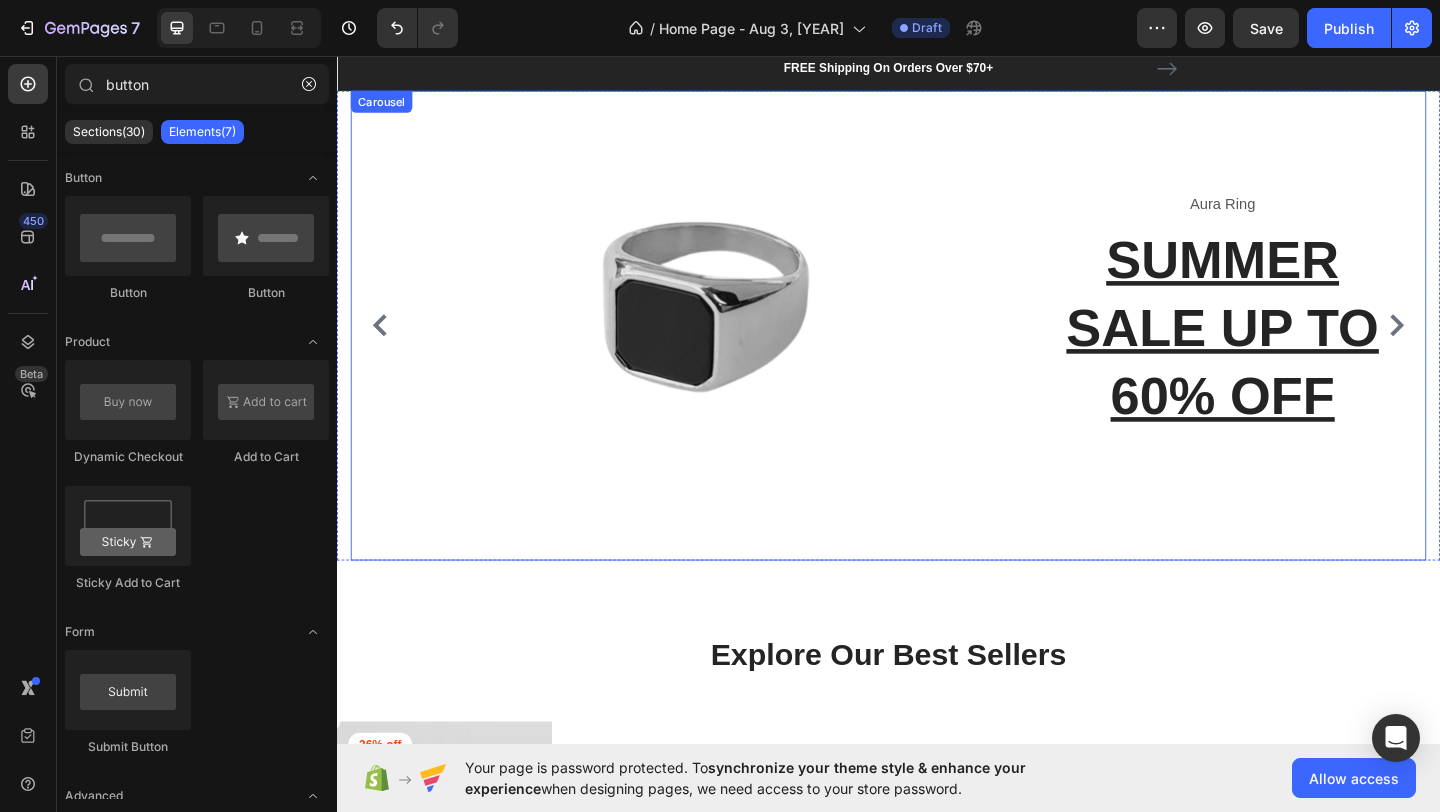 click 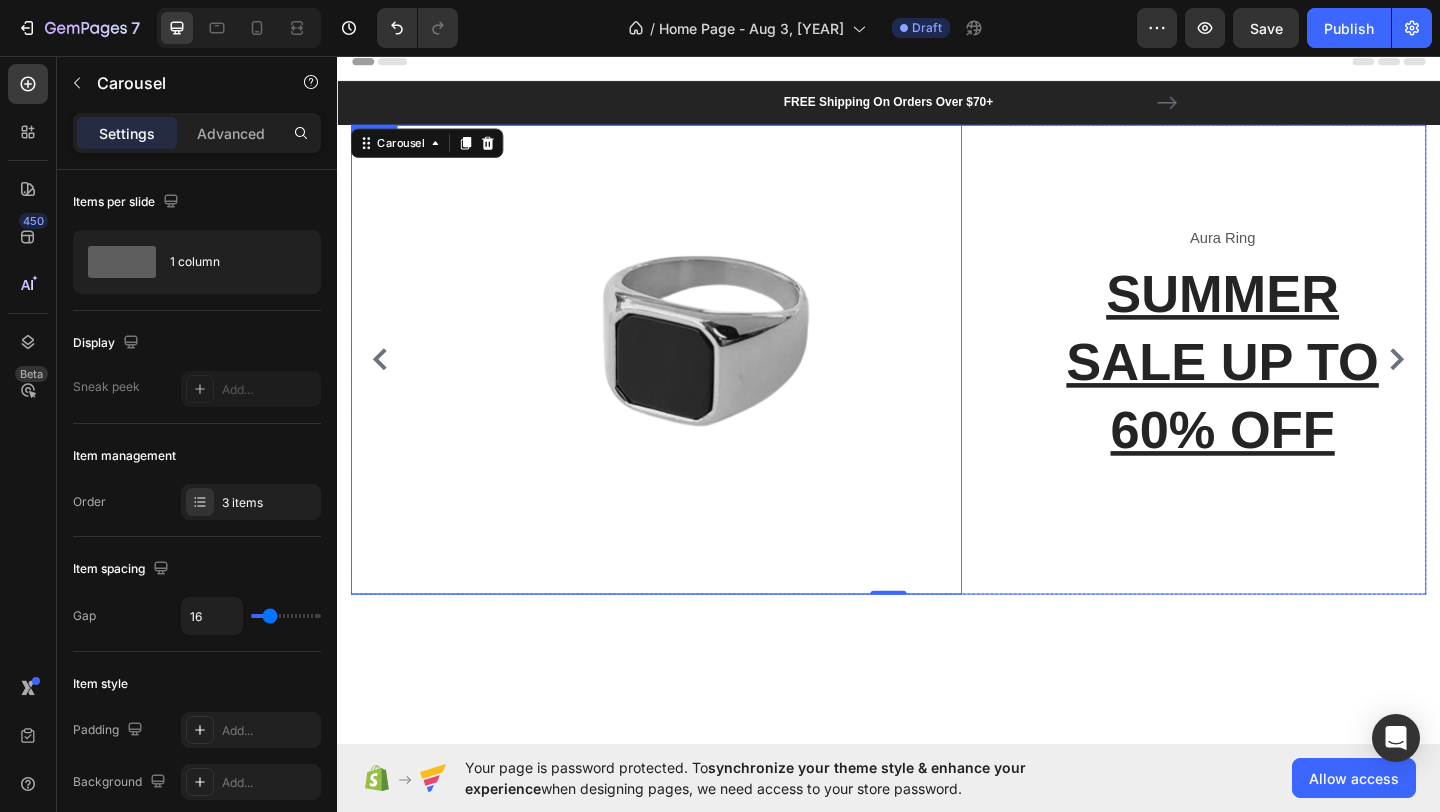 scroll, scrollTop: 0, scrollLeft: 0, axis: both 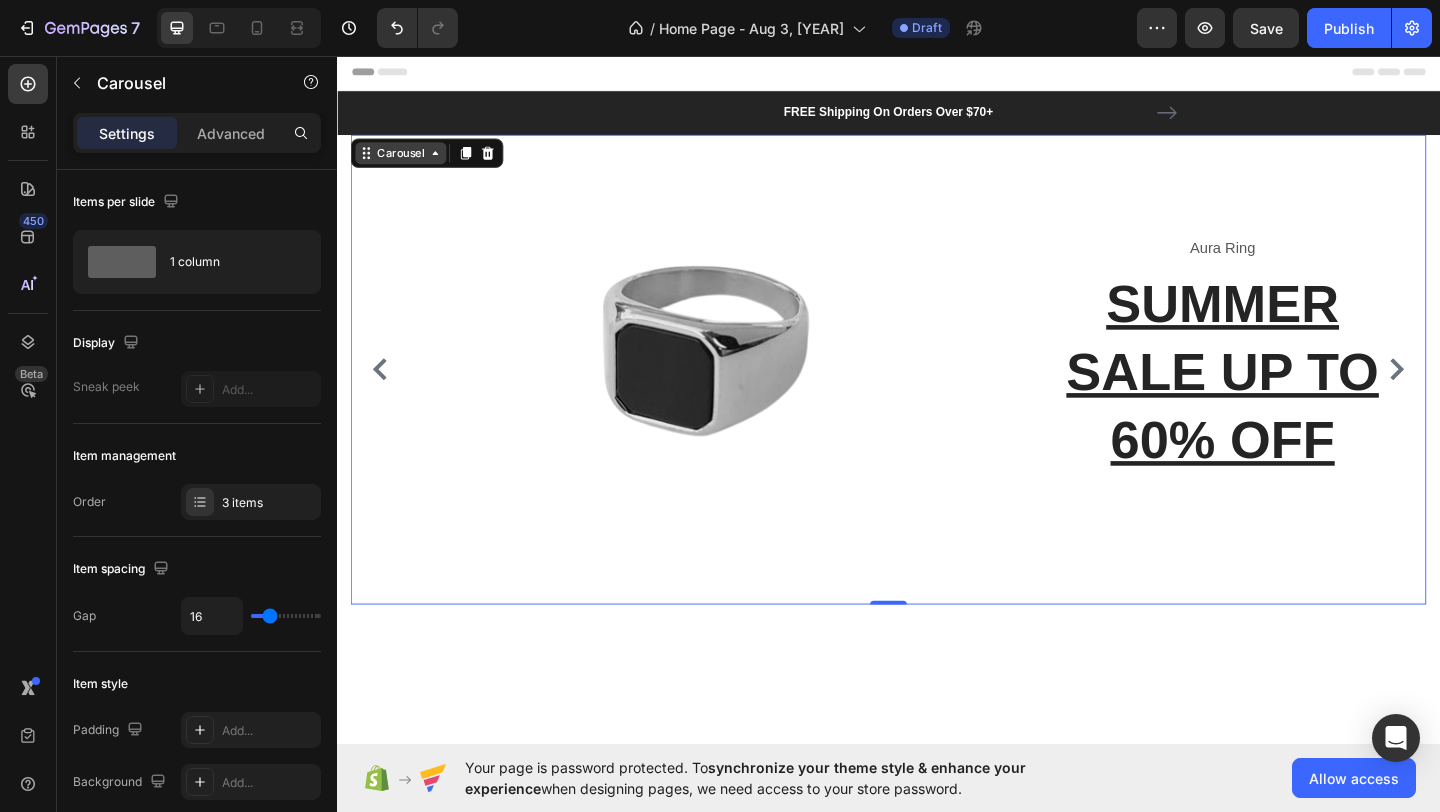 click on "Carousel" at bounding box center (406, 162) 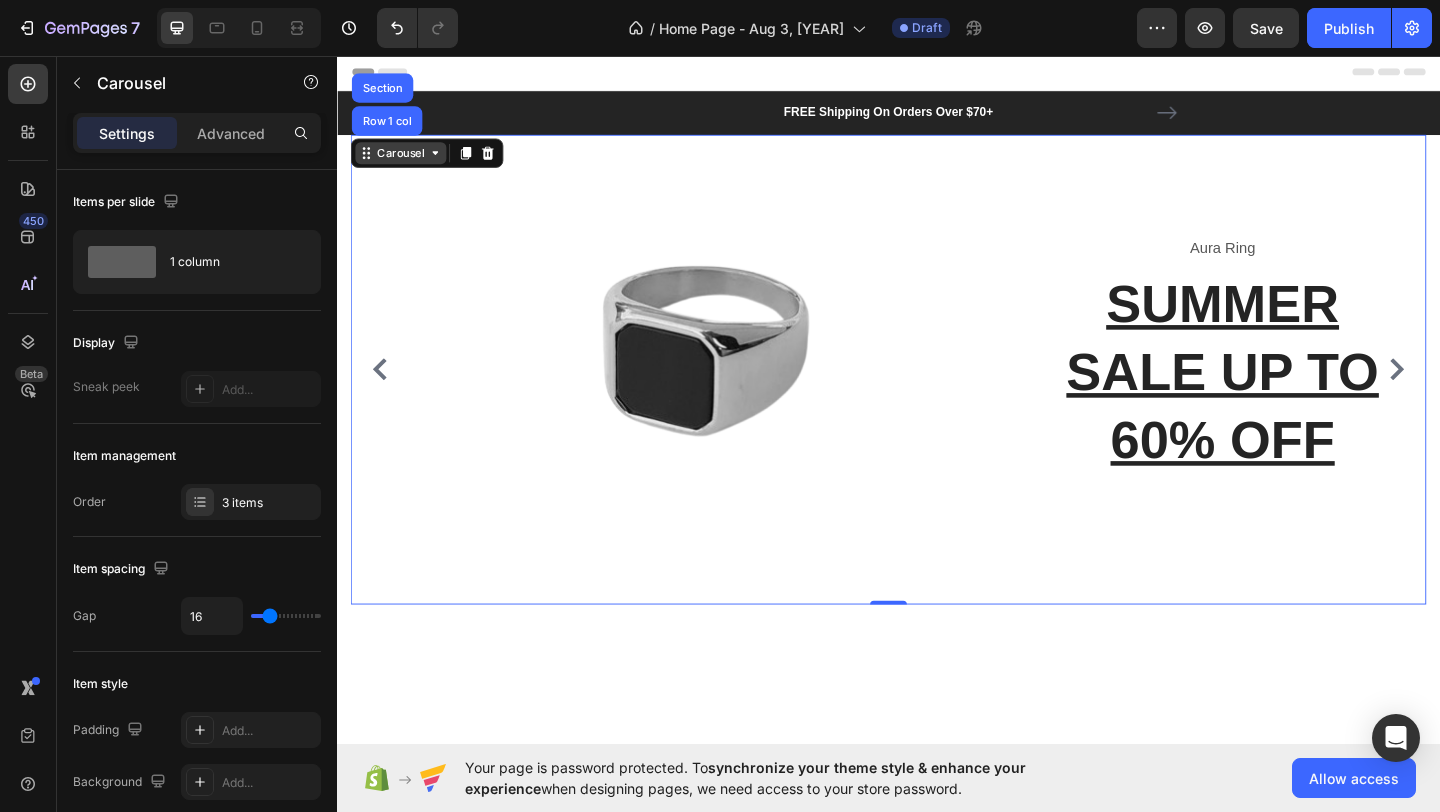 click on "Carousel" at bounding box center (406, 162) 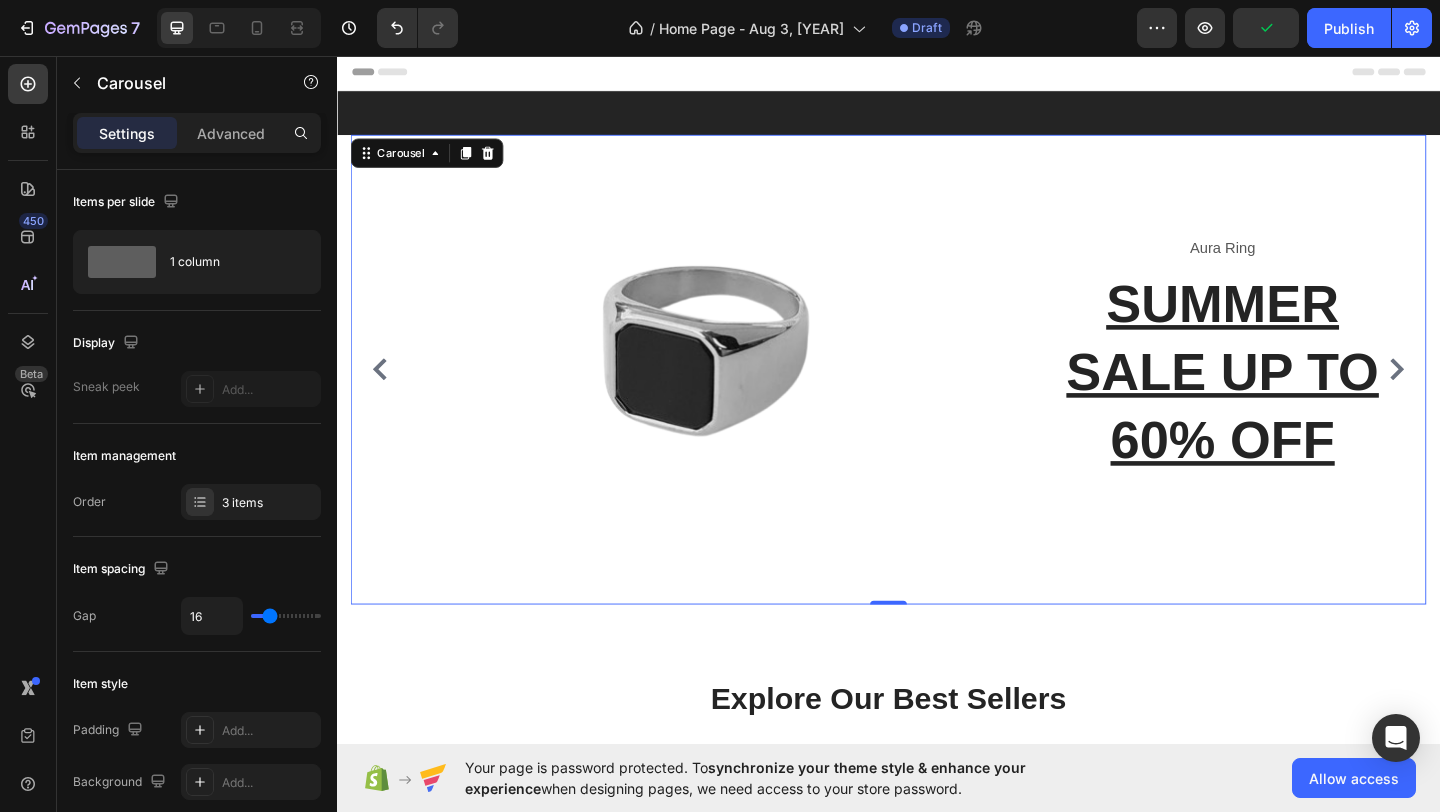 scroll, scrollTop: 207, scrollLeft: 0, axis: vertical 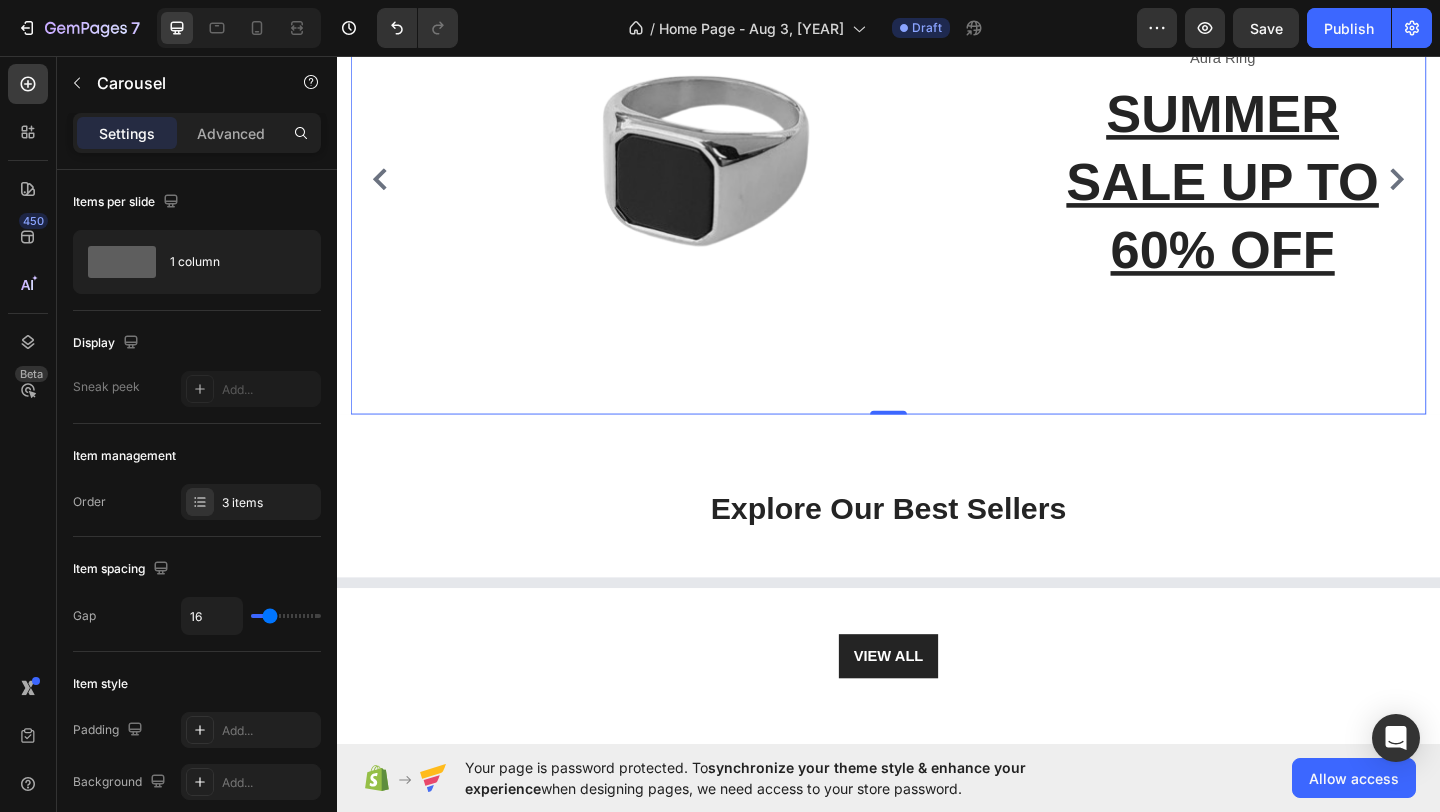 click on "Image Aura Ring Text block SUMMER SALE UP TO 60% OFF Heading Row Row" at bounding box center [937, 191] 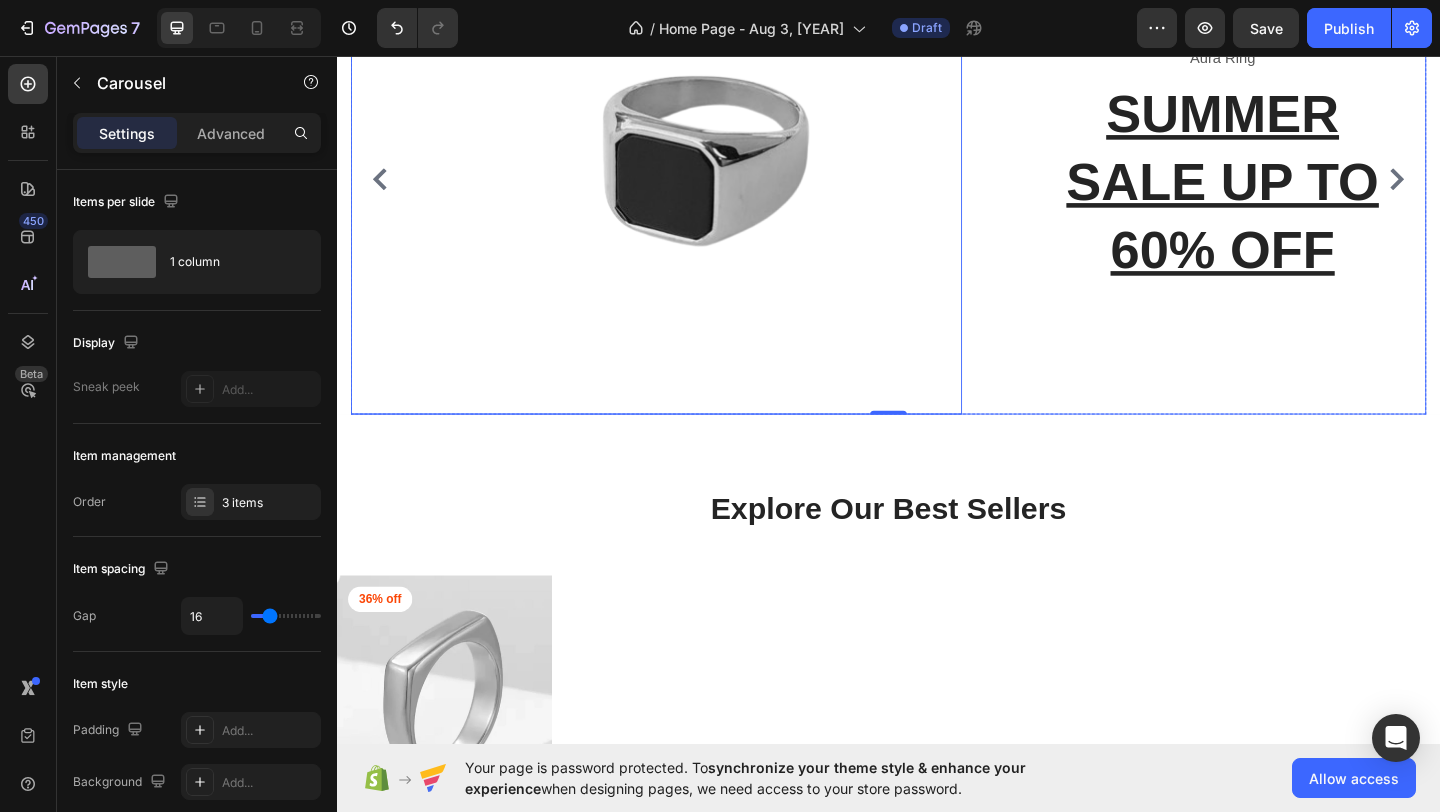 scroll, scrollTop: 0, scrollLeft: 0, axis: both 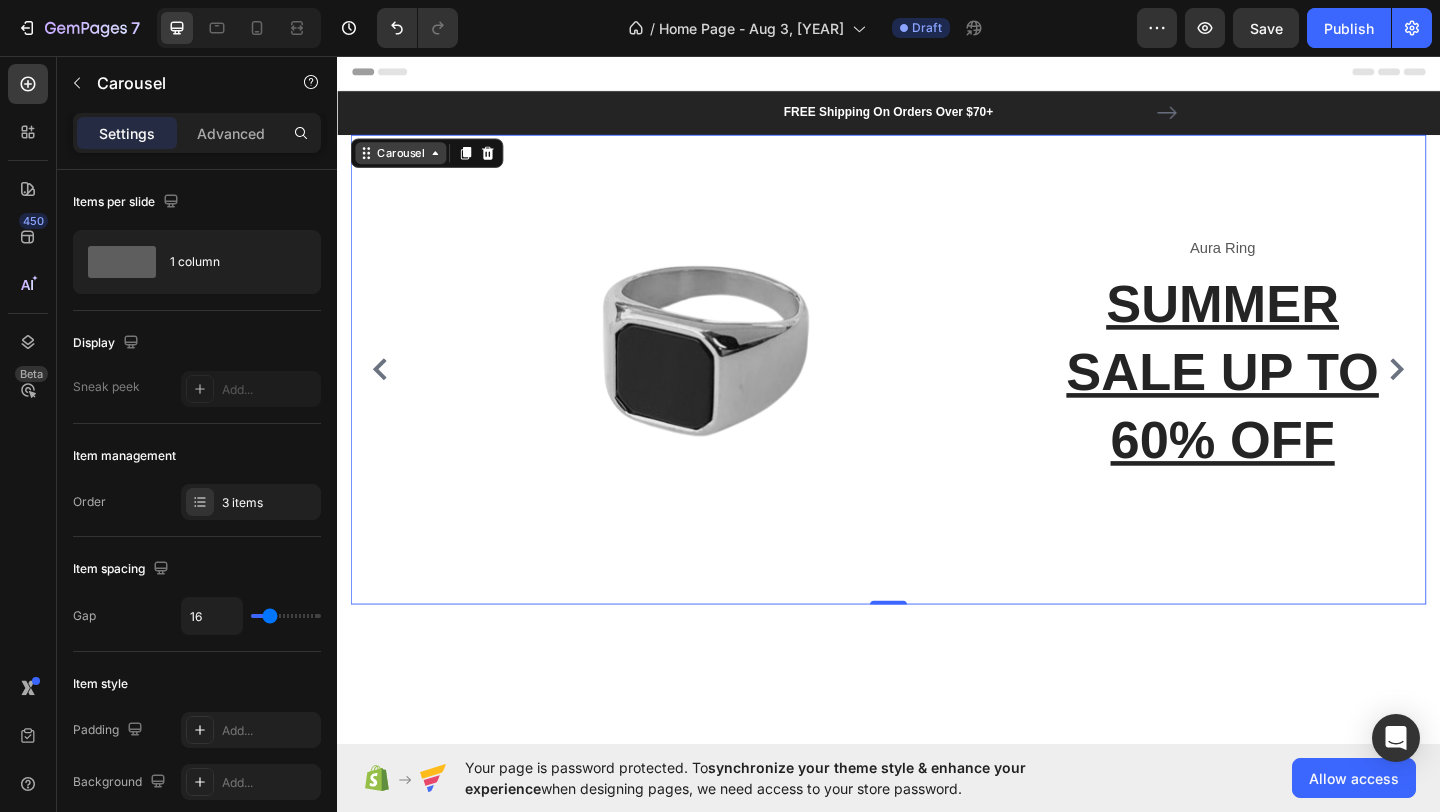 click on "Carousel" at bounding box center (406, 162) 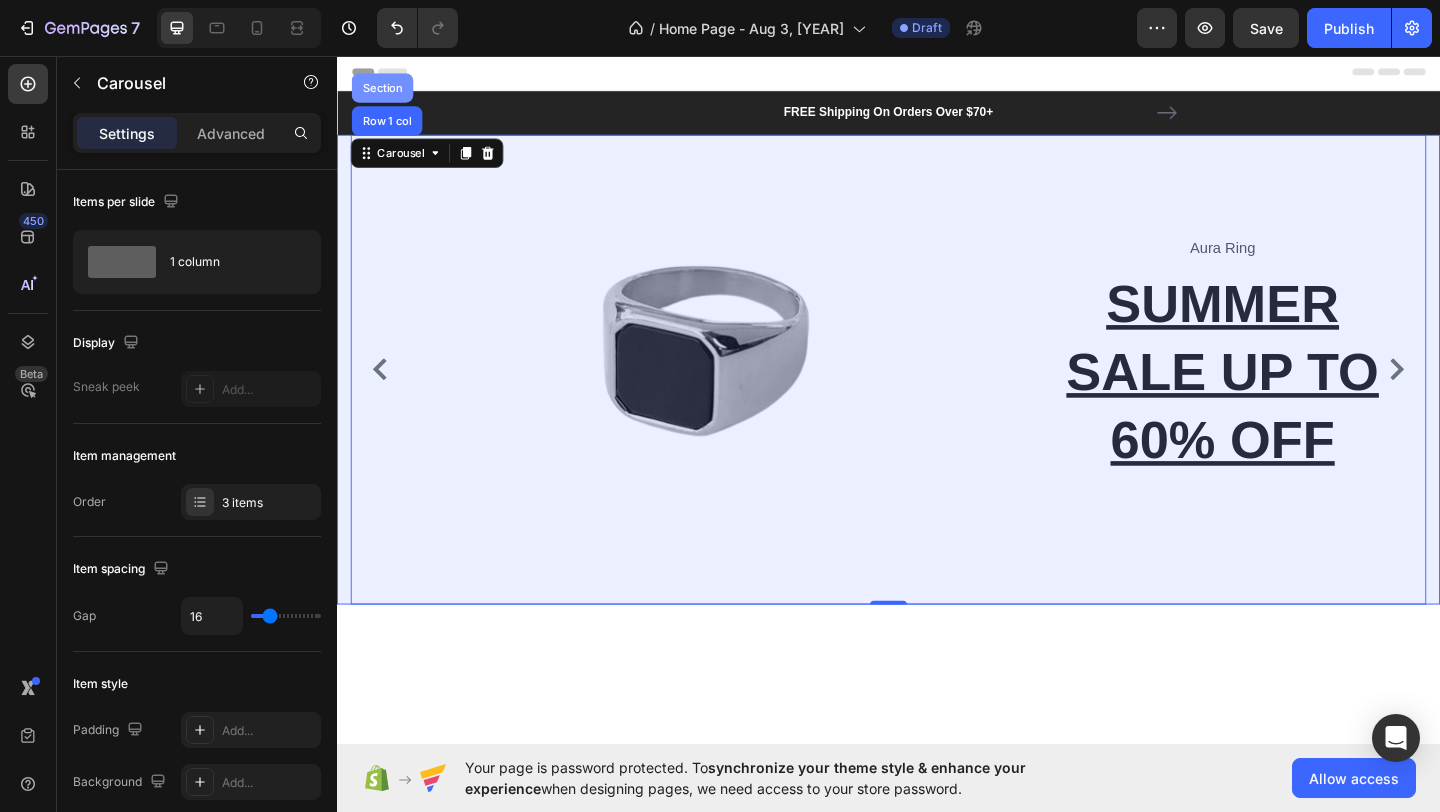 click on "Section" at bounding box center (386, 91) 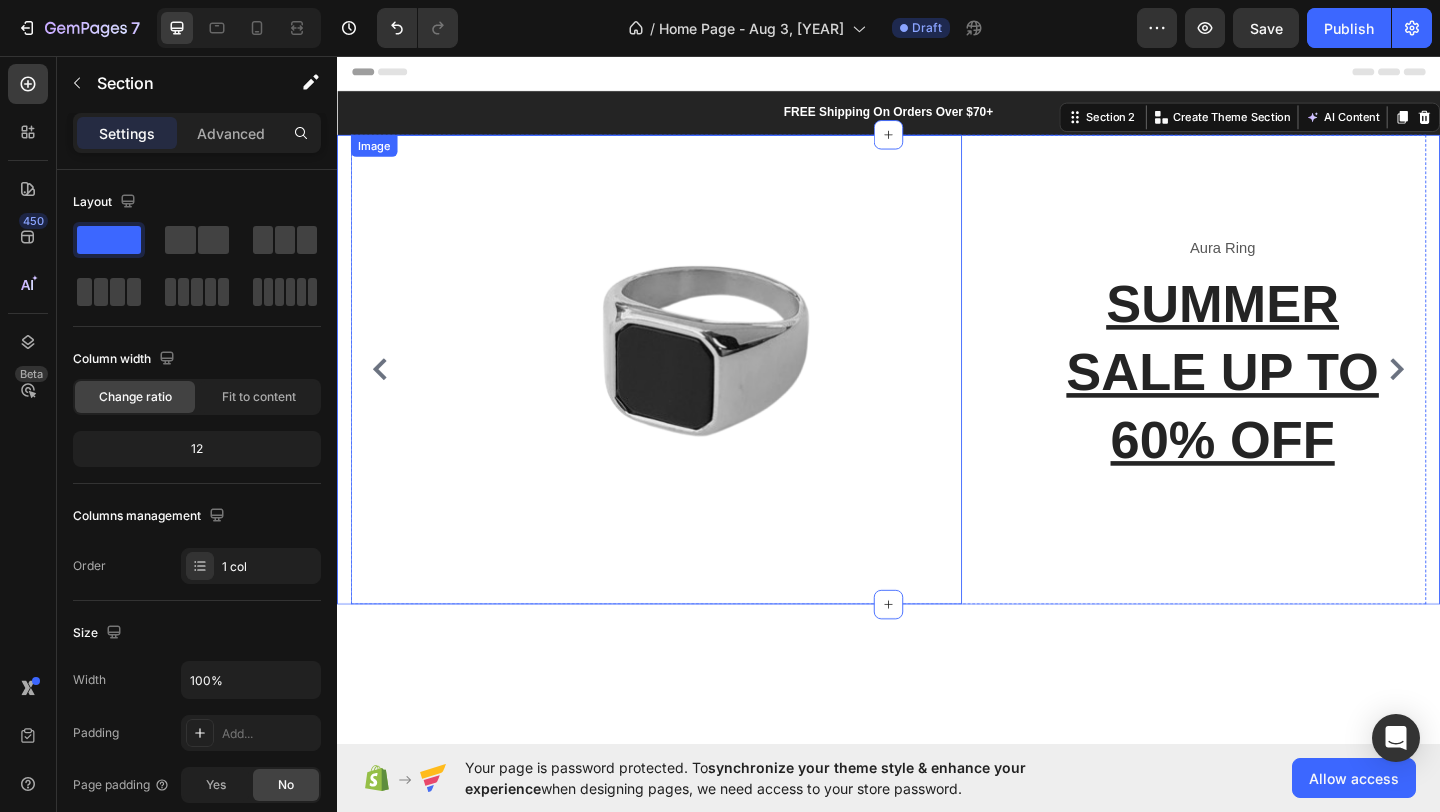 click at bounding box center [684, 398] 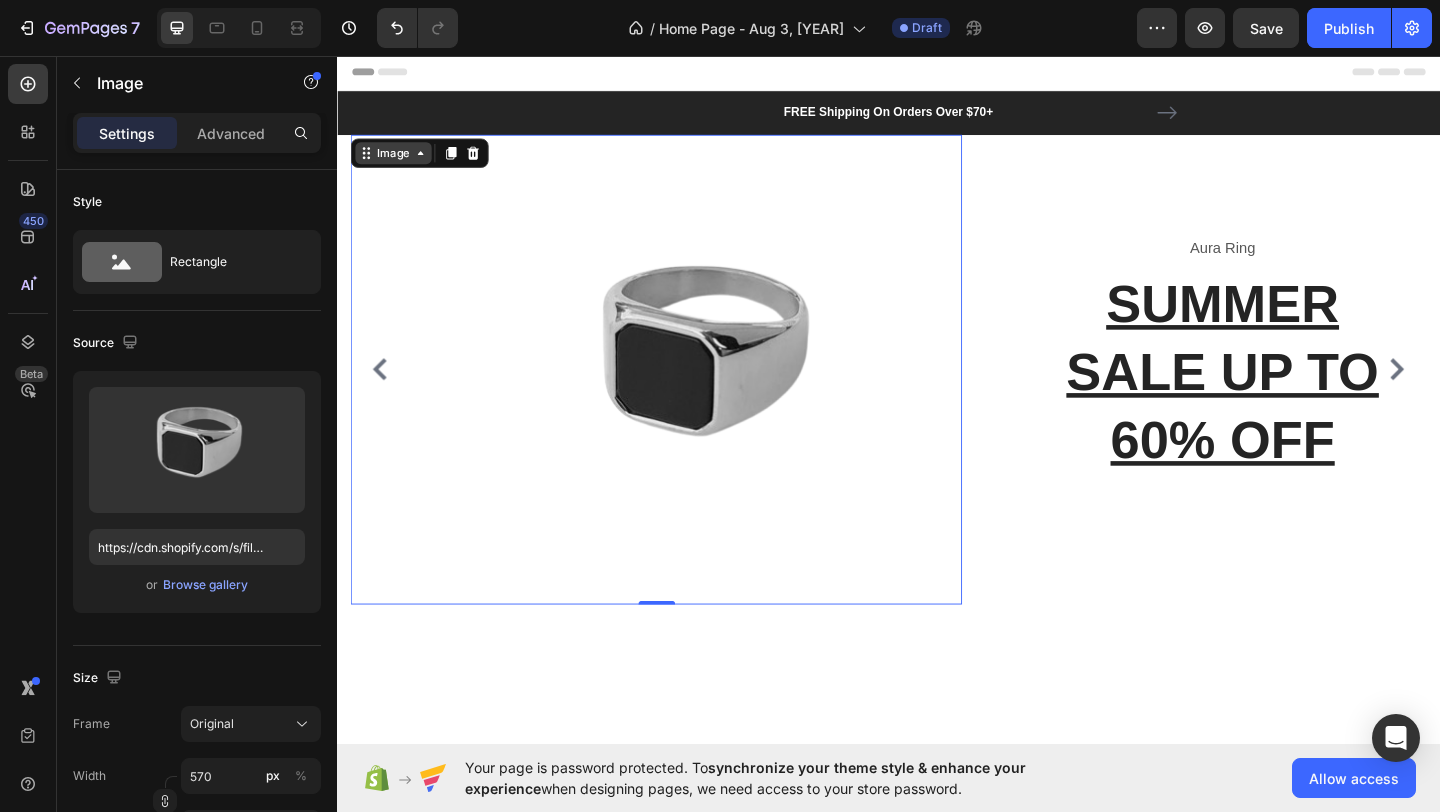 click on "Image" at bounding box center [398, 162] 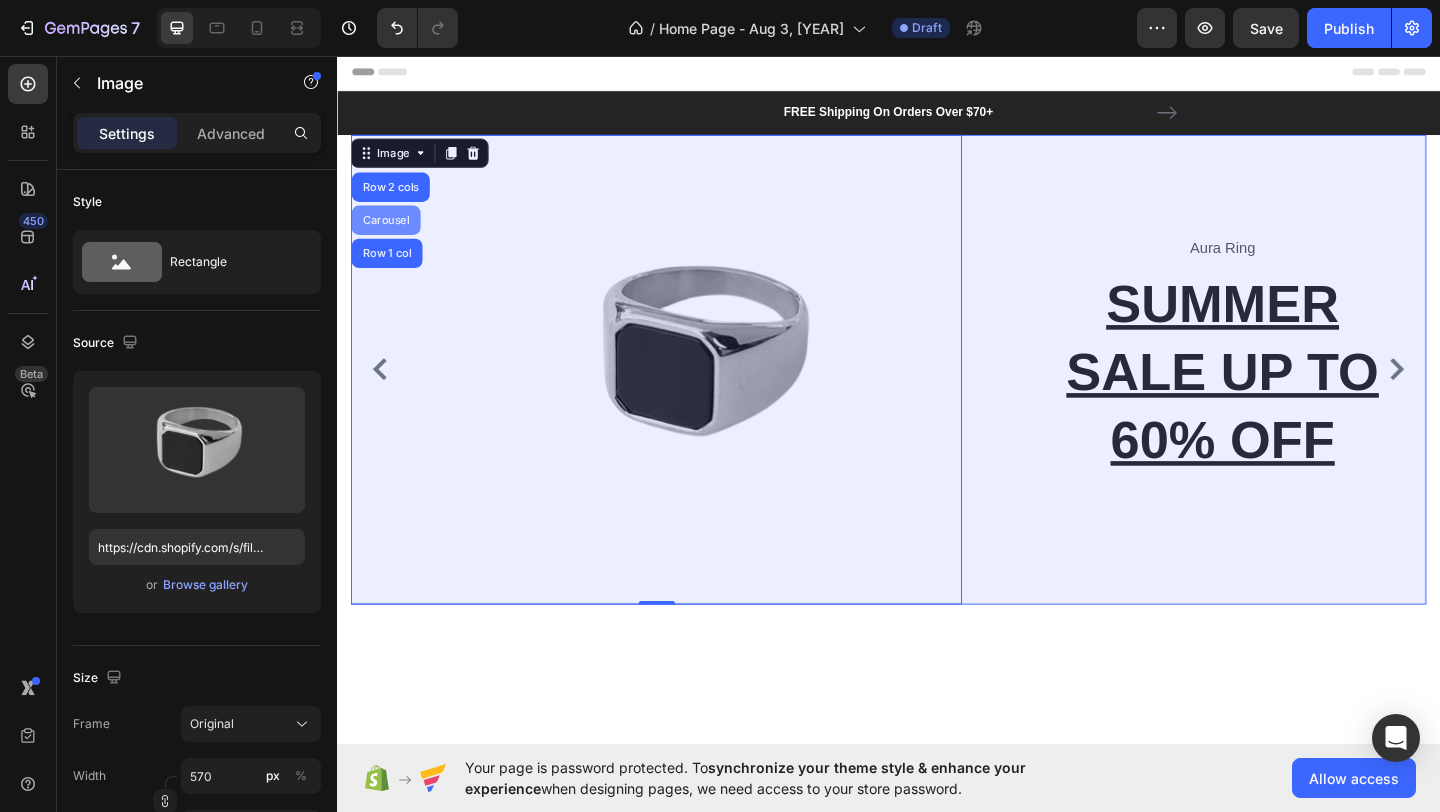 click on "Carousel" at bounding box center [390, 235] 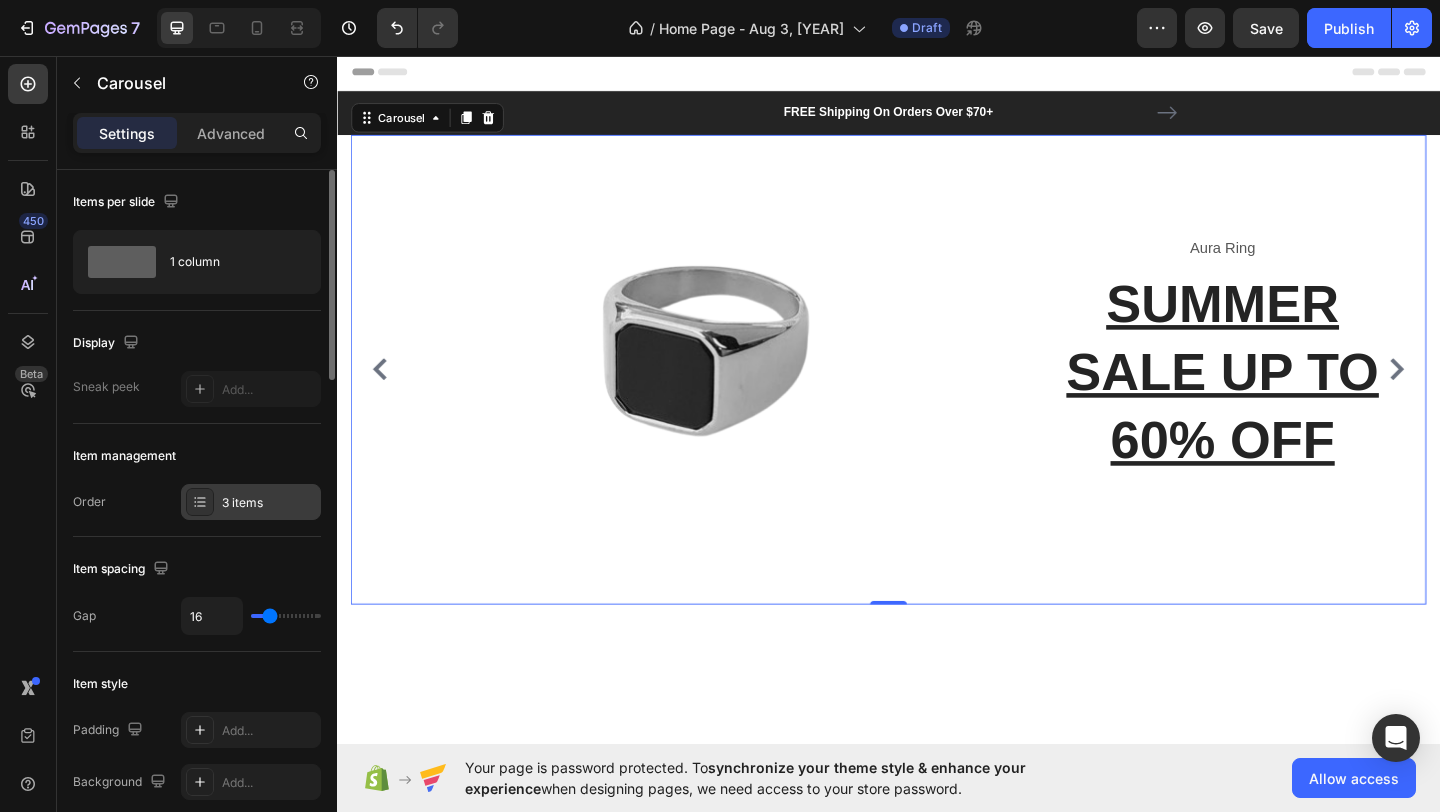 click 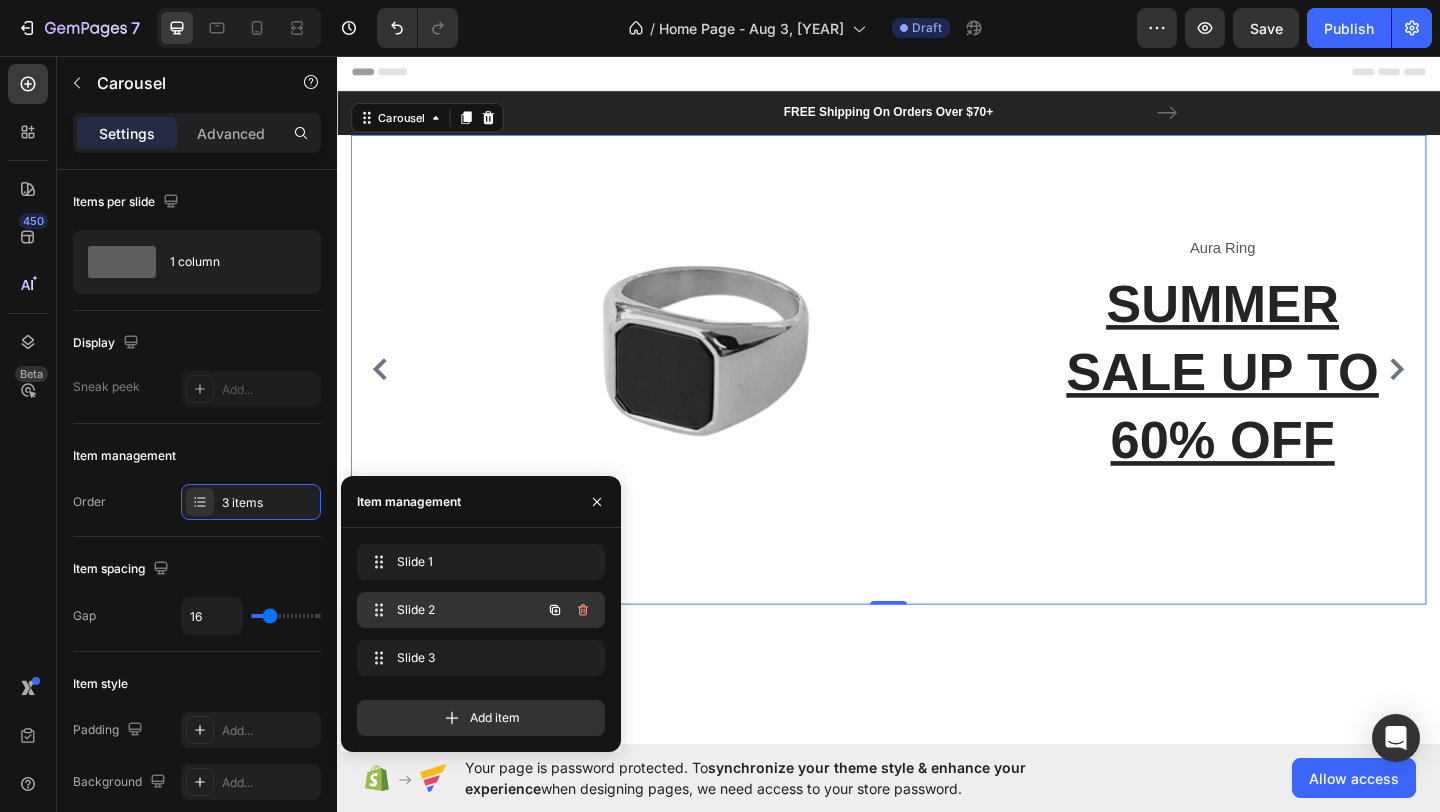 click on "Slide 2" at bounding box center [453, 610] 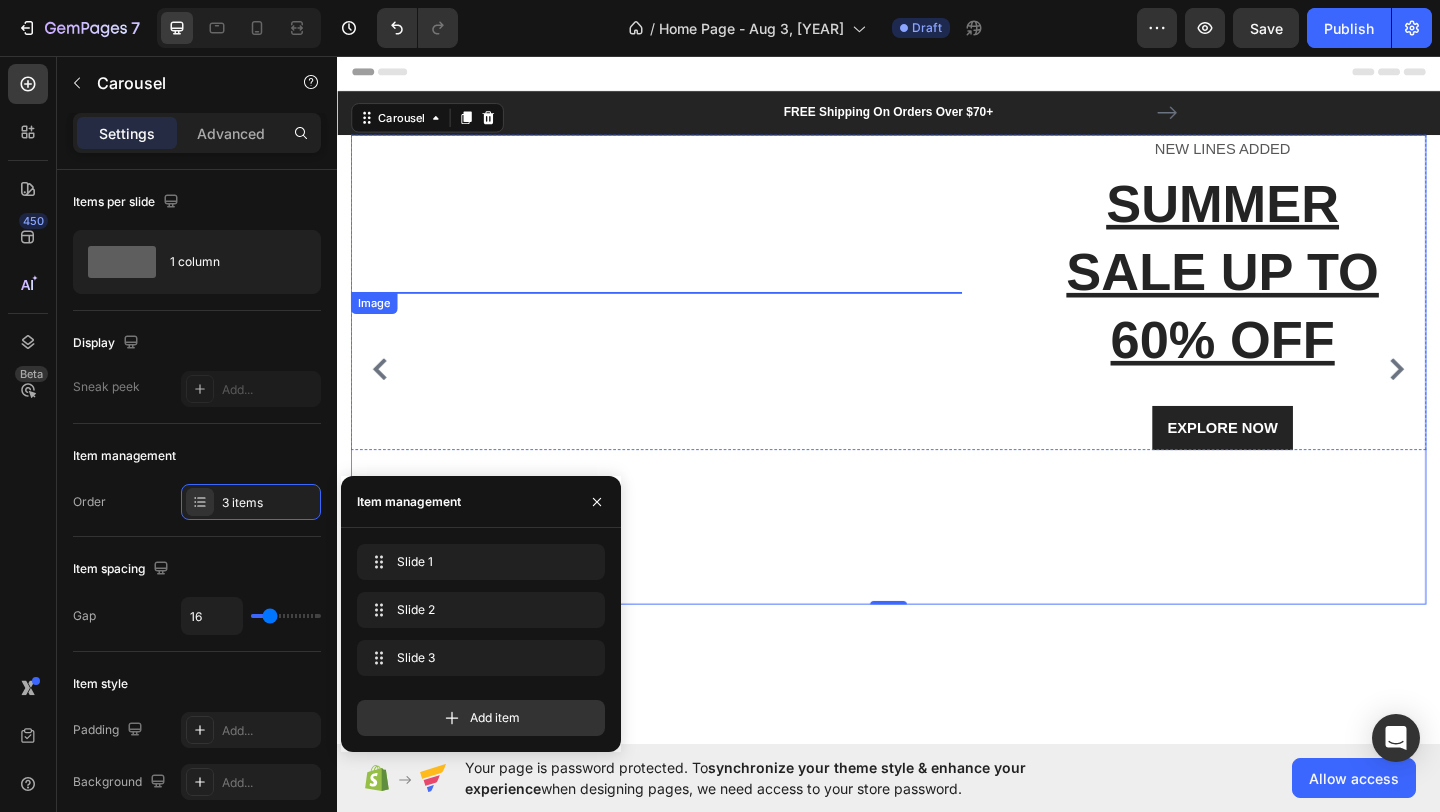 click at bounding box center [732, 492] 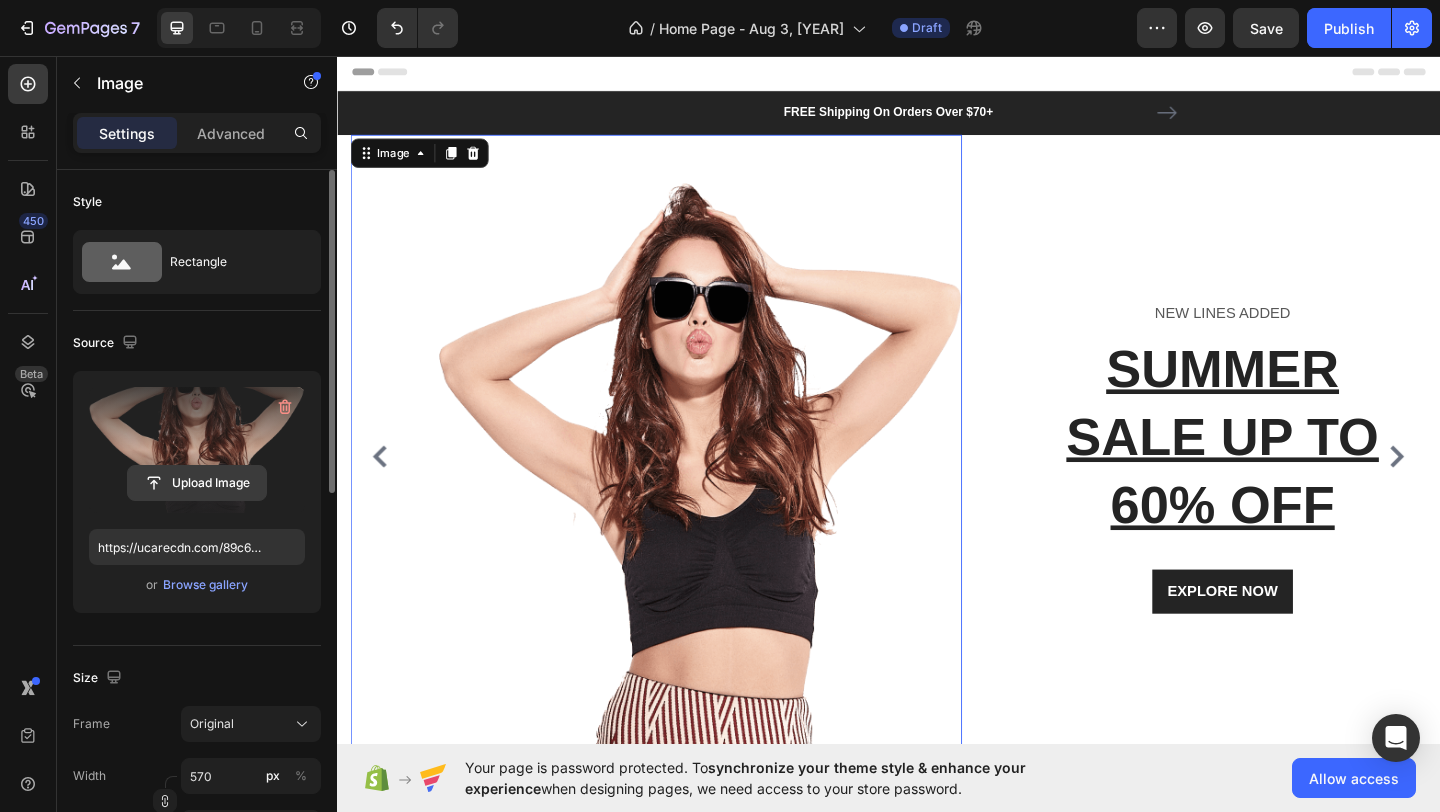 click 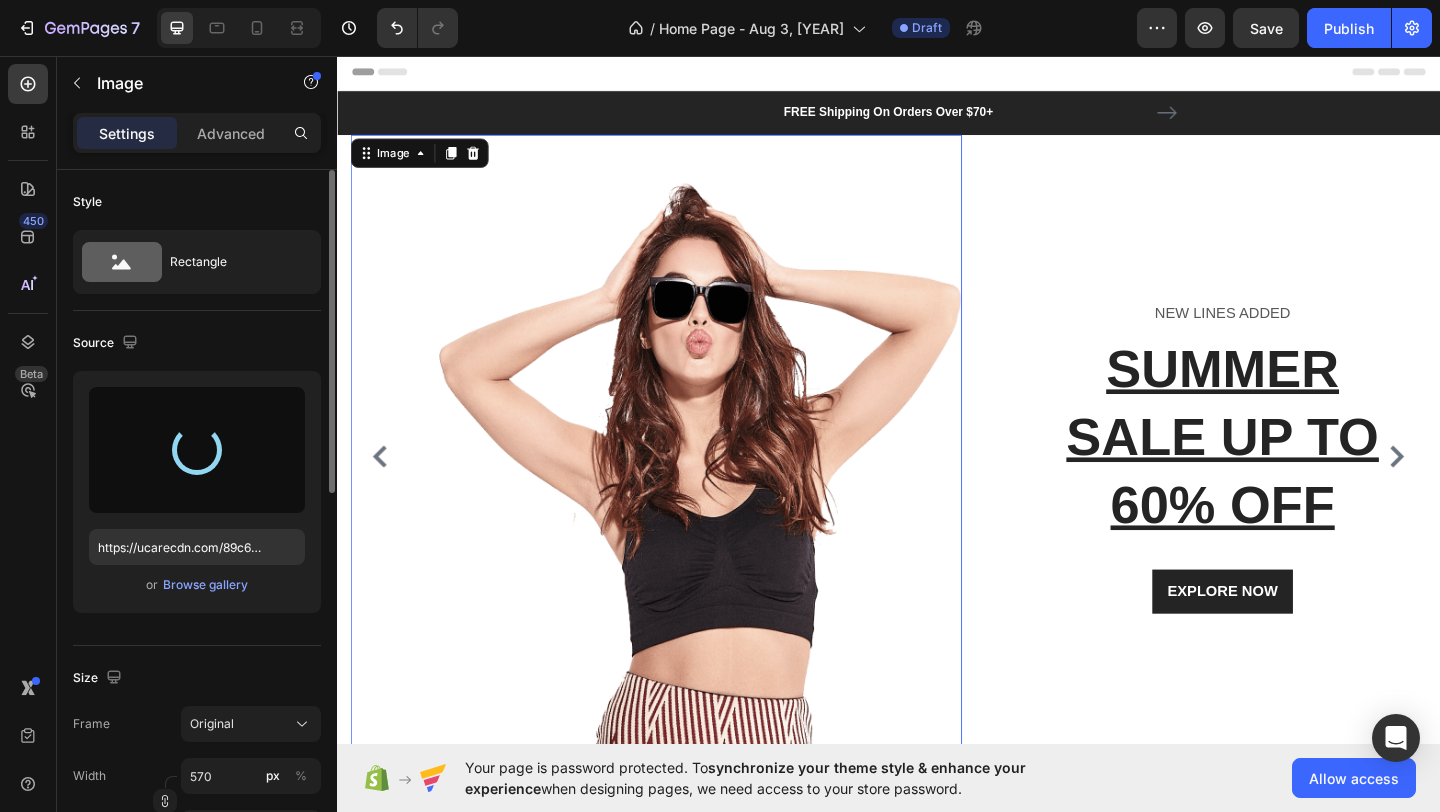 type on "https://cdn.shopify.com/s/files/1/0780/0084/9136/files/gempages_578296874696442642-8dac9687-9338-47dd-9edd-e142e7dd61cf.png" 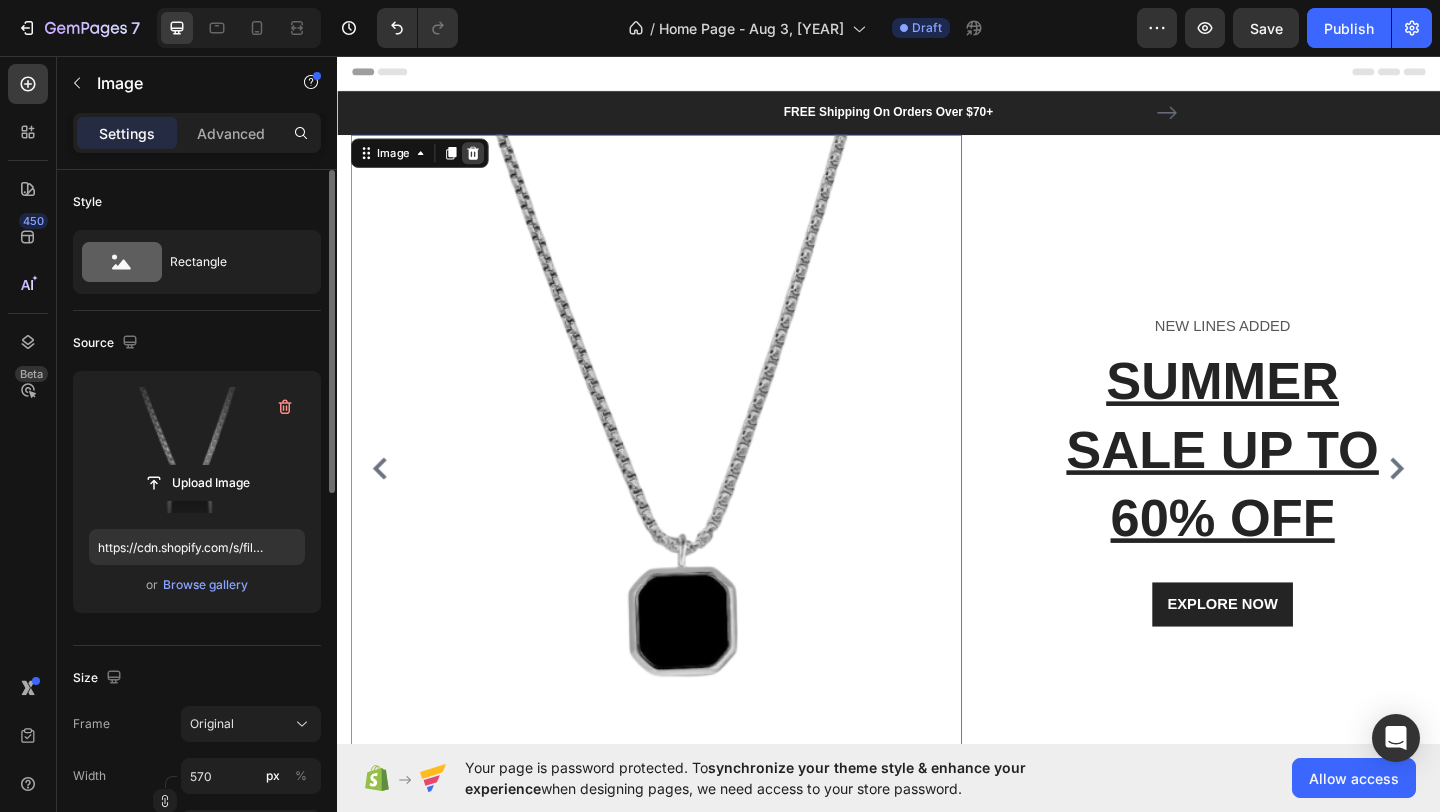 click 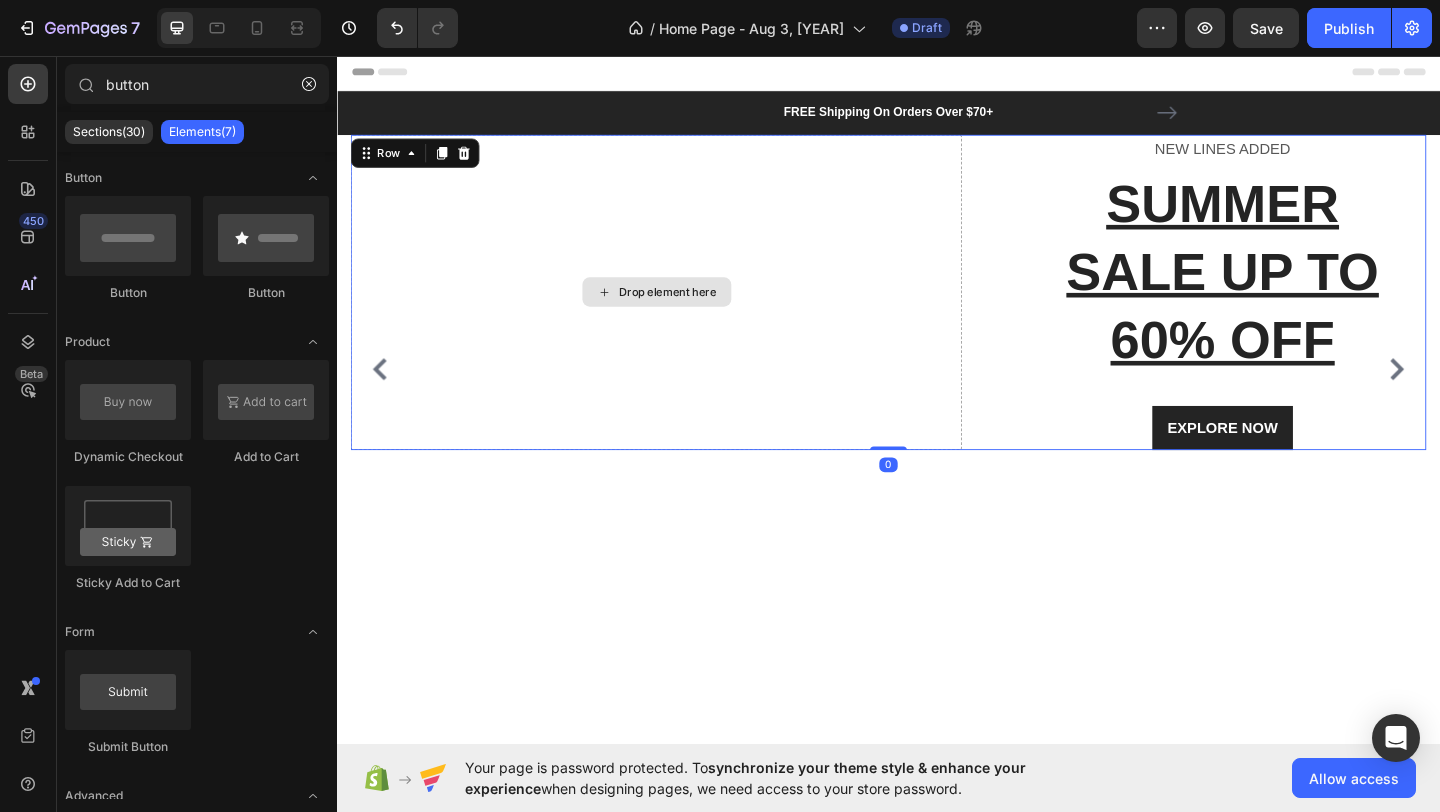 click on "Drop element here" at bounding box center [684, 313] 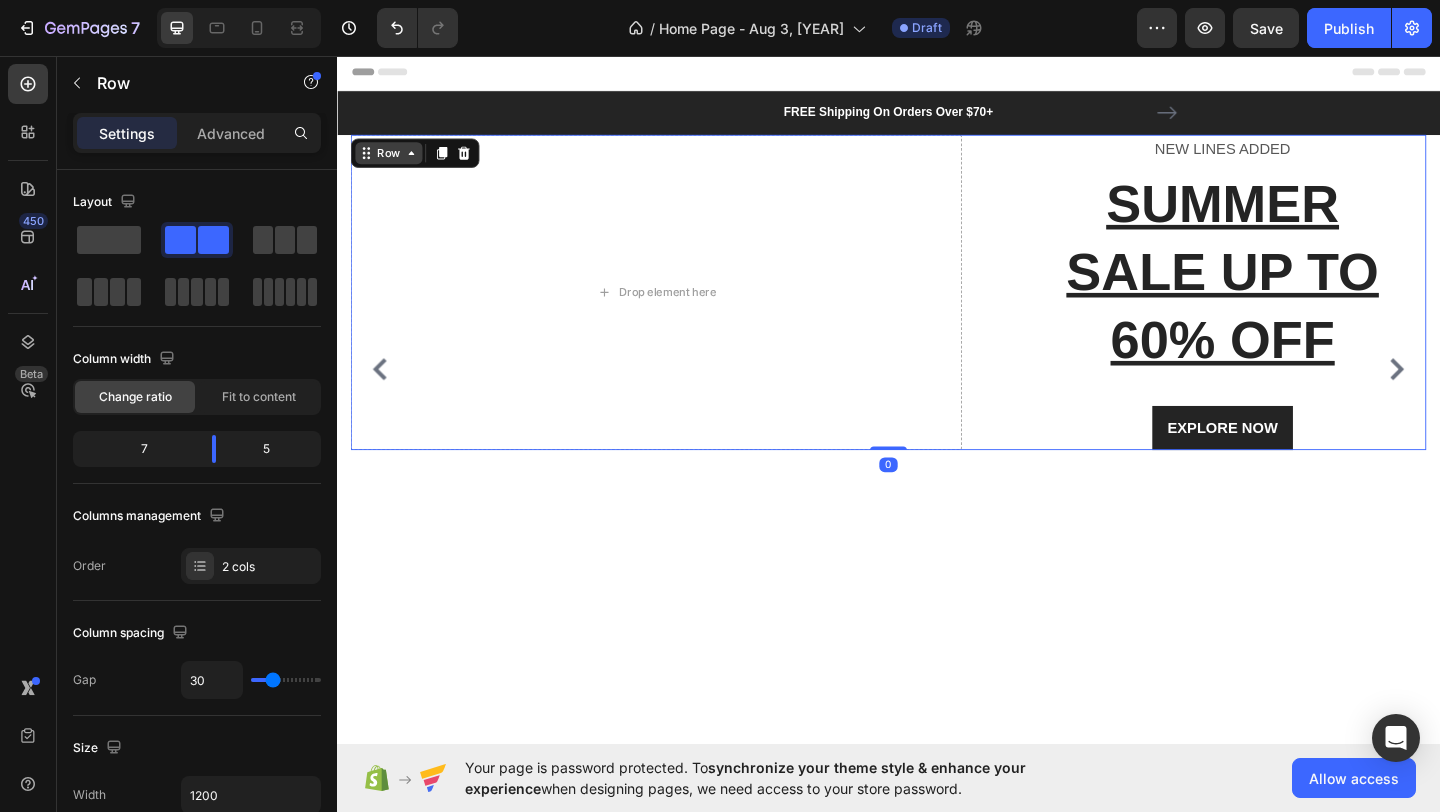 click on "Row" at bounding box center [393, 162] 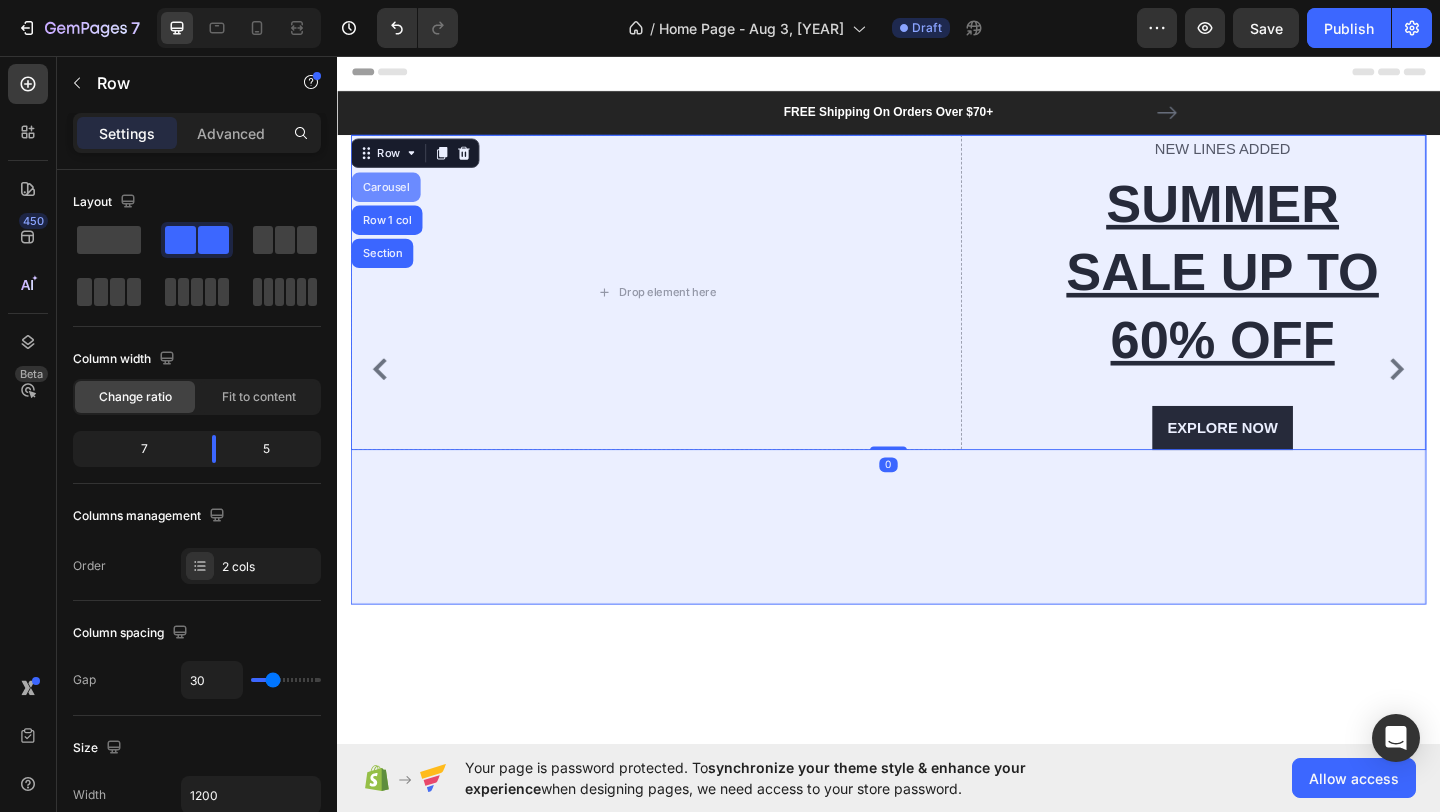 click on "Carousel" at bounding box center (390, 199) 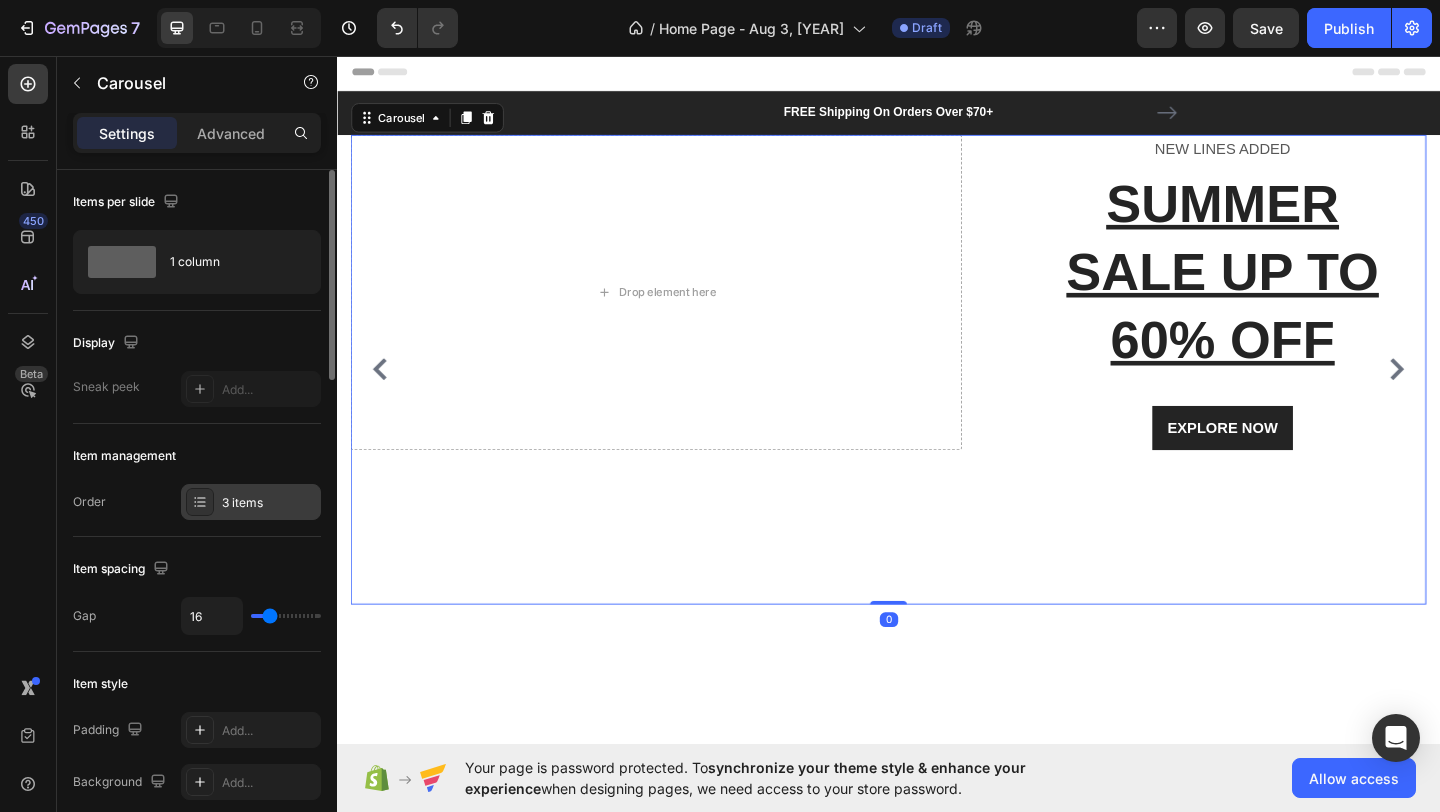 click 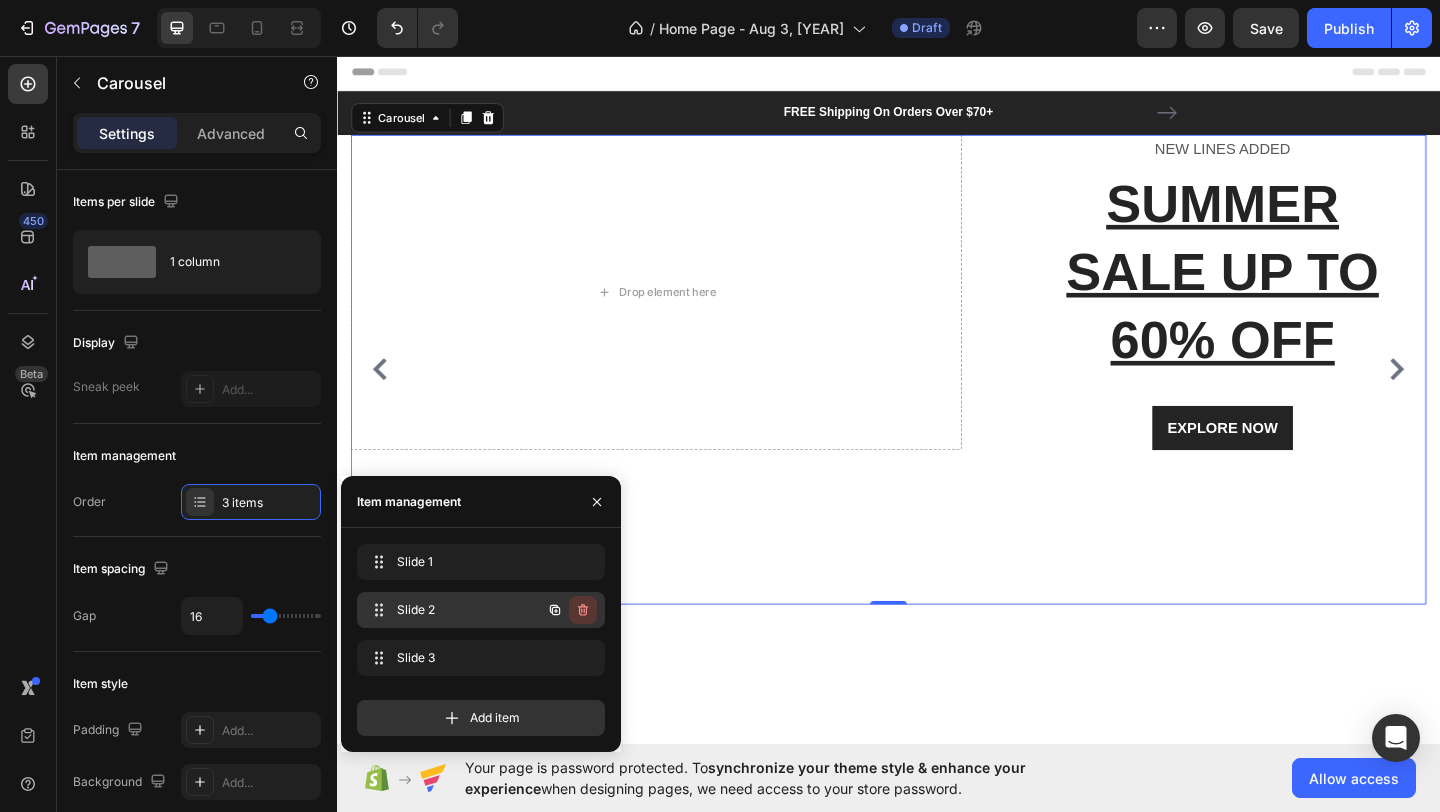 click 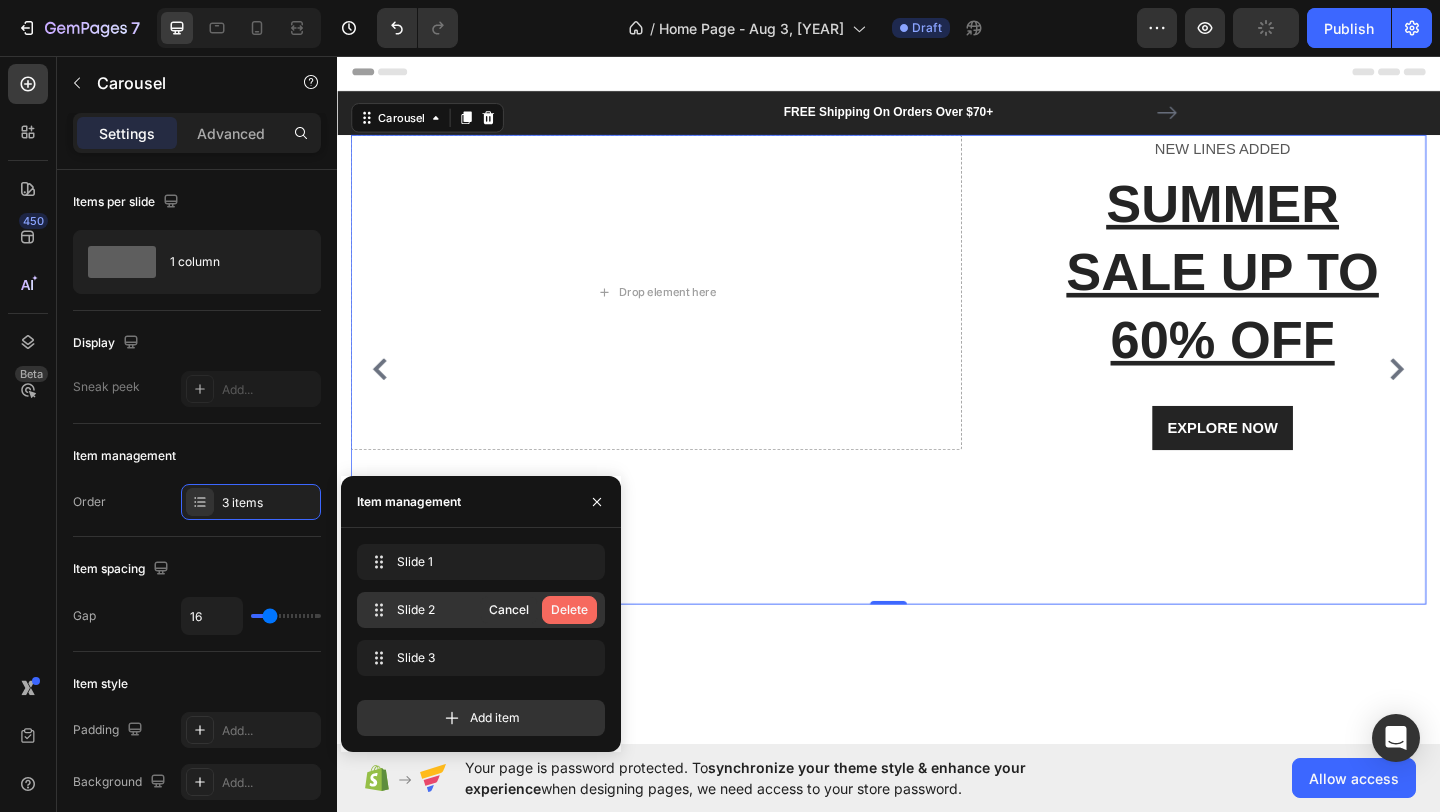click on "Delete" at bounding box center [569, 610] 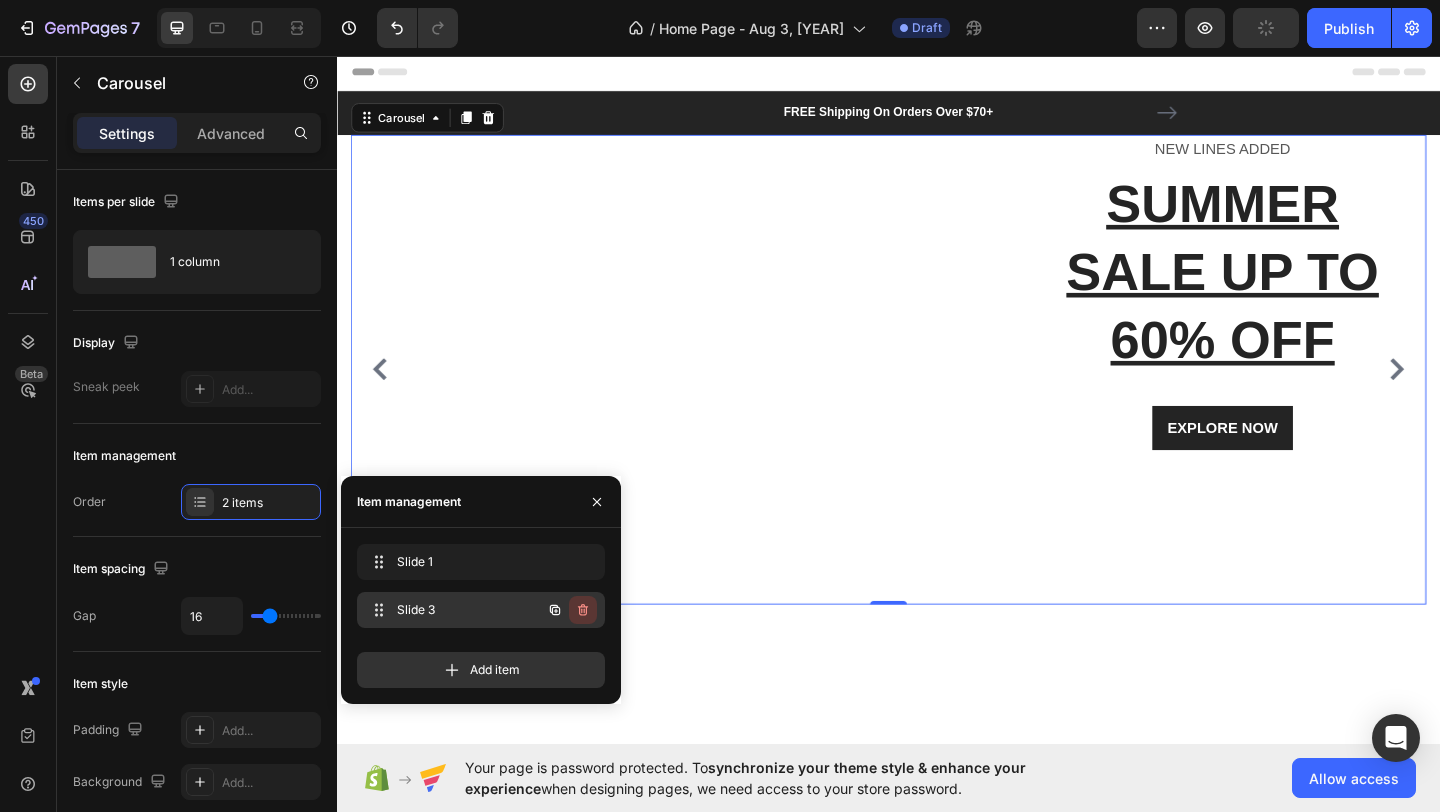 click 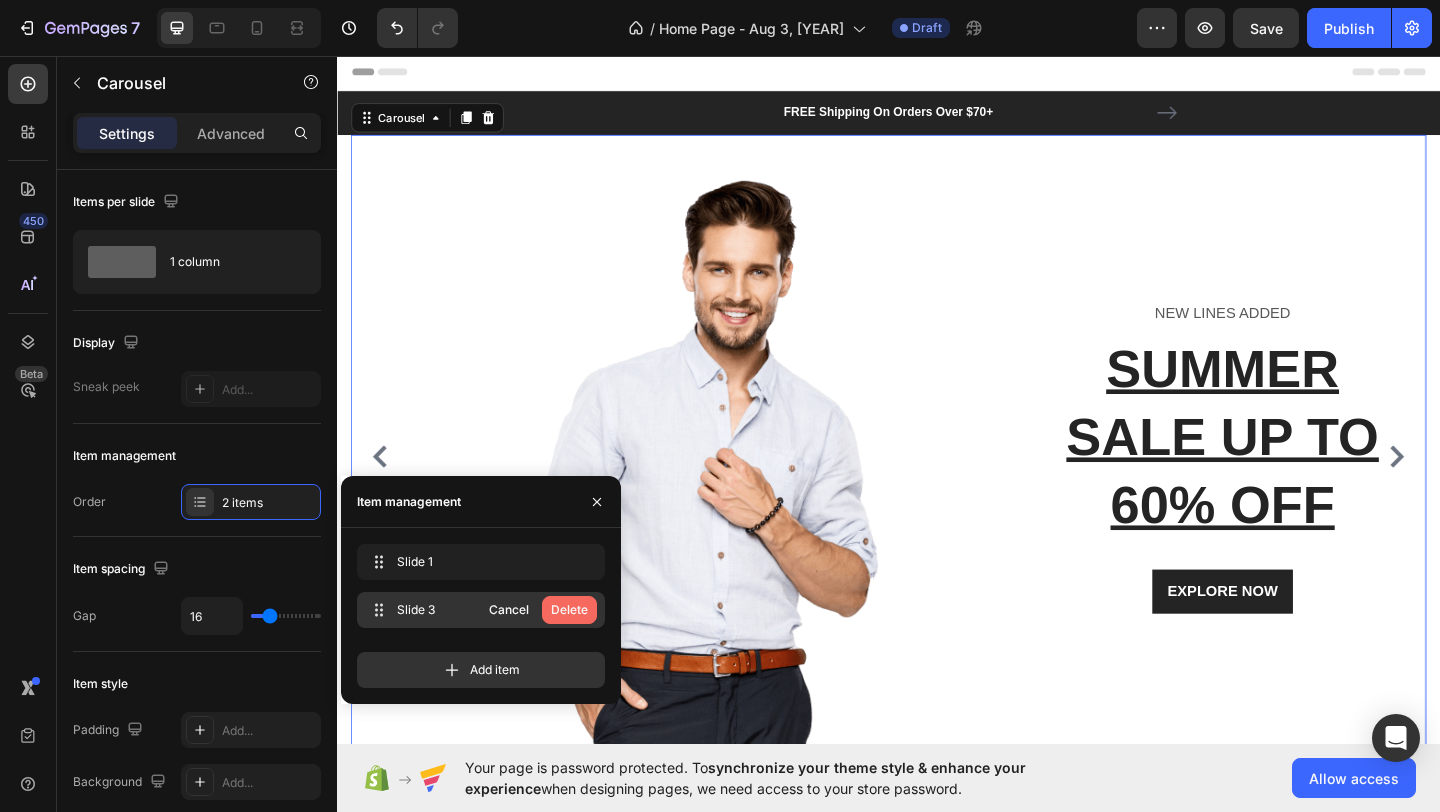 click on "Delete" at bounding box center [569, 610] 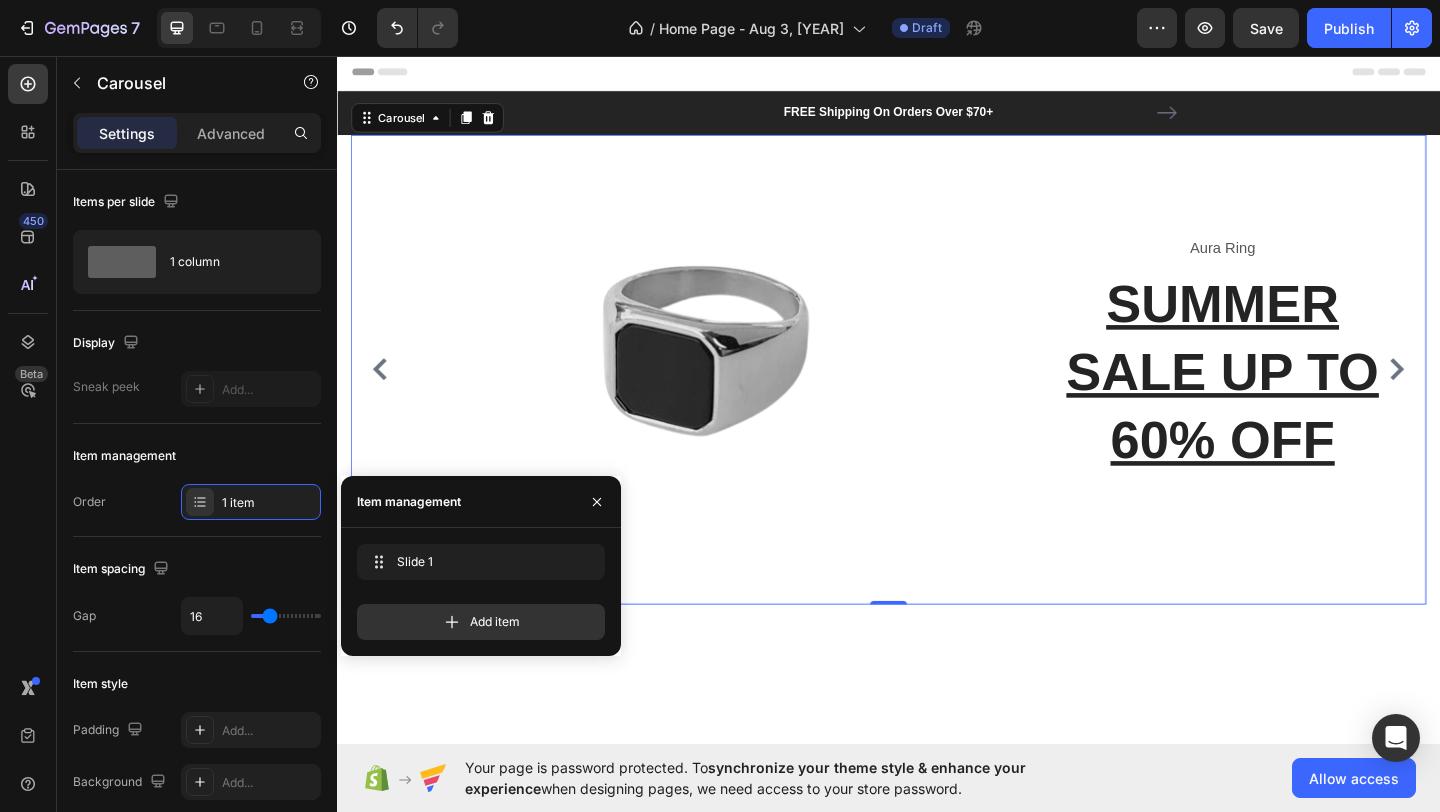 click at bounding box center (937, 1016) 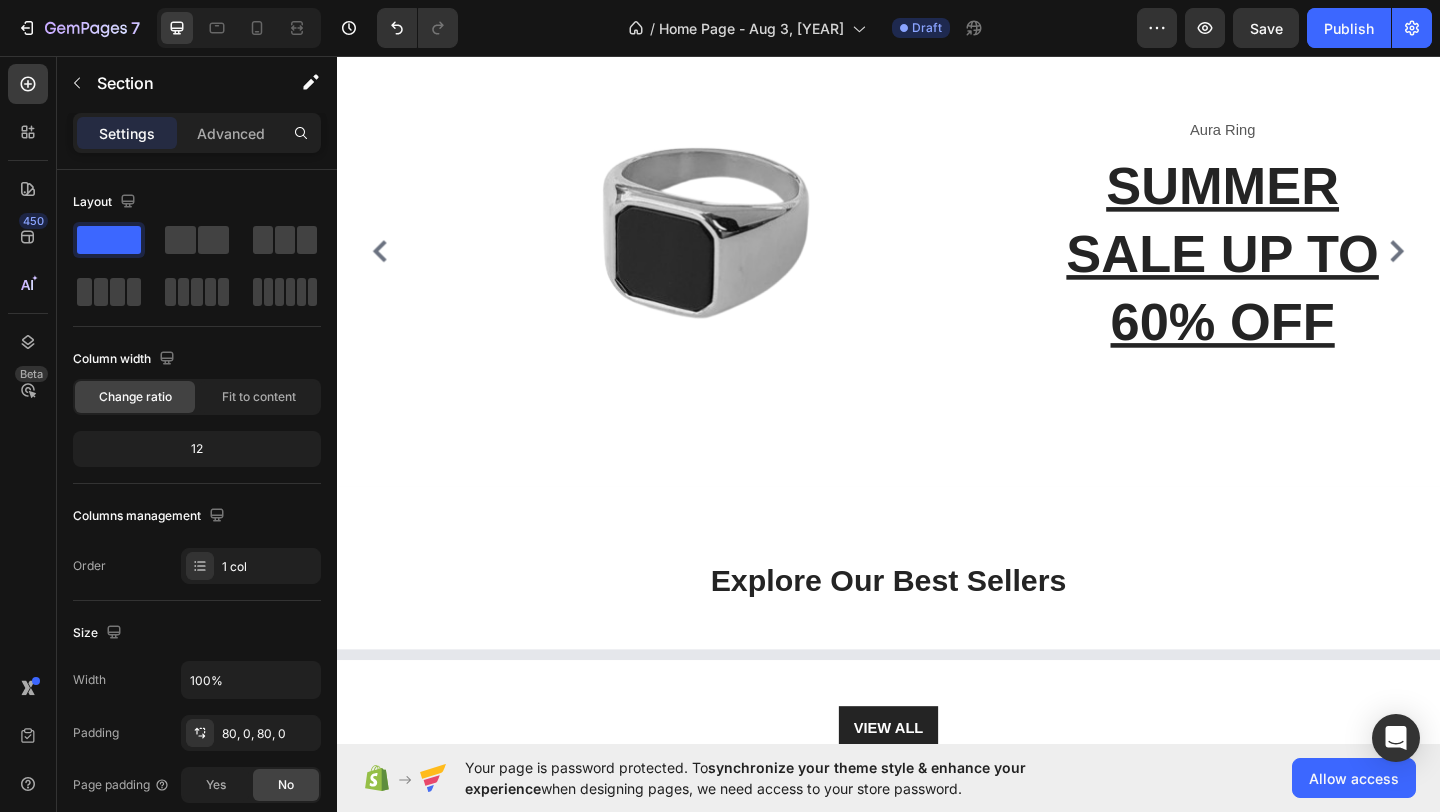scroll, scrollTop: 147, scrollLeft: 0, axis: vertical 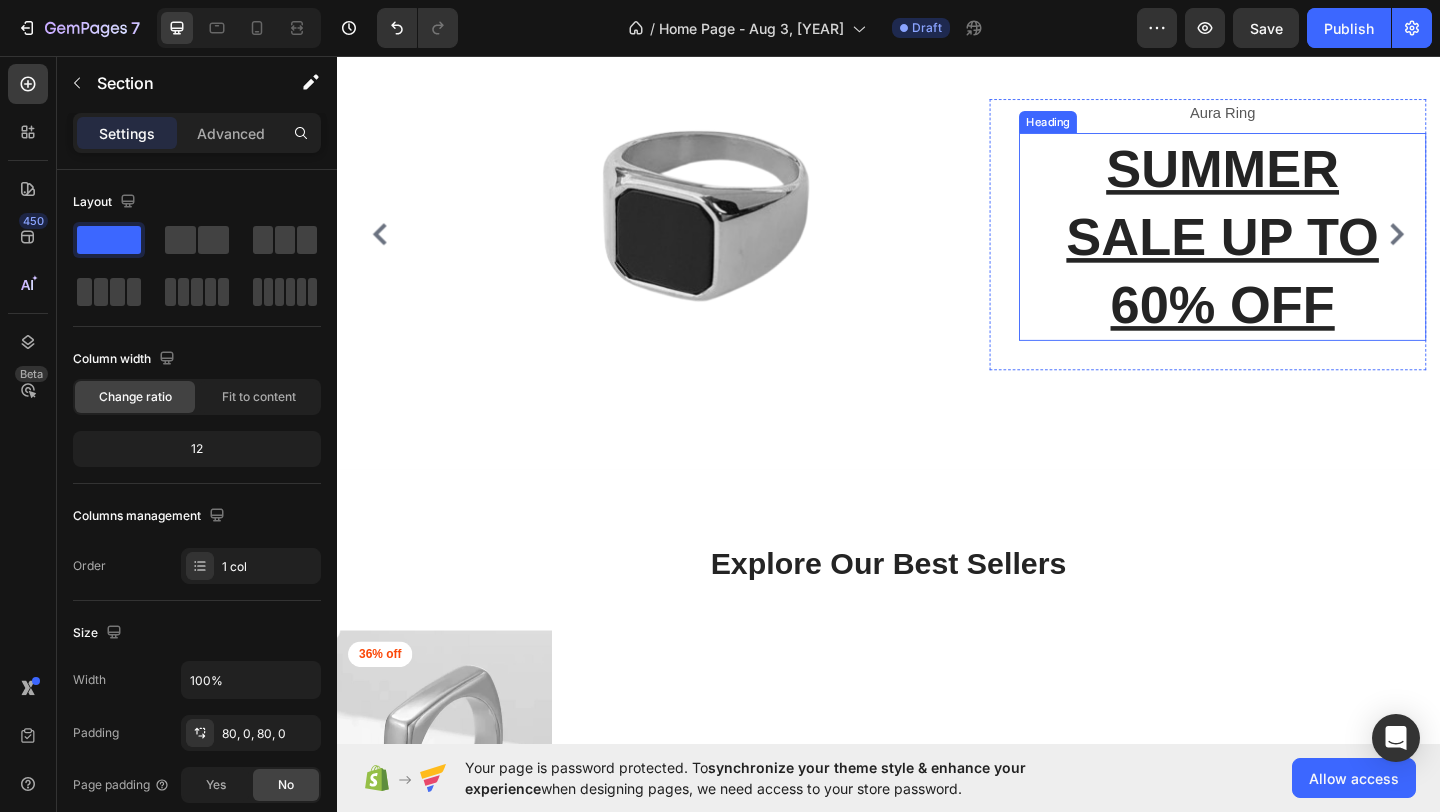 click on "SUMMER SALE UP TO 60% OFF" at bounding box center (1300, 253) 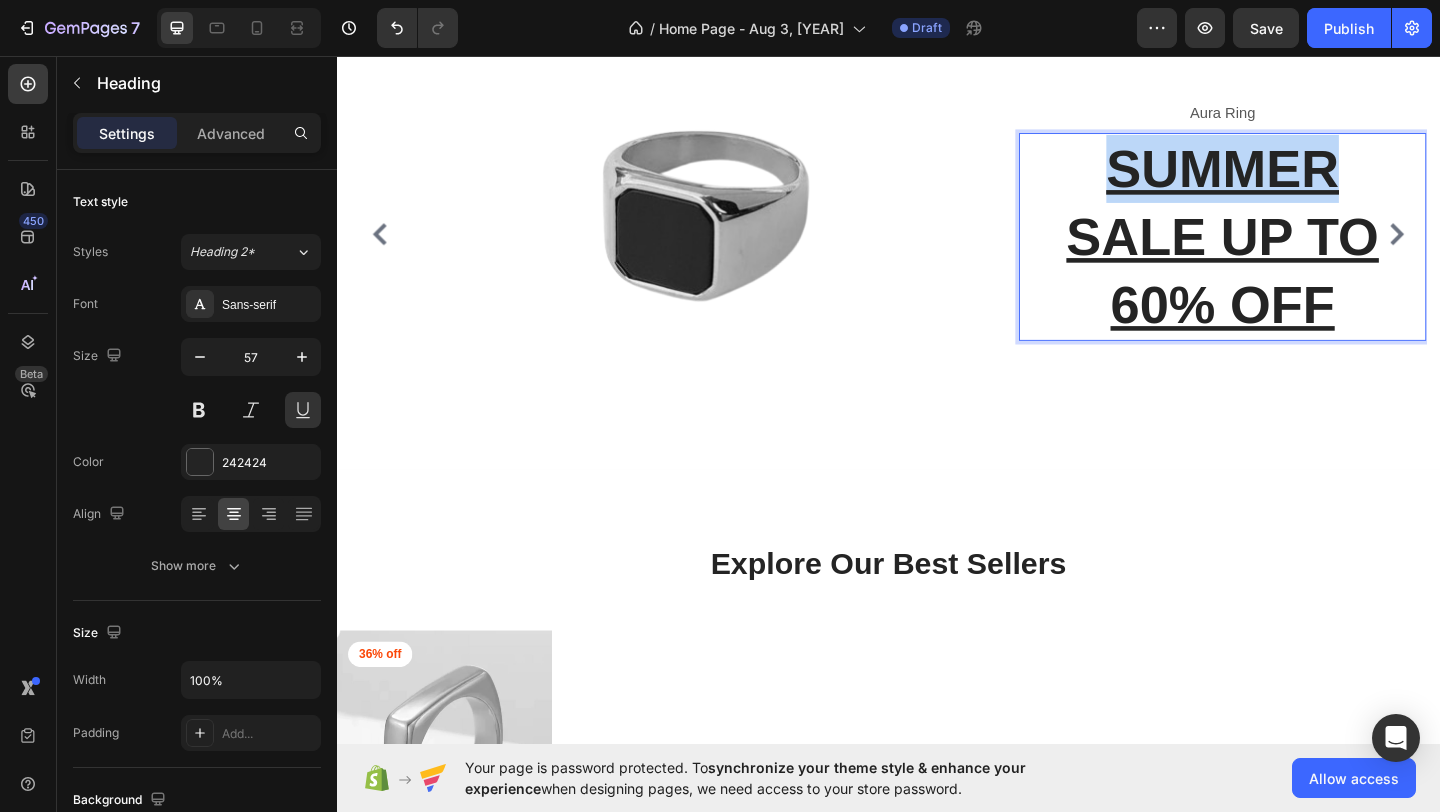 click on "SUMMER SALE UP TO 60% OFF" at bounding box center (1300, 253) 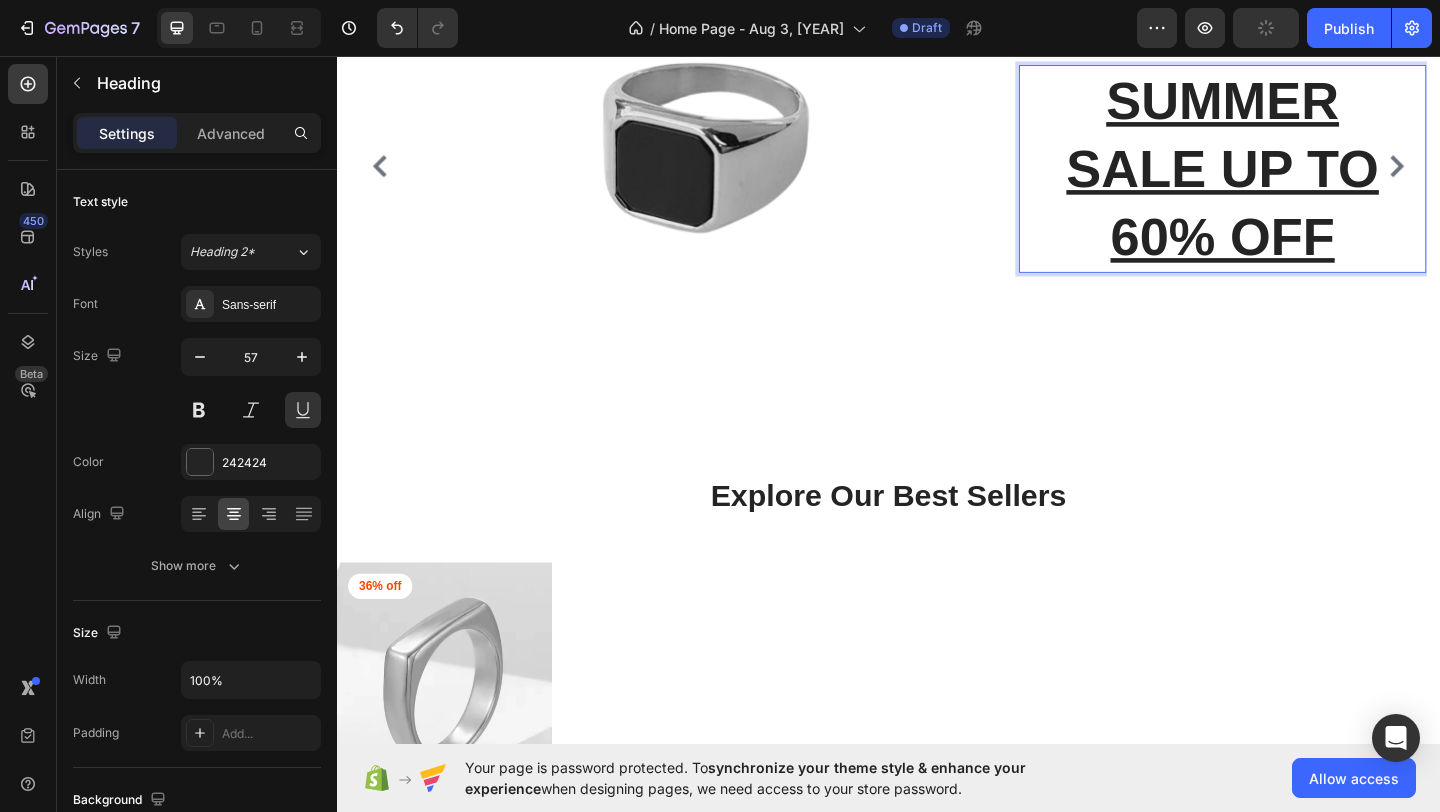 scroll, scrollTop: 147, scrollLeft: 0, axis: vertical 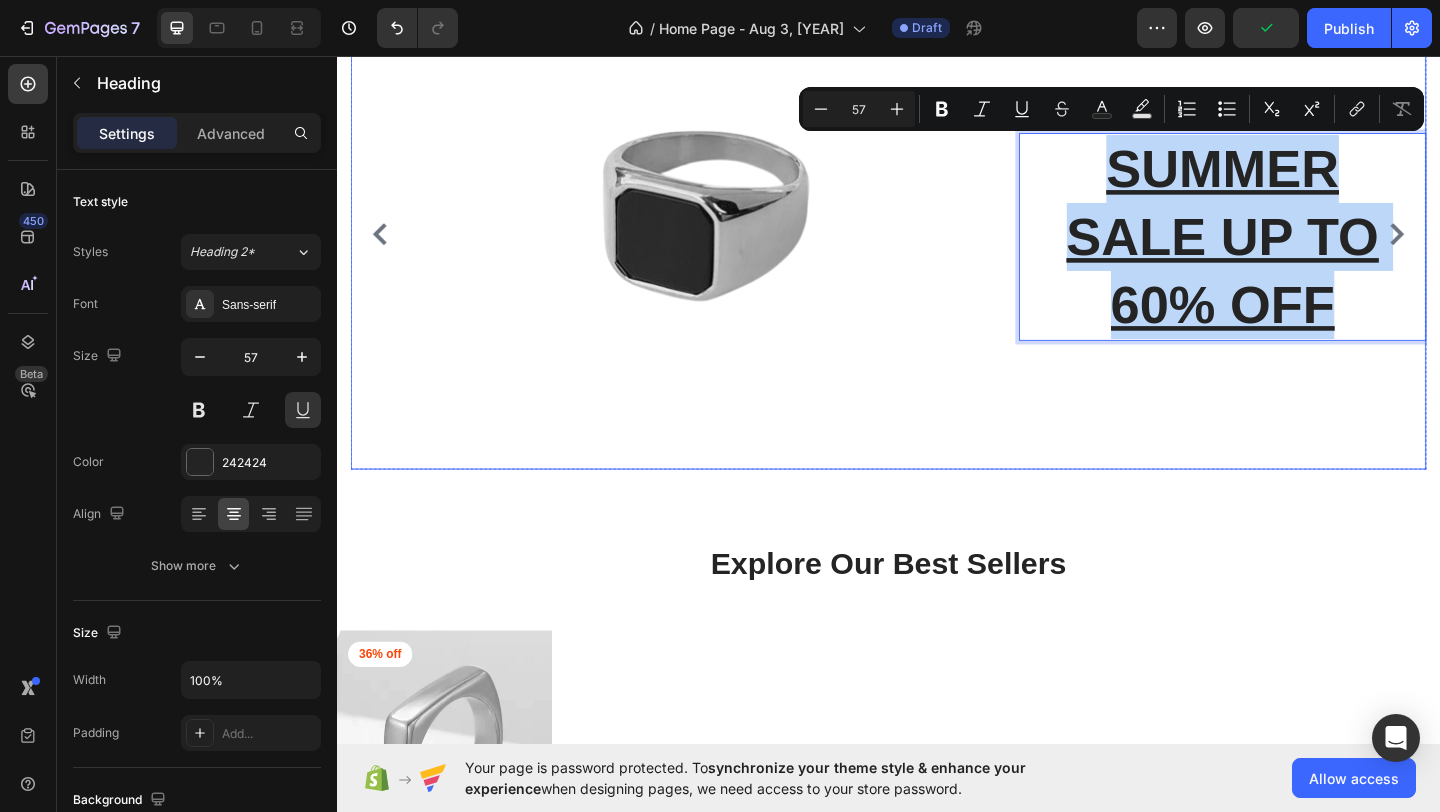 click on "Aura Ring Text block SUMMER SALE UP TO 60% OFF Heading   32 Row" at bounding box center [1284, 251] 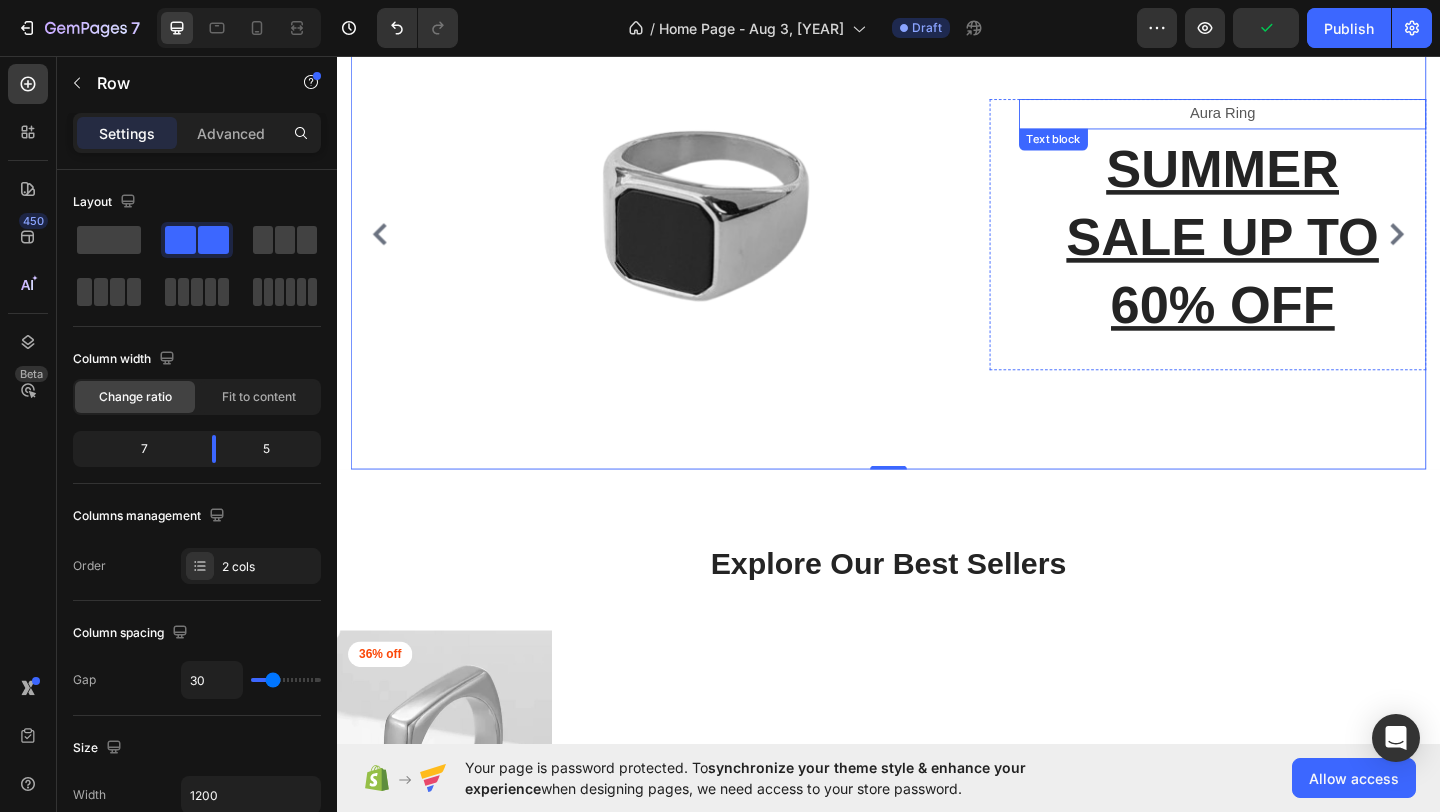 click on "Aura Ring" at bounding box center [1300, 119] 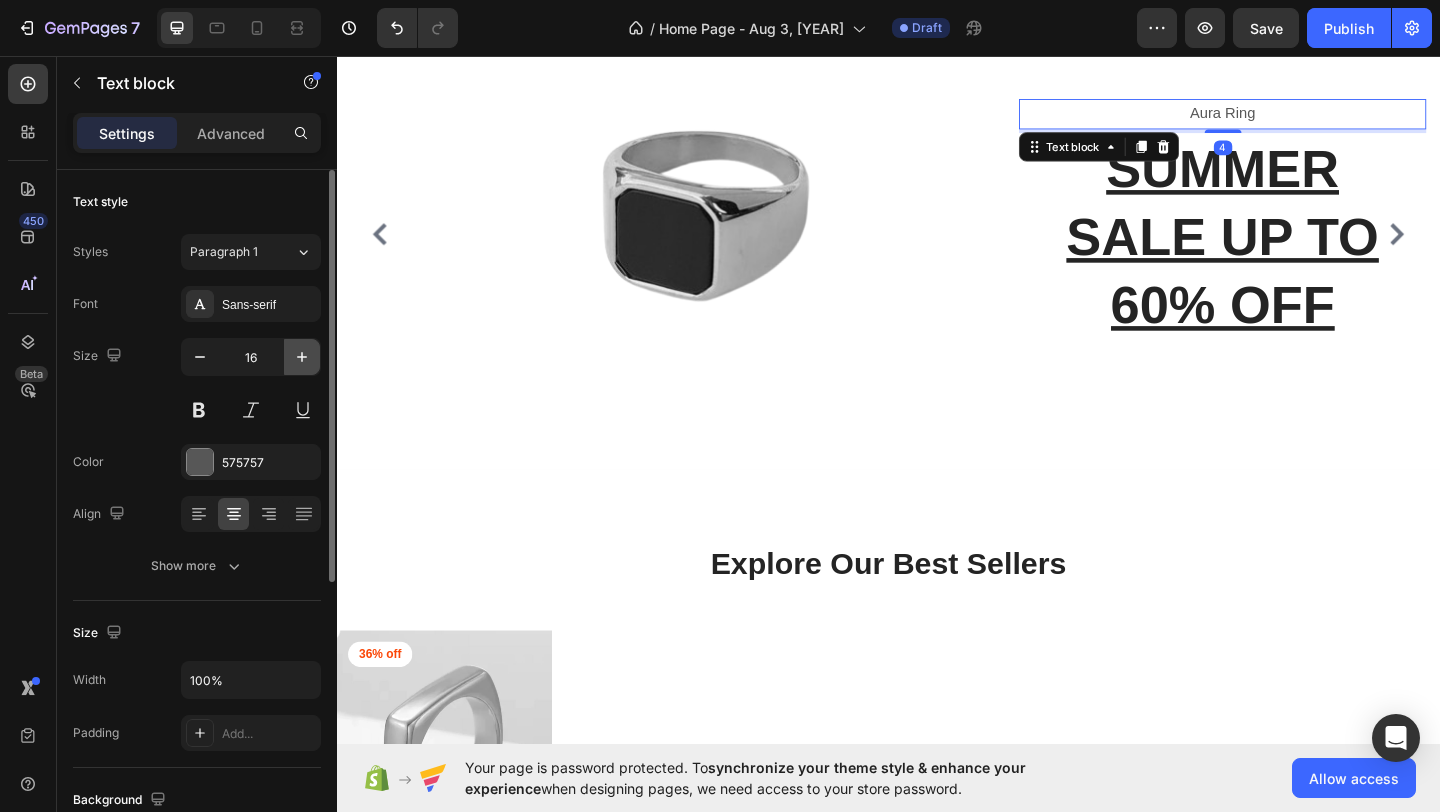 click 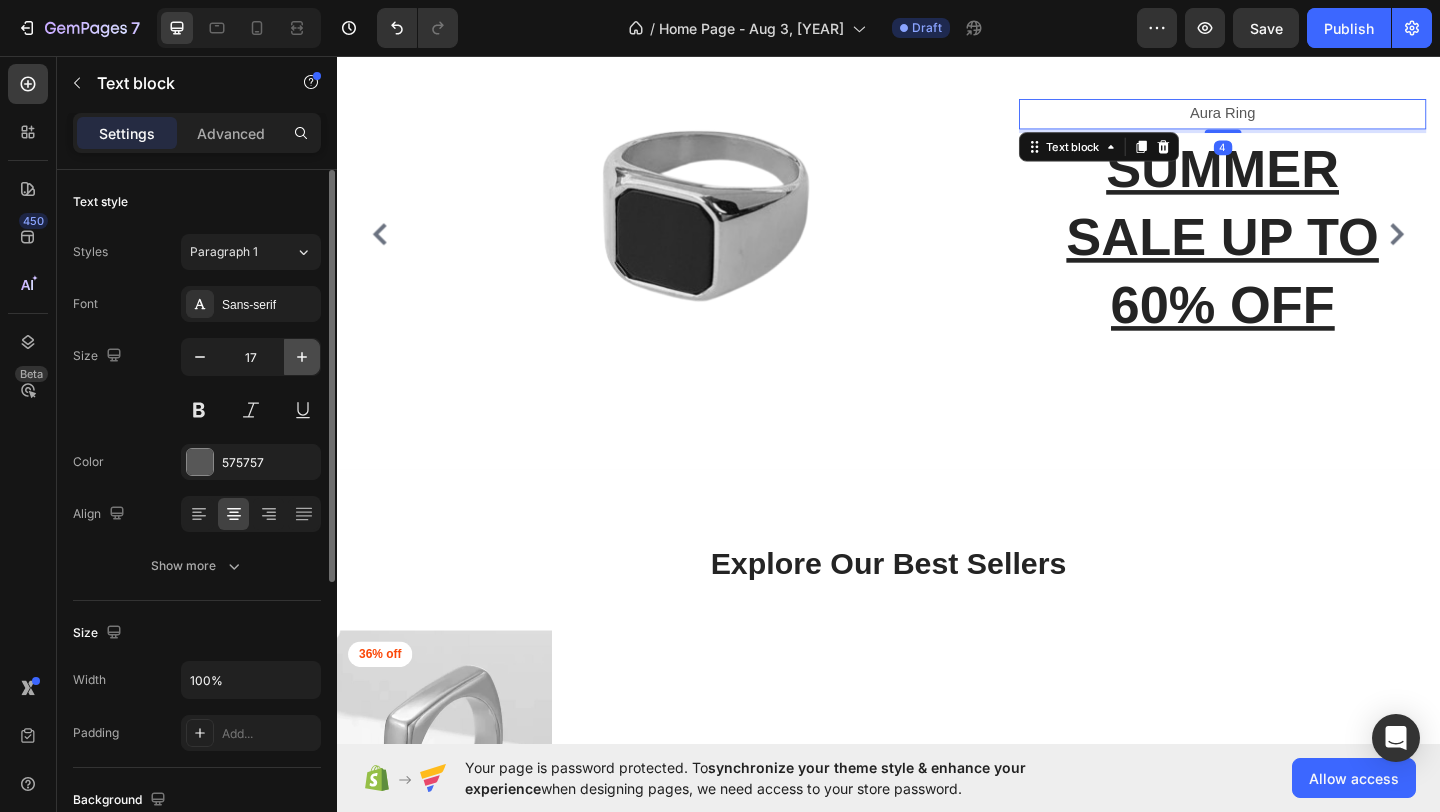 click 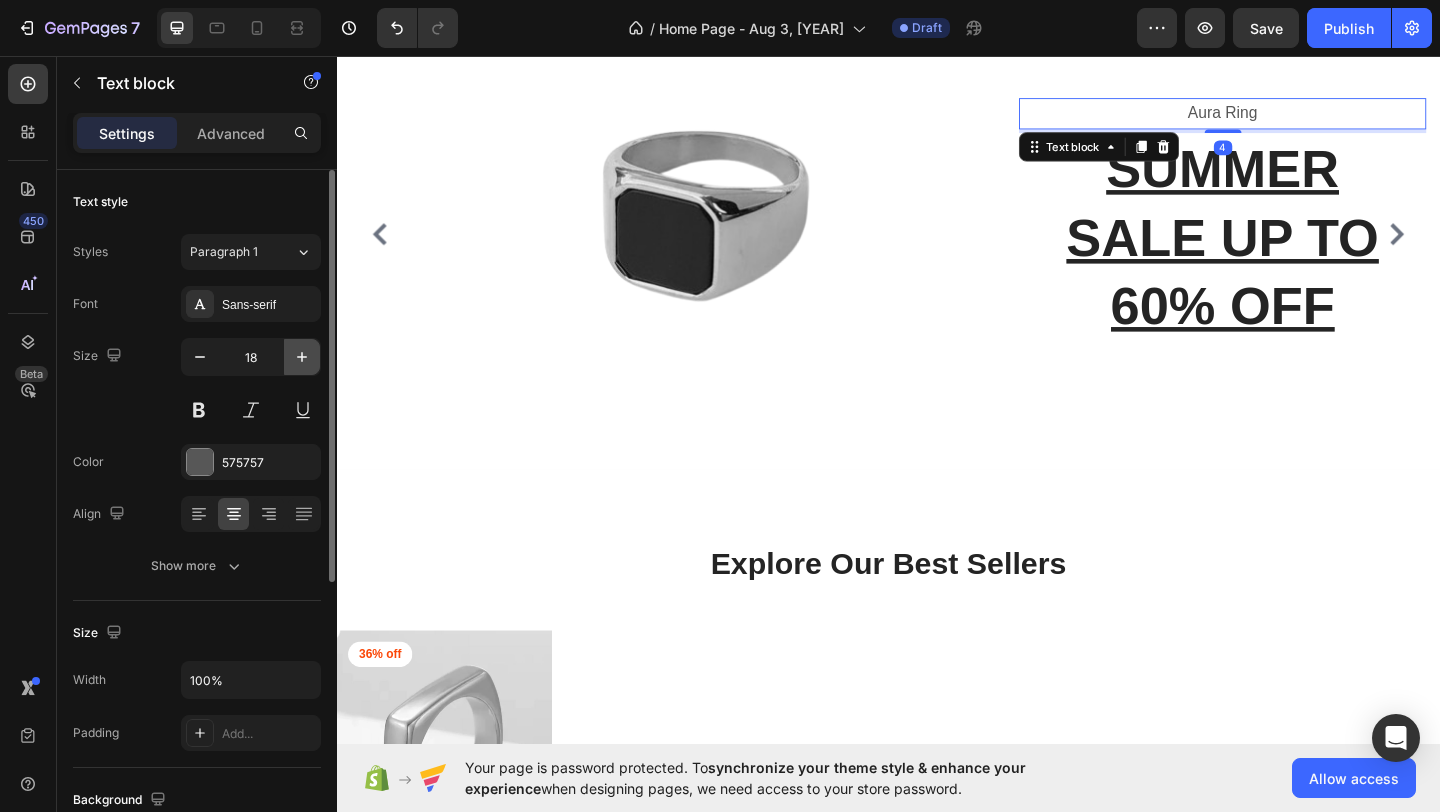 click 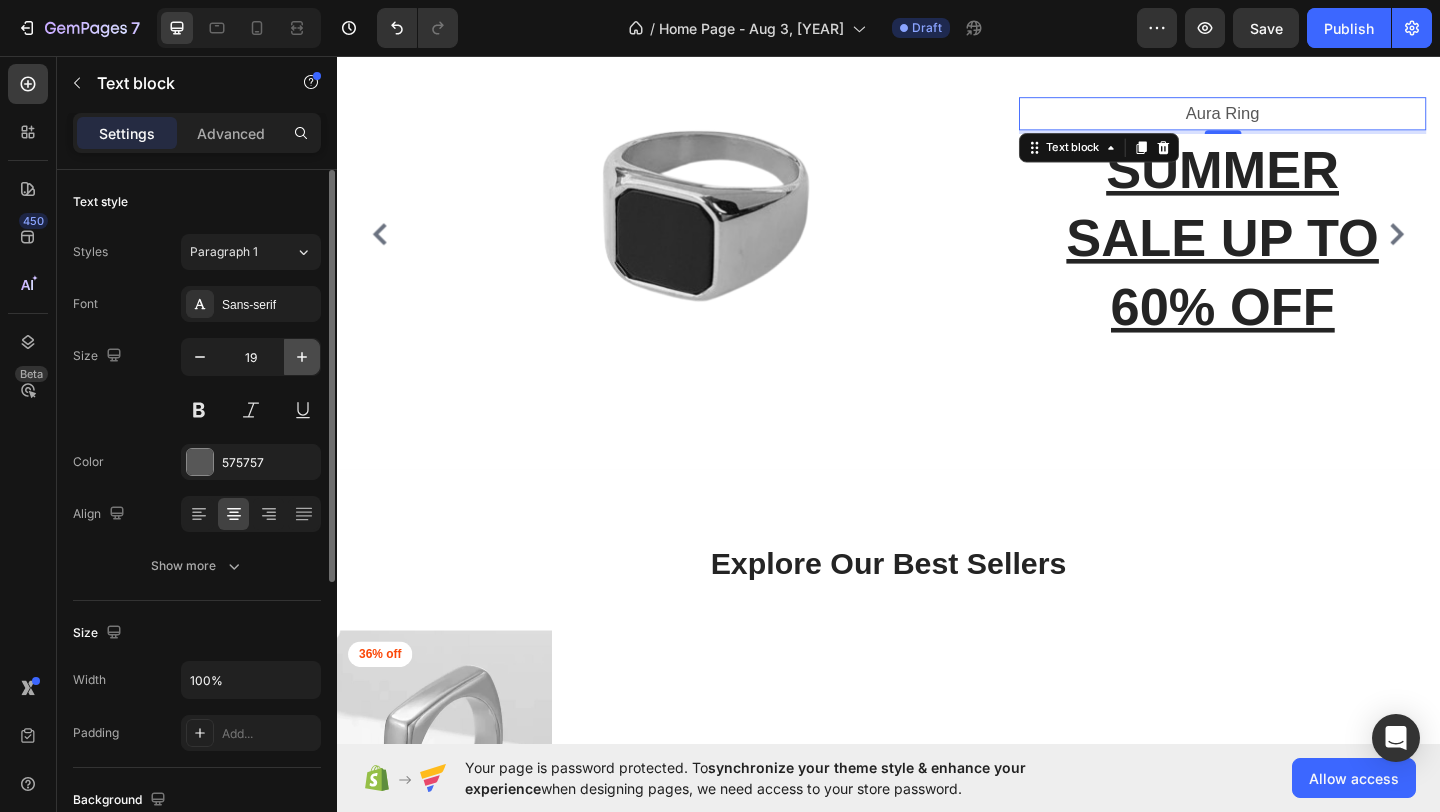 click 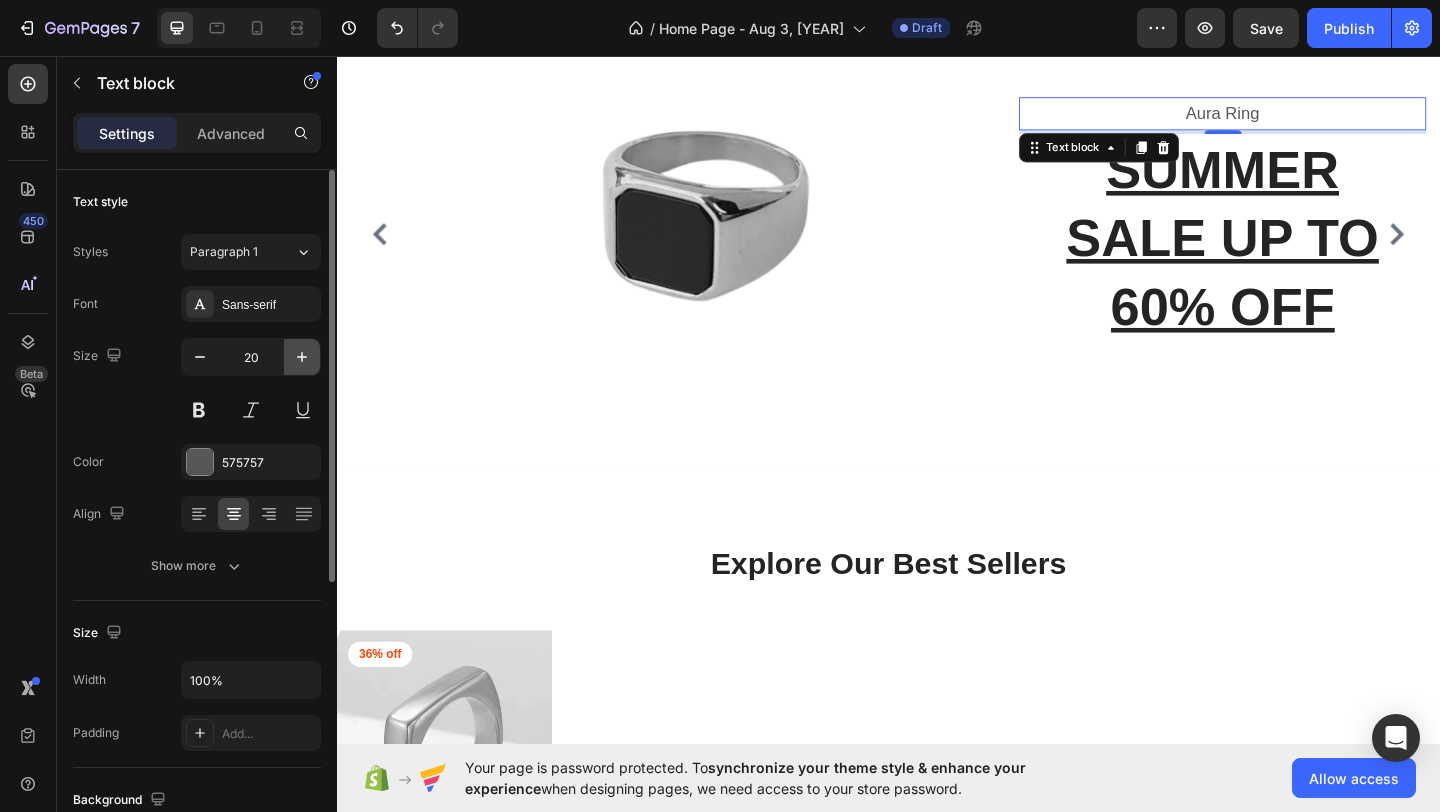 click 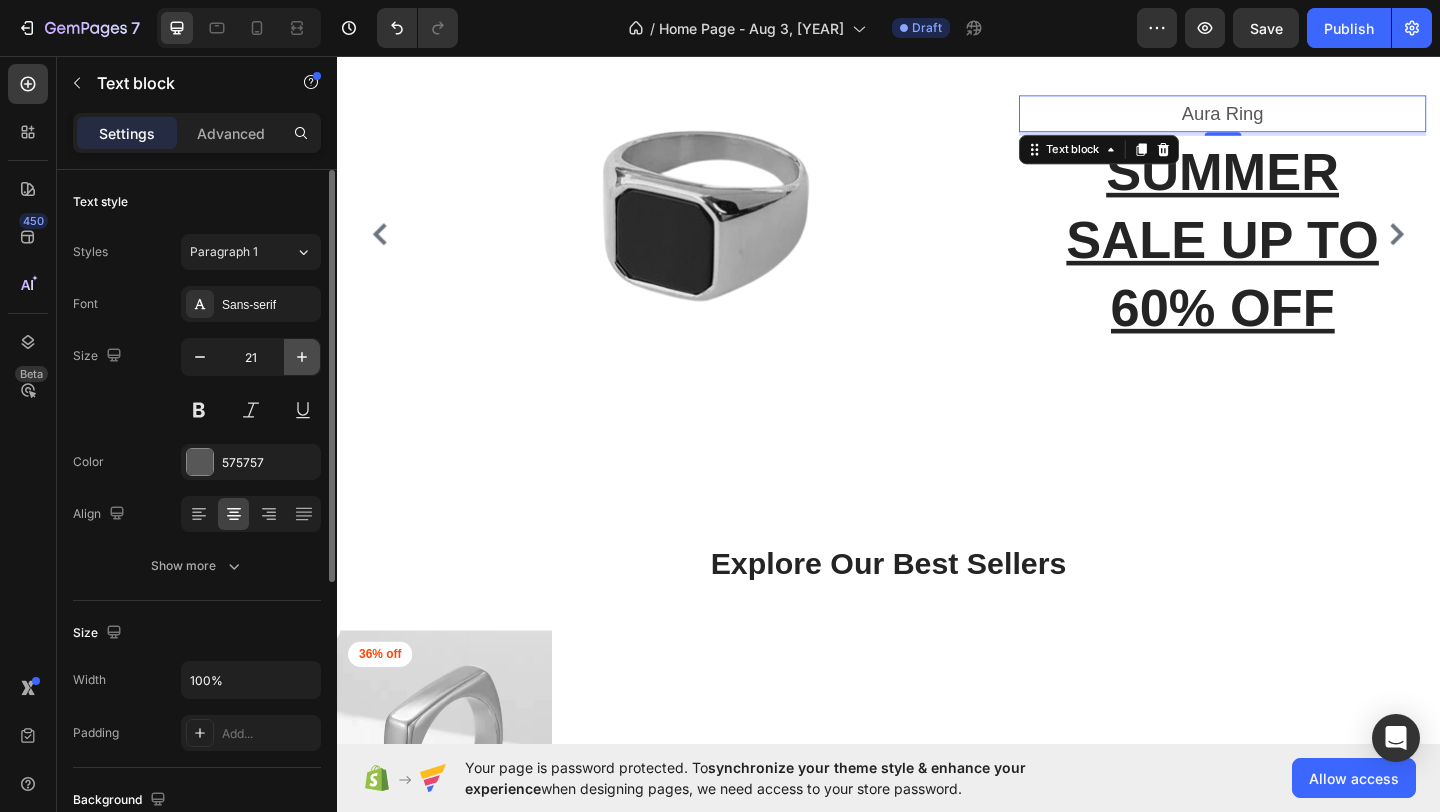 click 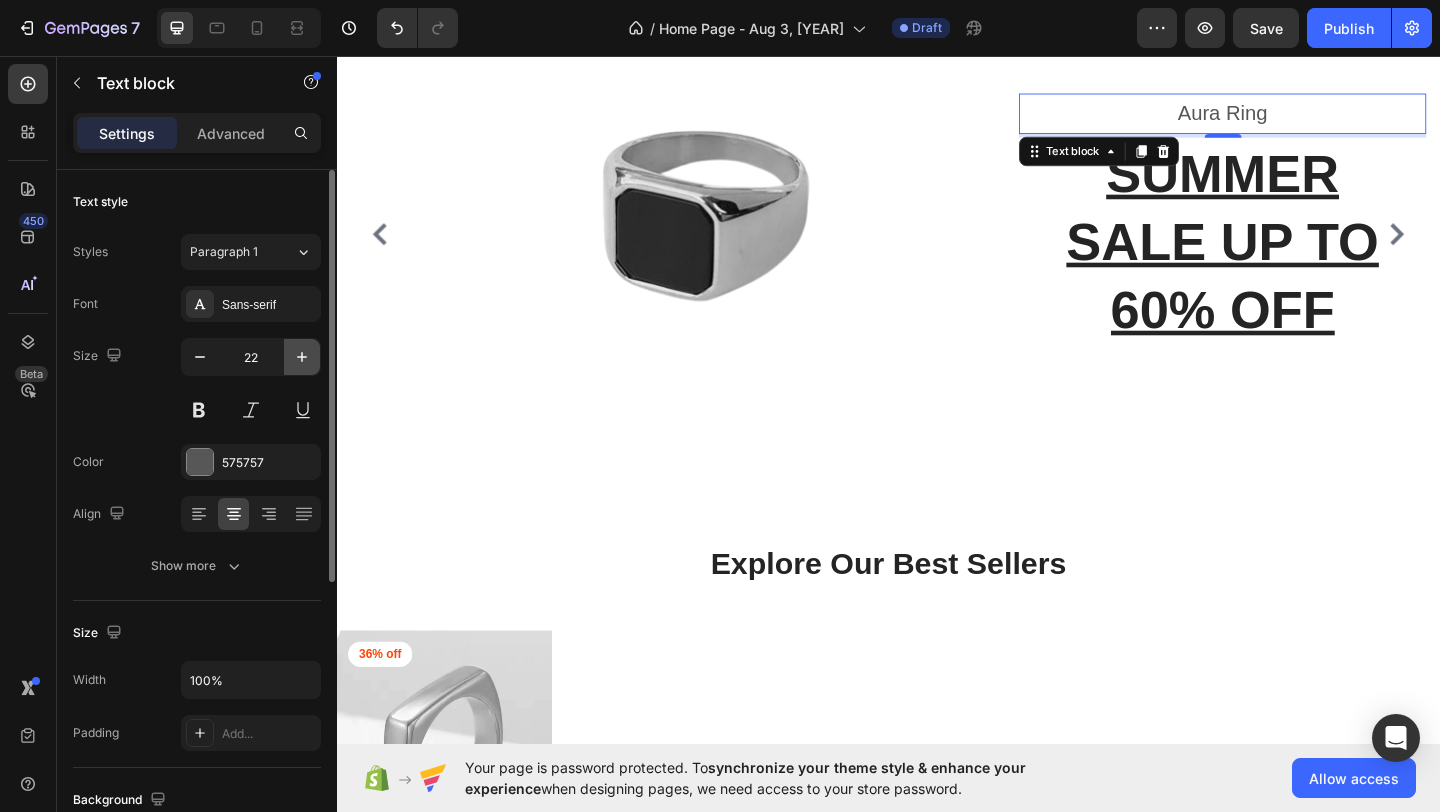 click 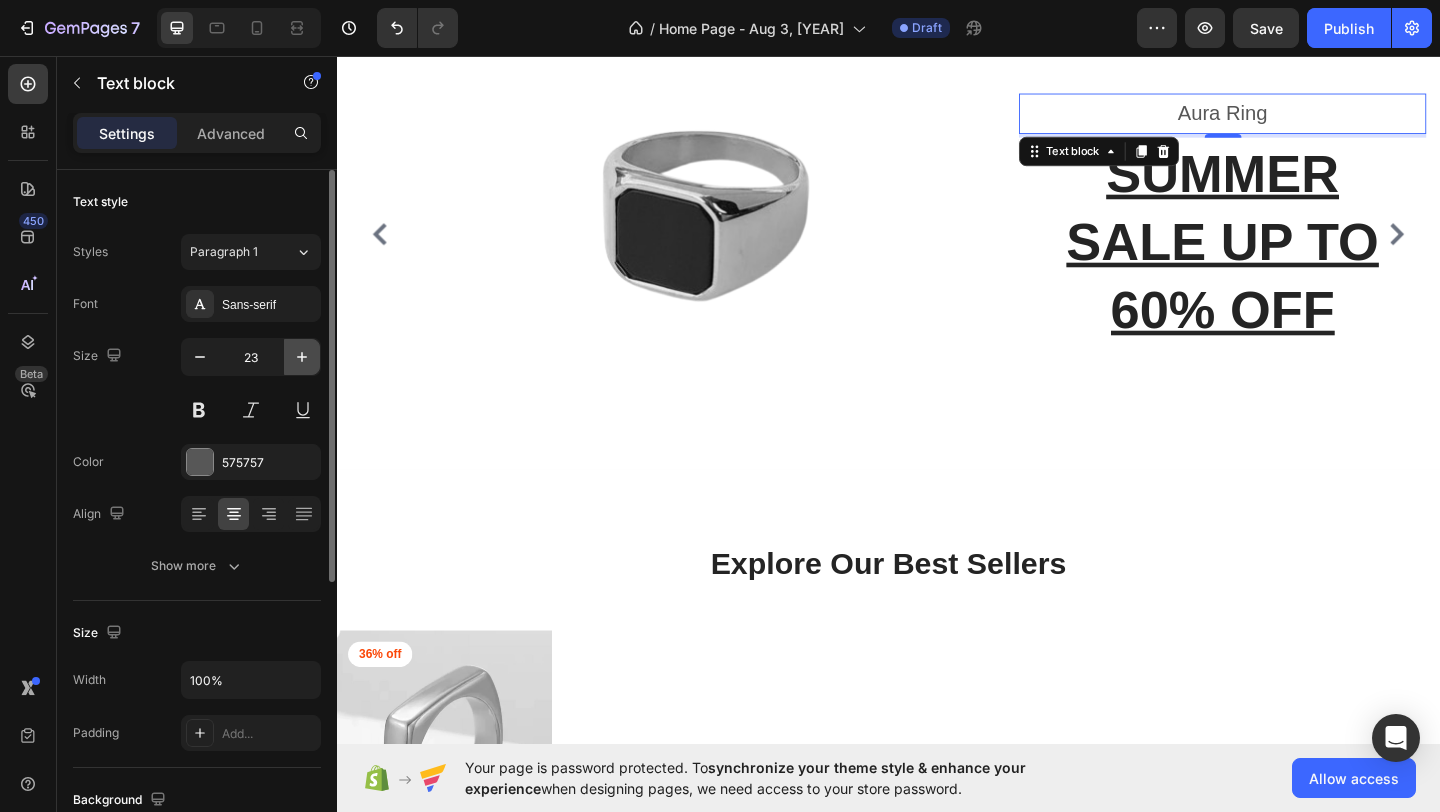 click 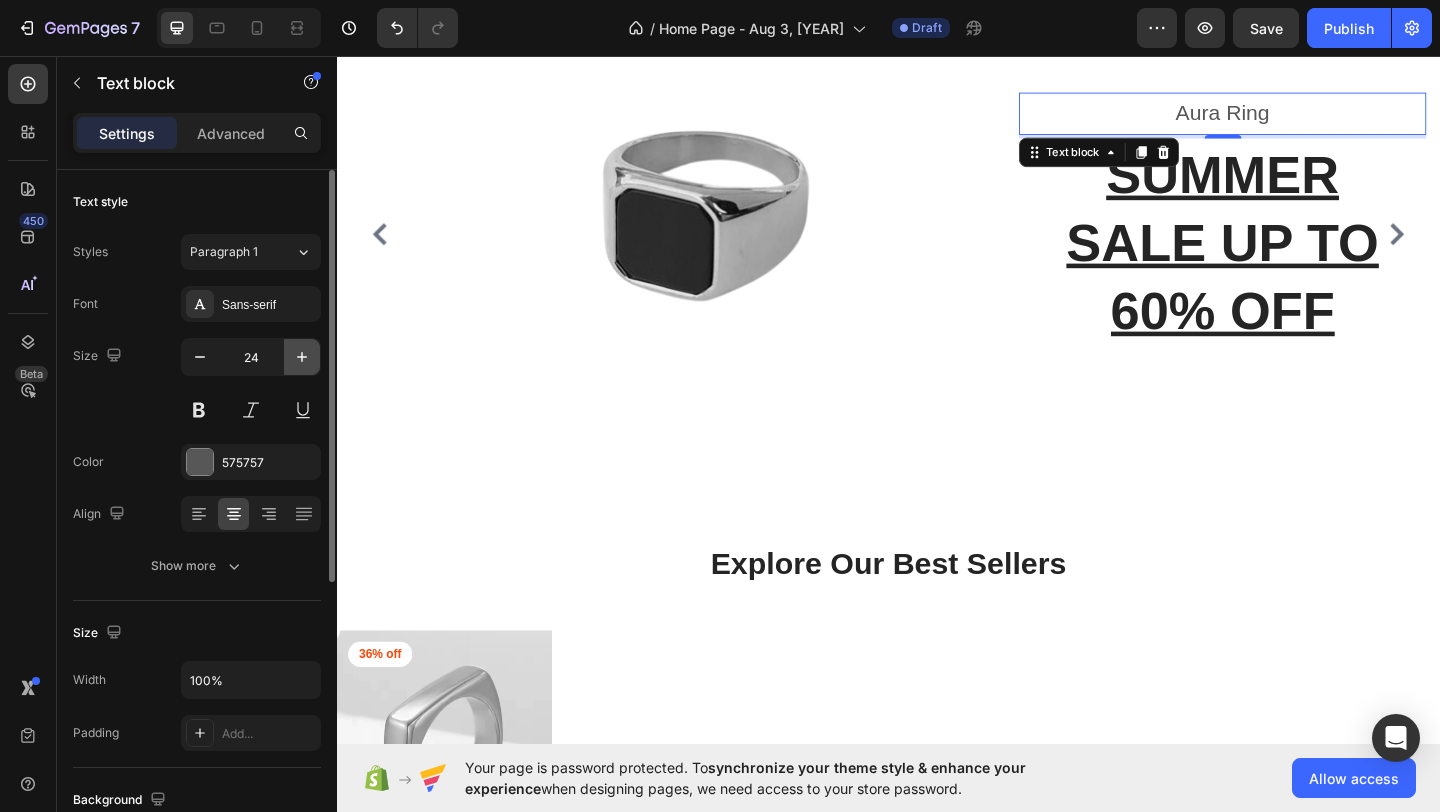 click 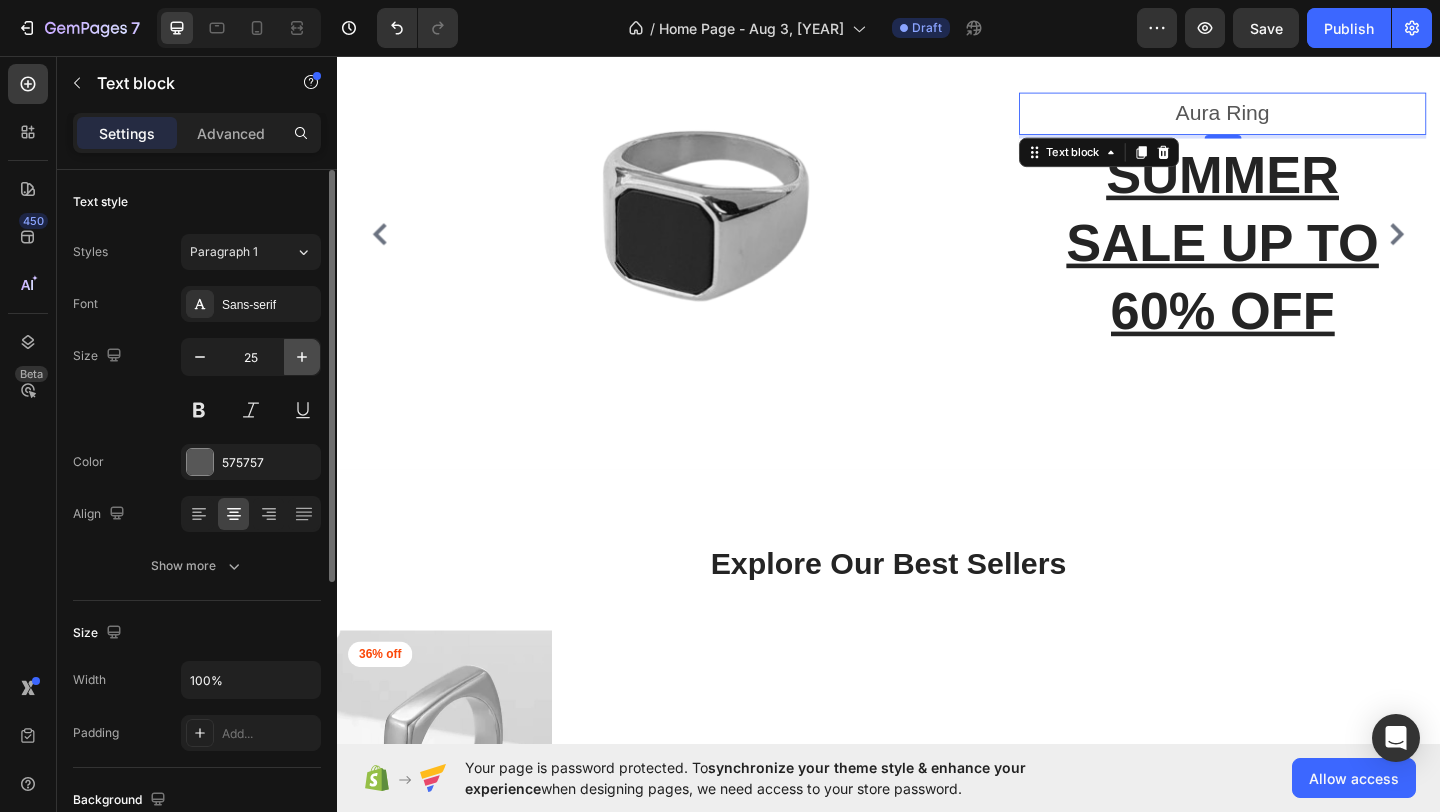 click 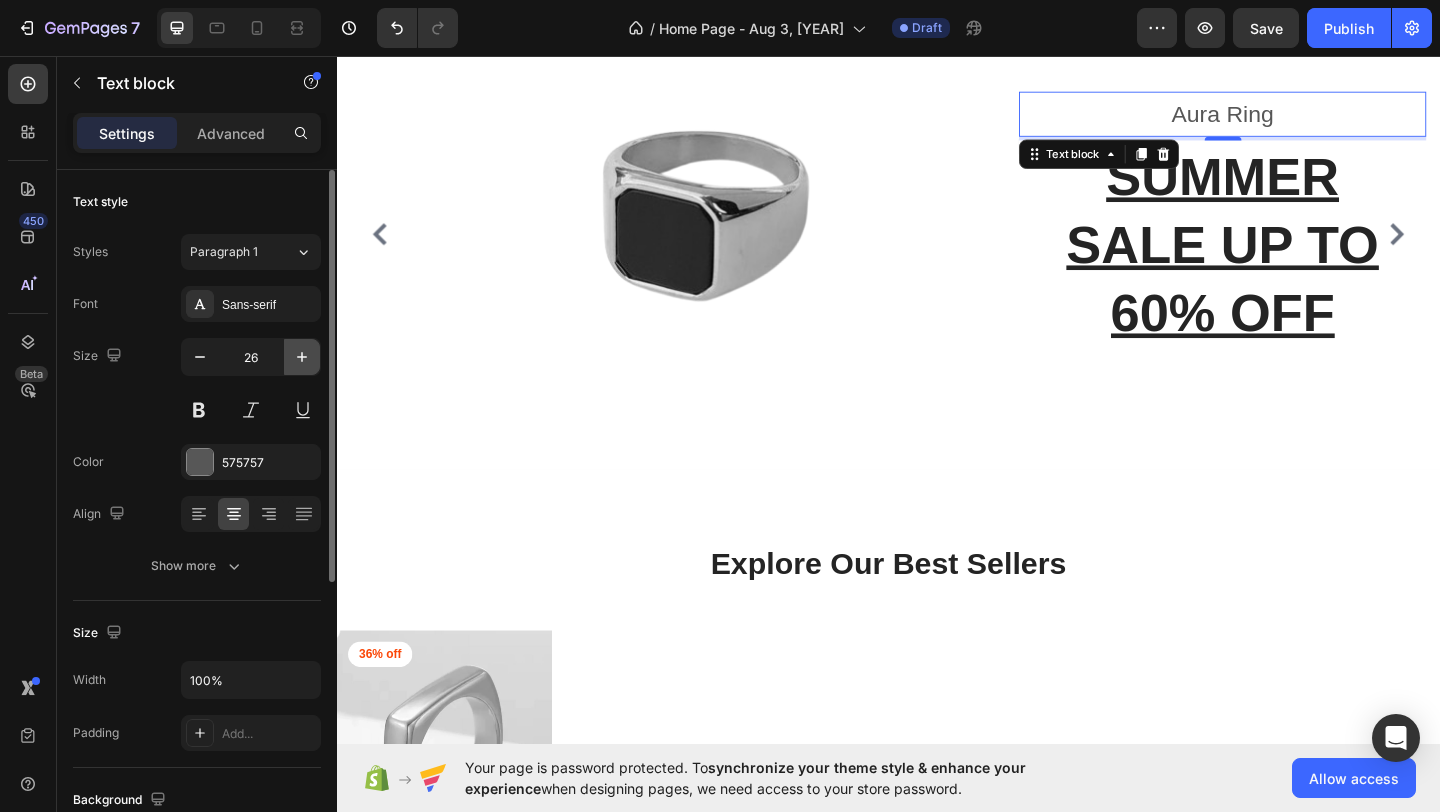click 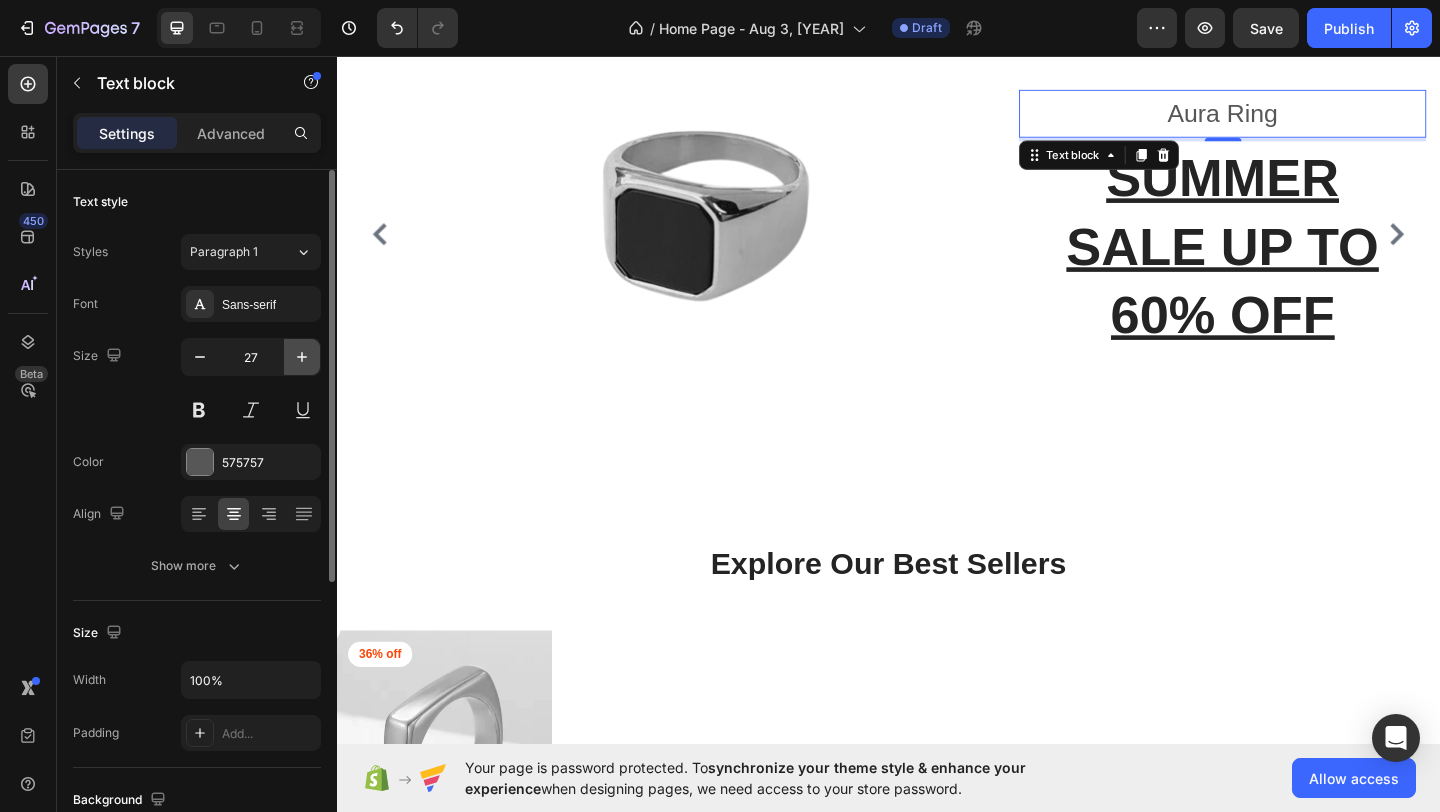 click 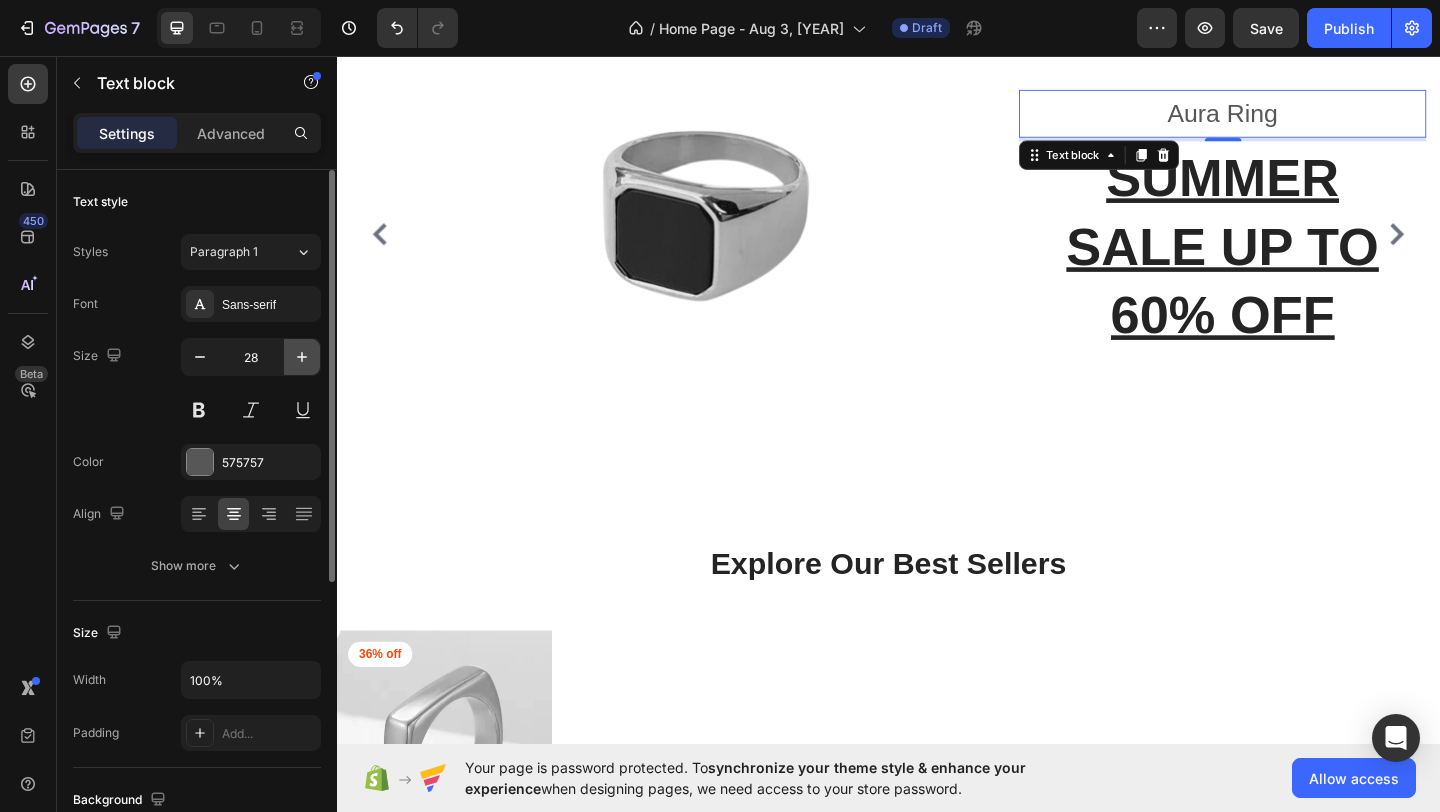 click 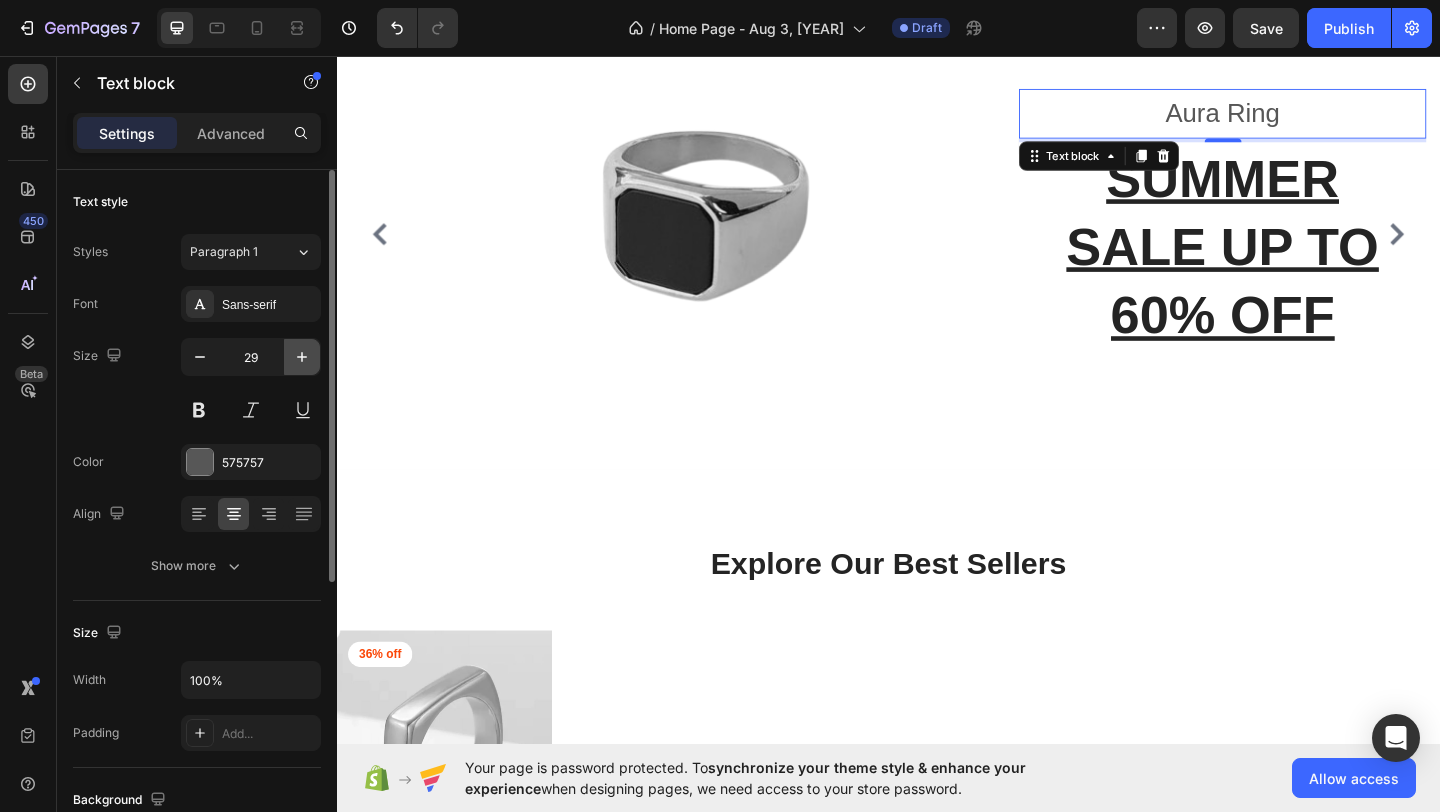click 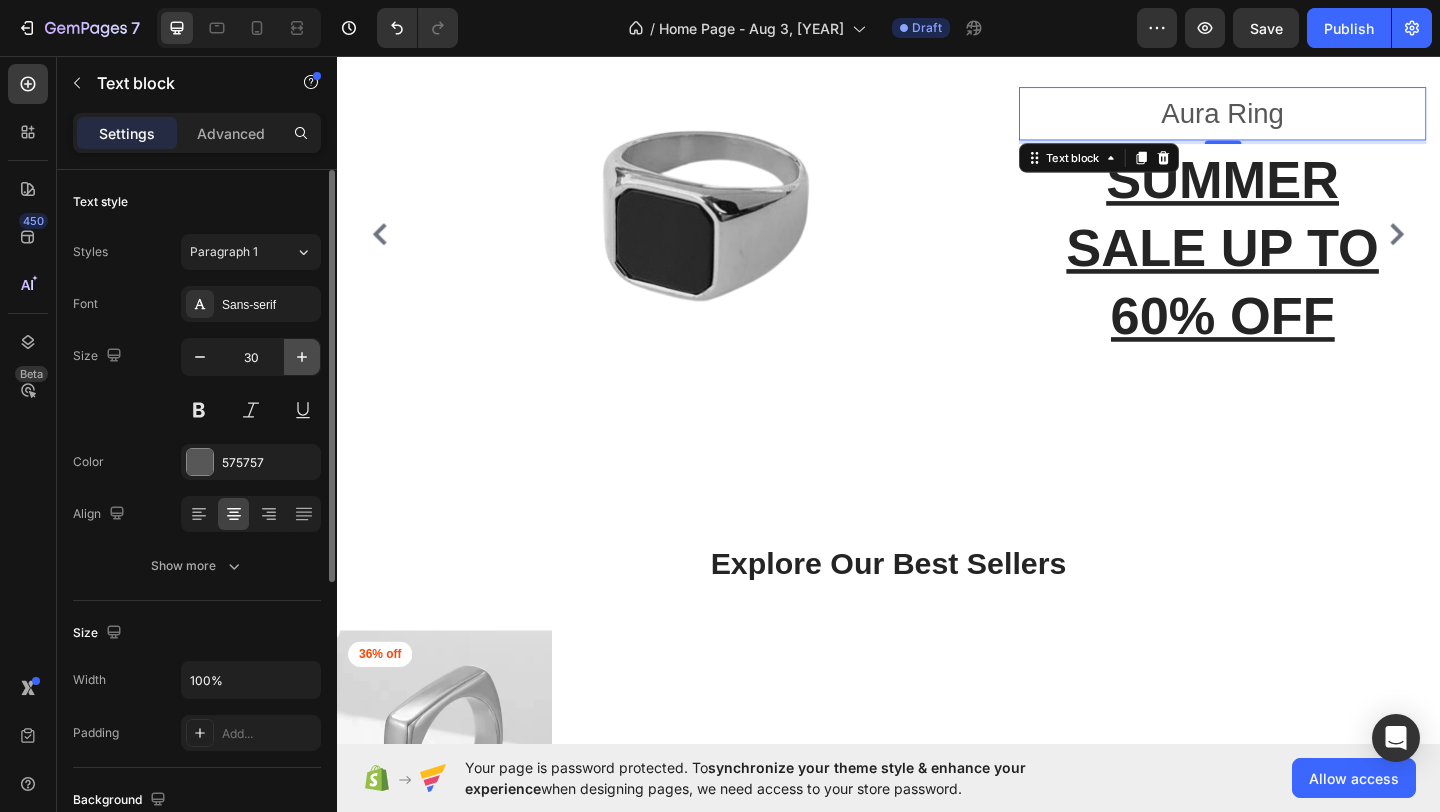 click 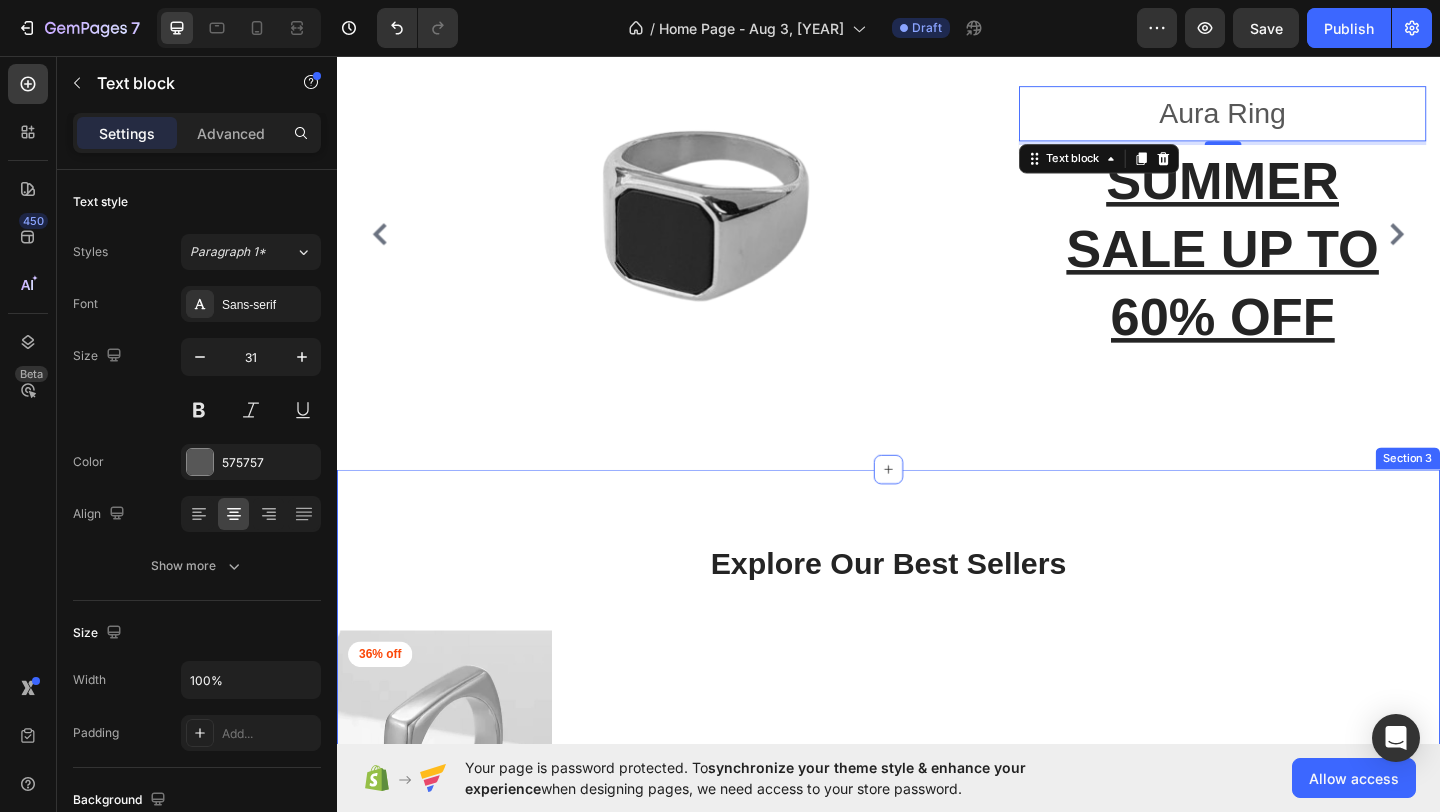 click on "Explore Our Best Sellers Heading Row Product Images 36% off Product Badge Row Quartz Ring Product Title Rs.799.00 Product Price Product Price Rs.1,250.00 Product Price Product Price Row   [NUMBER] [NUMBER] [NUMBER] [NUMBER] [NUMBER] [NUMBER] Product Variants & Swatches Row Product List Product List VIEW ALL Button Section 3" at bounding box center (937, 869) 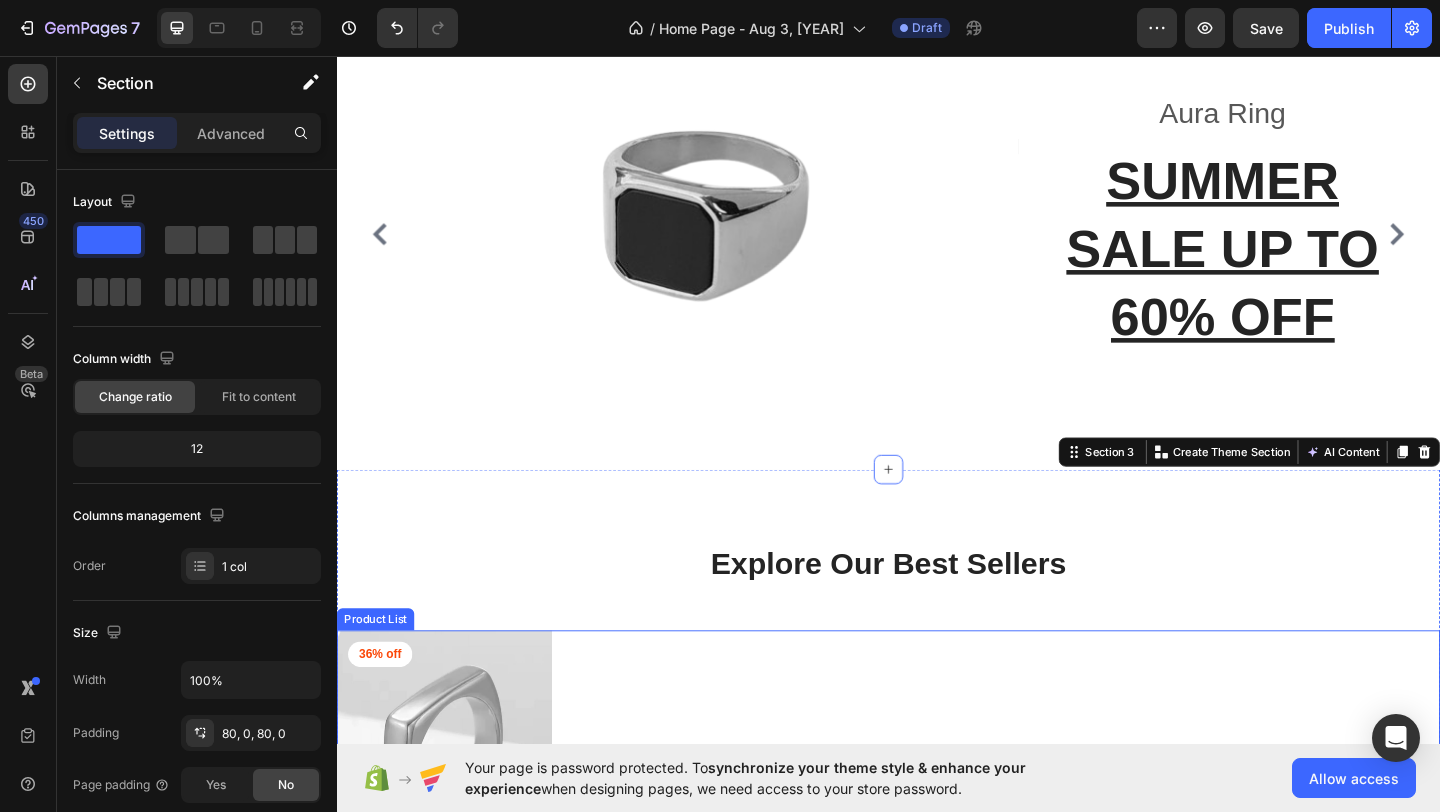 click on "Product Images 36% off Product Badge Row Quartz Ring Product Title Rs.799.00 Product Price Product Price Rs.1,250.00 Product Price Product Price Row   [NUMBER] [NUMBER] [NUMBER] [NUMBER] [NUMBER] [NUMBER] Product Variants & Swatches Row Product List" at bounding box center (937, 868) 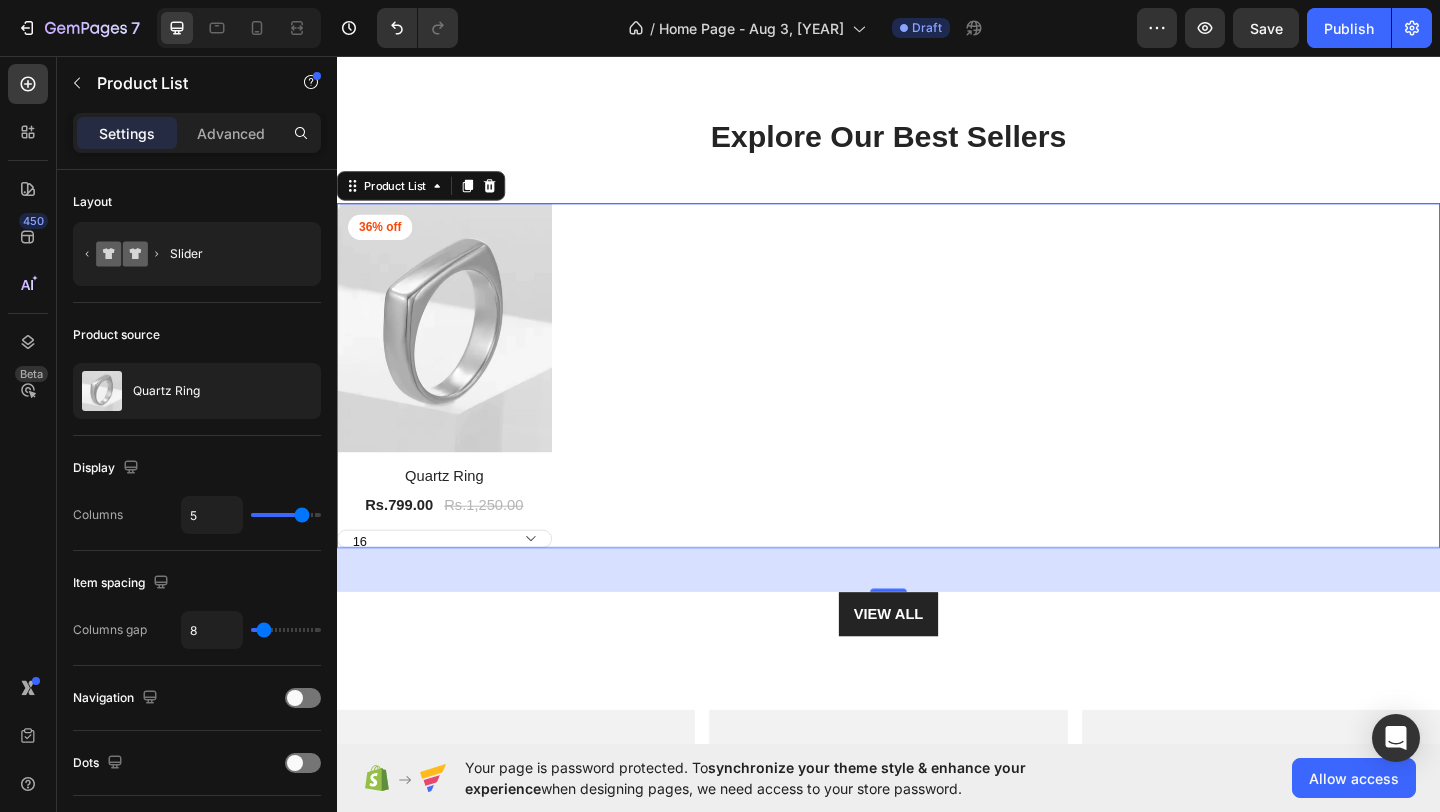 scroll, scrollTop: 597, scrollLeft: 0, axis: vertical 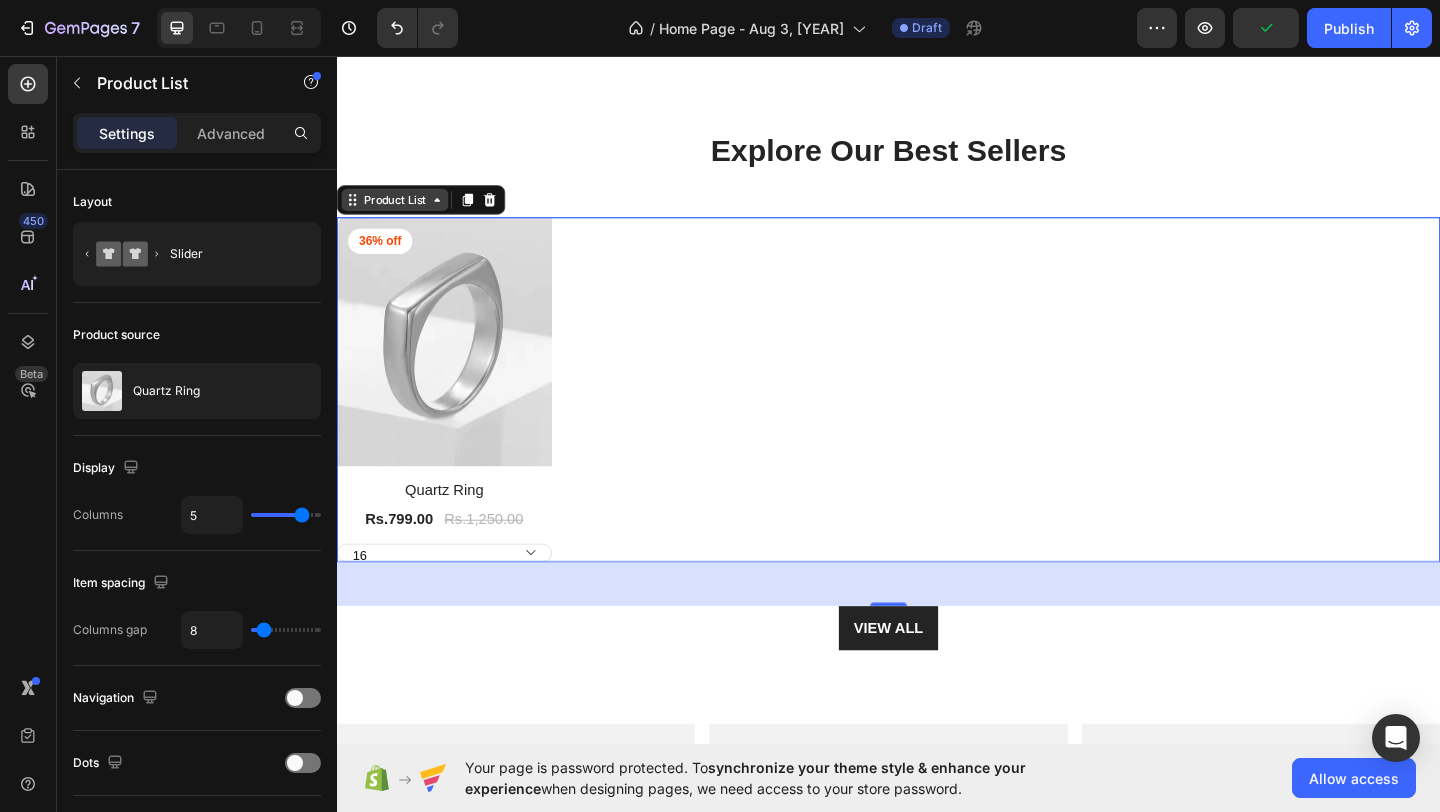 click on "Product List" at bounding box center [400, 212] 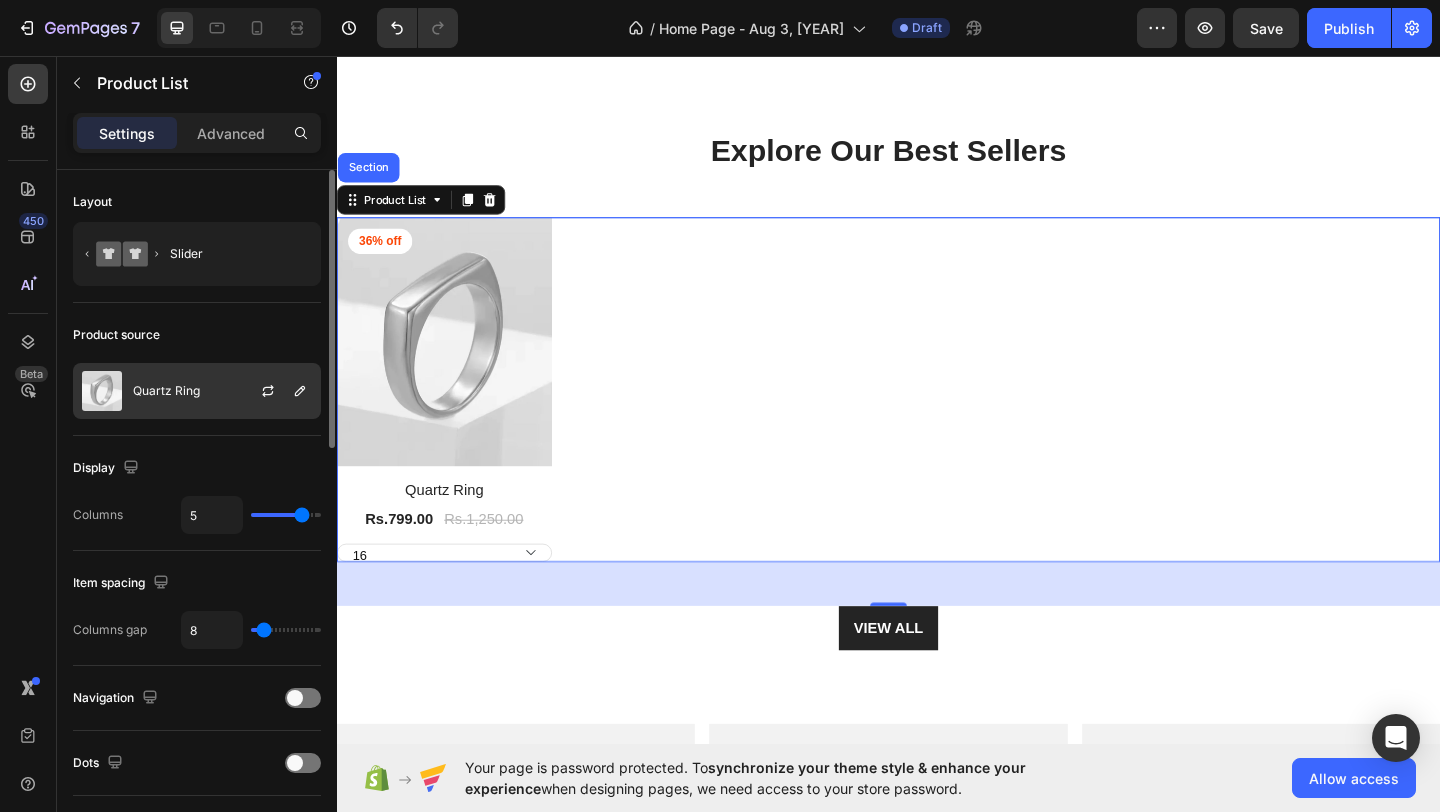 click on "Quartz Ring" at bounding box center (197, 391) 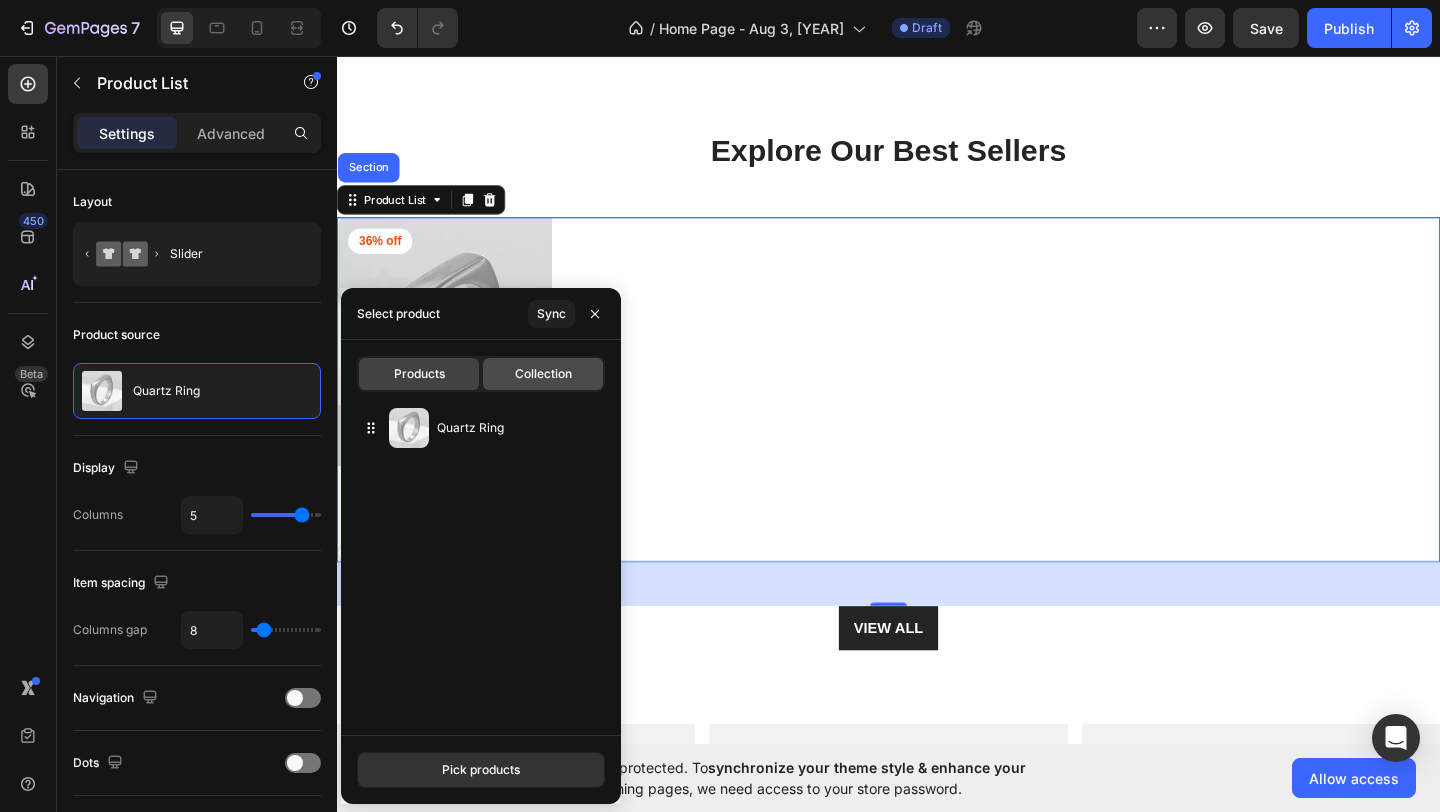 click on "Collection" 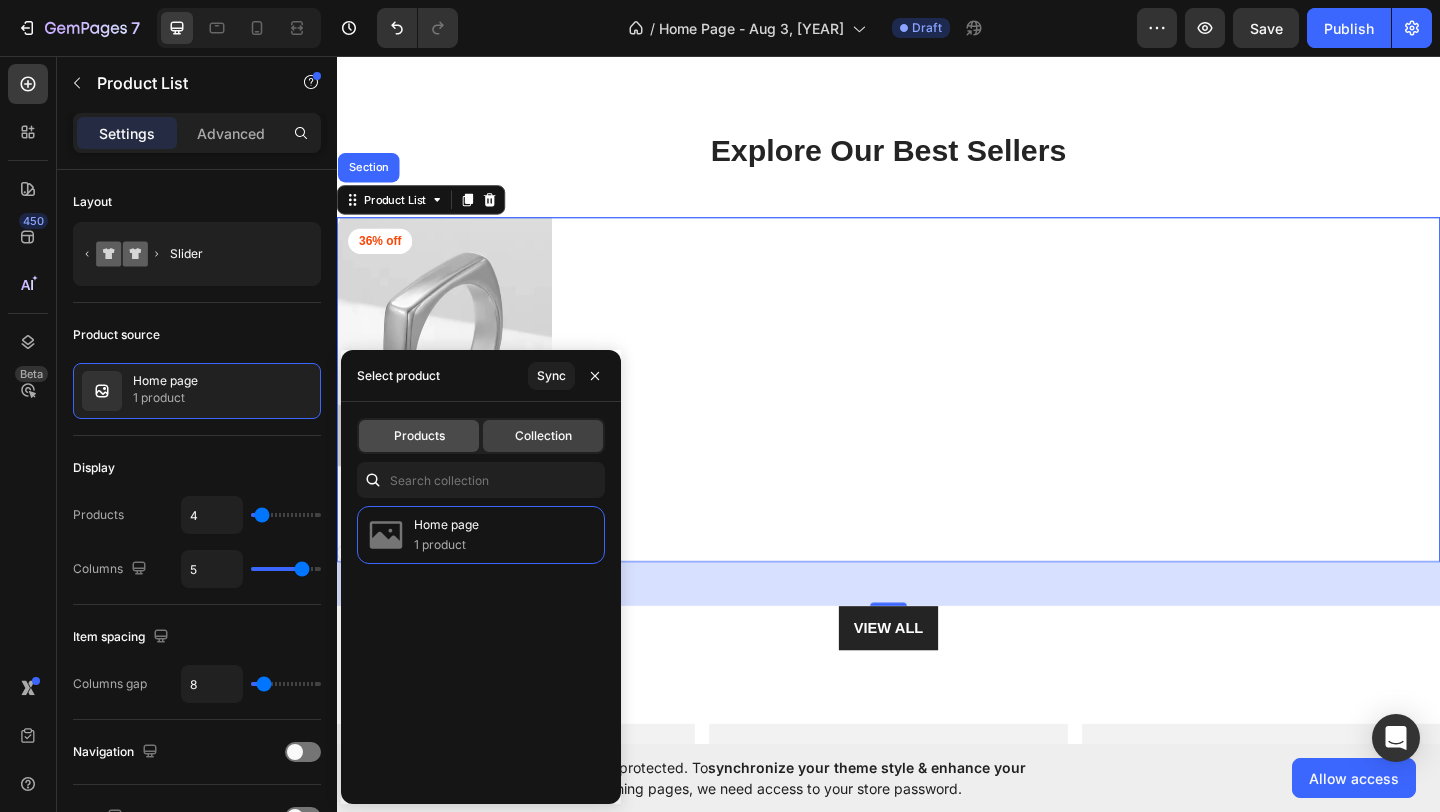 click on "Products" 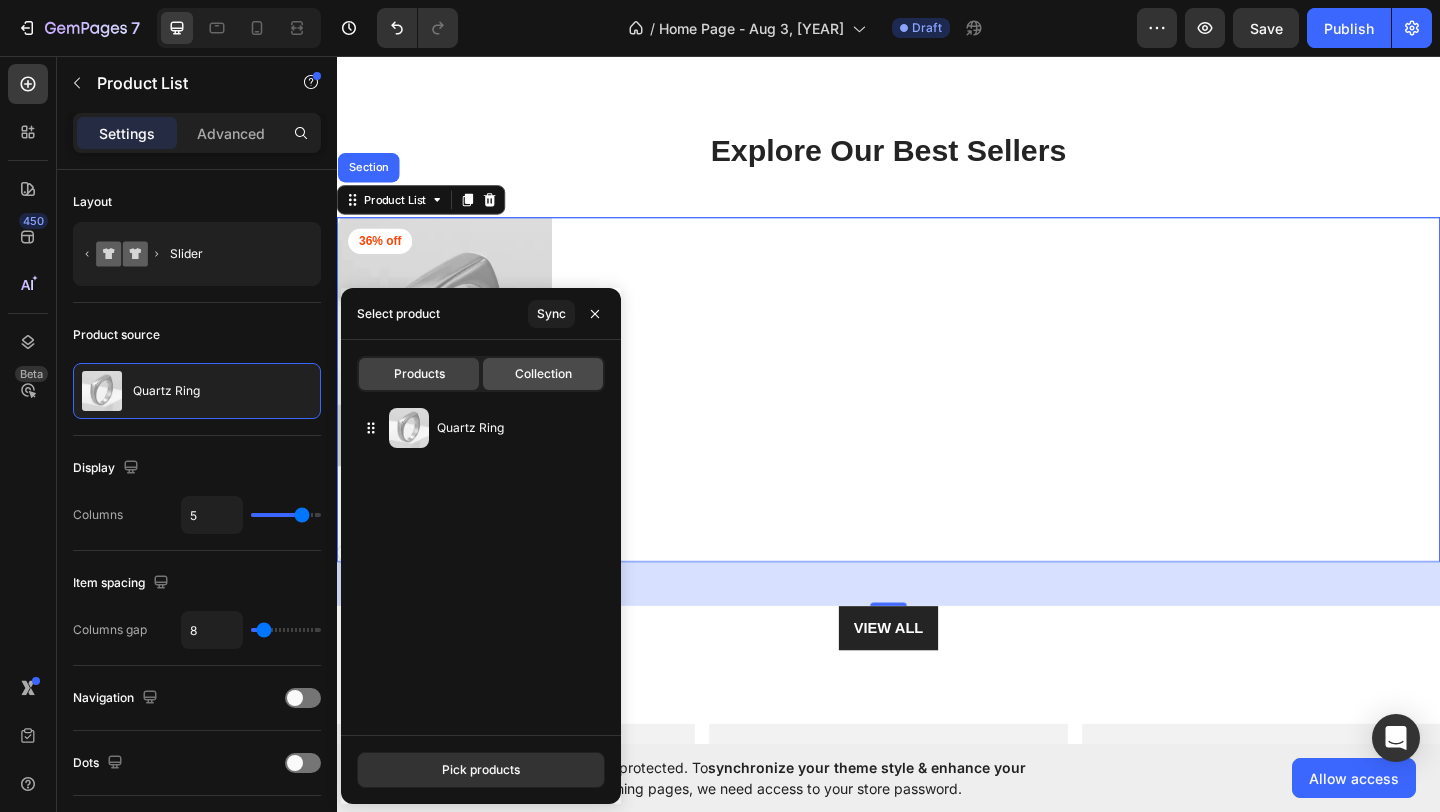 click on "Collection" 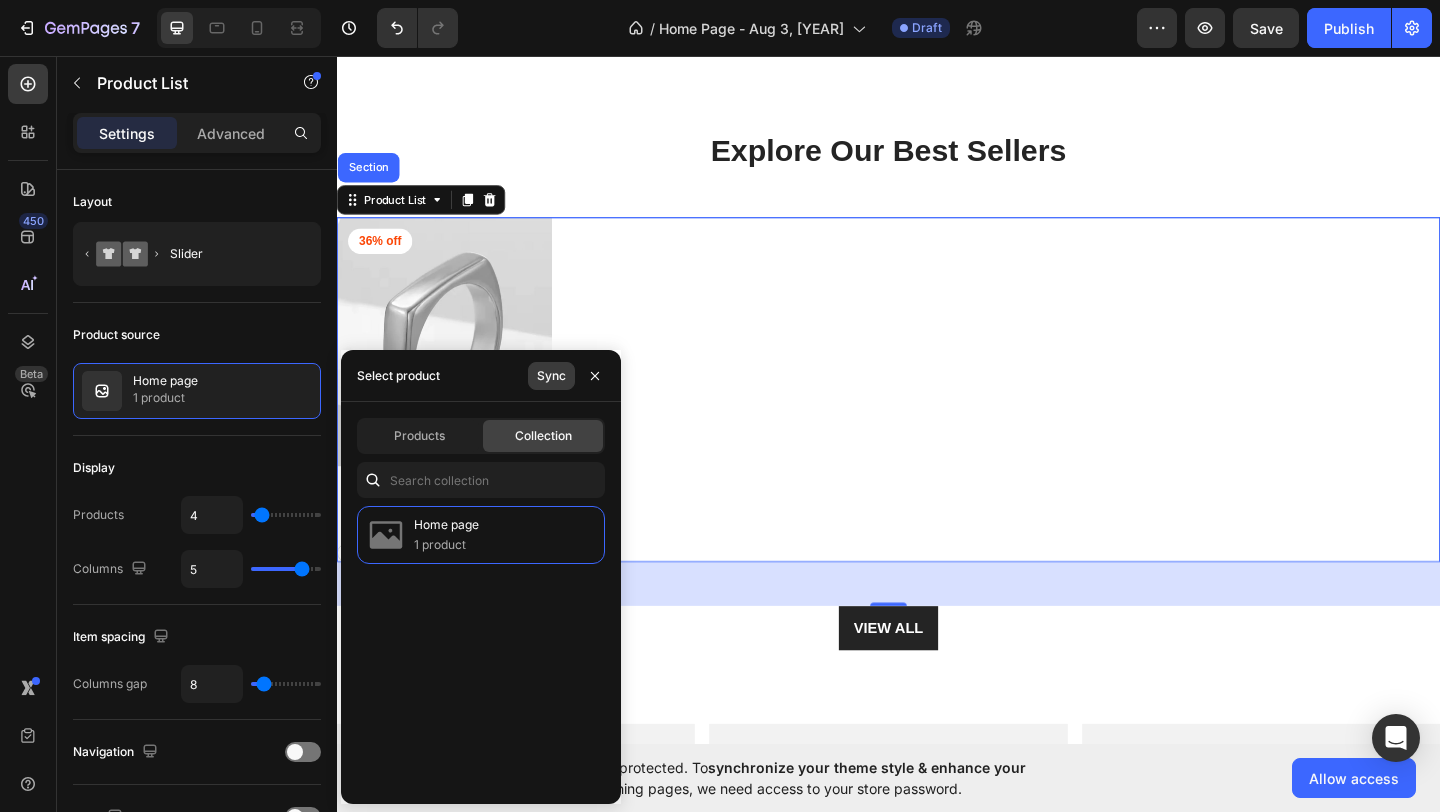 click on "Sync" at bounding box center [551, 376] 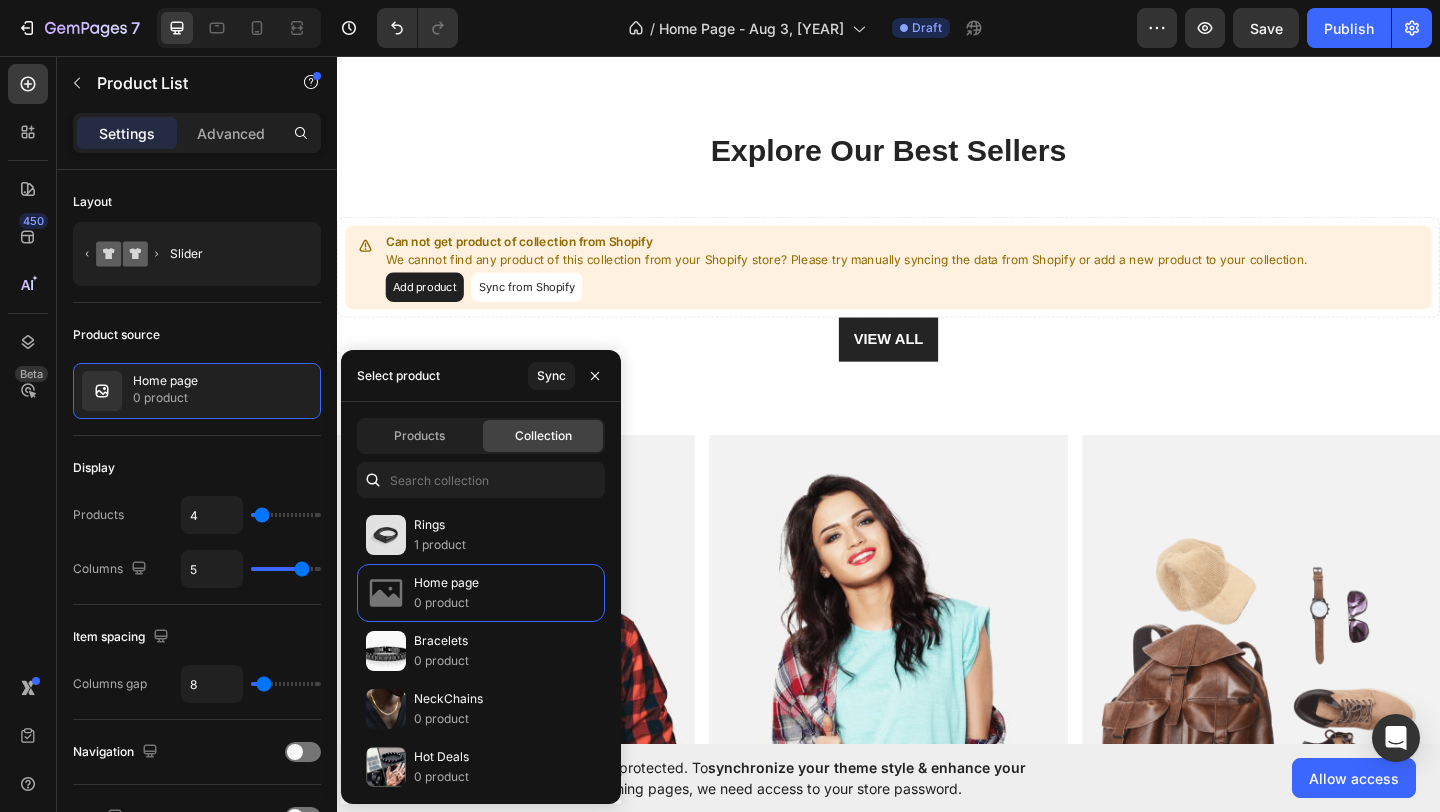 click on "Select product" at bounding box center [398, 375] 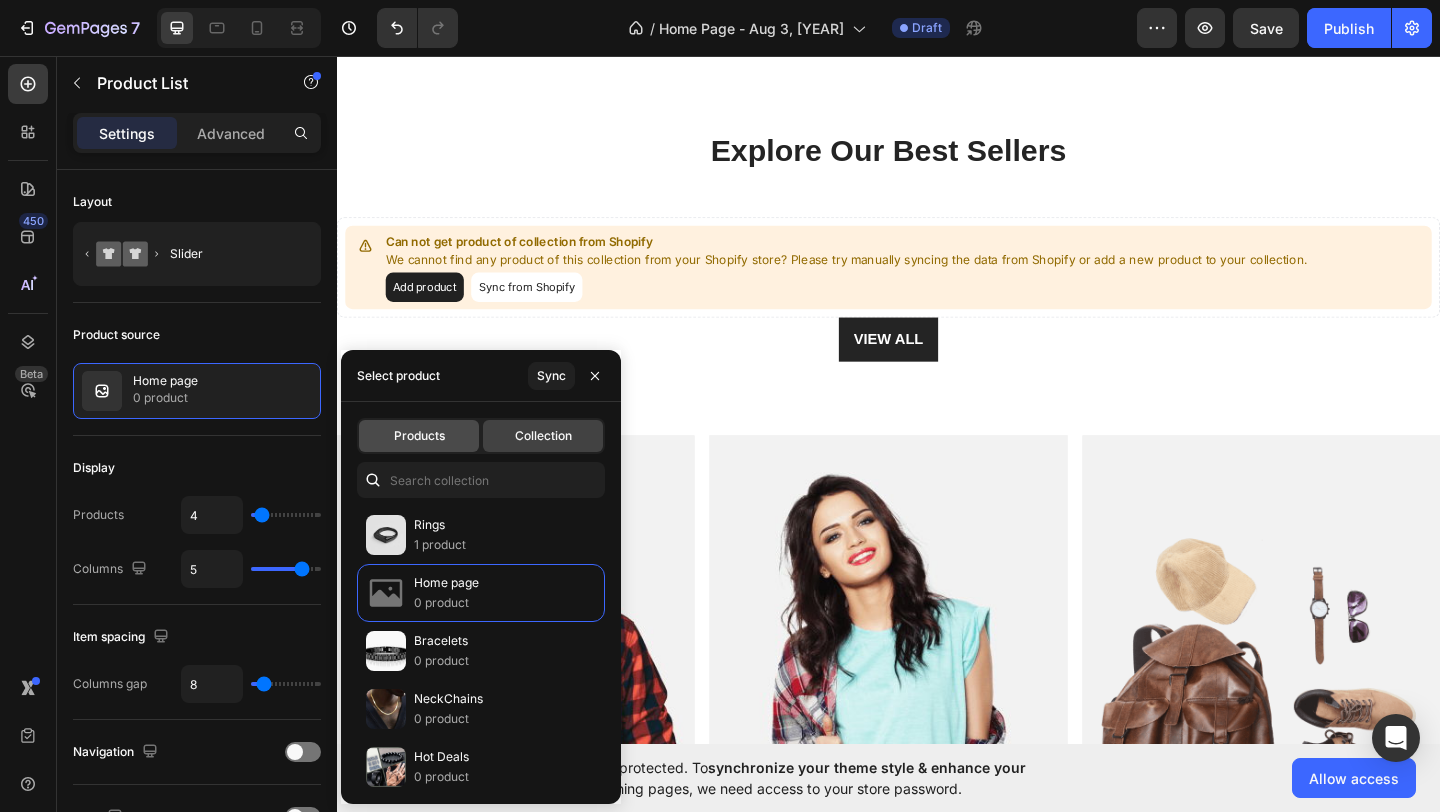 click on "Products" 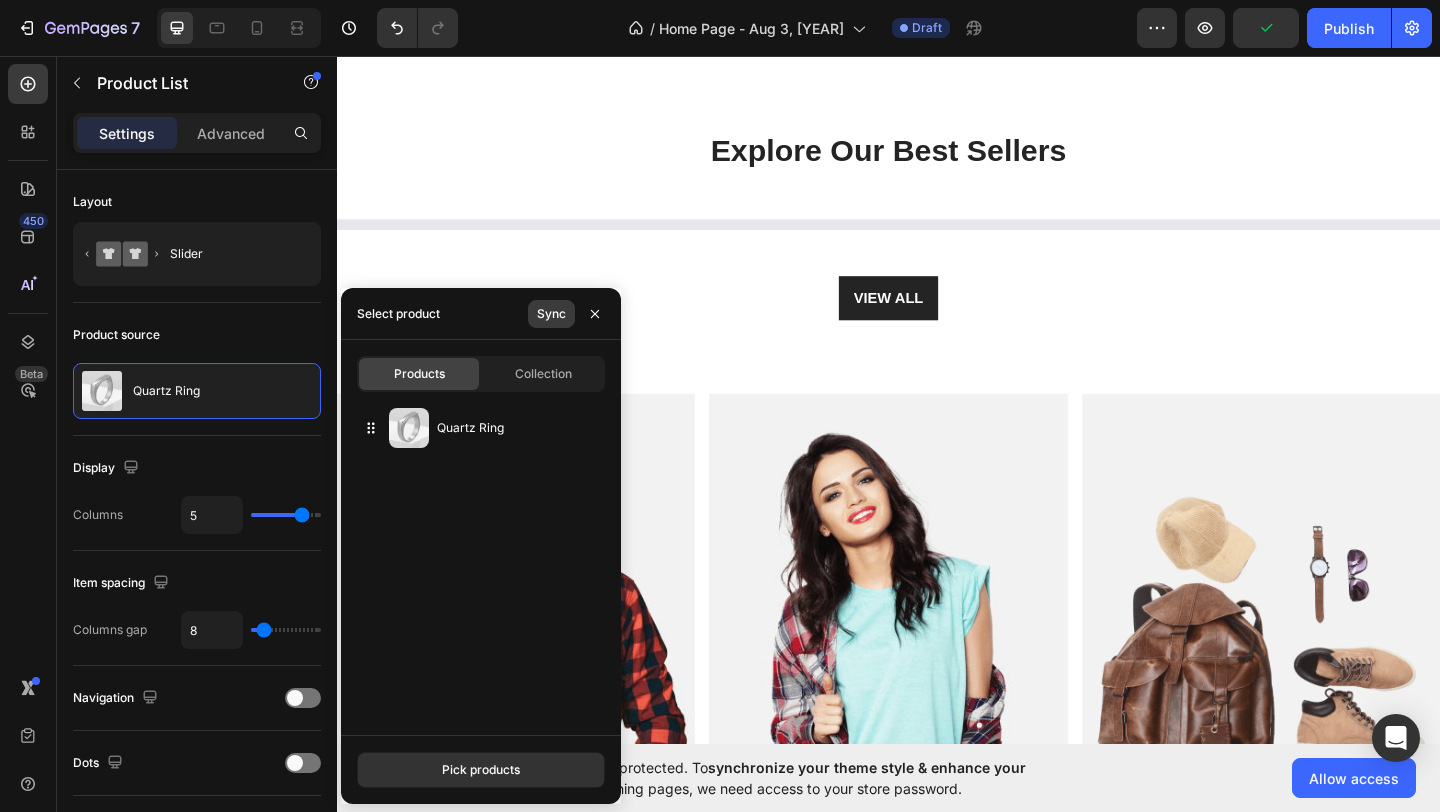 click on "Sync" at bounding box center [551, 314] 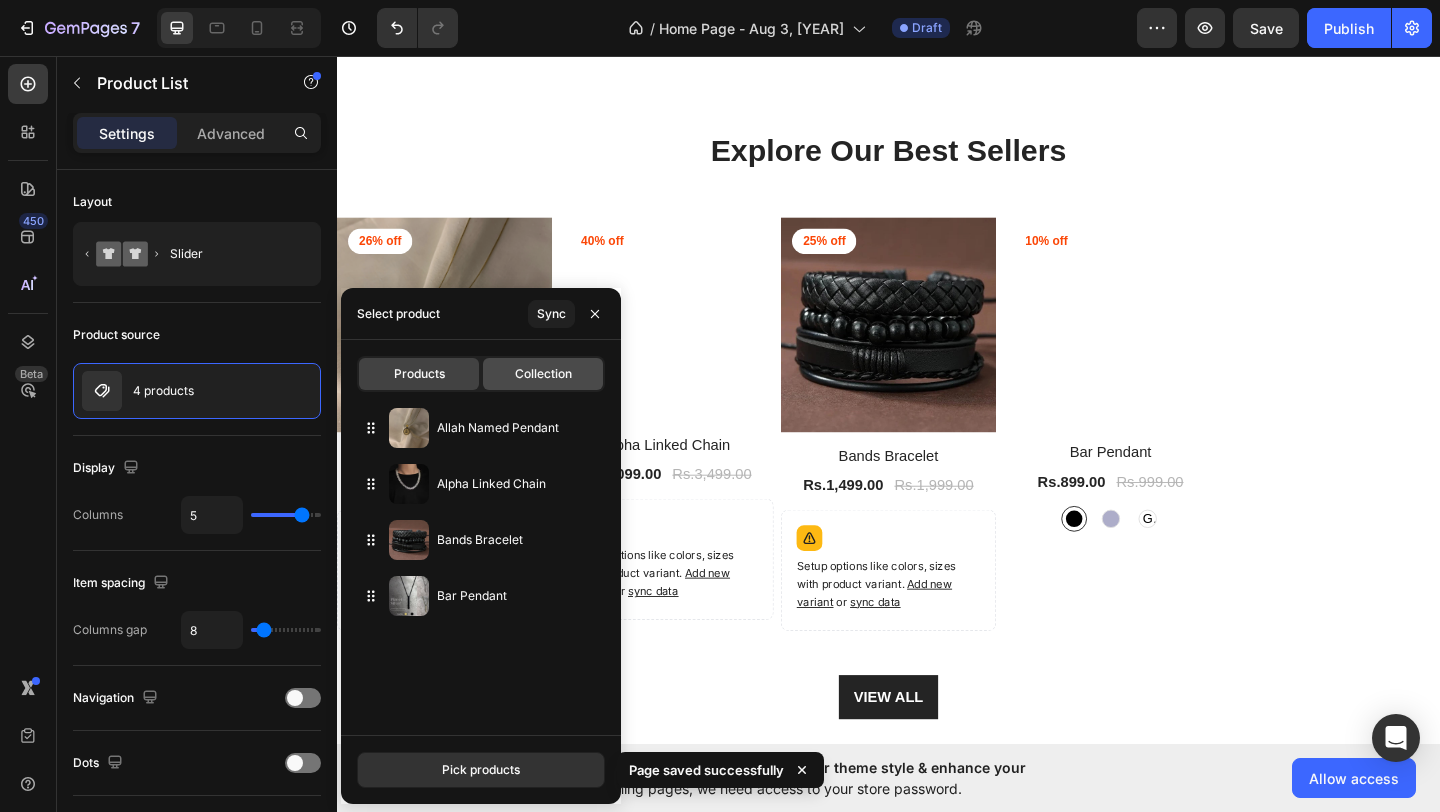 click on "Collection" 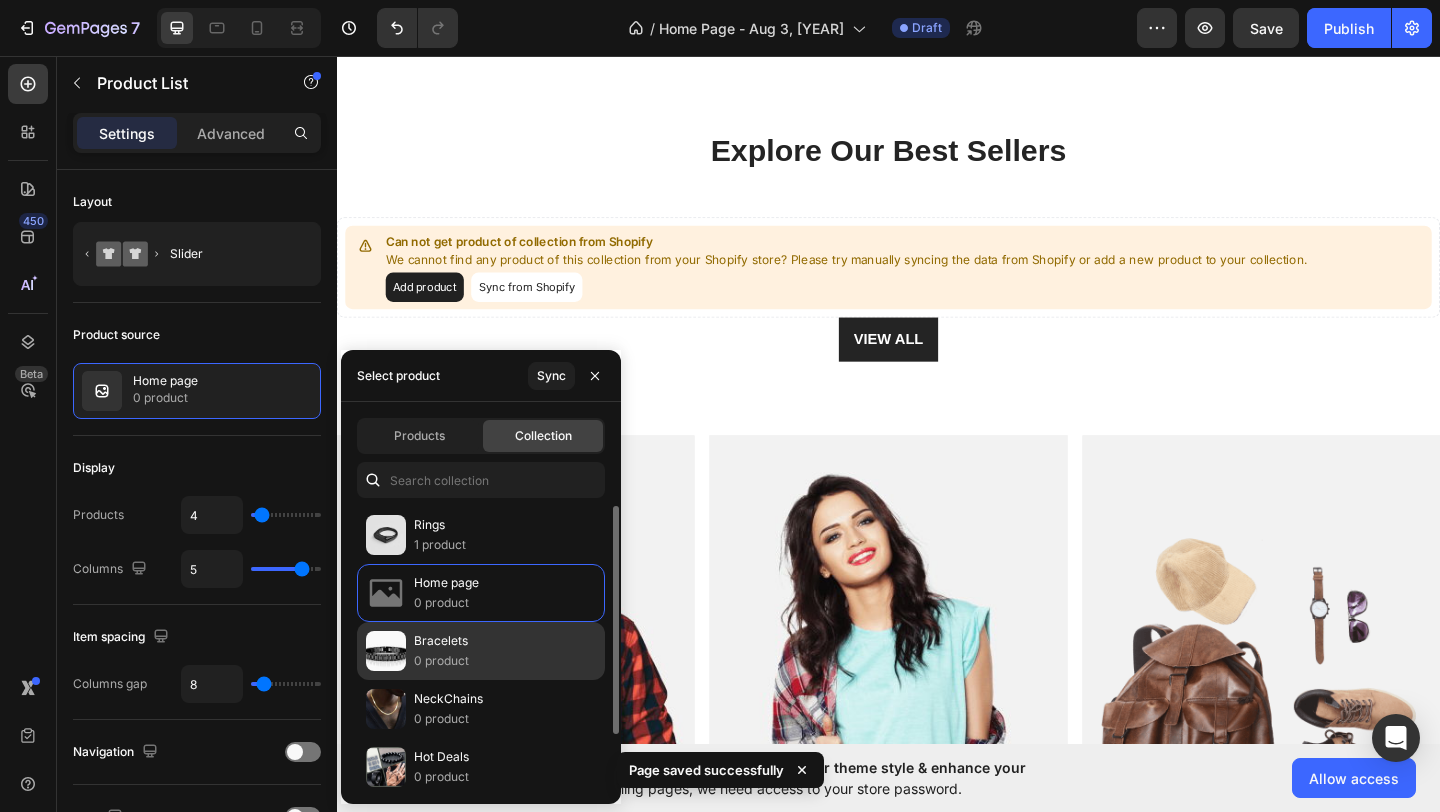 scroll, scrollTop: 66, scrollLeft: 0, axis: vertical 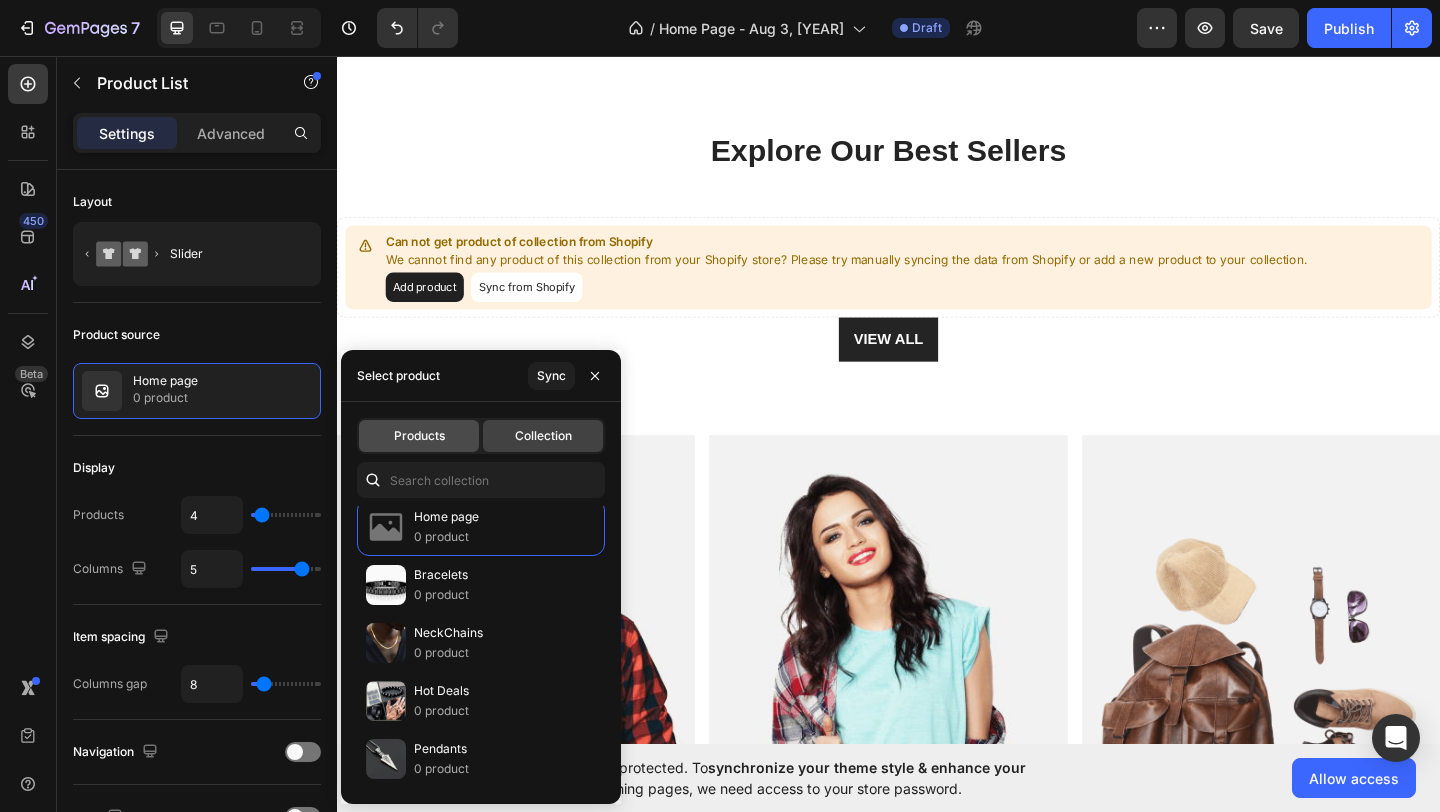 click on "Products" 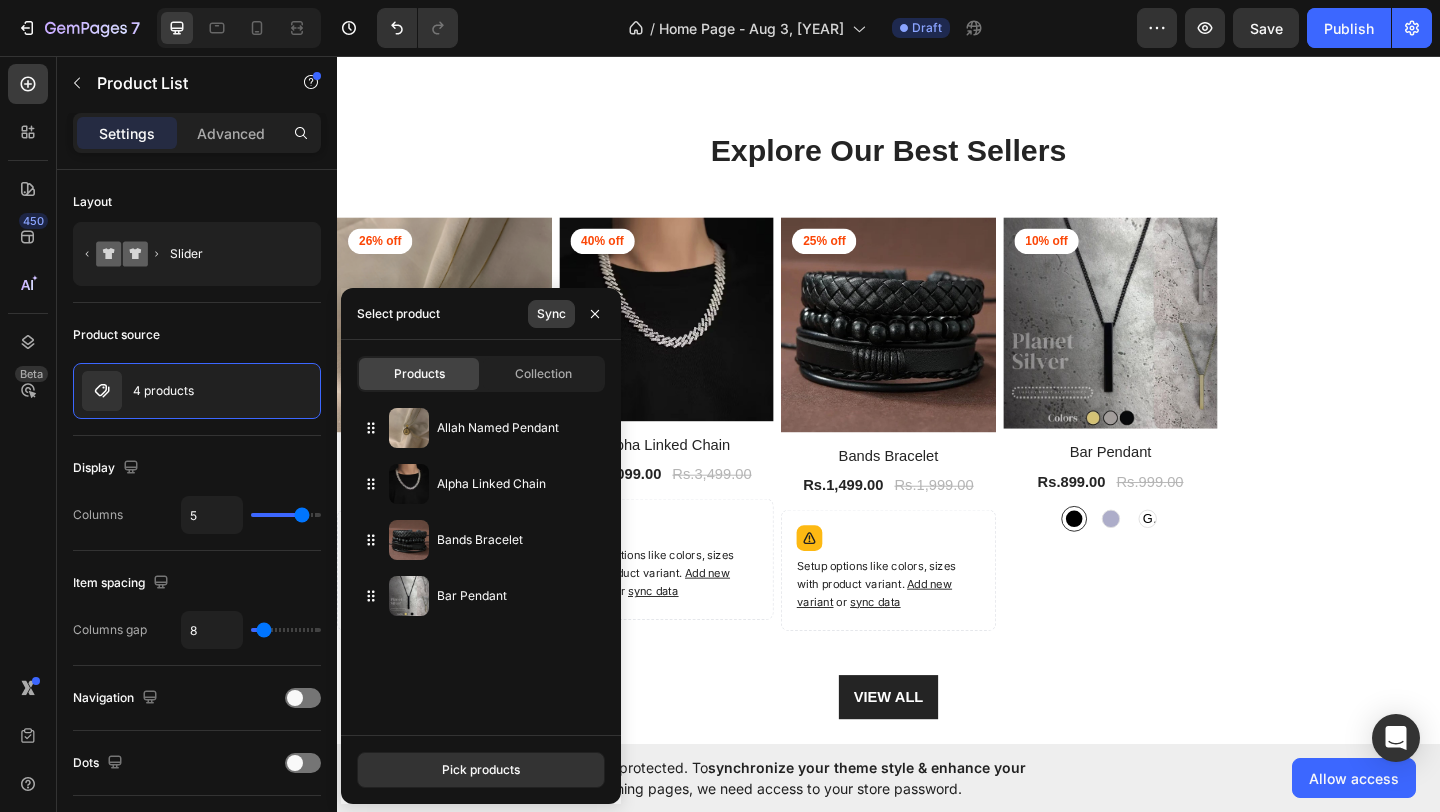 click on "Sync" at bounding box center (551, 314) 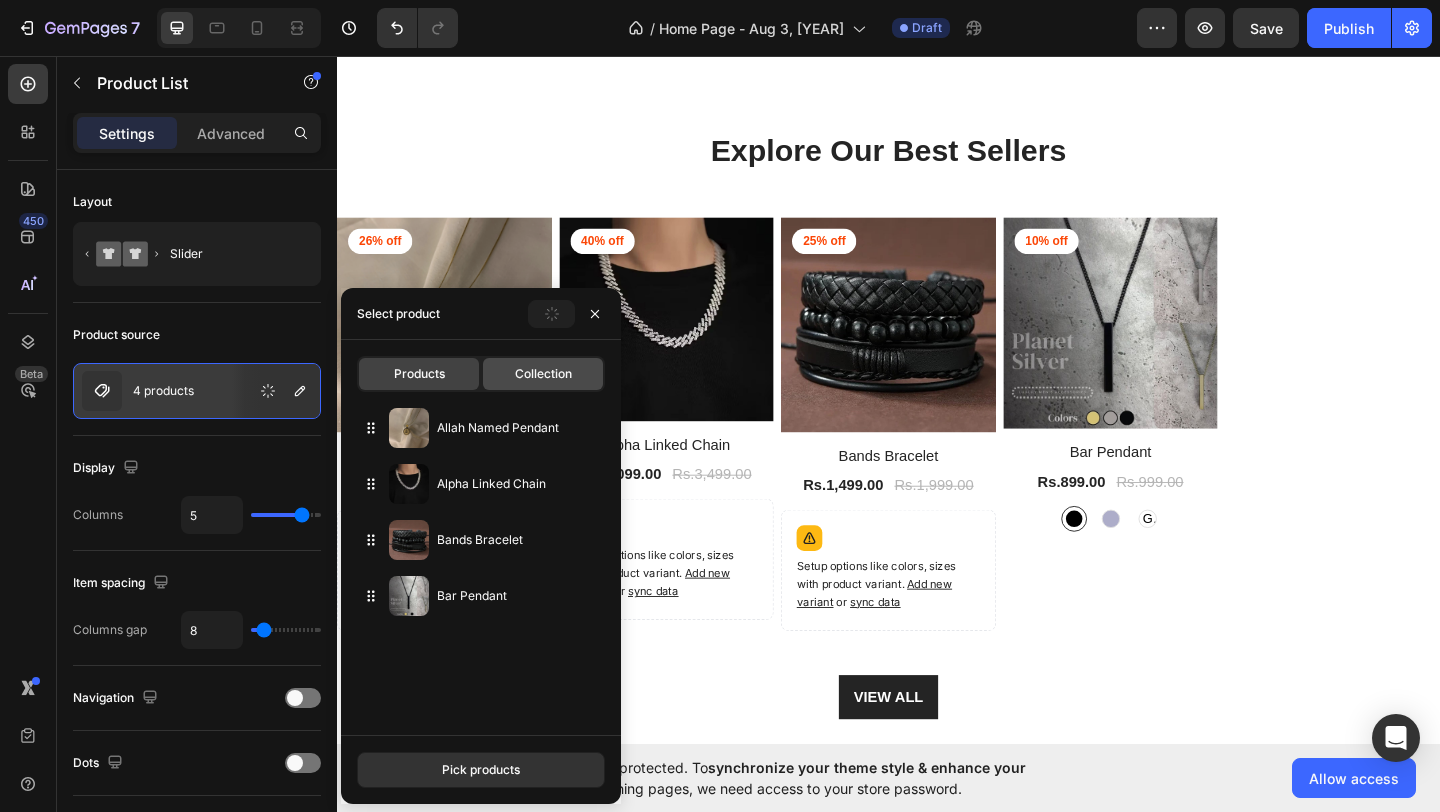 click on "Collection" 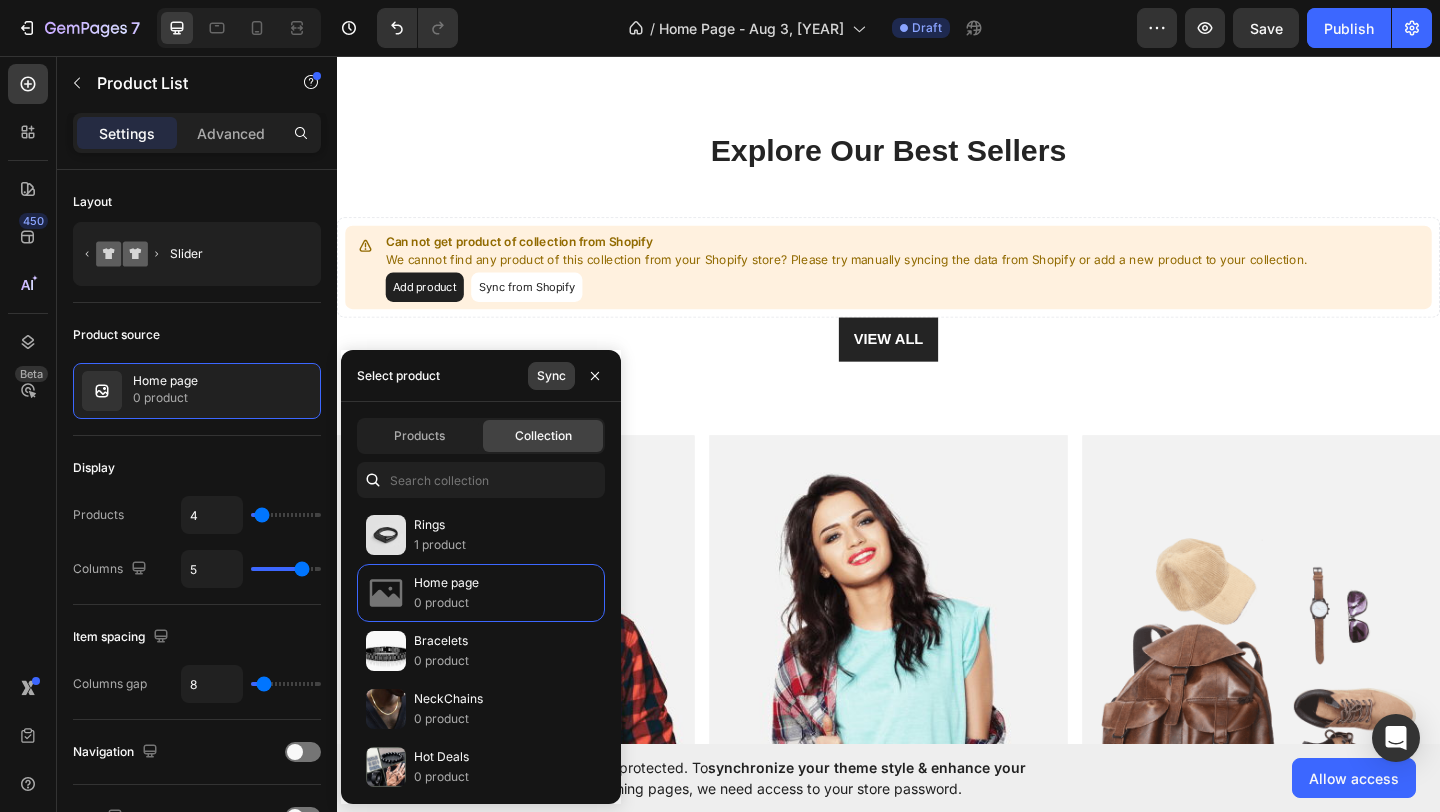 click on "Sync" at bounding box center (551, 376) 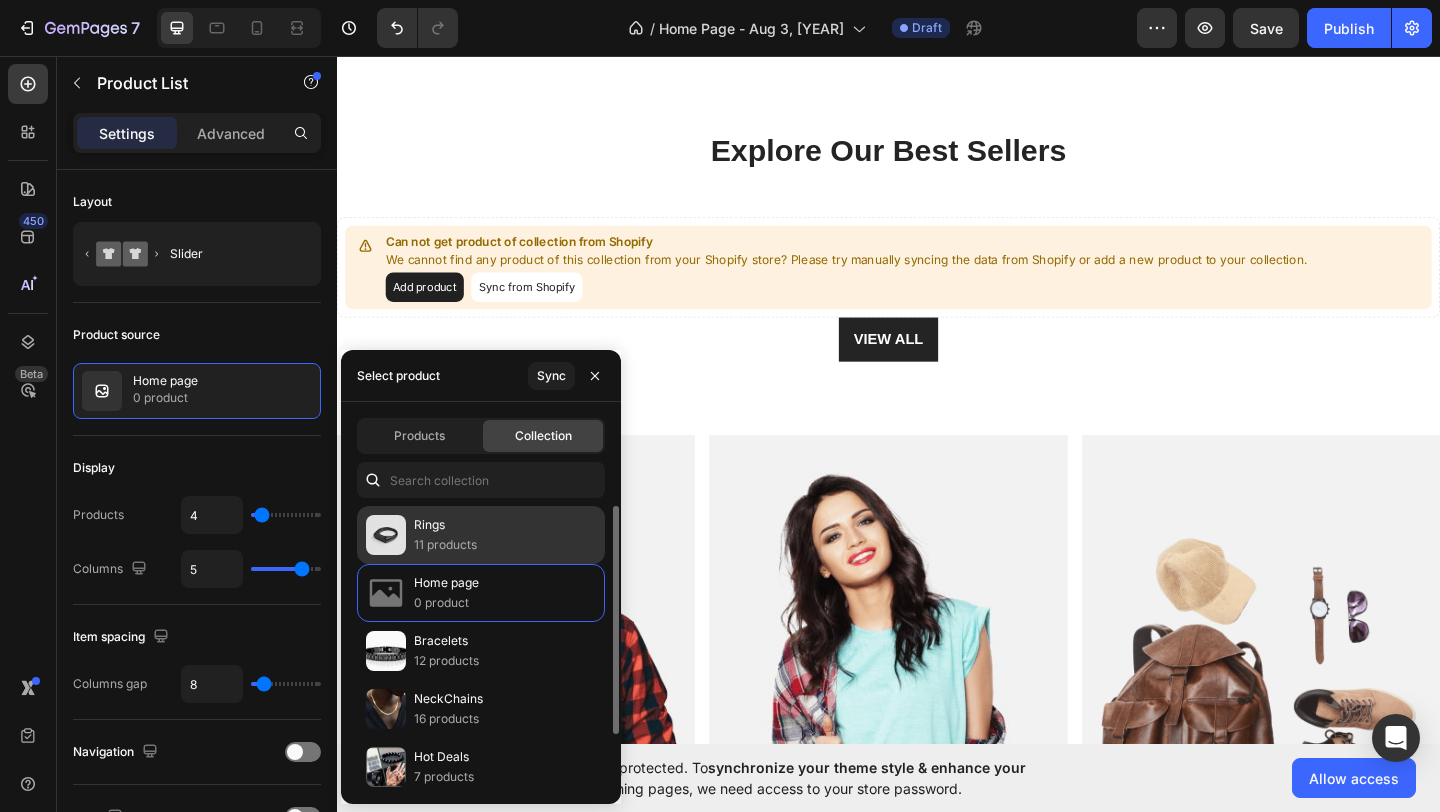 click on "Rings 11 products" 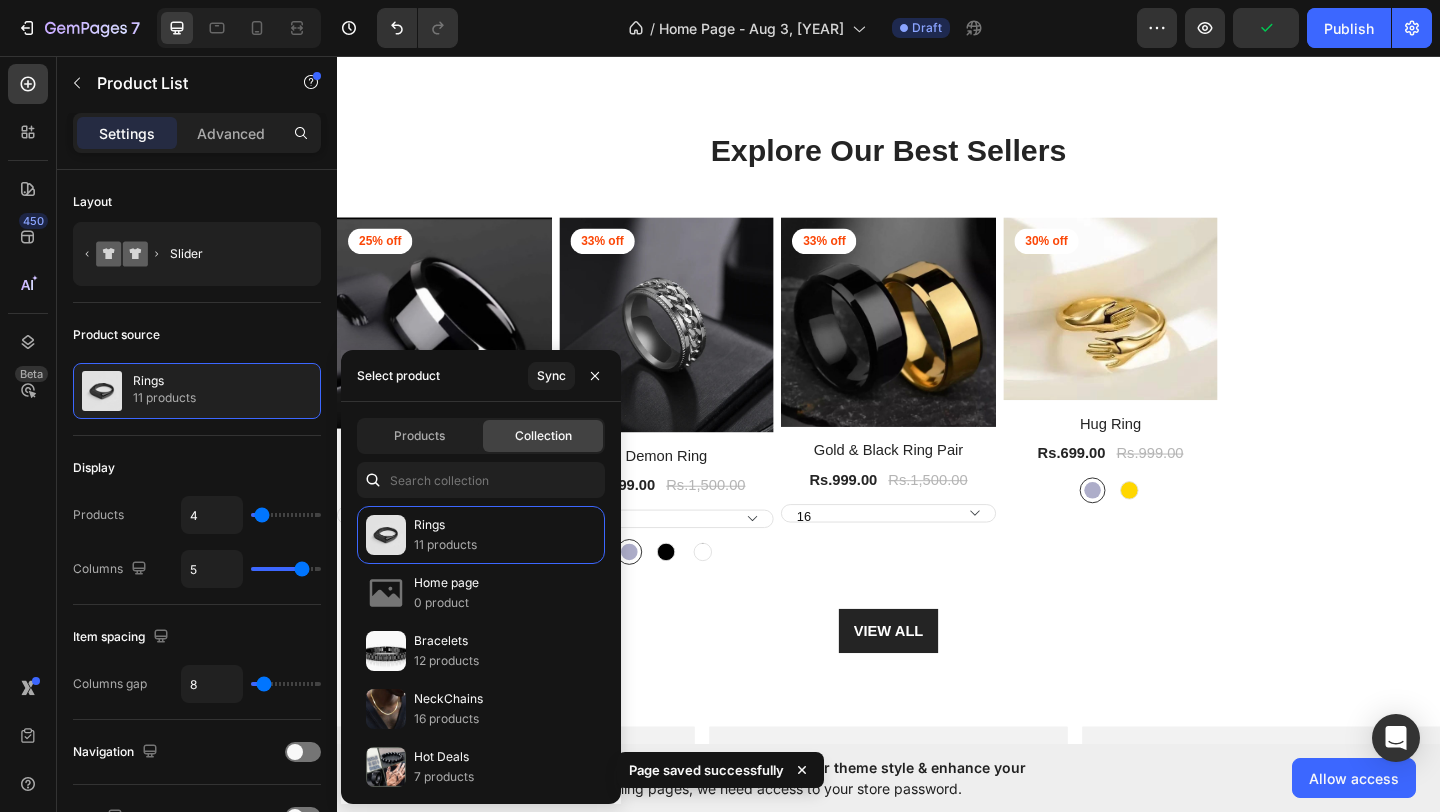 click on "Product Images 30% off Product Badge Row Hug Ring Product Title Rs.699.00 Product Price Product Price Rs.999.00 Product Price Product Price Row silver silver gold gold Product Variants & Swatches Row Product List" at bounding box center [1179, 420] 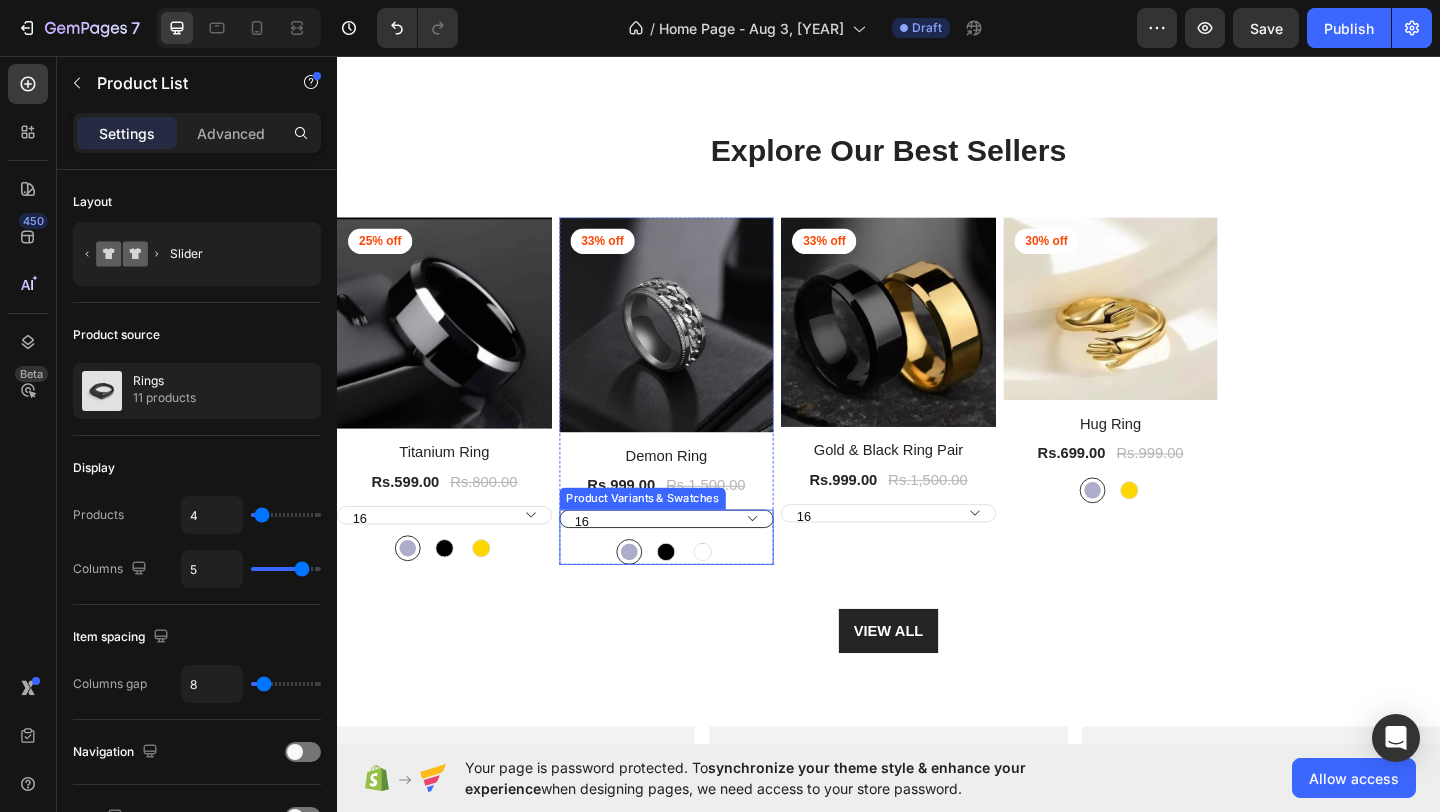 click on "16 17 18 19 20 21" at bounding box center [454, 555] 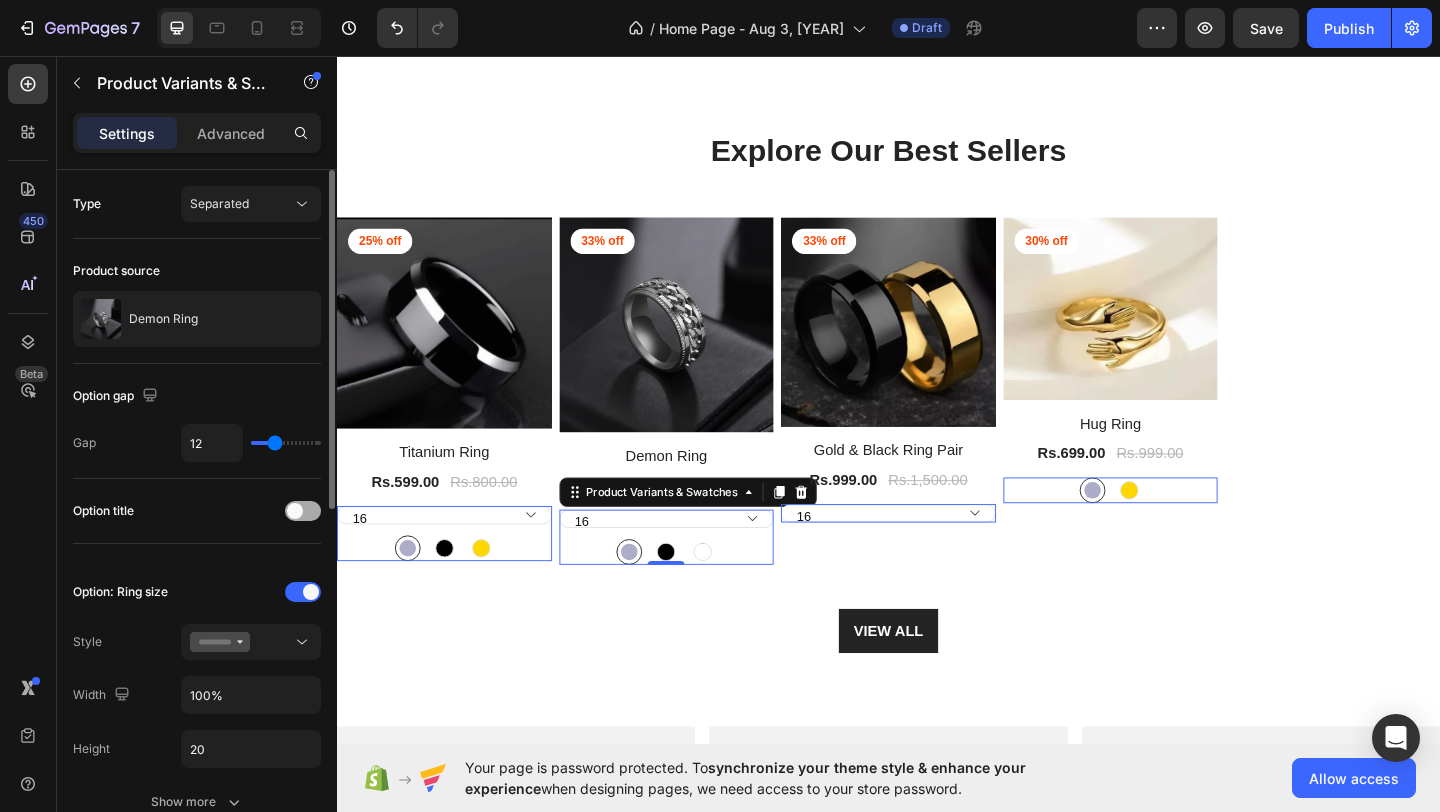 click at bounding box center (303, 511) 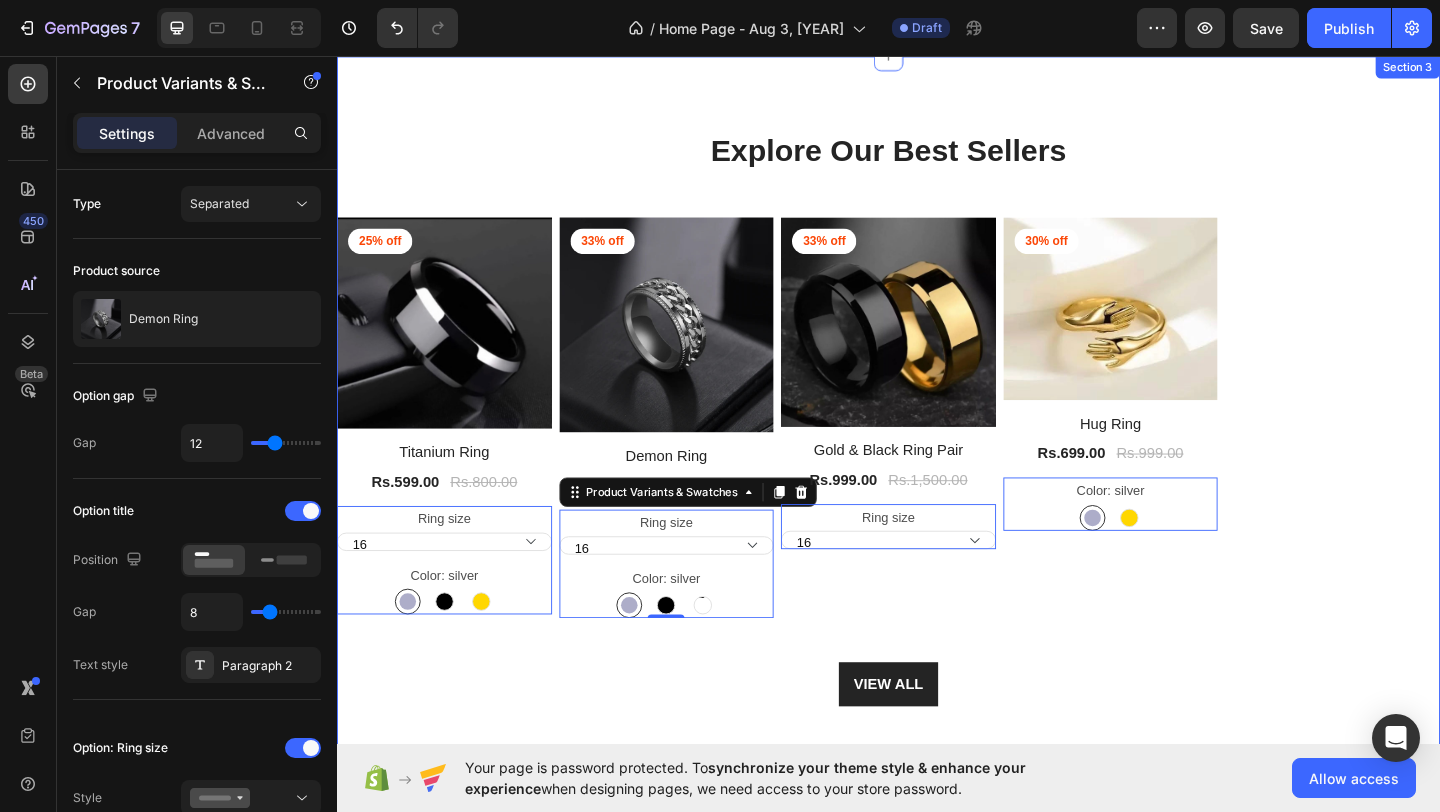 click on "Explore Our Best Sellers Heading Row Product Images 25% off Product Badge Row Titanium Ring Product Title Rs.599.00 Product Price Product Price Rs.800.00 Product Price Product Price Row Ring size   [NUMBER] [NUMBER] [NUMBER] [NUMBER] [NUMBER] [NUMBER] Color: silver silver silver black black gold gold Product Variants & Swatches   0 Row Product List Product Images 33% off Product Badge Row Demon Ring Product Title Rs.999.00 Product Price Product Price Rs.1,500.00 Product Price Product Price Row Ring size   [NUMBER] [NUMBER] [NUMBER] [NUMBER] [NUMBER] [NUMBER] [NUMBER] [NUMBER] [NUMBER] [NUMBER] [NUMBER] [NUMBER] [NUMBER] [NUMBER] [NUMBER] [NUMBER] [NUMBER] [NUMBER] [NUMBER] [NUMBER] [NUMBER] Color: silver silver silver black black black-silver black-silver black-silver Product Variants & Swatches   0 Row Product List Product Images 33% off Product Badge Row Gold & Black Ring Pair Product Title Rs.999.00 Product Price Product Price Rs.1,500.00 Product Price Product Price Row Ring size   [NUMBER] [NUMBER] [NUMBER] [NUMBER] [NUMBER] [NUMBER] [NUMBER] [NUMBER] [NUMBER] [NUMBER] [NUMBER] [NUMBER] [NUMBER] [NUMBER] [NUMBER] [NUMBER] [NUMBER] [NUMBER] [NUMBER] [NUMBER] [NUMBER] Product Variants & Swatches   0 Row Product List Product Images 30% off Product Badge Row Hug Ring Product Title Rs.699.00 Product Price Product Price Rs.999.00 Product Price Product Price Row Color: silver silver" at bounding box center [937, 449] 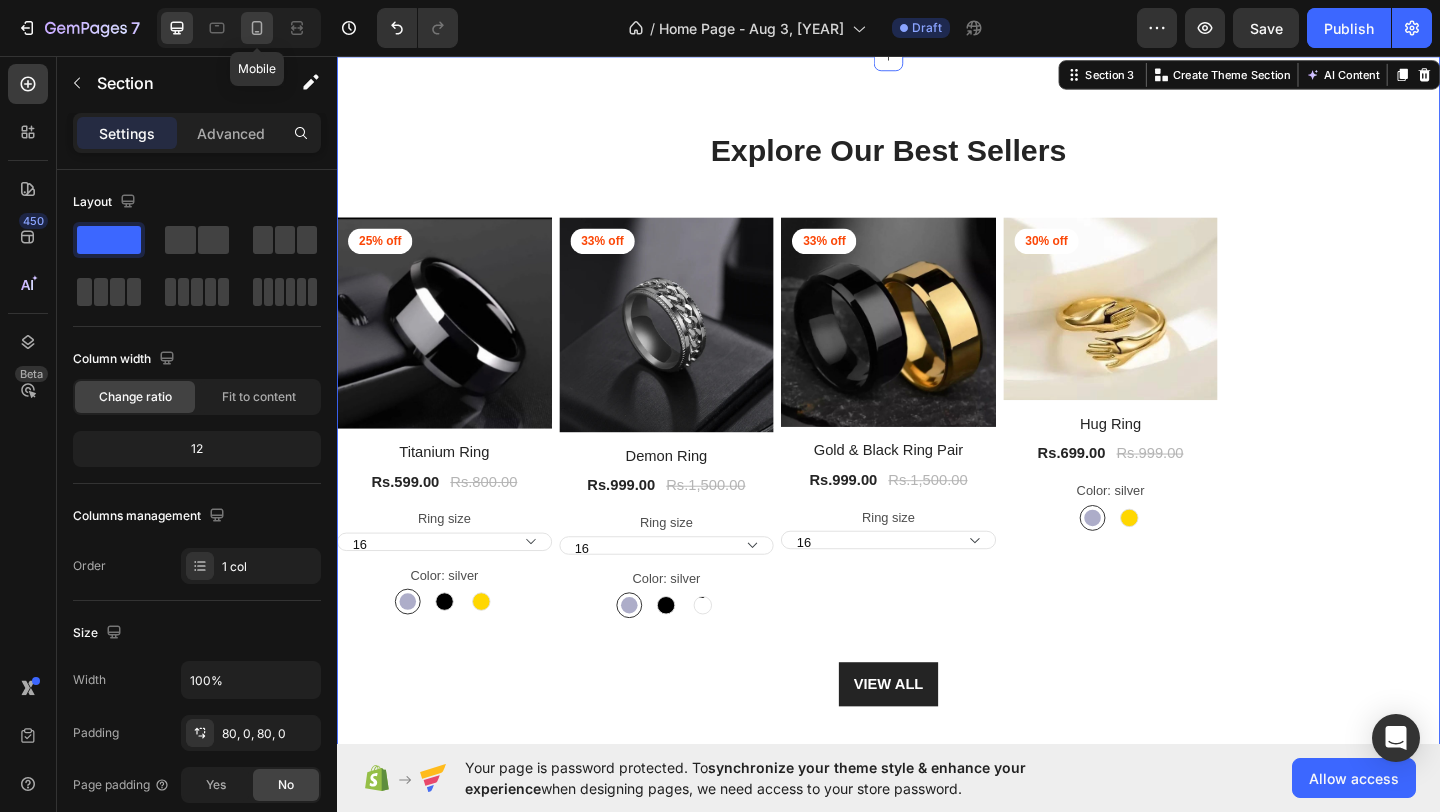 click 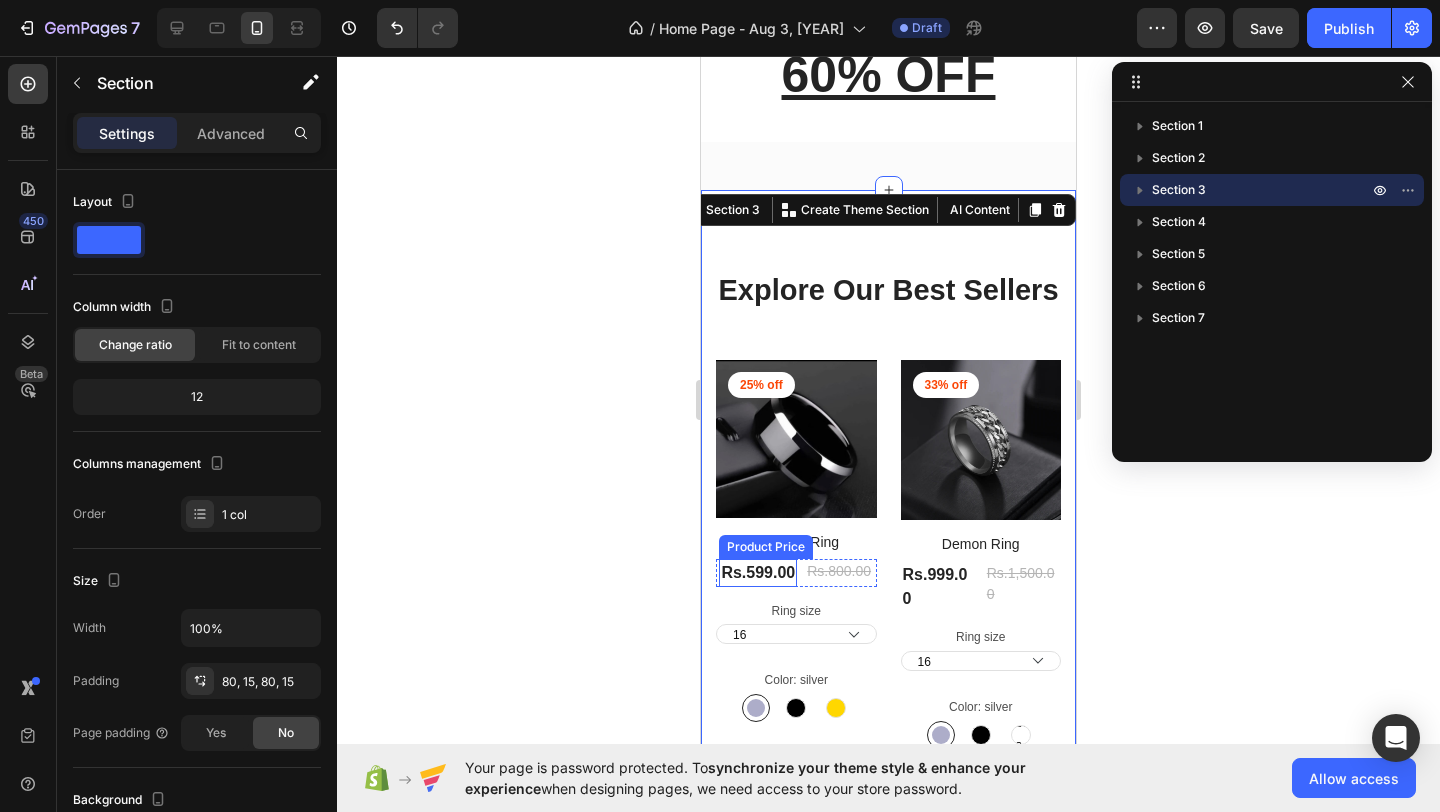 scroll, scrollTop: 699, scrollLeft: 0, axis: vertical 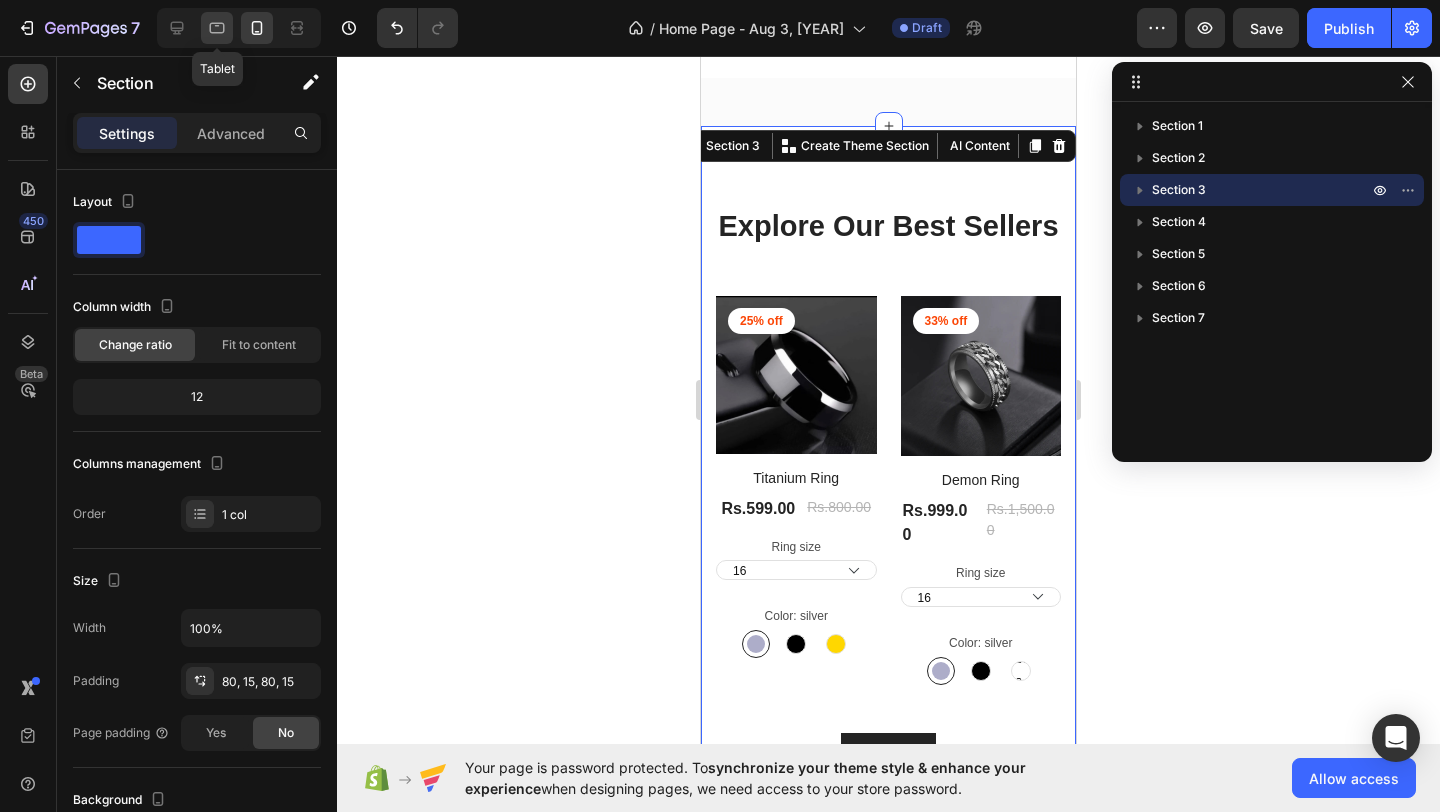 click 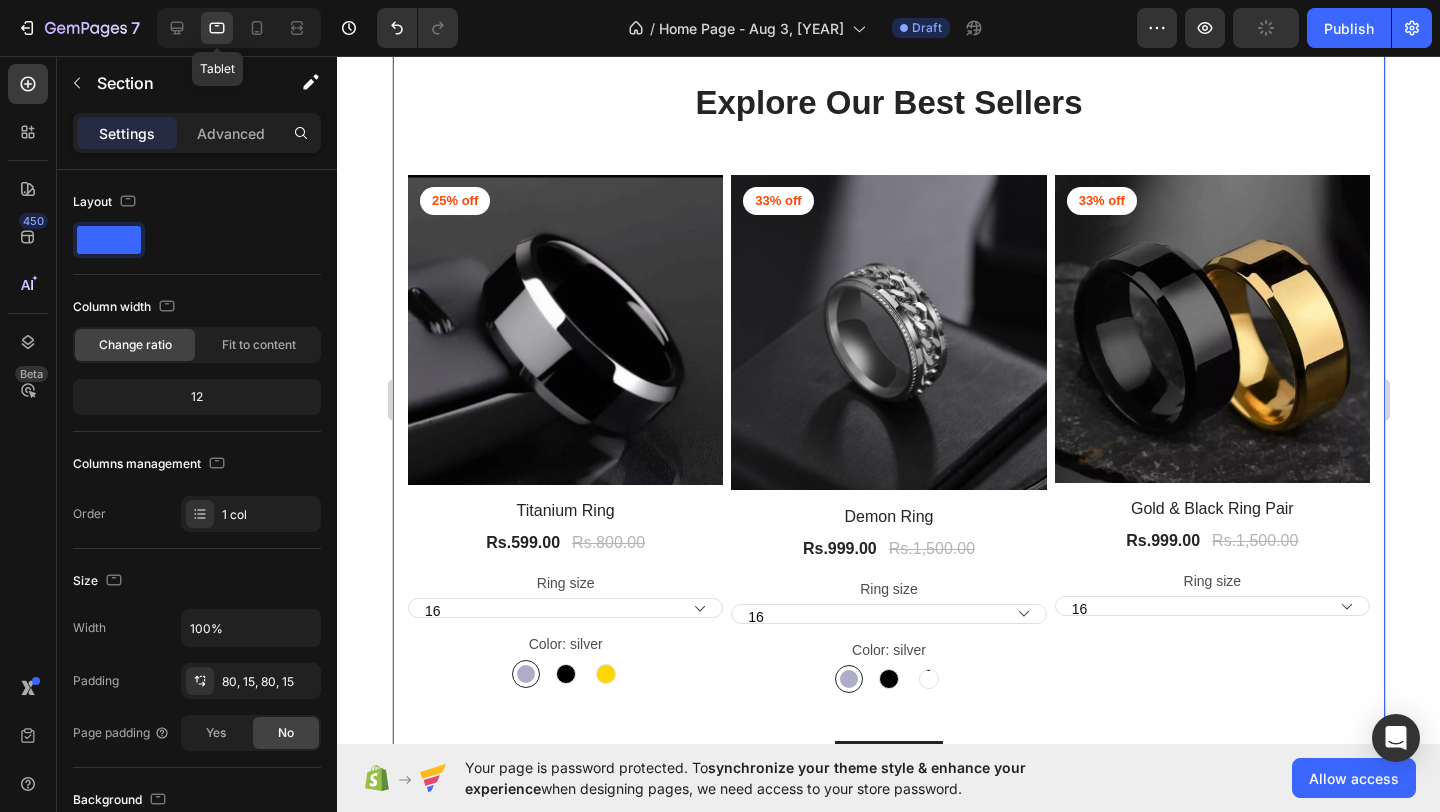 scroll, scrollTop: 506, scrollLeft: 0, axis: vertical 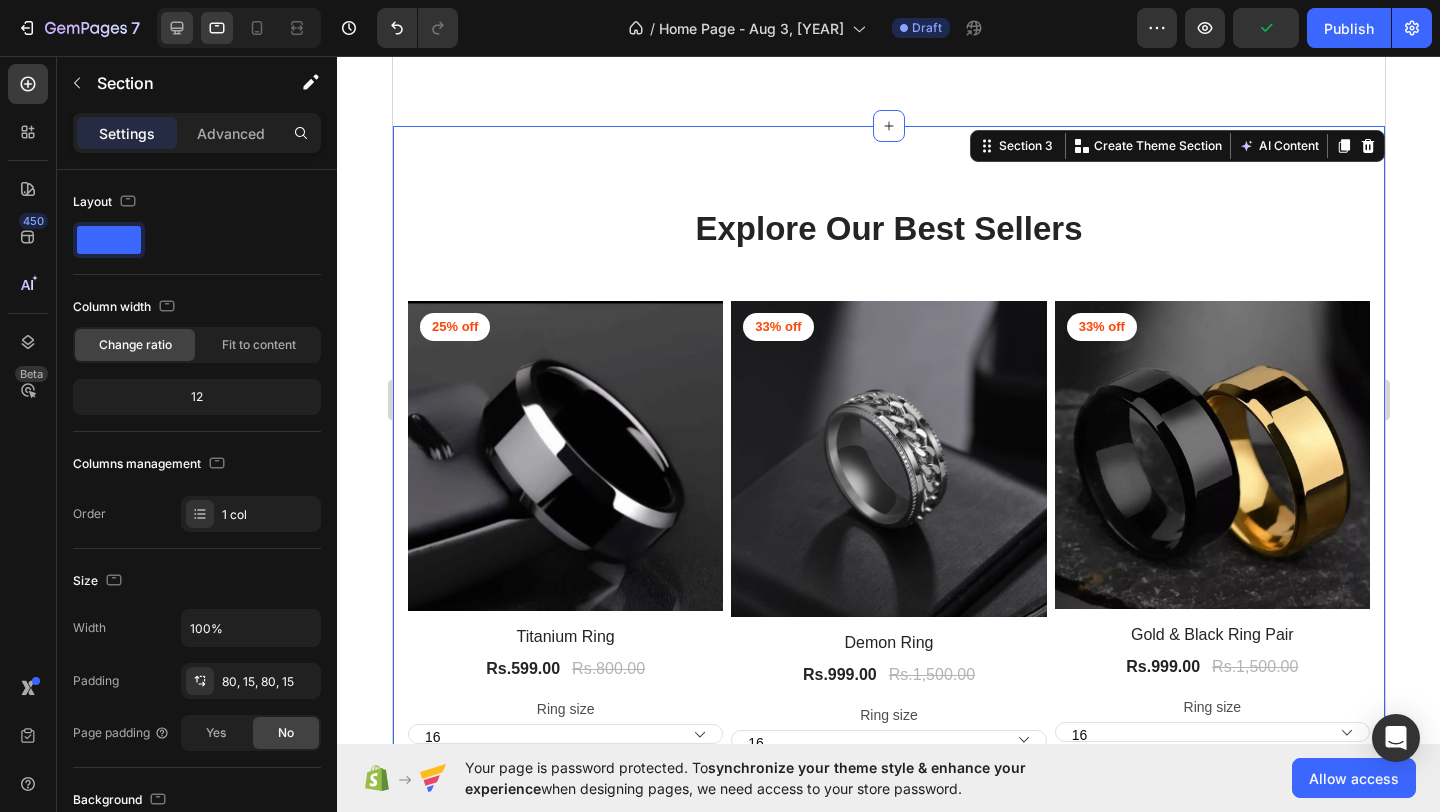 click 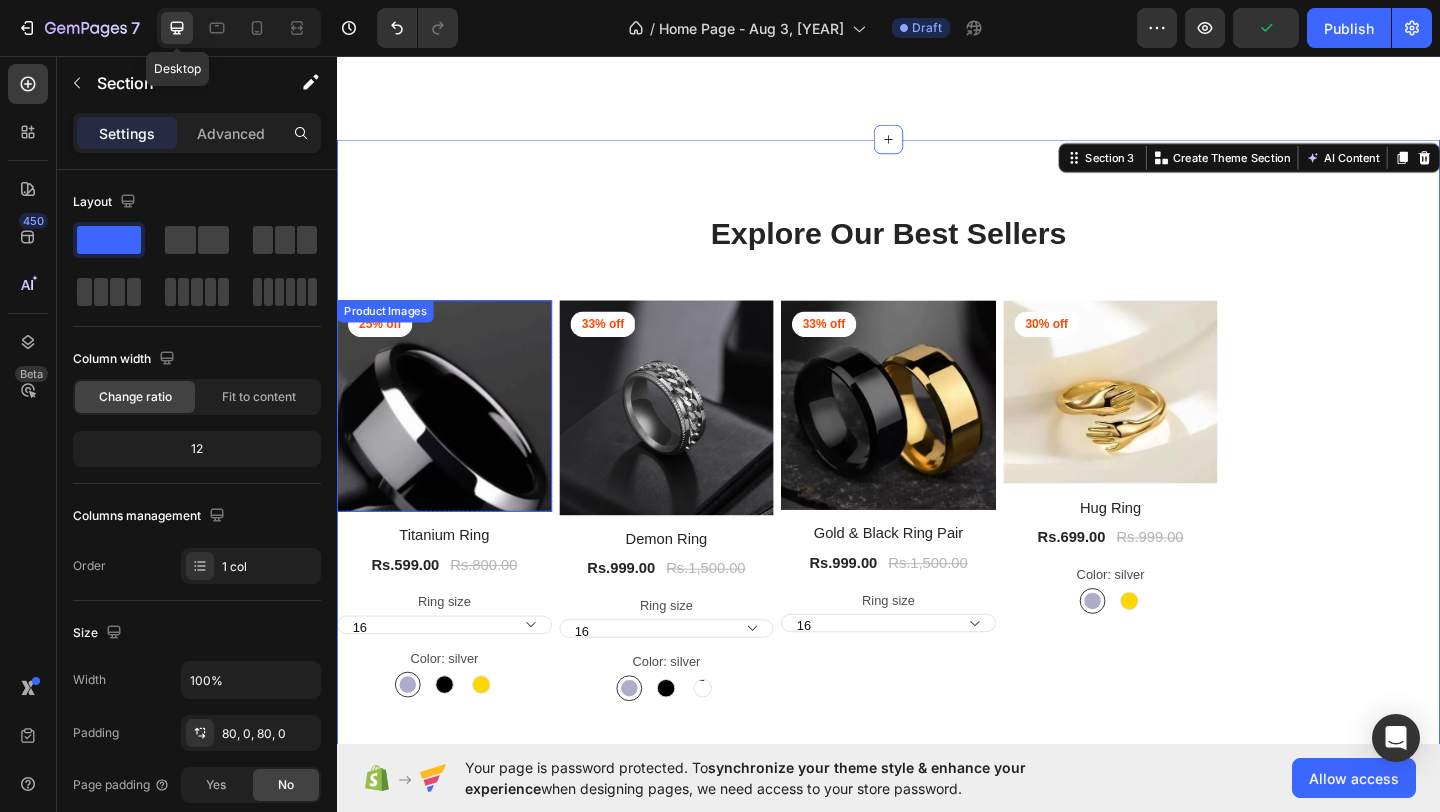 scroll, scrollTop: 530, scrollLeft: 0, axis: vertical 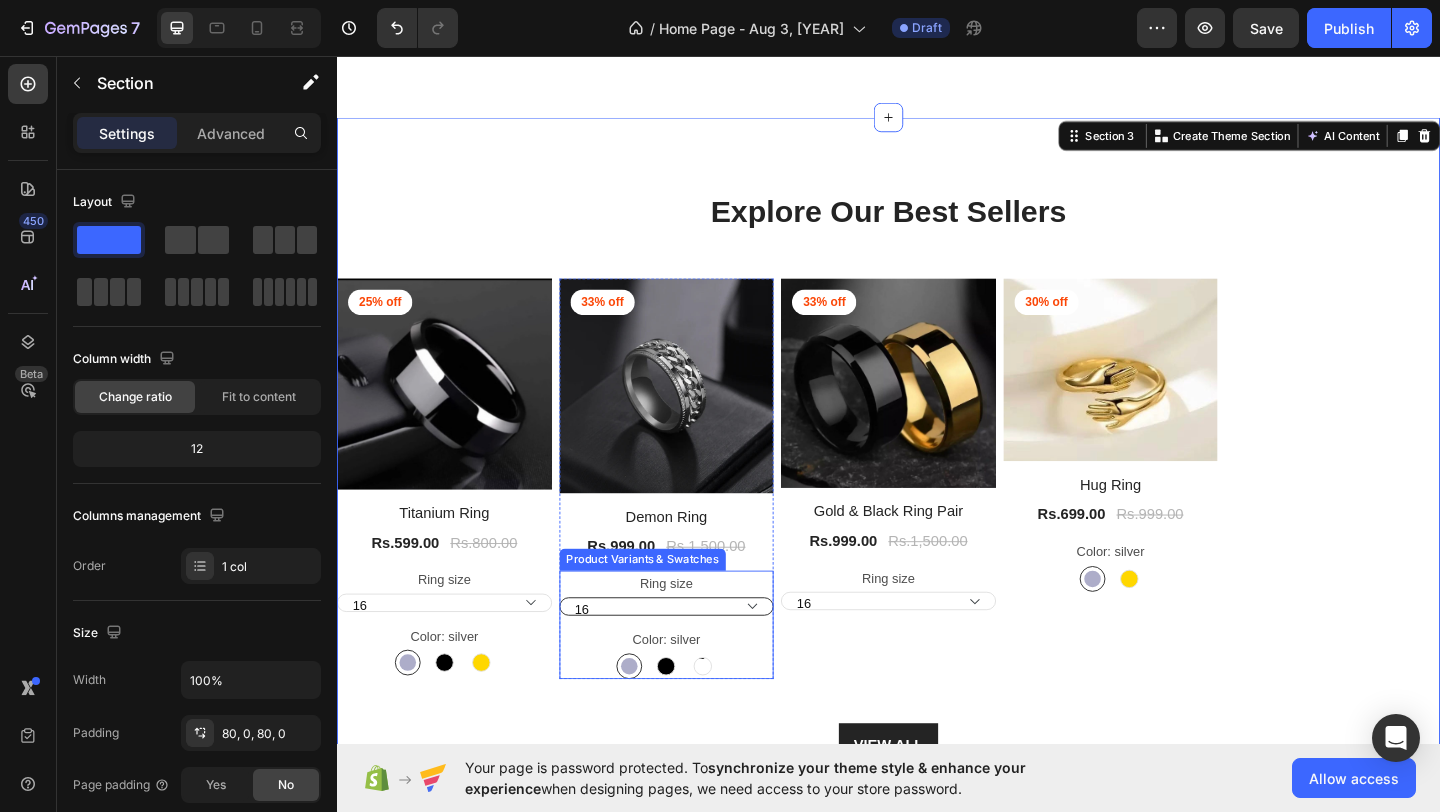 click on "16 17 18 19 20 21" at bounding box center (454, 651) 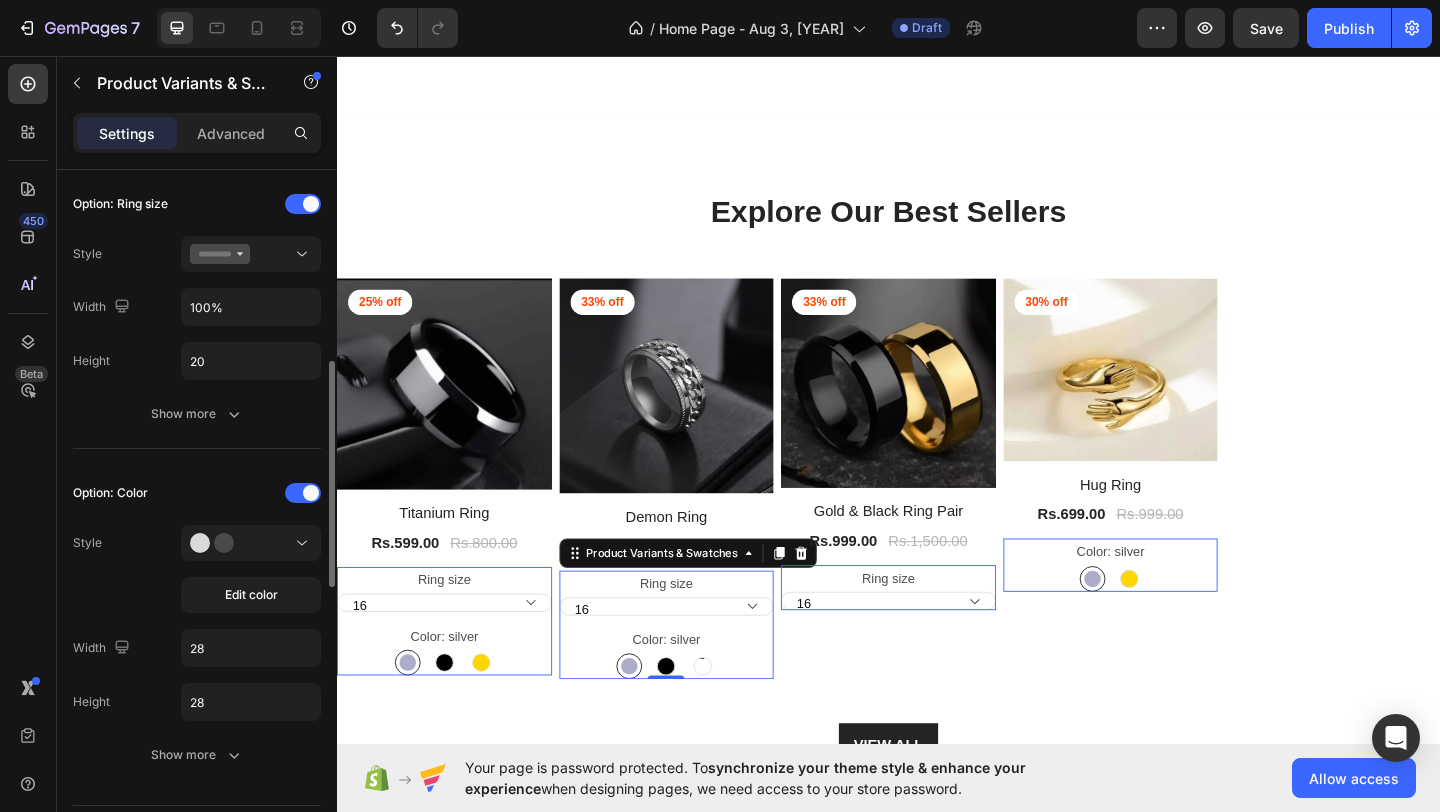 scroll, scrollTop: 555, scrollLeft: 0, axis: vertical 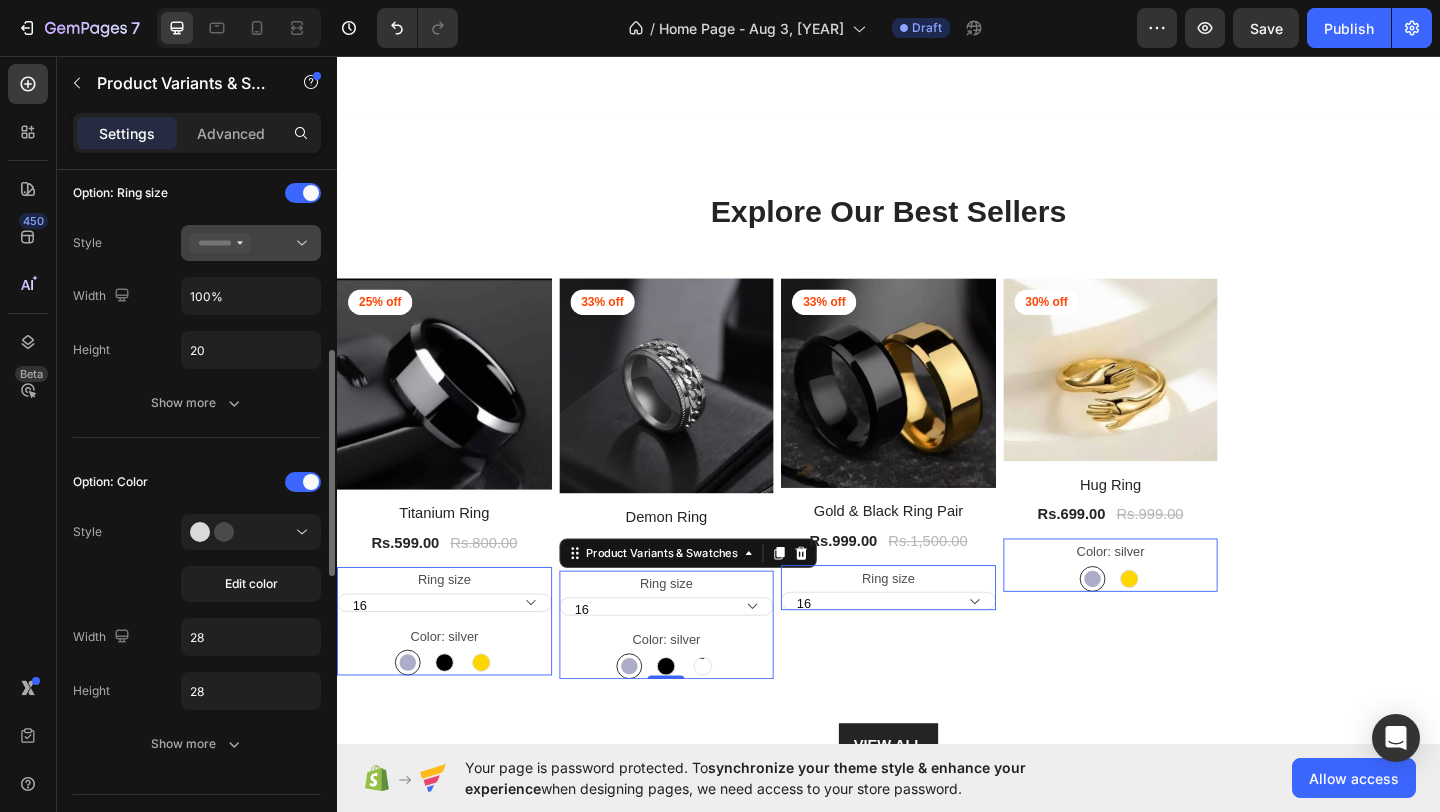 click 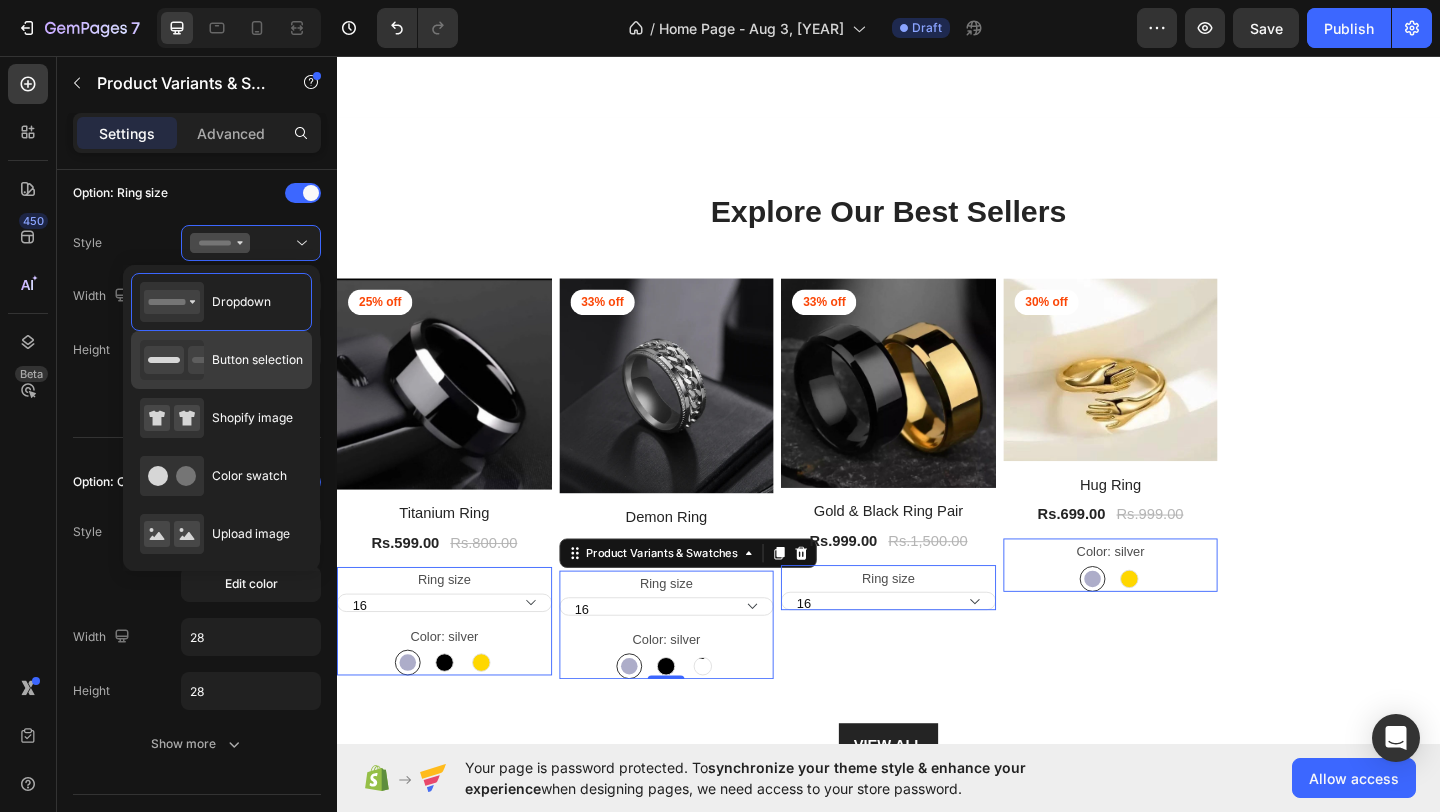 click on "Button selection" at bounding box center [257, 360] 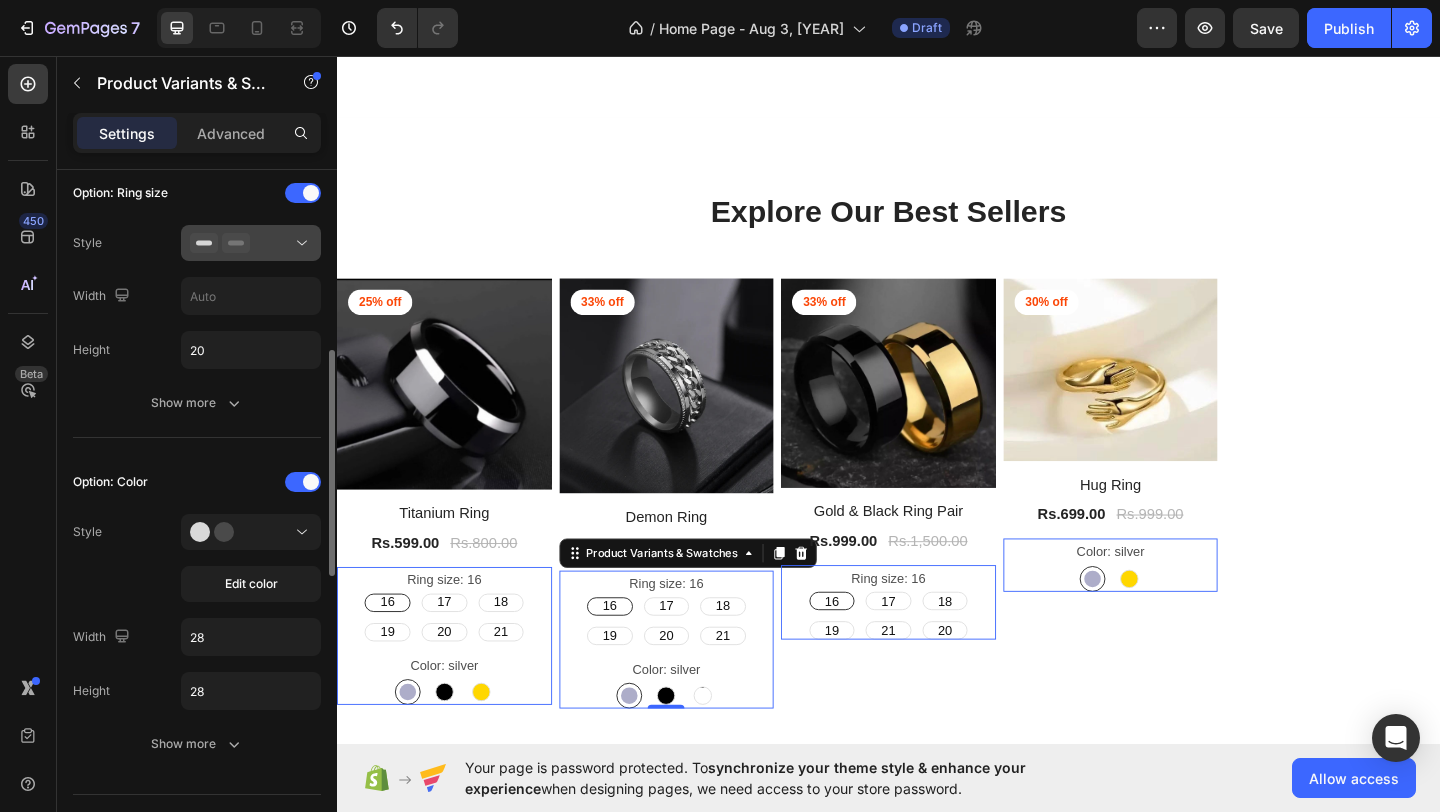 click 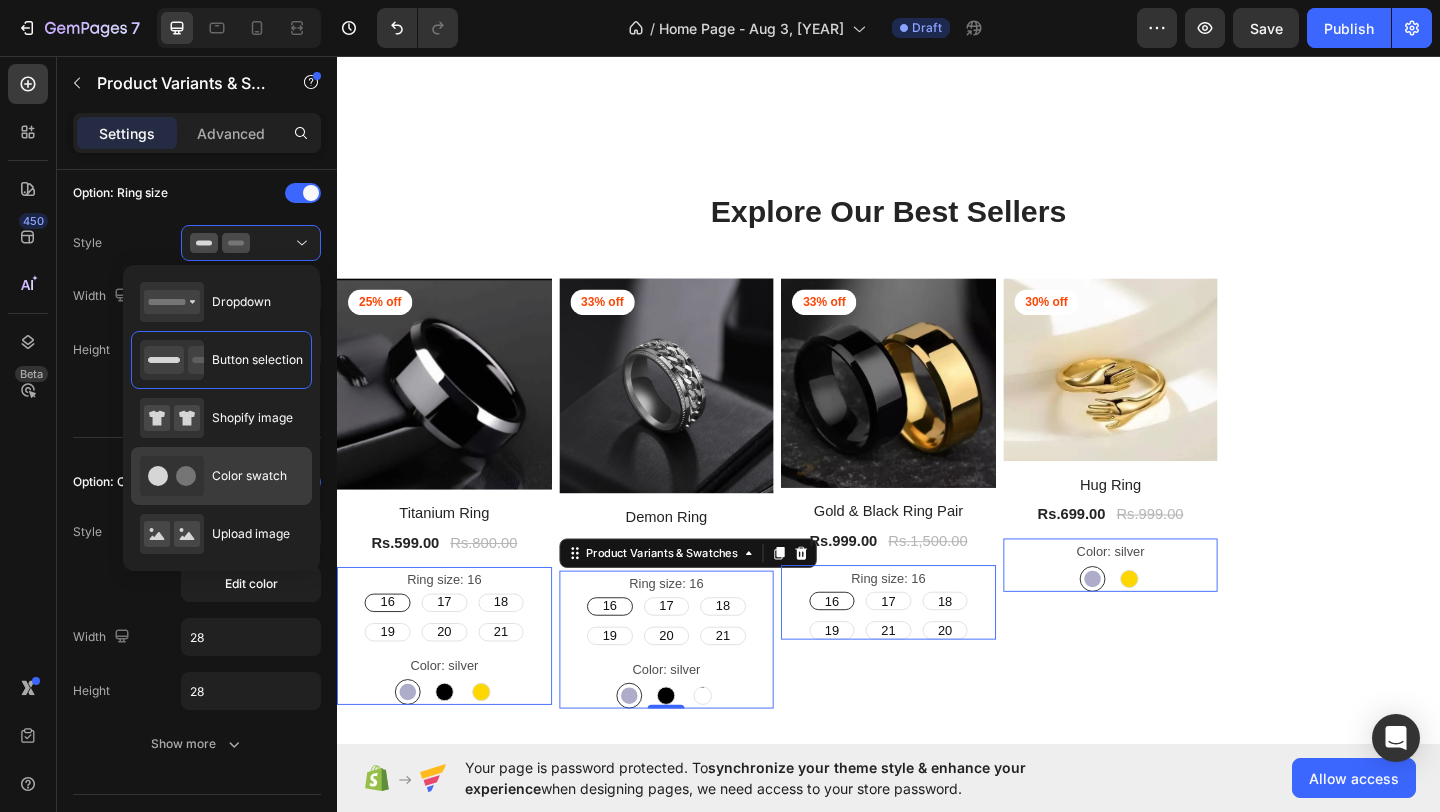 click on "Color swatch" at bounding box center (249, 476) 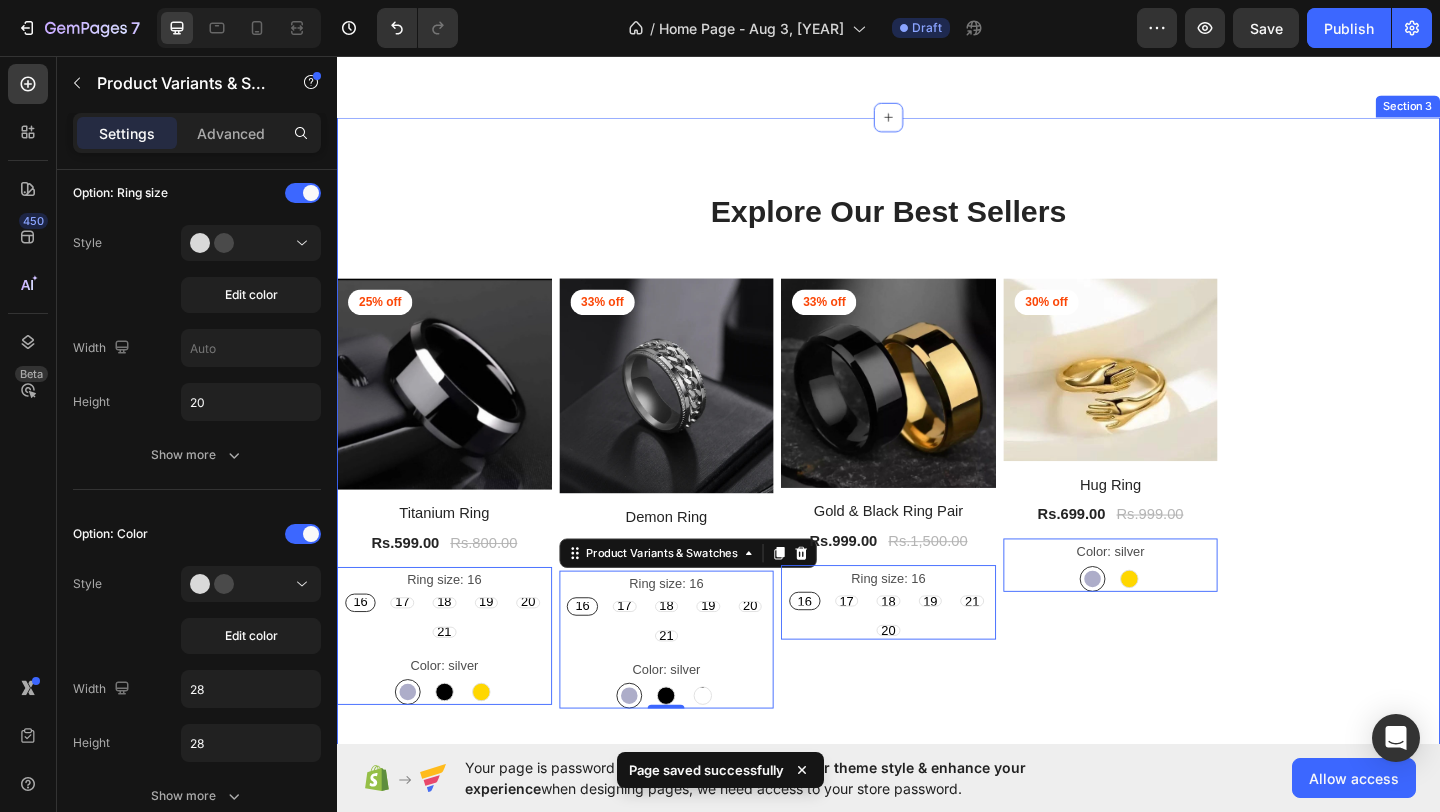 click on "Explore Our Best Sellers Heading Row Product Images 25% off Product Badge Row Titanium Ring Product Title Rs.599.00 Product Price Product Price Rs.800.00 Product Price Product Price Row Ring size: [NUMBER] [NUMBER] [NUMBER] [NUMBER] [NUMBER] [NUMBER] [NUMBER] [NUMBER] [NUMBER] [NUMBER] [NUMBER] [NUMBER] [NUMBER] [NUMBER] [NUMBER] [NUMBER] [NUMBER] [NUMBER] [NUMBER] [NUMBER] [NUMBER] Color: silver silver silver black black gold gold Product Variants & Swatches   0 Row Product List Product Images 33% off Product Badge Row Demon Ring Product Title Rs.999.00 Product Price Product Price Rs.1,500.00 Product Price Product Price Row Ring size: [NUMBER] [NUMBER] [NUMBER] [NUMBER] [NUMBER] [NUMBER] [NUMBER] [NUMBER] [NUMBER] [NUMBER] [NUMBER] [NUMBER] [NUMBER] [NUMBER] [NUMBER] [NUMBER] [NUMBER] [NUMBER] [NUMBER] [NUMBER] [NUMBER] Color: silver silver silver black black black-silver black-silver black-silver Product Variants & Swatches   0 Row Product List Product Images 33% off Product Badge Row Gold & Black Ring Pair Product Title Rs.999.00 Product Price Product Price Rs.1,500.00 Product Price Product Price Row Ring size: [NUMBER] [NUMBER] [NUMBER] [NUMBER] [NUMBER] [NUMBER] [NUMBER] [NUMBER] [NUMBER] [NUMBER] [NUMBER] [NUMBER] [NUMBER] [NUMBER] [NUMBER] [NUMBER] [NUMBER] [NUMBER] [NUMBER] [NUMBER] [NUMBER] Product Variants & Swatches   0 Row Product List Product Images 30% off Product Badge Row Hug Ring" at bounding box center (937, 532) 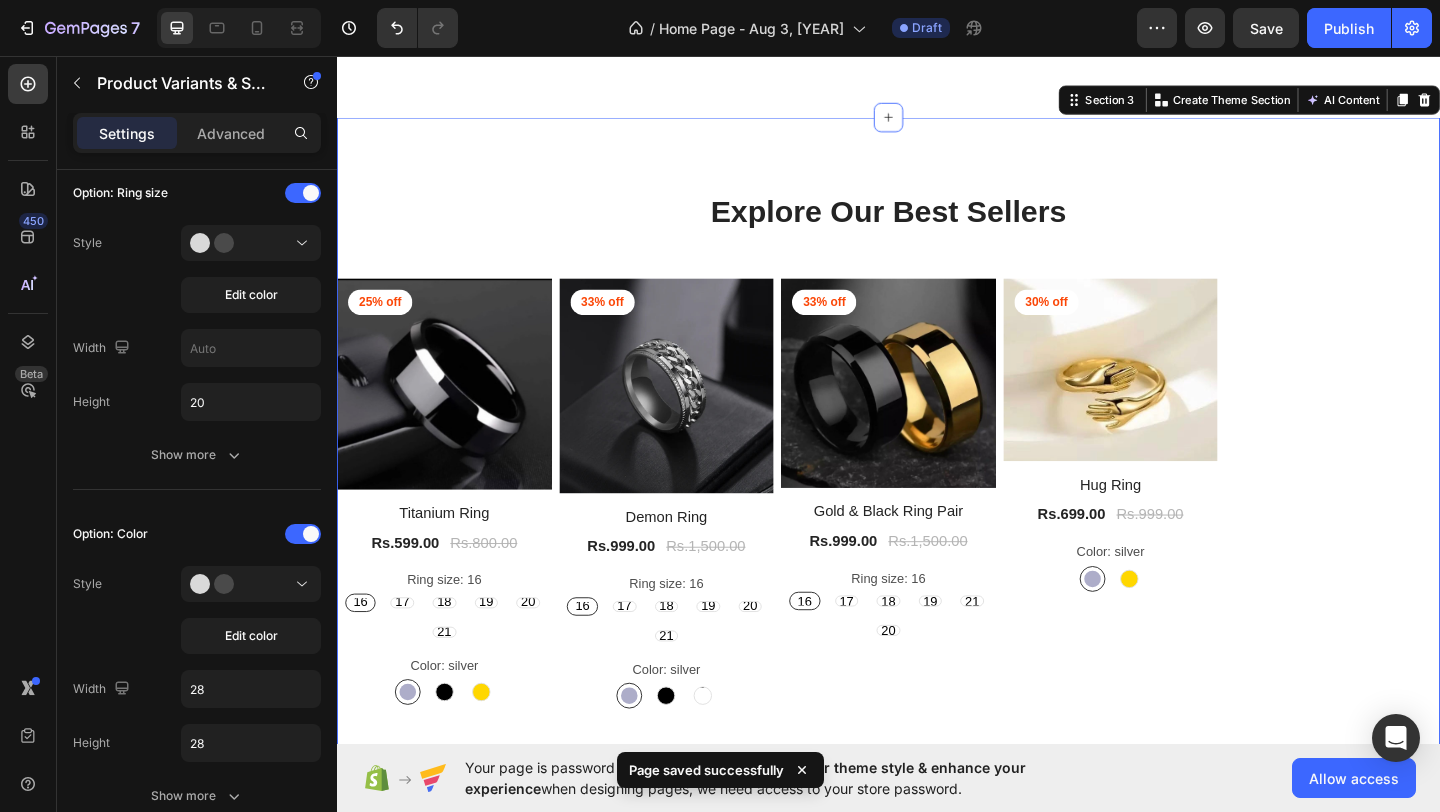scroll, scrollTop: 0, scrollLeft: 0, axis: both 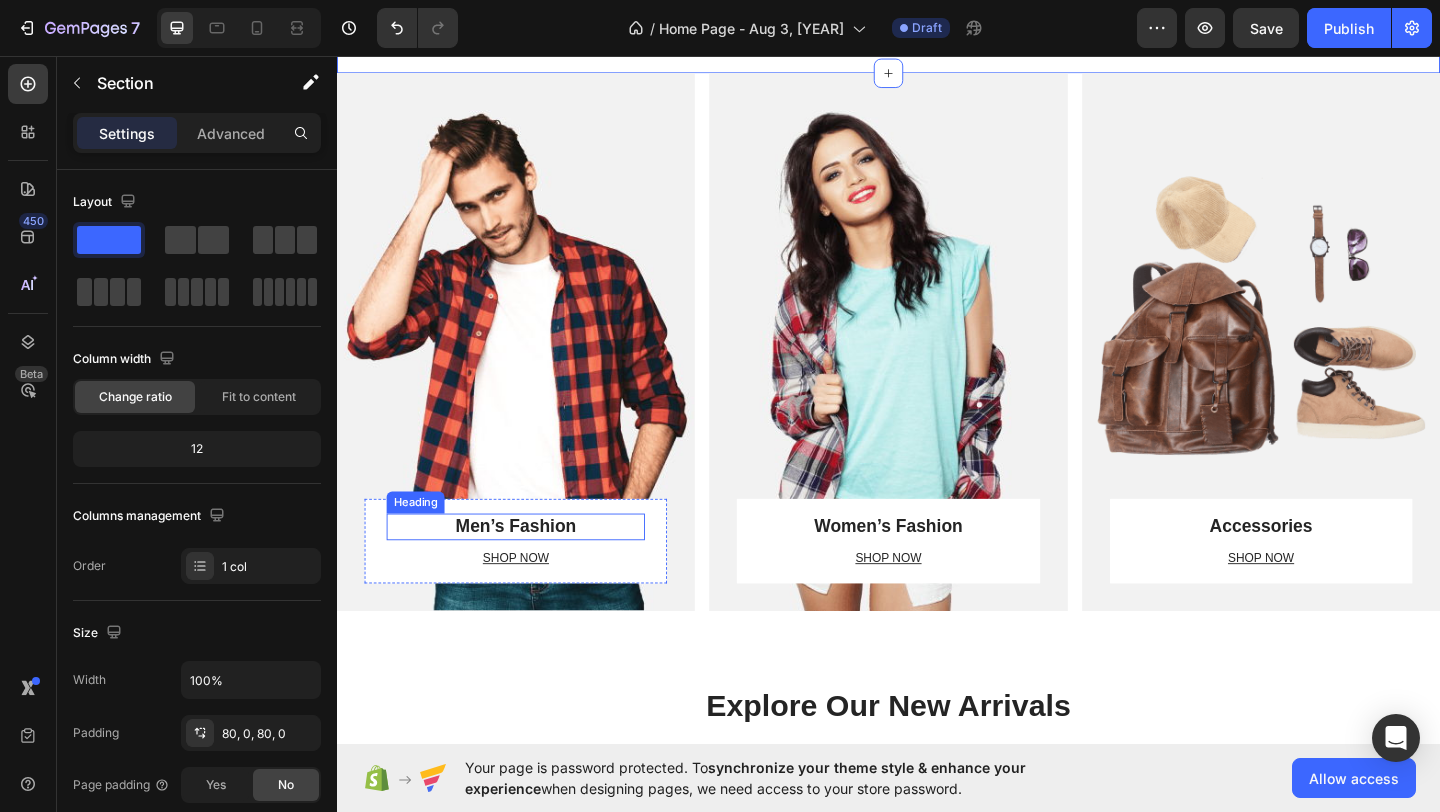click at bounding box center [531, 367] 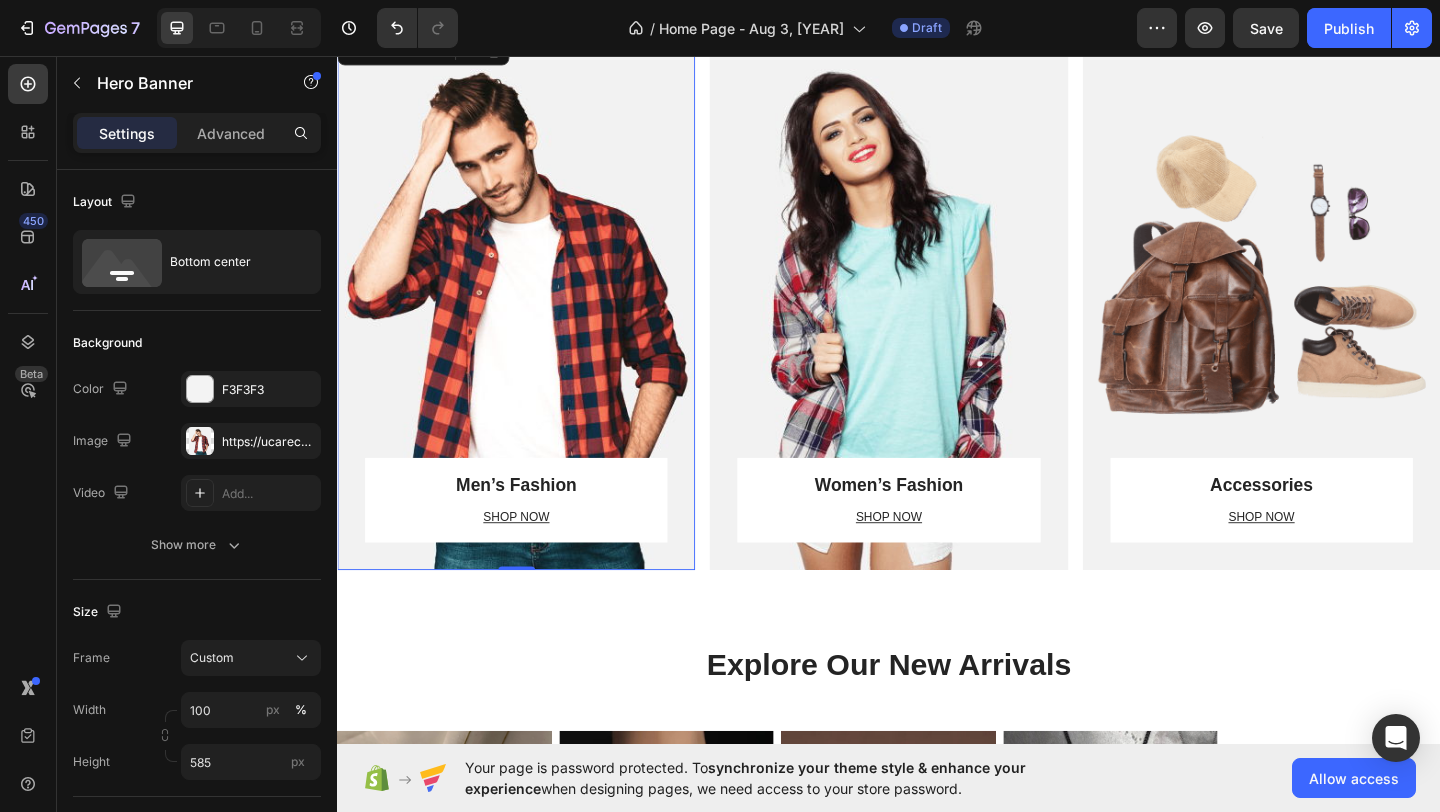 scroll, scrollTop: 1293, scrollLeft: 0, axis: vertical 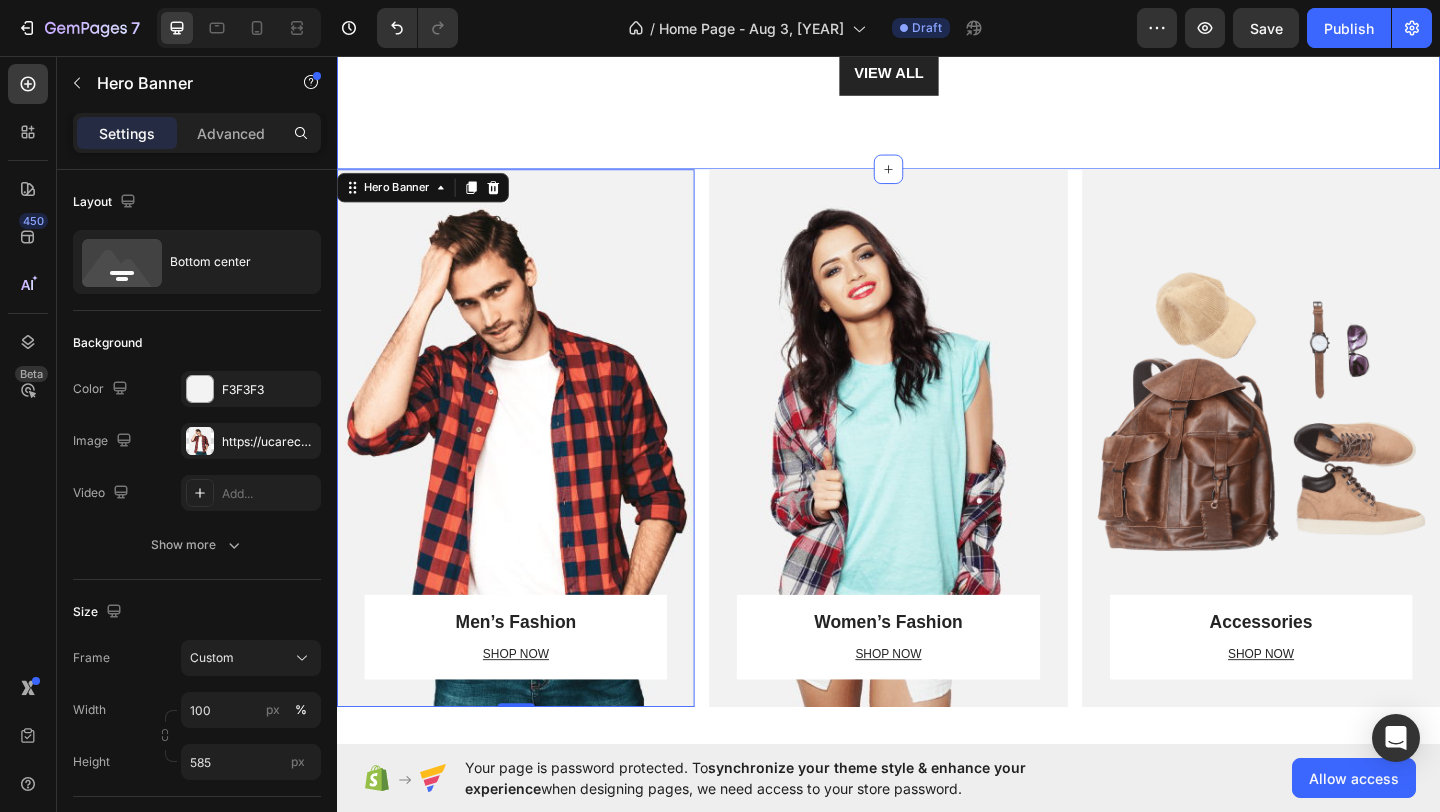 click on "Explore Our Best Sellers Heading Row Product Images 25% off Product Badge Row Titanium Ring Product Title Rs.599.00 Product Price Product Price Rs.800.00 Product Price Product Price Row Ring size: [NUMBER] [NUMBER] [NUMBER] [NUMBER] [NUMBER] [NUMBER] [NUMBER] [NUMBER] [NUMBER] [NUMBER] [NUMBER] [NUMBER] [NUMBER] [NUMBER] [NUMBER] [NUMBER] [NUMBER] [NUMBER] [NUMBER] [NUMBER] [NUMBER] Color: silver silver silver black black gold gold Product Variants & Swatches Row Product List Product Images 33% off Product Badge Row Demon Ring Product Title Rs.999.00 Product Price Product Price Rs.1,500.00 Product Price Product Price Row Ring size: [NUMBER] [NUMBER] [NUMBER] [NUMBER] [NUMBER] [NUMBER] [NUMBER] [NUMBER] [NUMBER] [NUMBER] [NUMBER] [NUMBER] [NUMBER] [NUMBER] [NUMBER] [NUMBER] [NUMBER] [NUMBER] [NUMBER] [NUMBER] [NUMBER] Color: silver silver silver black black black-silver black-silver black-silver Product Variants & Swatches Row Product List Product Images 33% off Product Badge Row Gold & Black Ring Pair Product Title Rs.999.00 Product Price Product Price Rs.1,500.00 Product Price Product Price Row Ring size: [NUMBER] [NUMBER] [NUMBER] [NUMBER] [NUMBER] [NUMBER] [NUMBER] [NUMBER] [NUMBER] [NUMBER] [NUMBER] [NUMBER] [NUMBER] [NUMBER] [NUMBER] [NUMBER] [NUMBER] [NUMBER] [NUMBER] [NUMBER] [NUMBER] Product Variants & Swatches Row Product List Product Images 30% off Product Badge Row Hug Ring Rs.699.00" at bounding box center [937, -231] 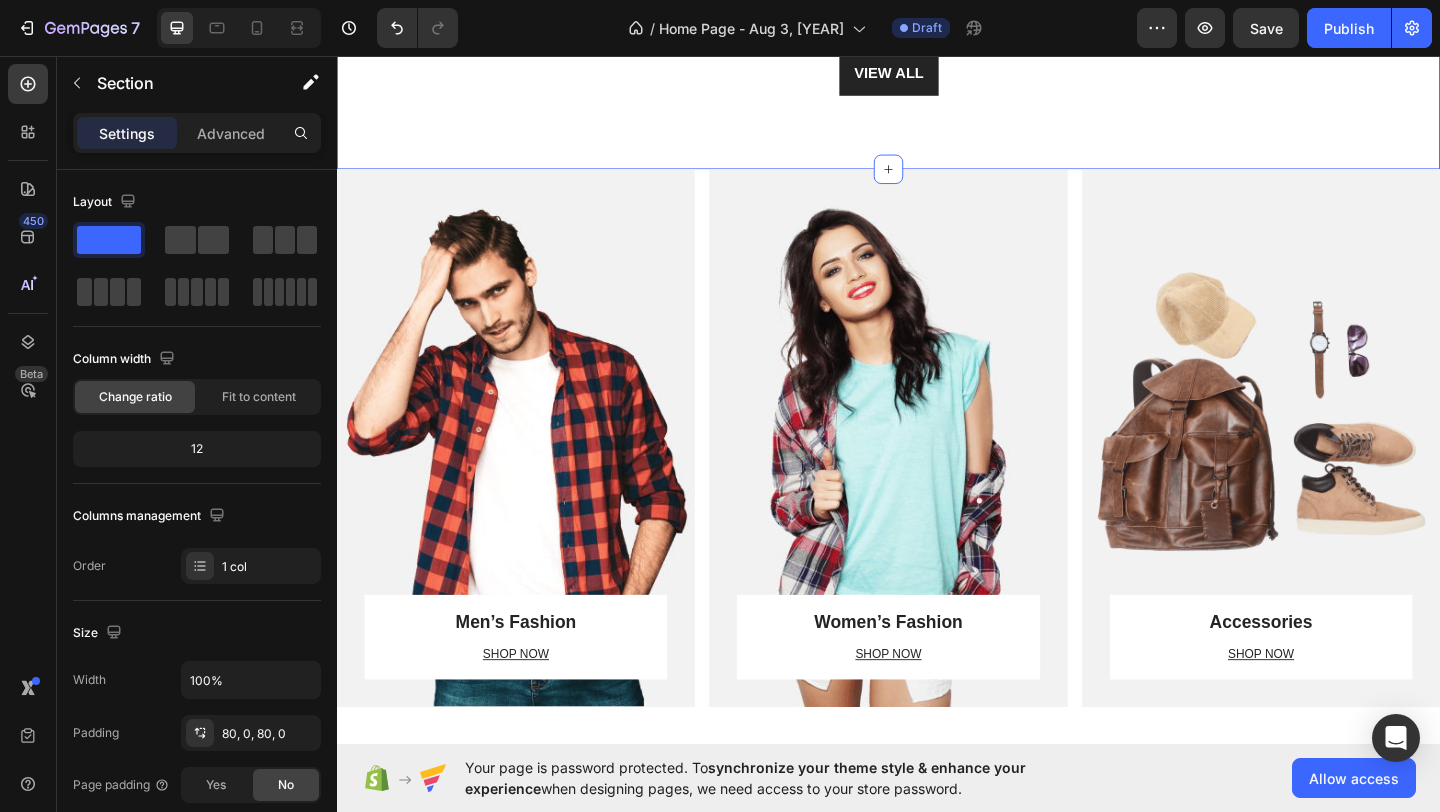 click on "Explore Our Best Sellers Heading Row Product Images 25% off Product Badge Row Titanium Ring Product Title Rs.599.00 Product Price Product Price Rs.800.00 Product Price Product Price Row Ring size: [NUMBER] [NUMBER] [NUMBER] [NUMBER] [NUMBER] [NUMBER] [NUMBER] [NUMBER] [NUMBER] [NUMBER] [NUMBER] [NUMBER] [NUMBER] [NUMBER] [NUMBER] [NUMBER] [NUMBER] [NUMBER] [NUMBER] [NUMBER] [NUMBER] Color: silver silver silver black black gold gold Product Variants & Swatches Row Product List Product Images 33% off Product Badge Row Demon Ring Product Title Rs.999.00 Product Price Product Price Rs.1,500.00 Product Price Product Price Row Ring size: [NUMBER] [NUMBER] [NUMBER] [NUMBER] [NUMBER] [NUMBER] [NUMBER] [NUMBER] [NUMBER] [NUMBER] [NUMBER] [NUMBER] [NUMBER] [NUMBER] [NUMBER] [NUMBER] [NUMBER] [NUMBER] [NUMBER] [NUMBER] [NUMBER] Color: silver silver silver black black black-silver black-silver black-silver Product Variants & Swatches Row Product List Product Images 33% off Product Badge Row Gold & Black Ring Pair Product Title Rs.999.00 Product Price Product Price Rs.1,500.00 Product Price Product Price Row Ring size: [NUMBER] [NUMBER] [NUMBER] [NUMBER] [NUMBER] [NUMBER] [NUMBER] [NUMBER] [NUMBER] [NUMBER] [NUMBER] [NUMBER] [NUMBER] [NUMBER] [NUMBER] [NUMBER] [NUMBER] [NUMBER] [NUMBER] [NUMBER] [NUMBER] Product Variants & Swatches Row Product List Product Images 30% off Product Badge Row Hug Ring Rs.699.00" at bounding box center [937, -231] 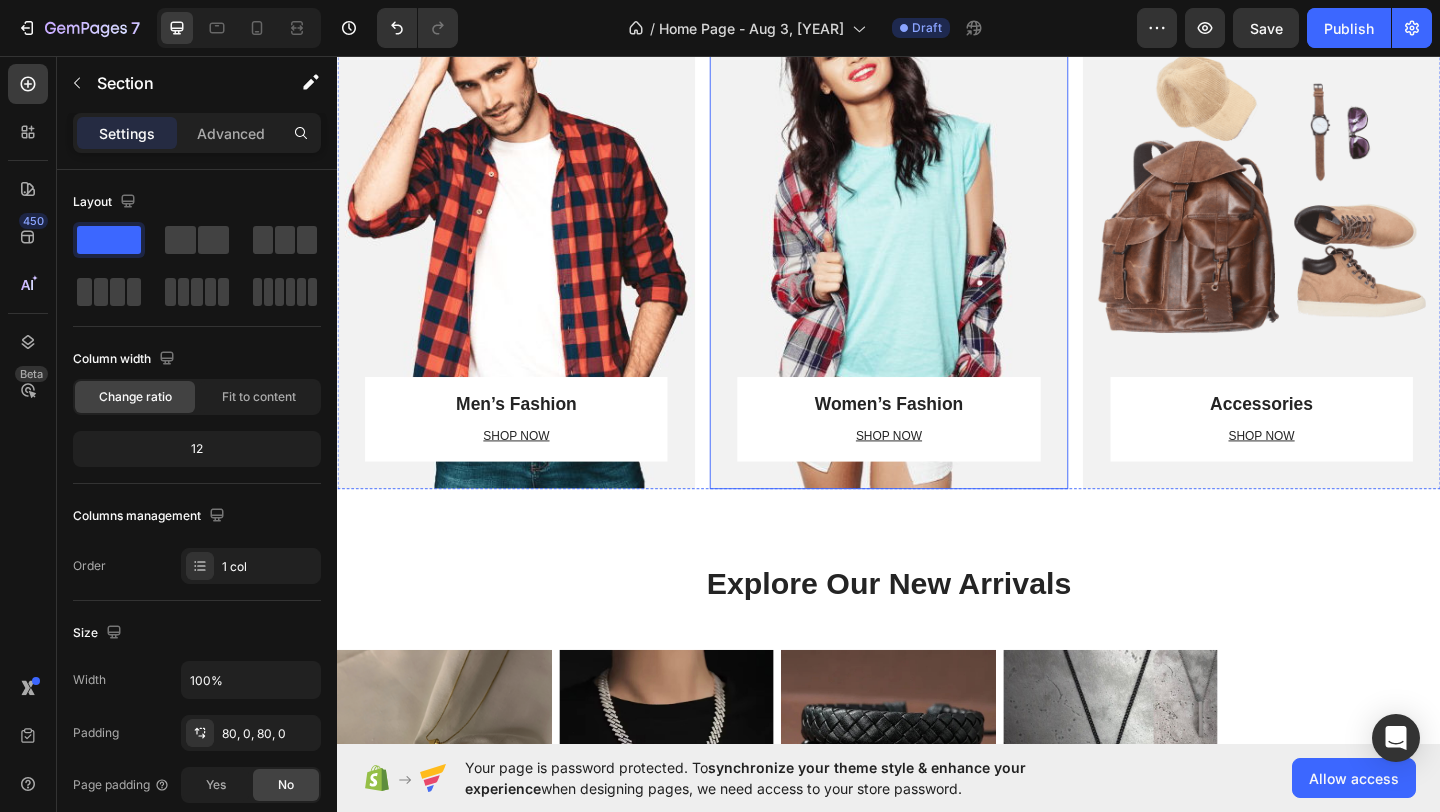 scroll, scrollTop: 1536, scrollLeft: 0, axis: vertical 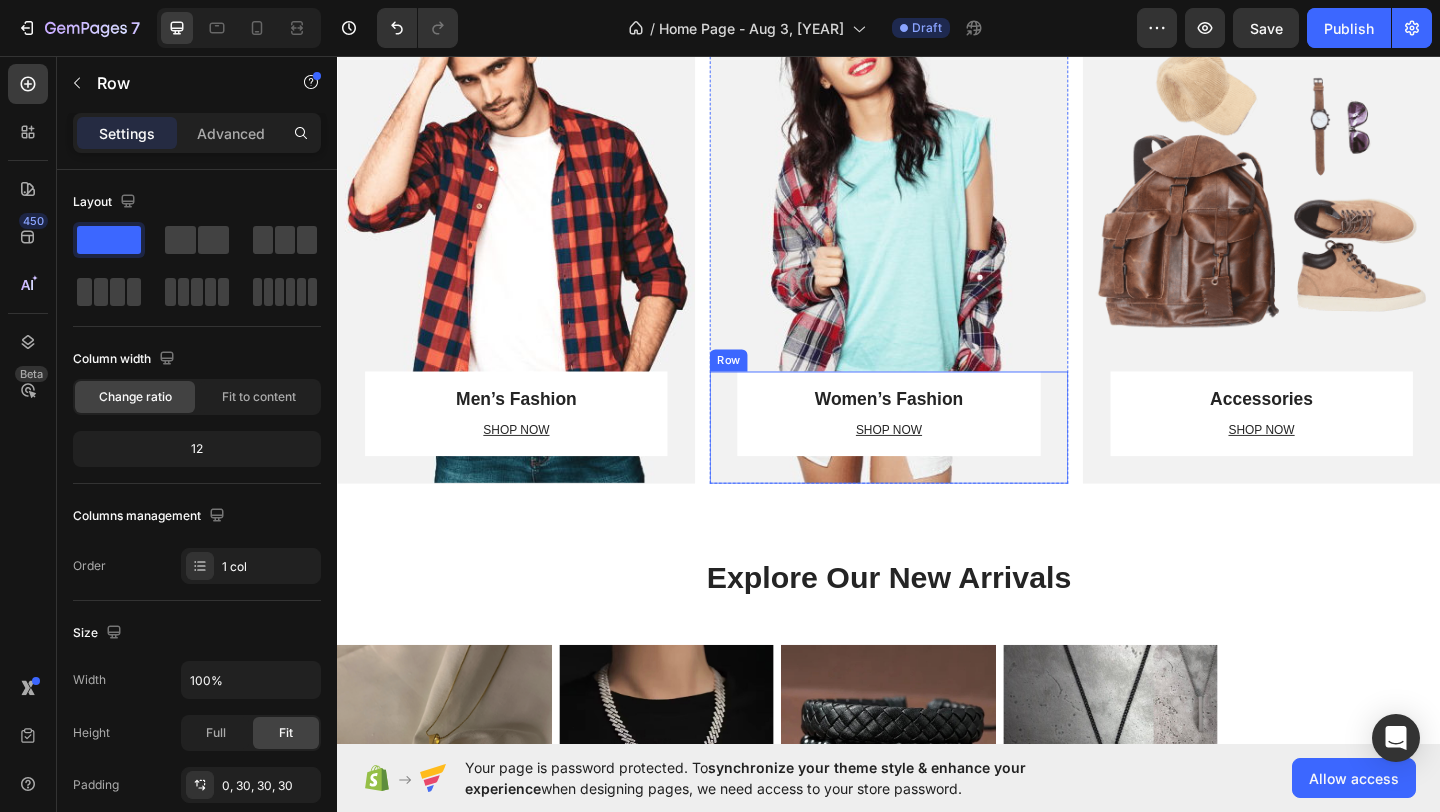 click on "Women’s Fashion Heading SHOP NOW Text block Row Row" at bounding box center [936, 460] 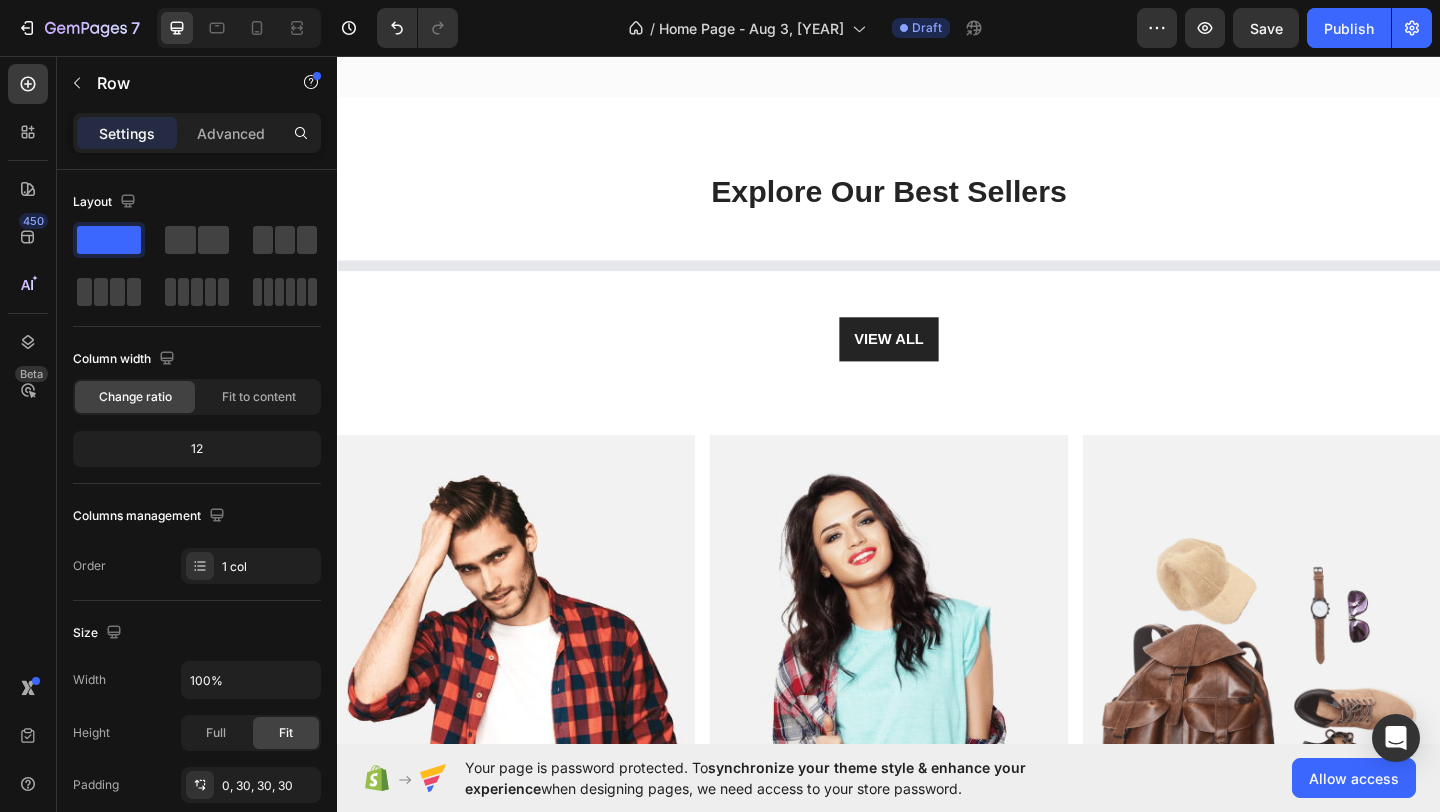 scroll, scrollTop: 553, scrollLeft: 0, axis: vertical 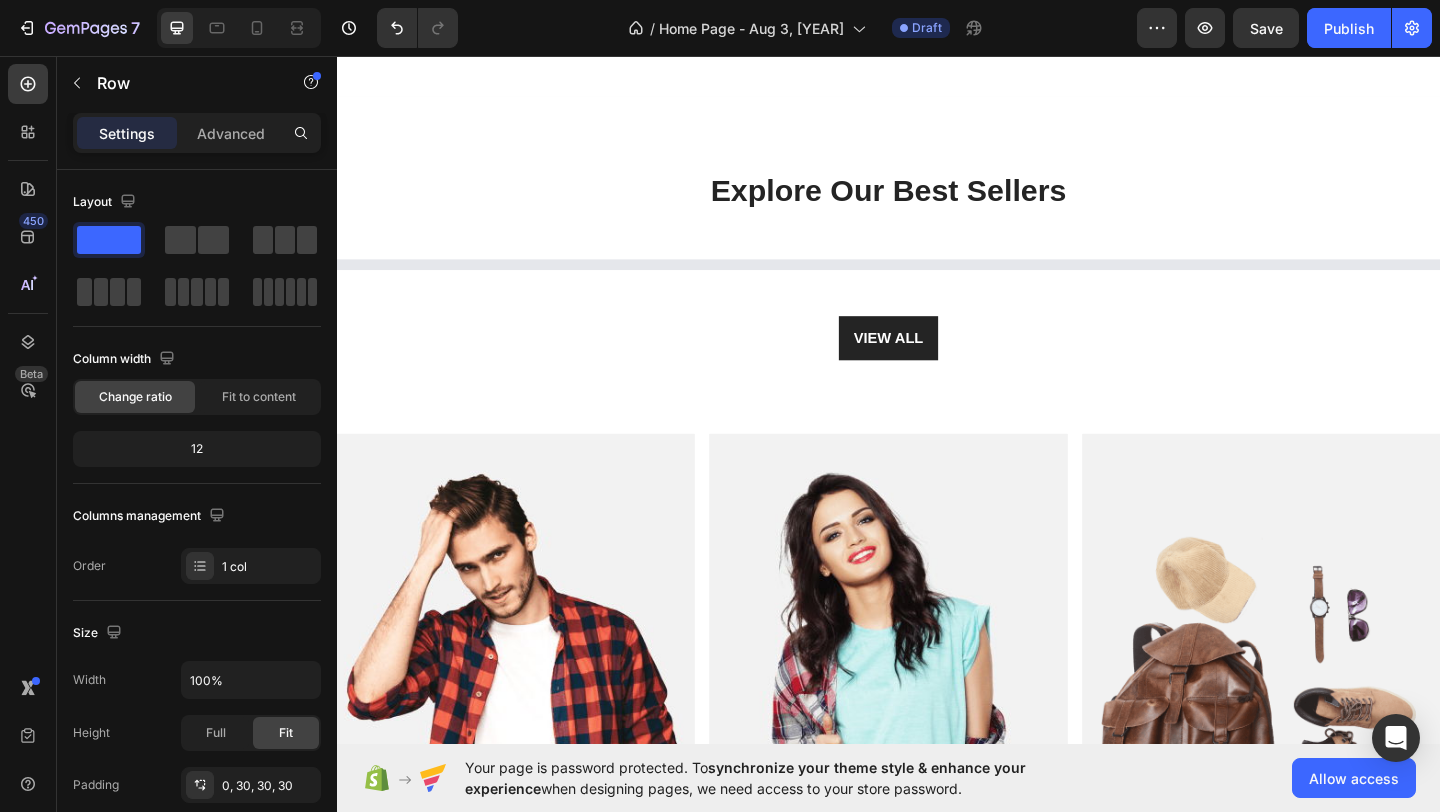 click at bounding box center [936, 759] 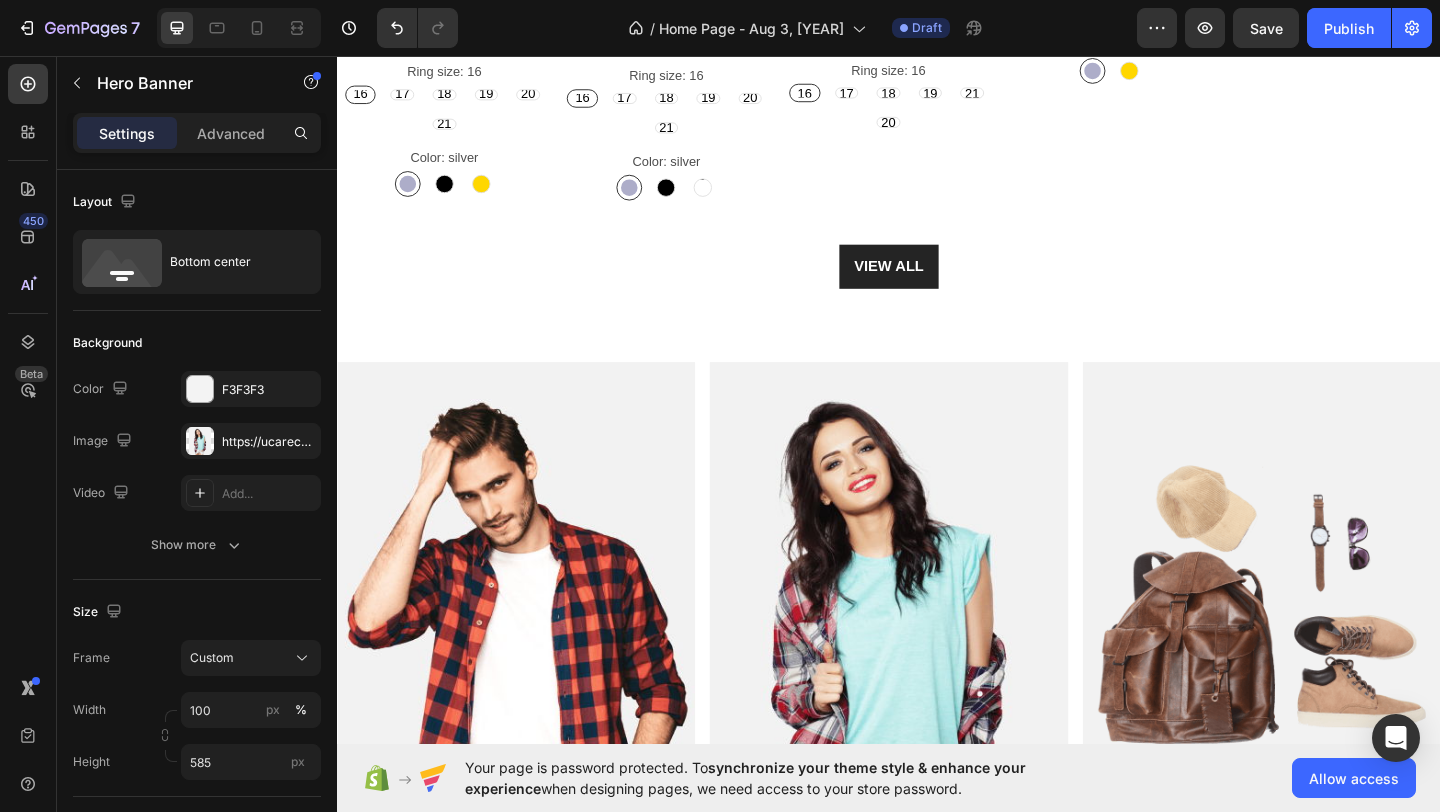 scroll, scrollTop: 1088, scrollLeft: 0, axis: vertical 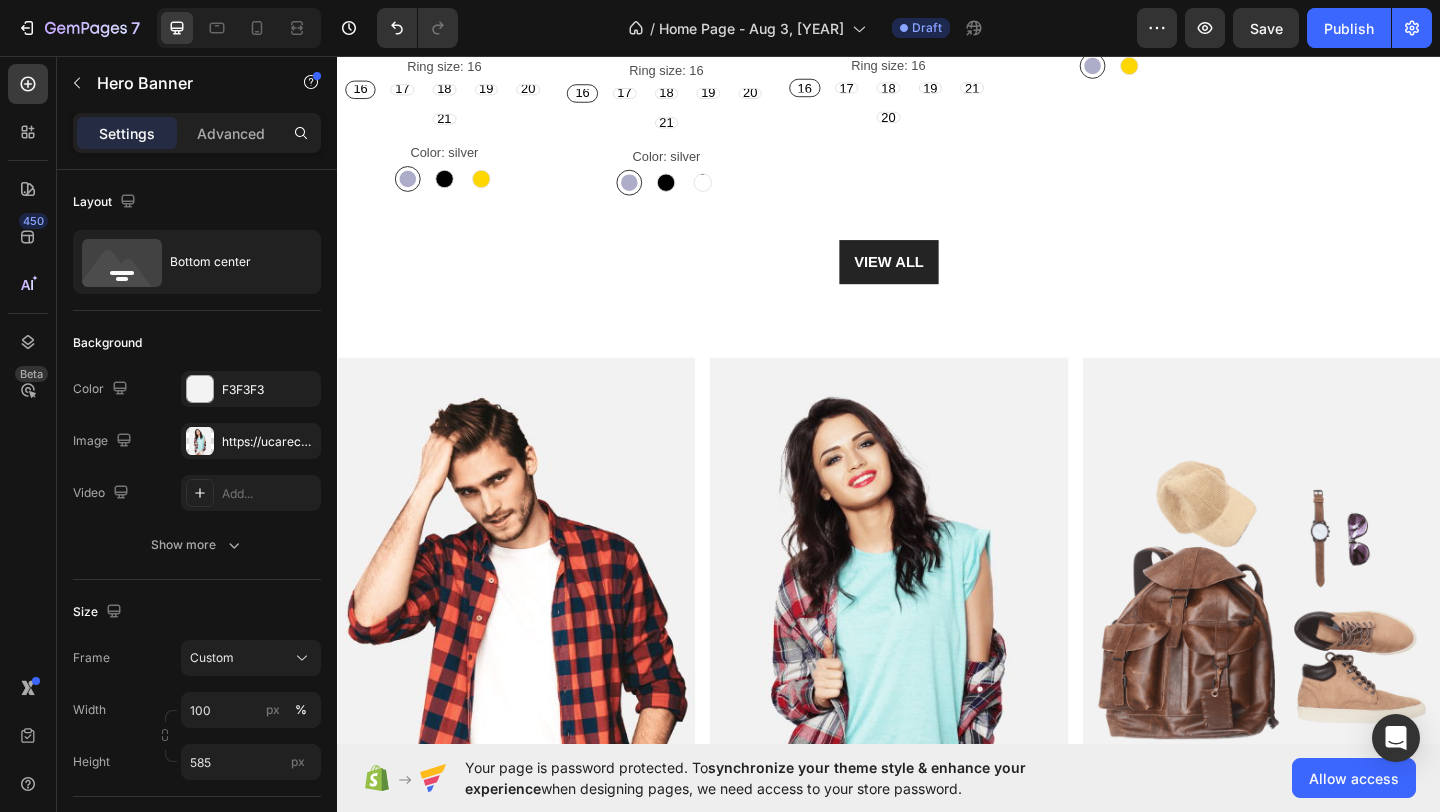 click at bounding box center [936, 676] 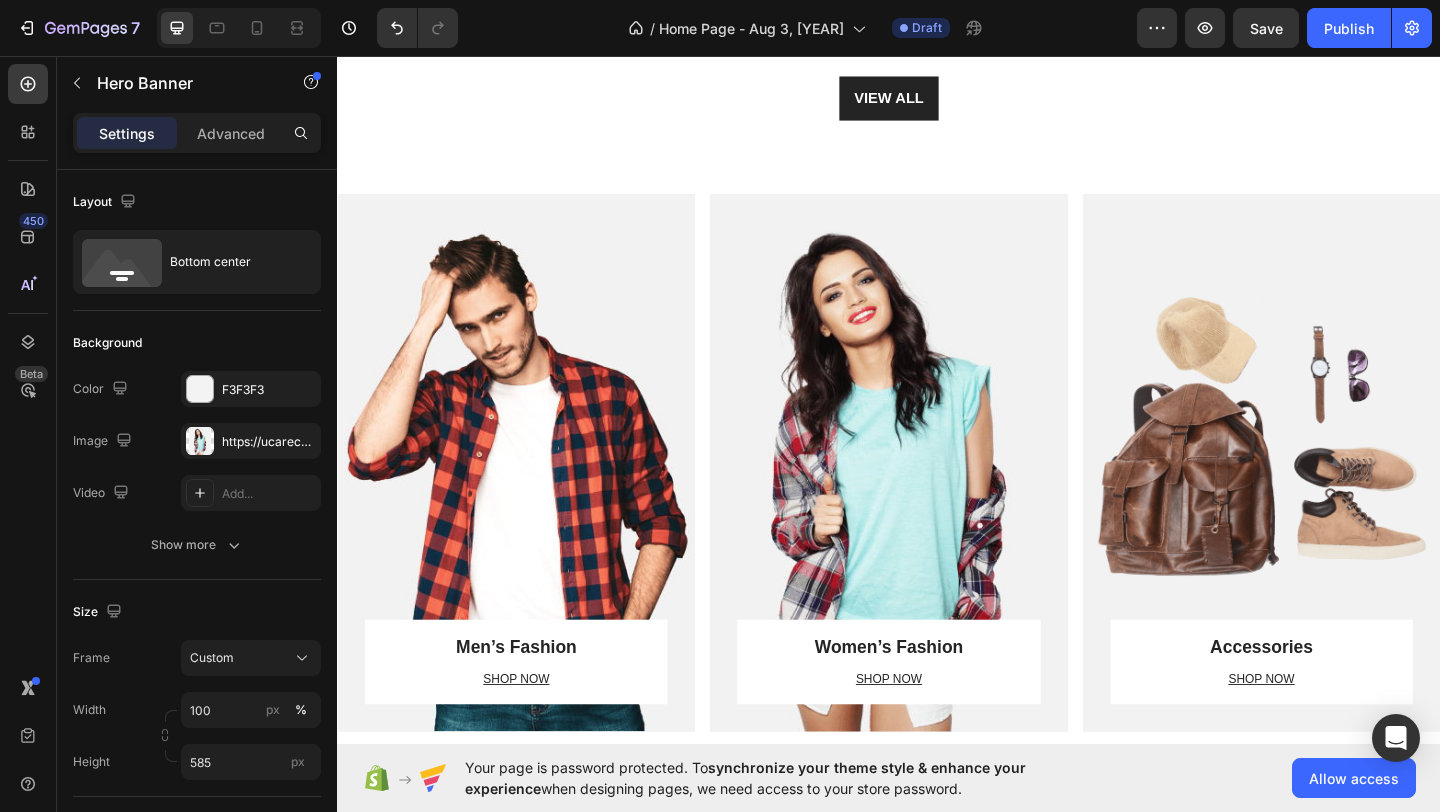 scroll, scrollTop: 1356, scrollLeft: 0, axis: vertical 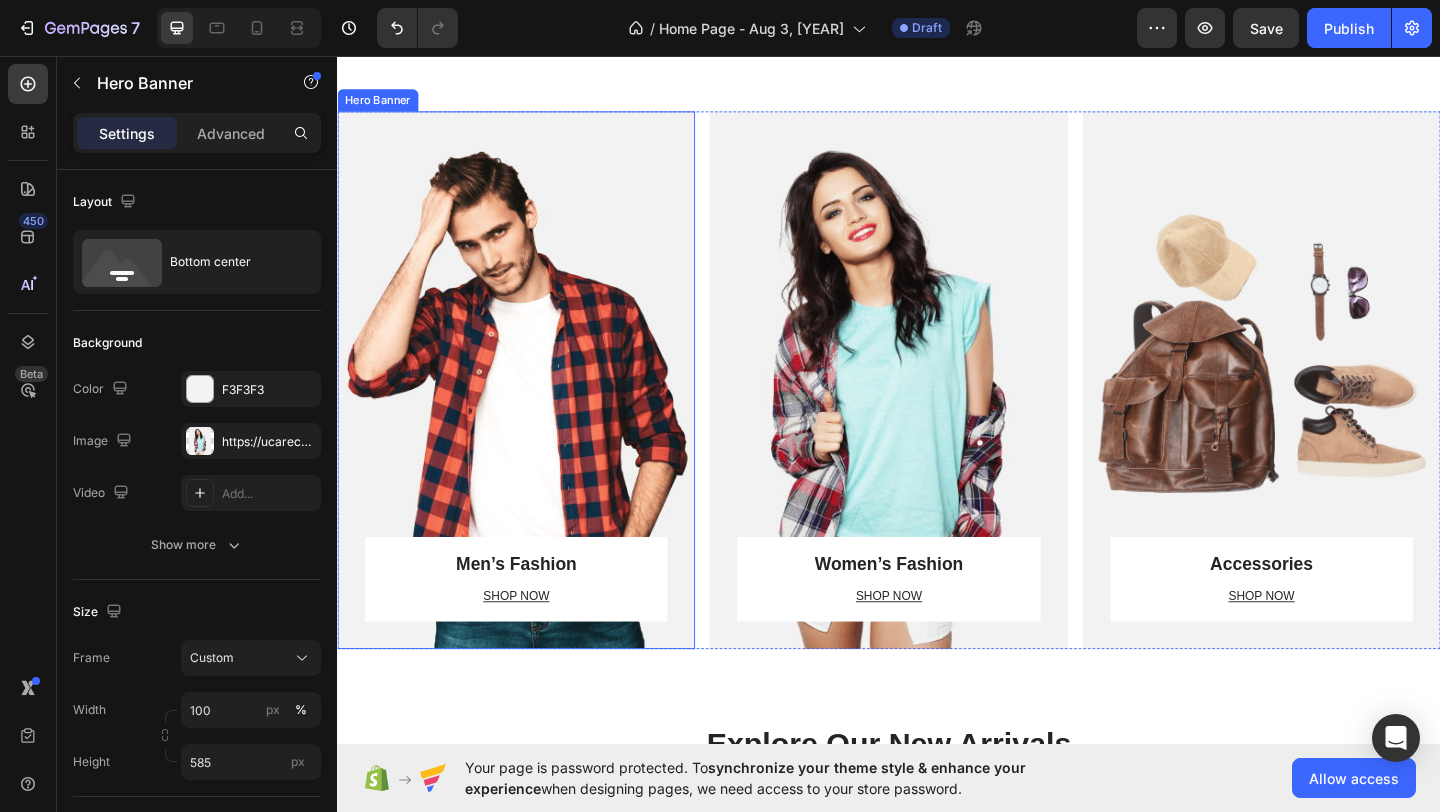 click at bounding box center [531, 408] 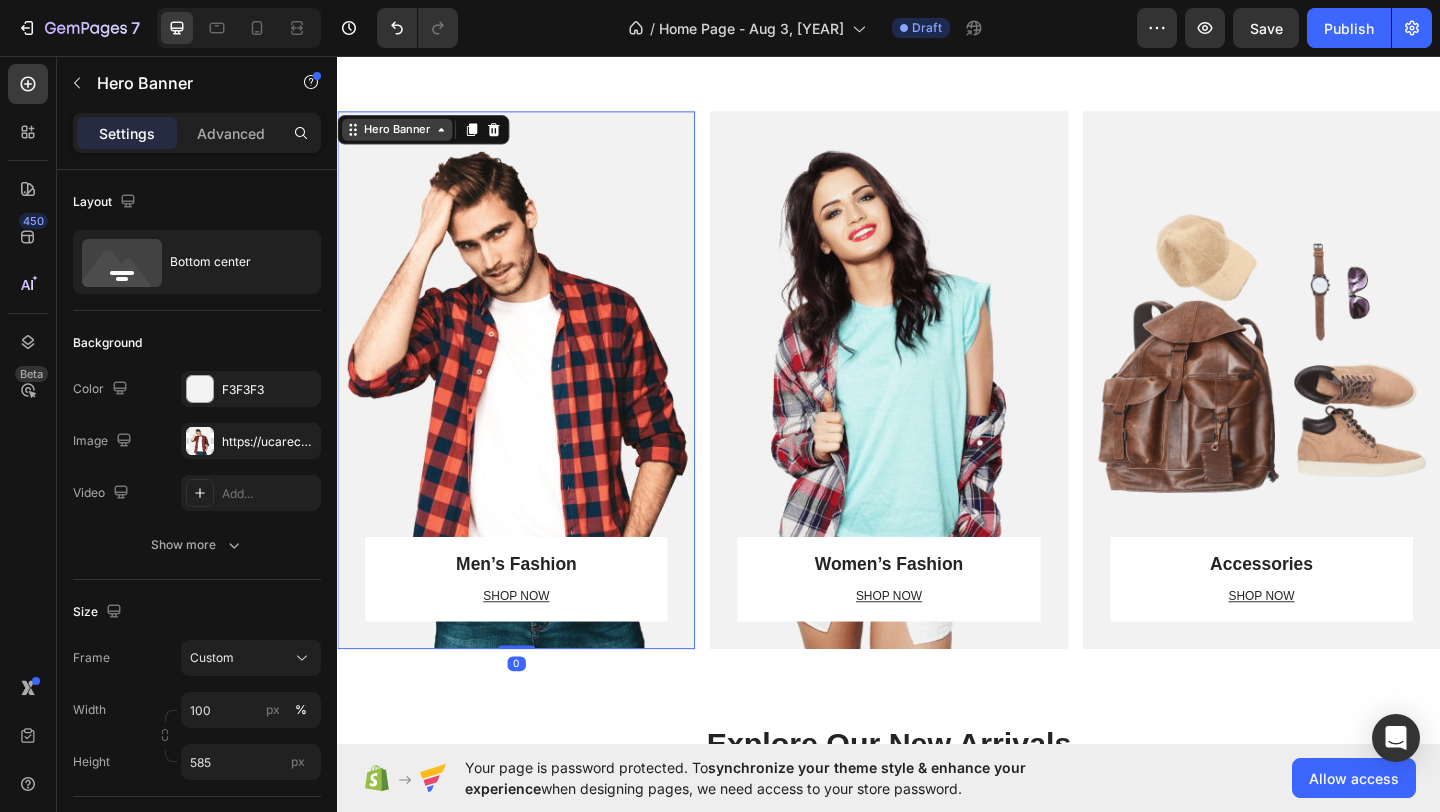 click on "Hero Banner" at bounding box center (402, 136) 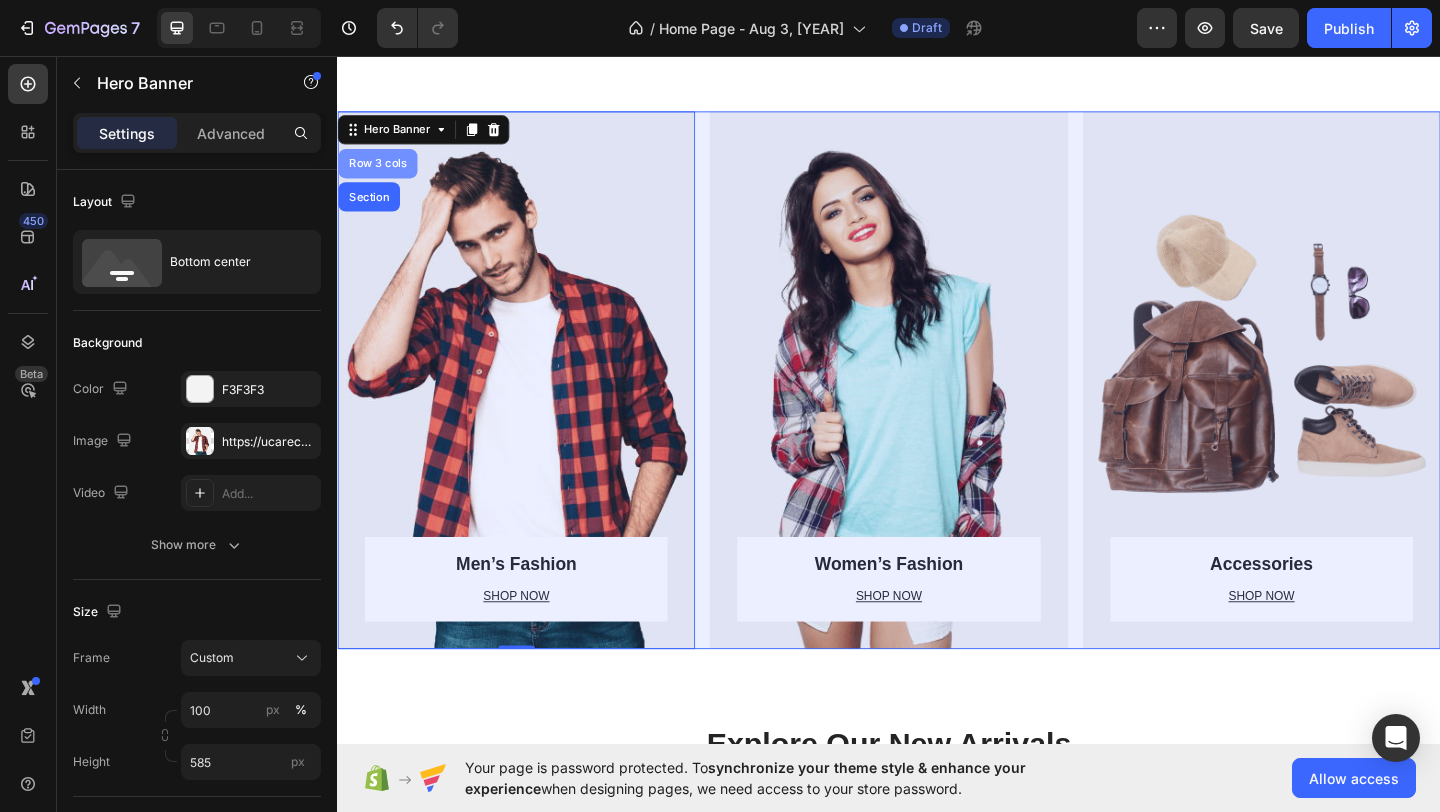 click on "Row 3 cols" at bounding box center (381, 173) 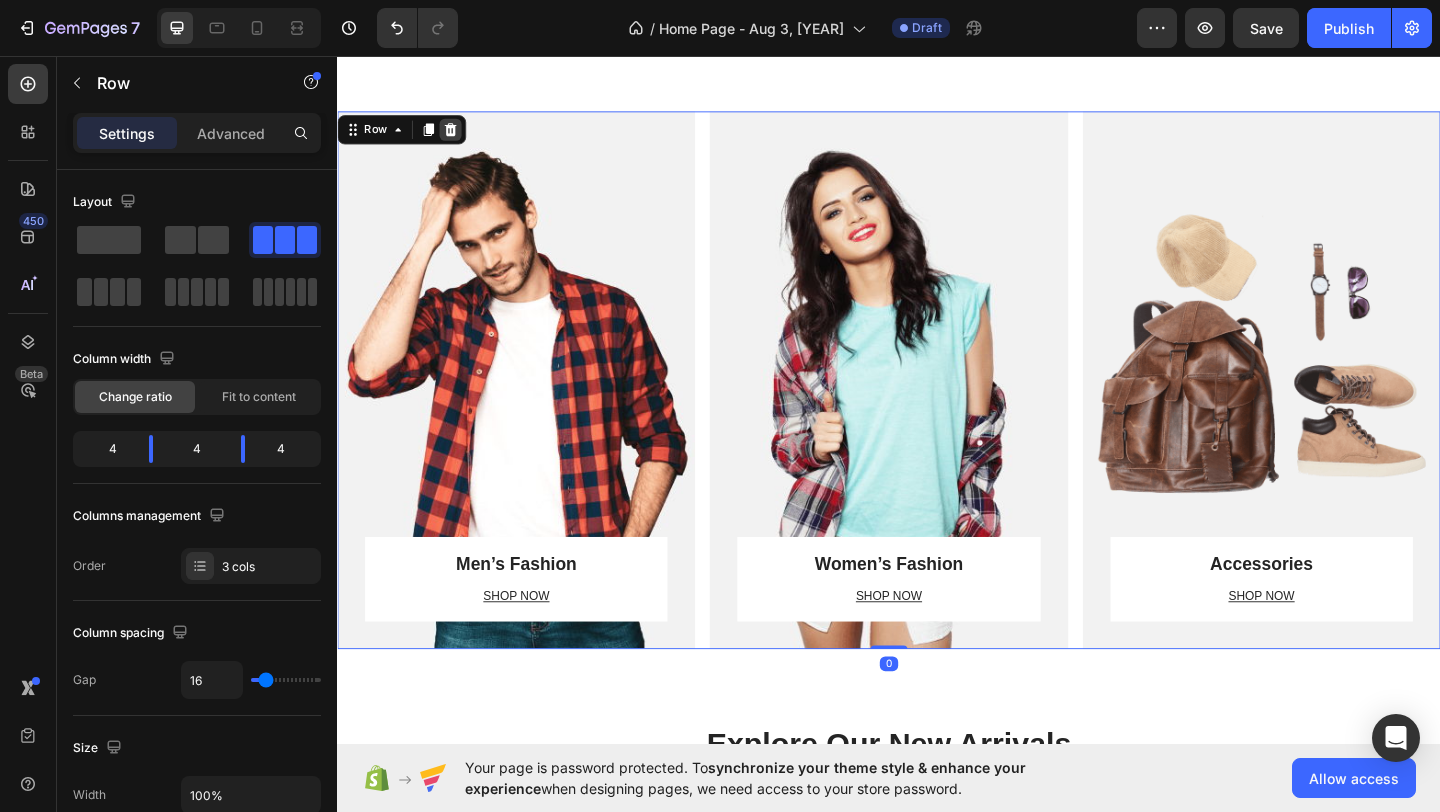 click 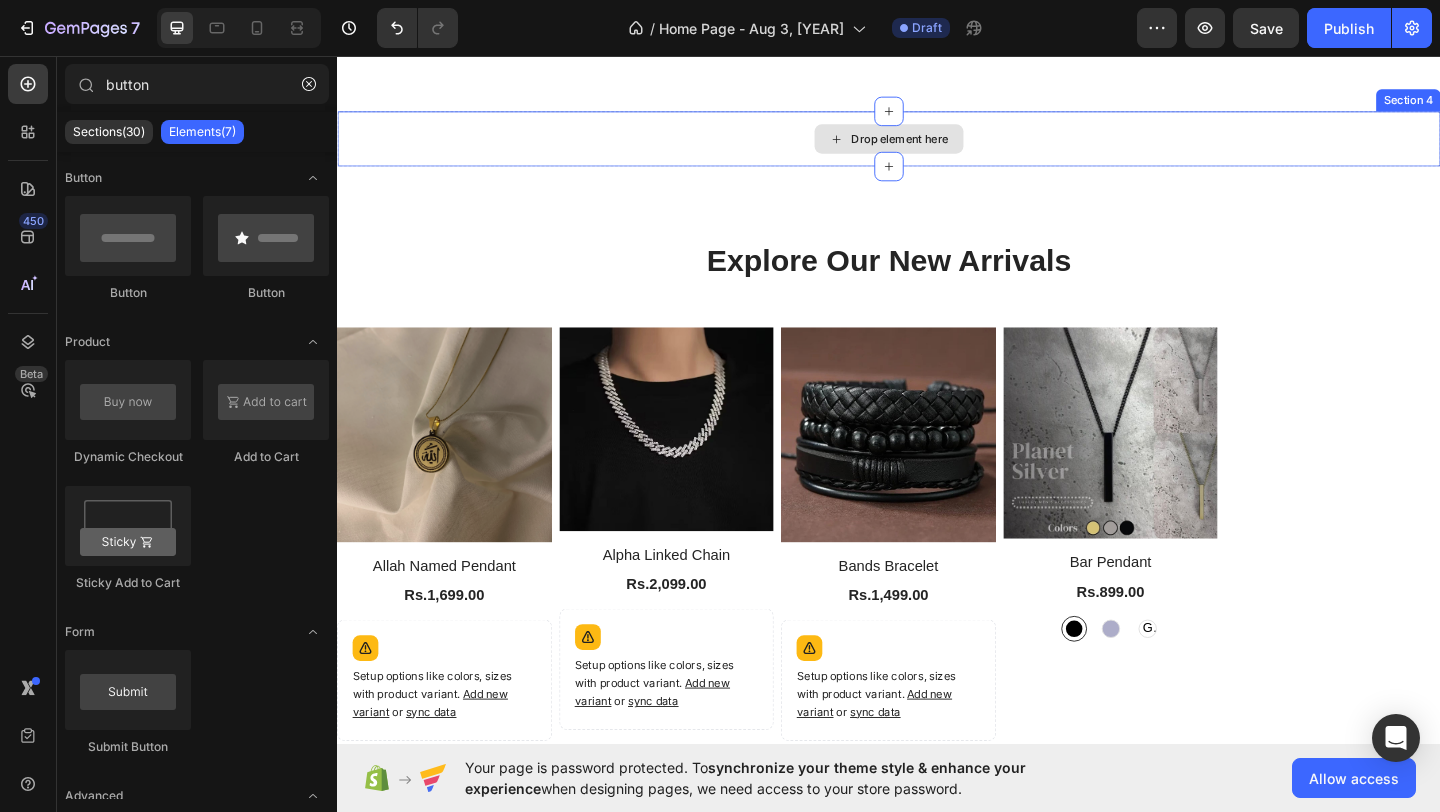 click on "Drop element here" at bounding box center [937, 146] 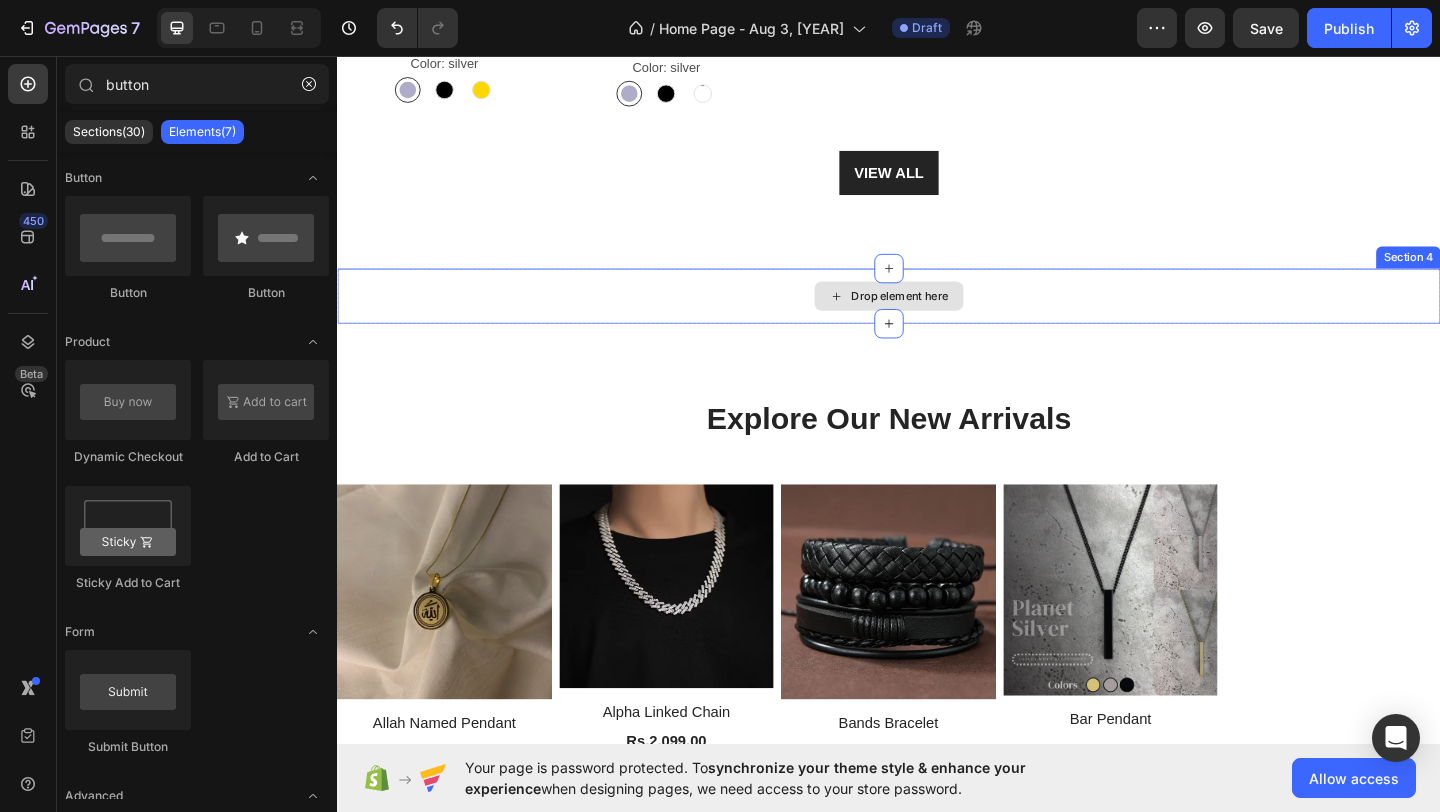 scroll, scrollTop: 1072, scrollLeft: 0, axis: vertical 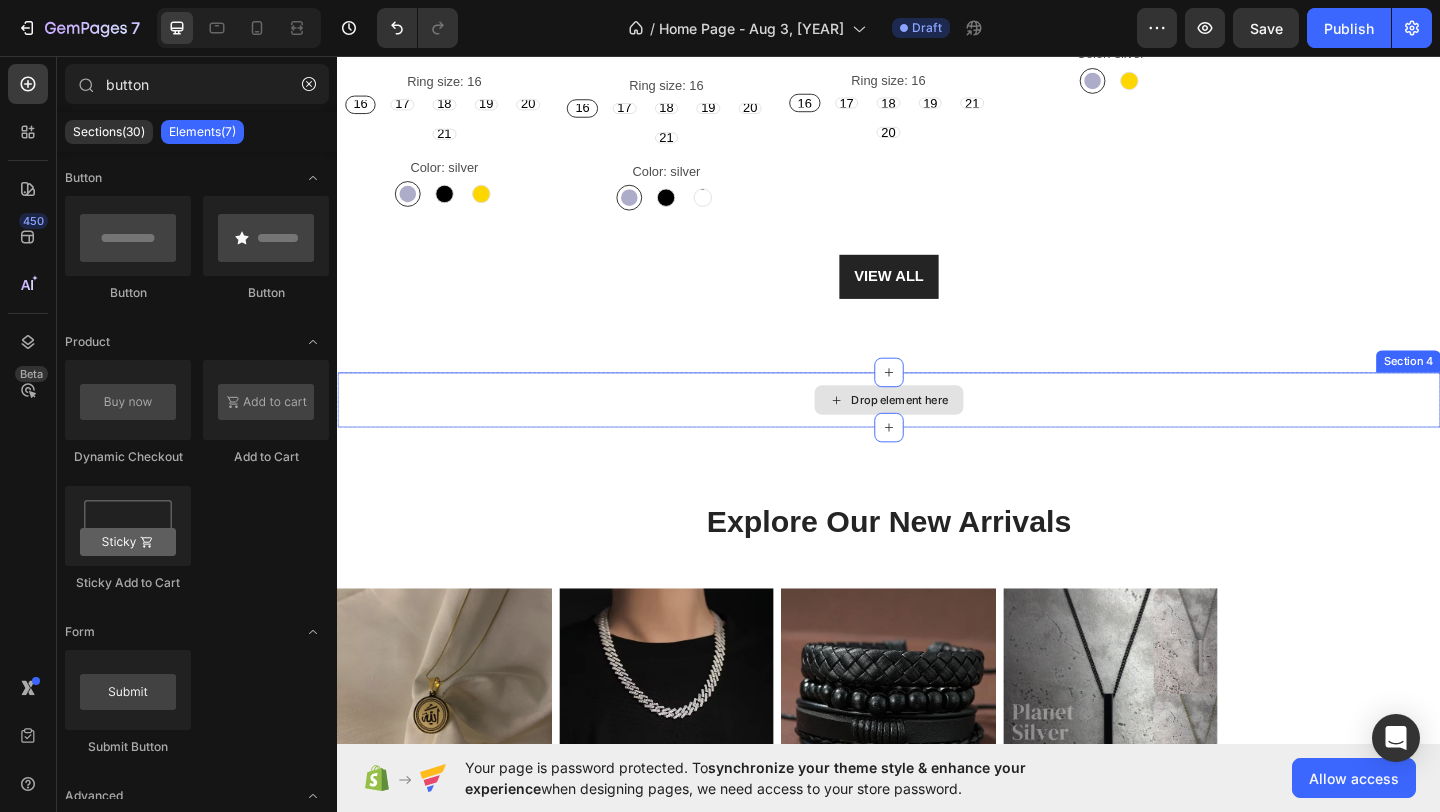 click on "Drop element here" at bounding box center [949, 430] 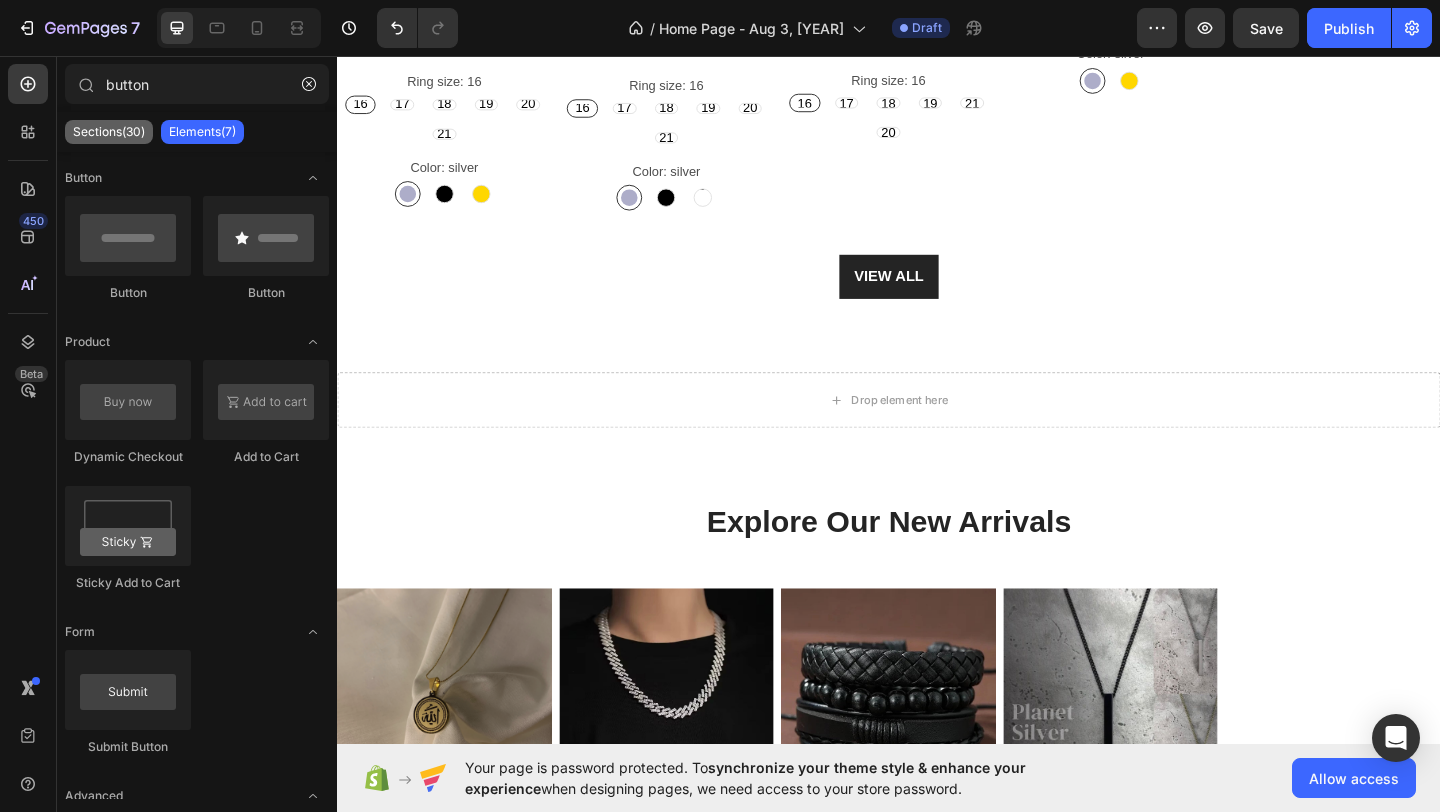click on "Sections(30)" at bounding box center (109, 132) 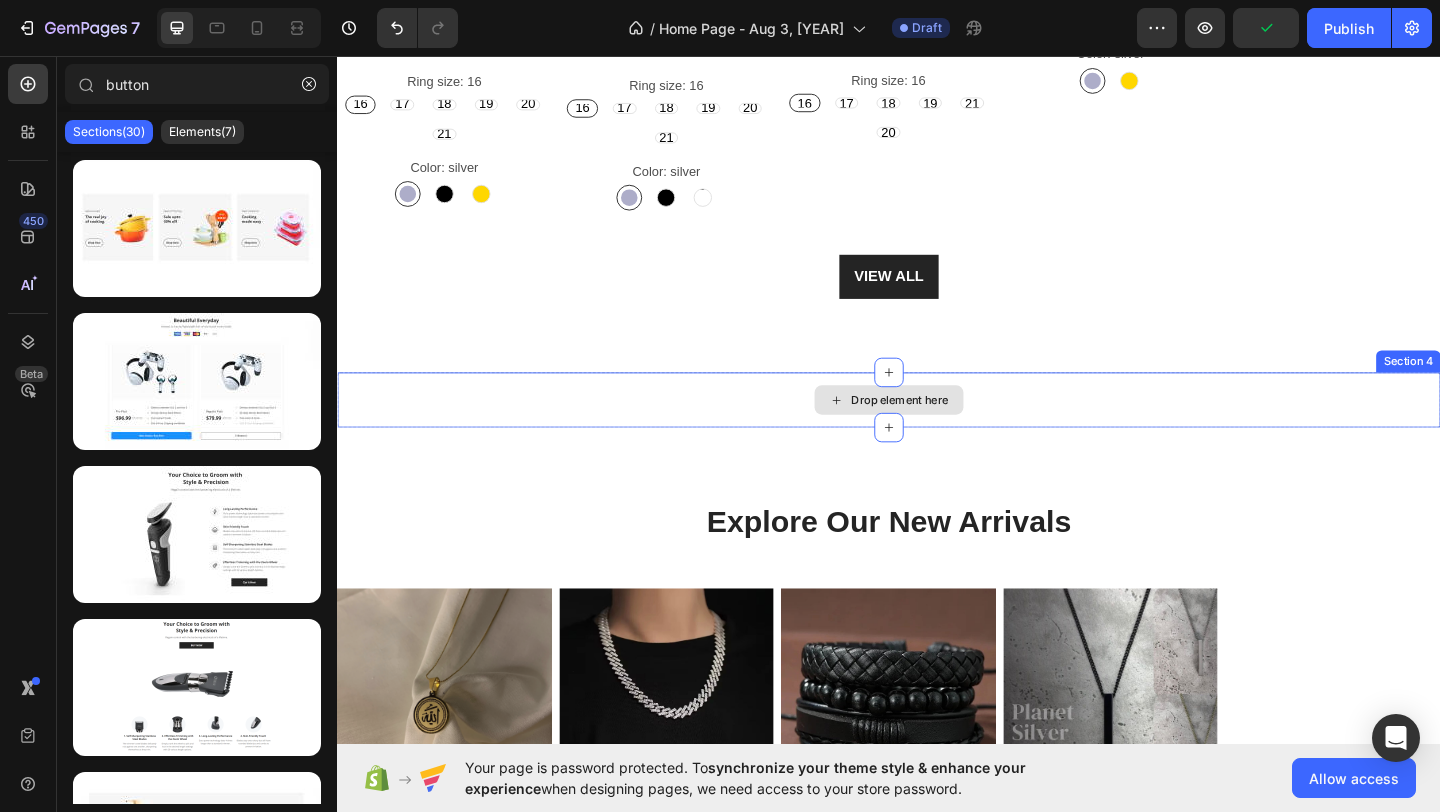 click on "Drop element here" at bounding box center (949, 430) 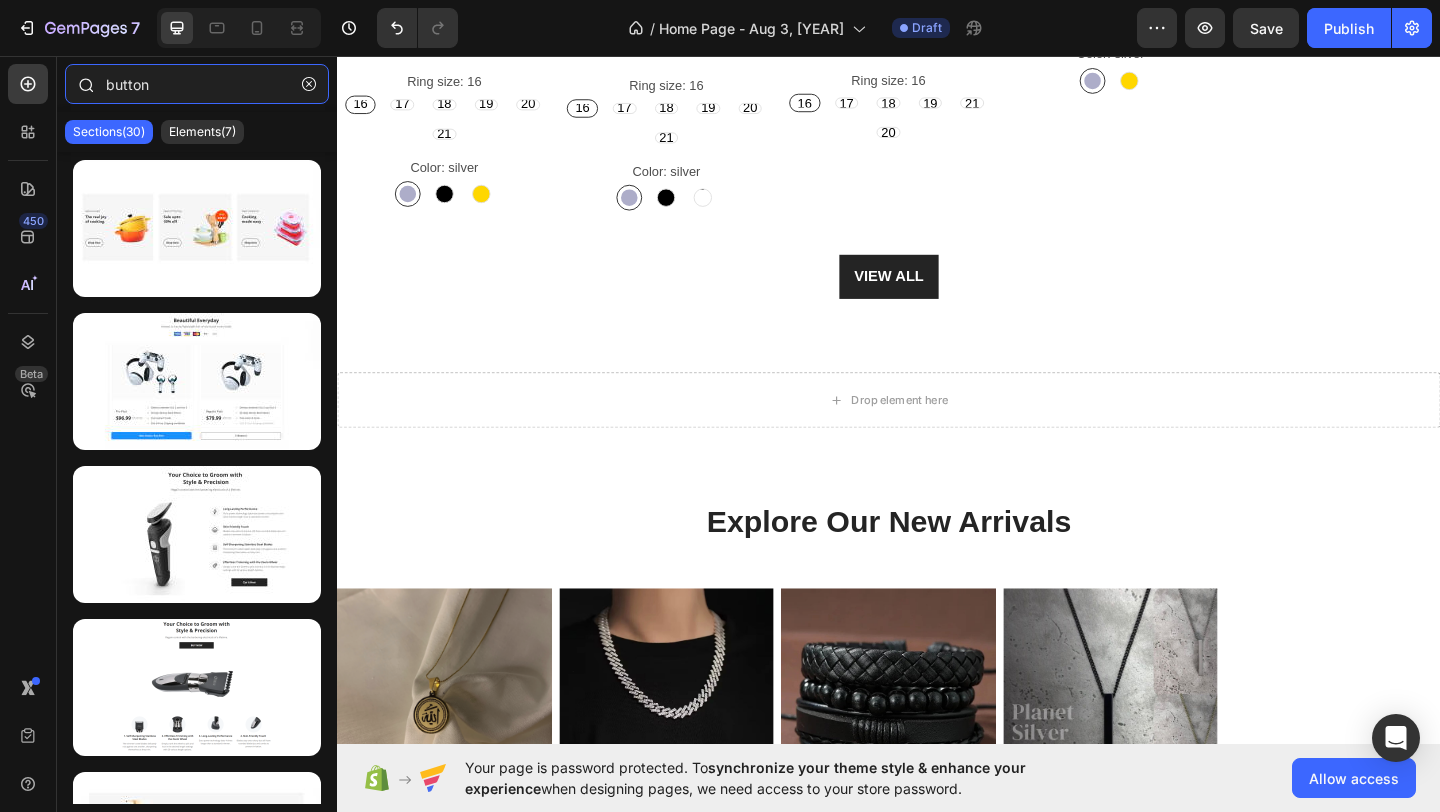 click on "button" at bounding box center (197, 84) 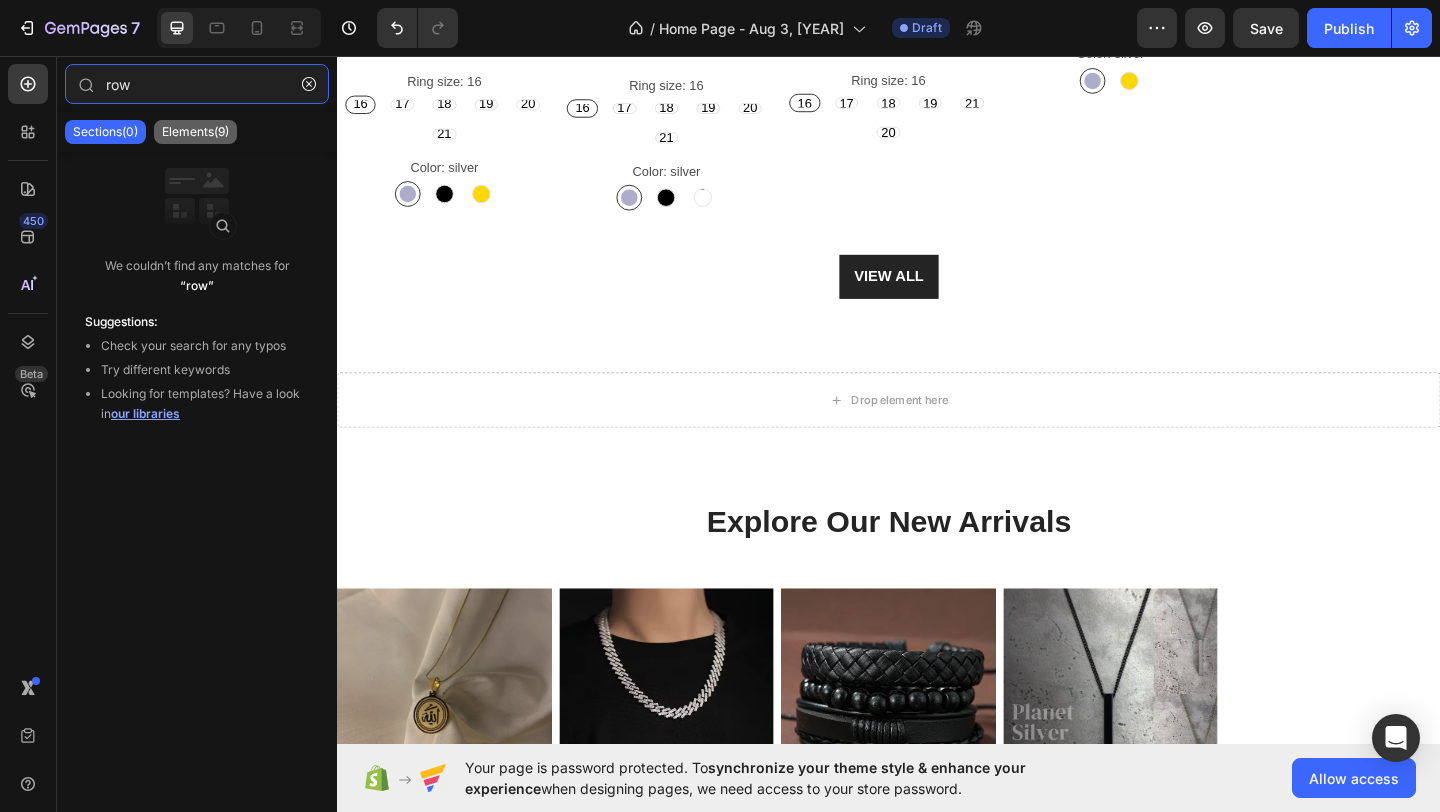type on "row" 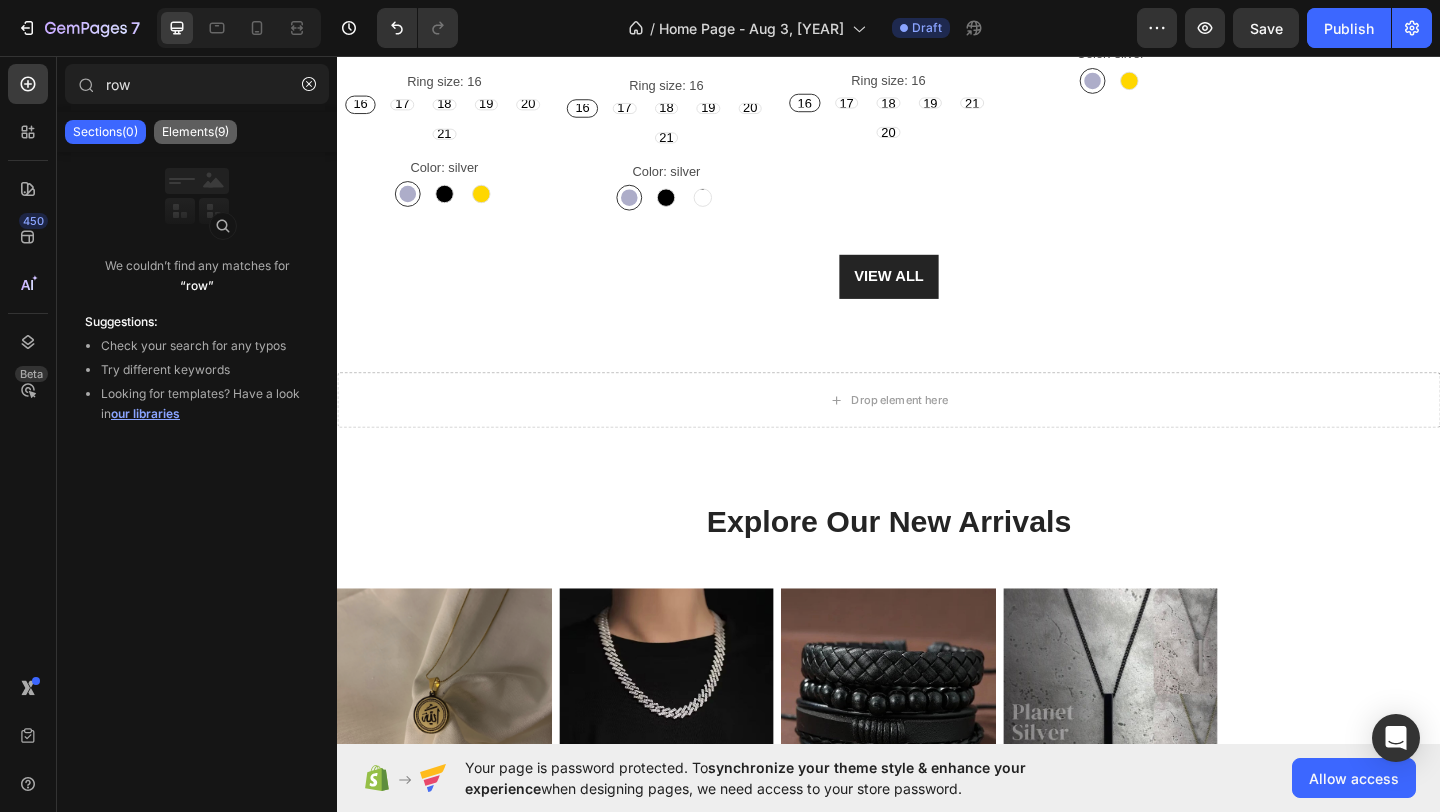 click on "Elements(9)" at bounding box center (195, 132) 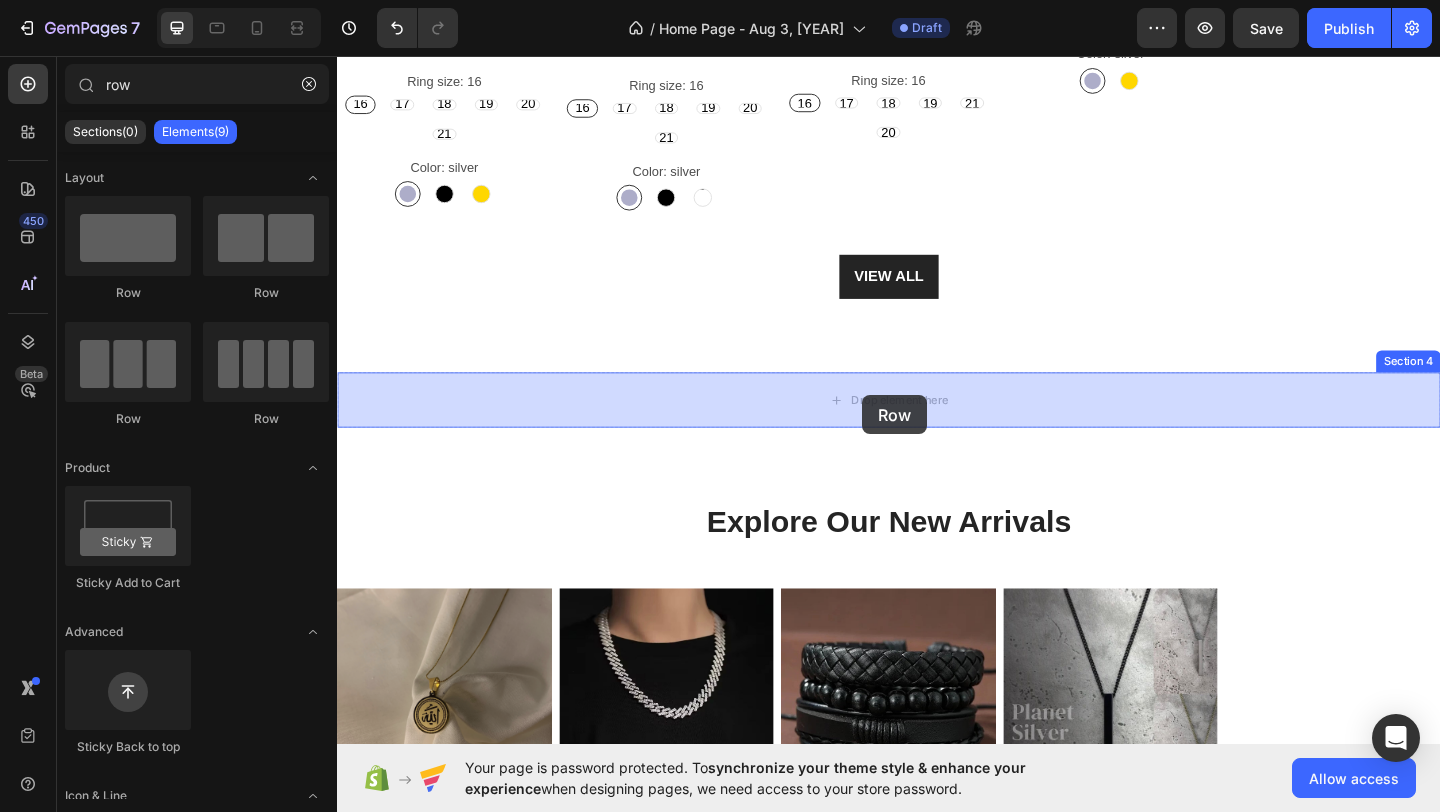 drag, startPoint x: 455, startPoint y: 299, endPoint x: 908, endPoint y: 425, distance: 470.19678 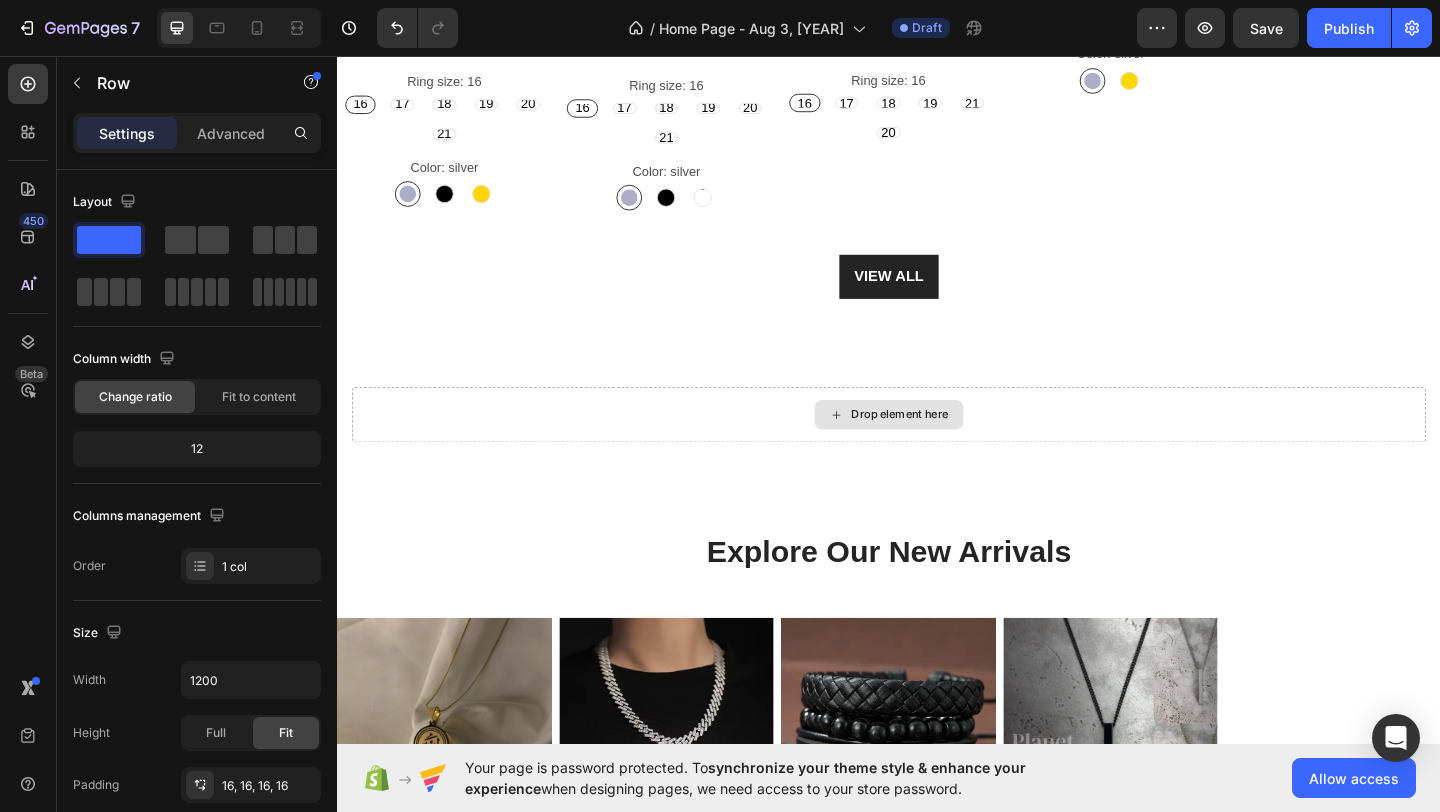 click on "Drop element here" at bounding box center [937, 446] 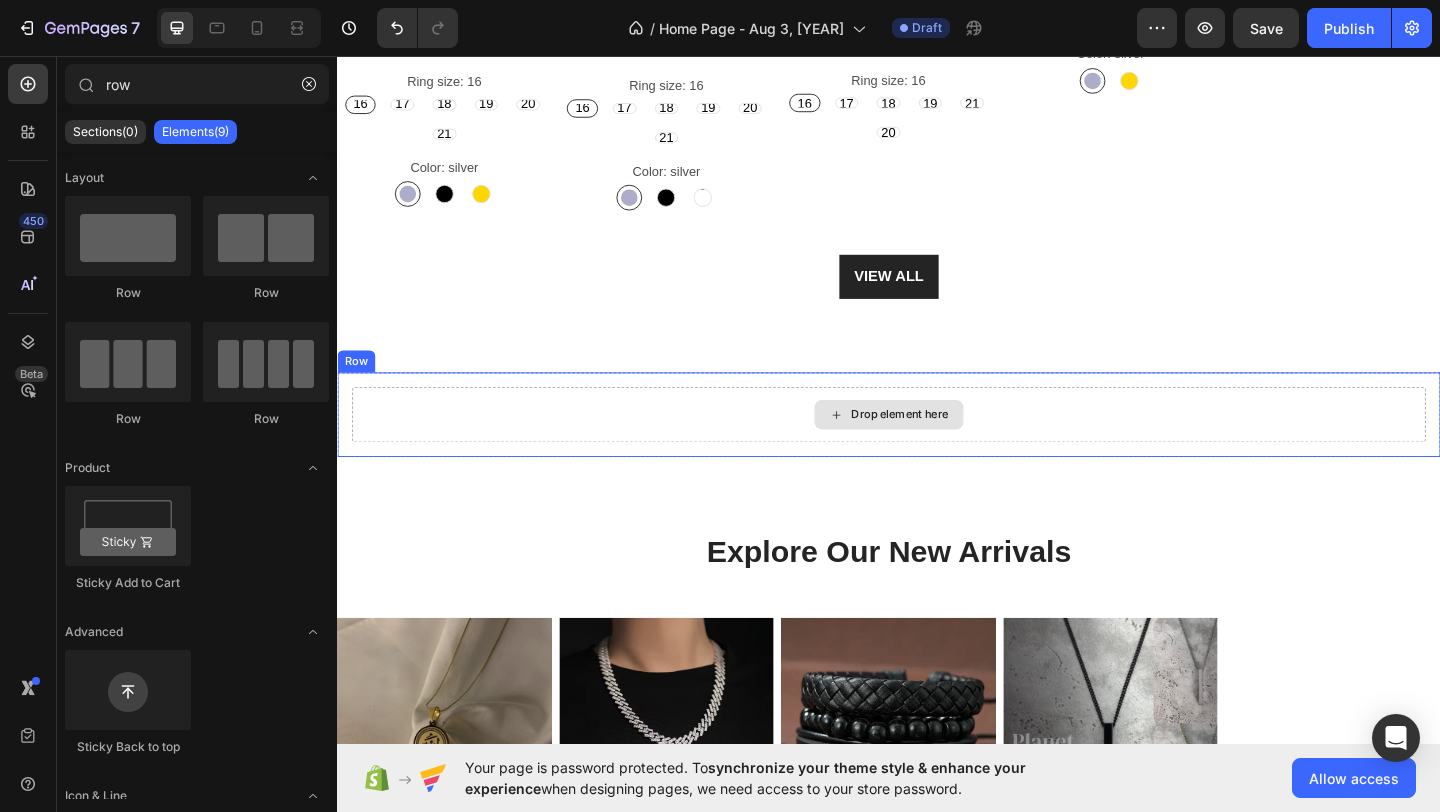 click on "Drop element here" at bounding box center [937, 446] 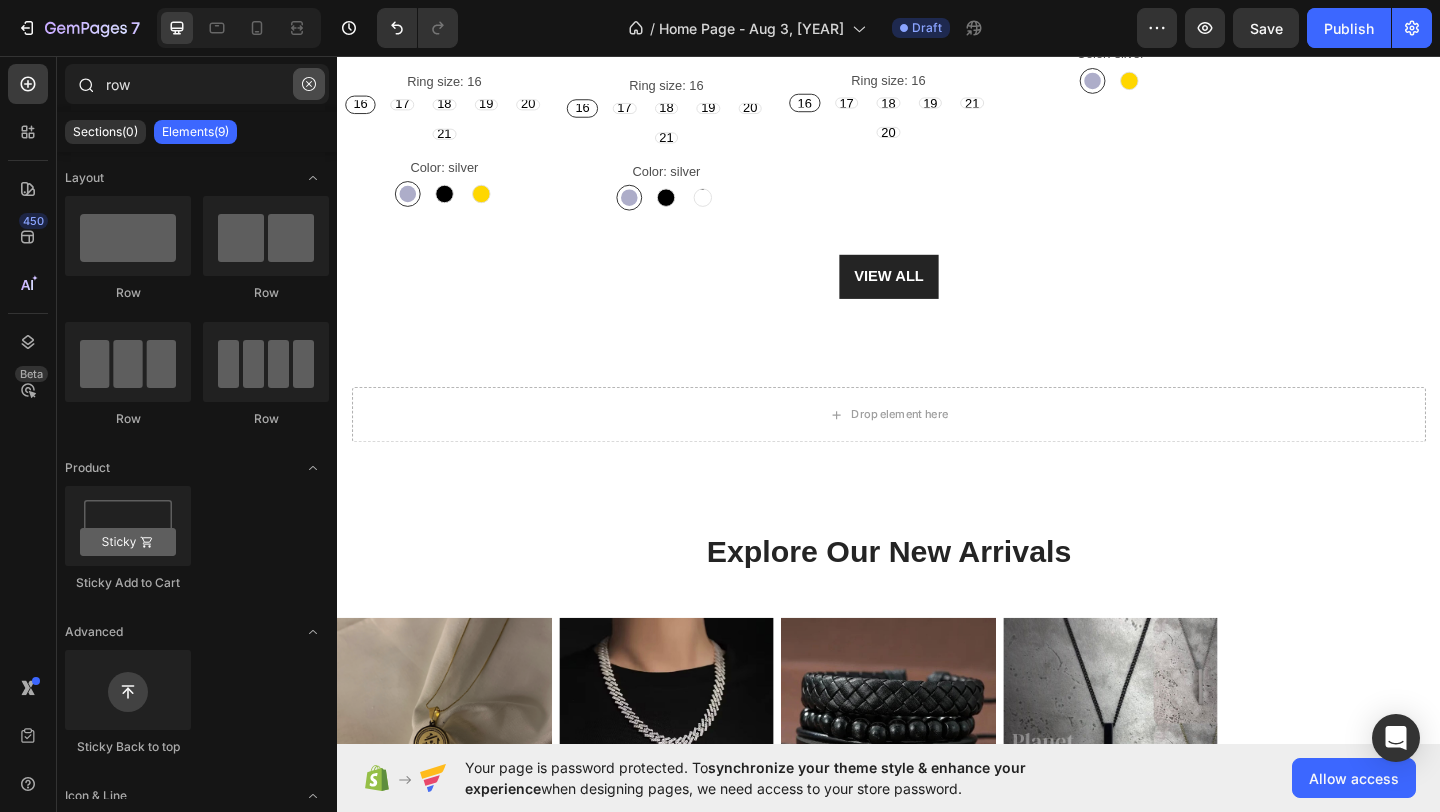 click 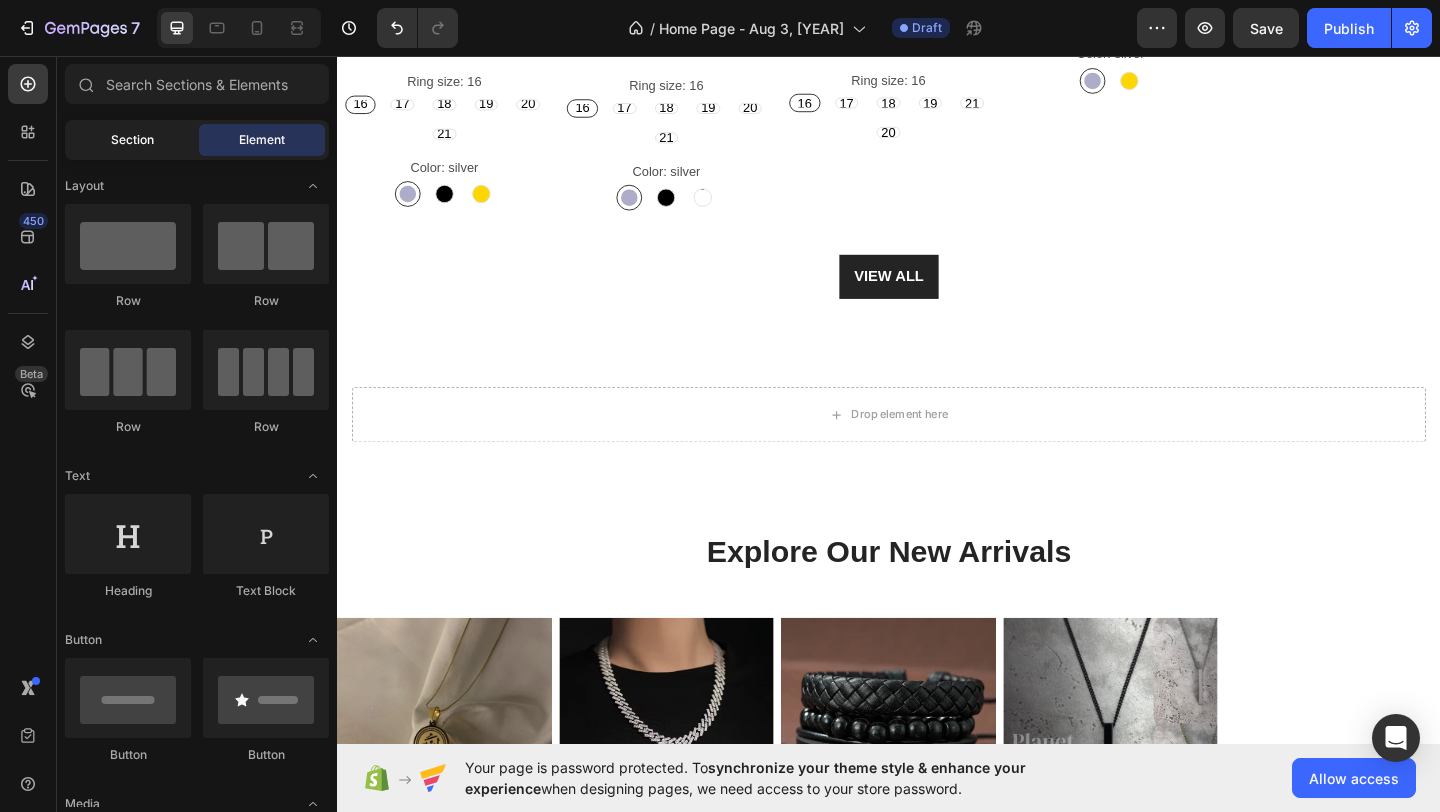 click on "Section" at bounding box center (132, 140) 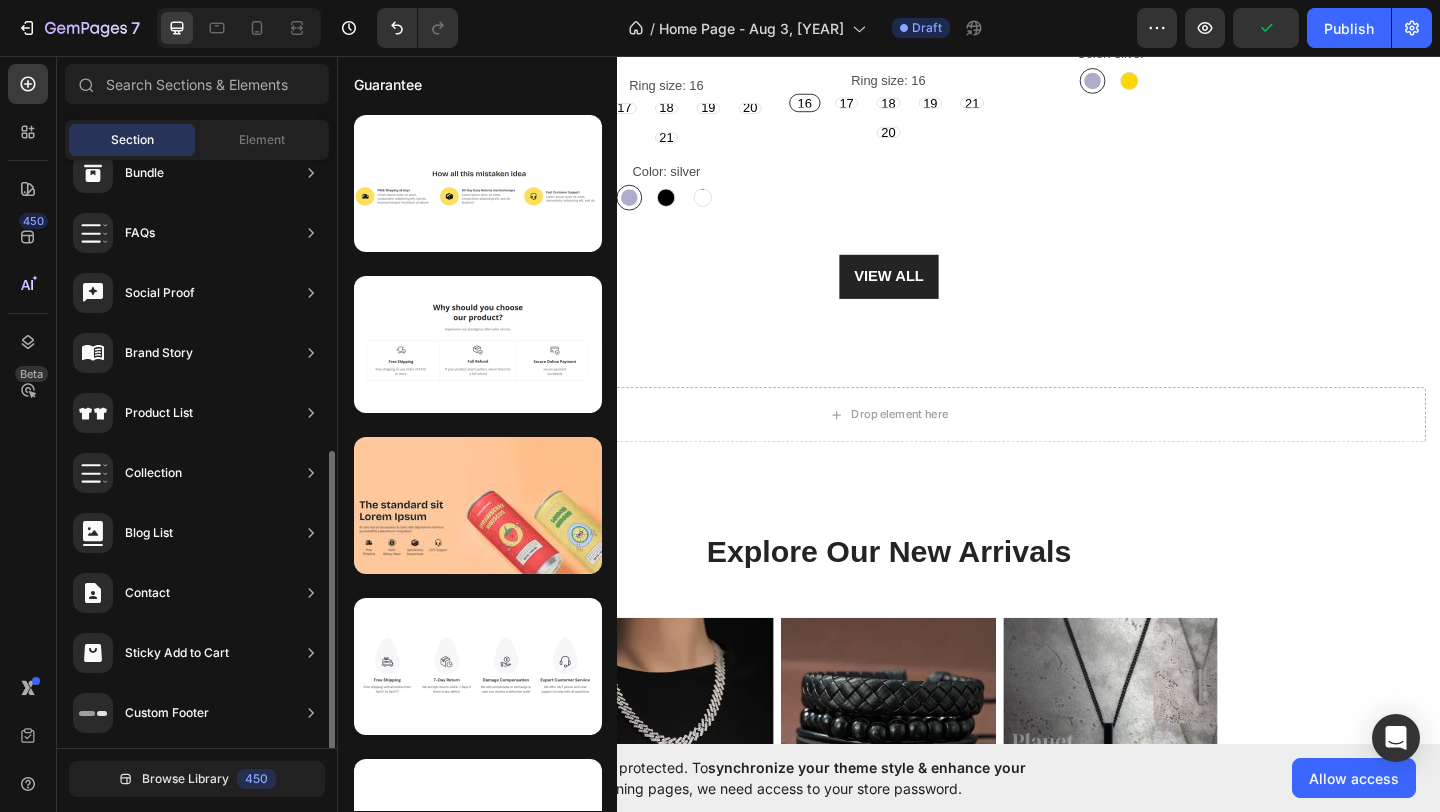 scroll, scrollTop: 572, scrollLeft: 0, axis: vertical 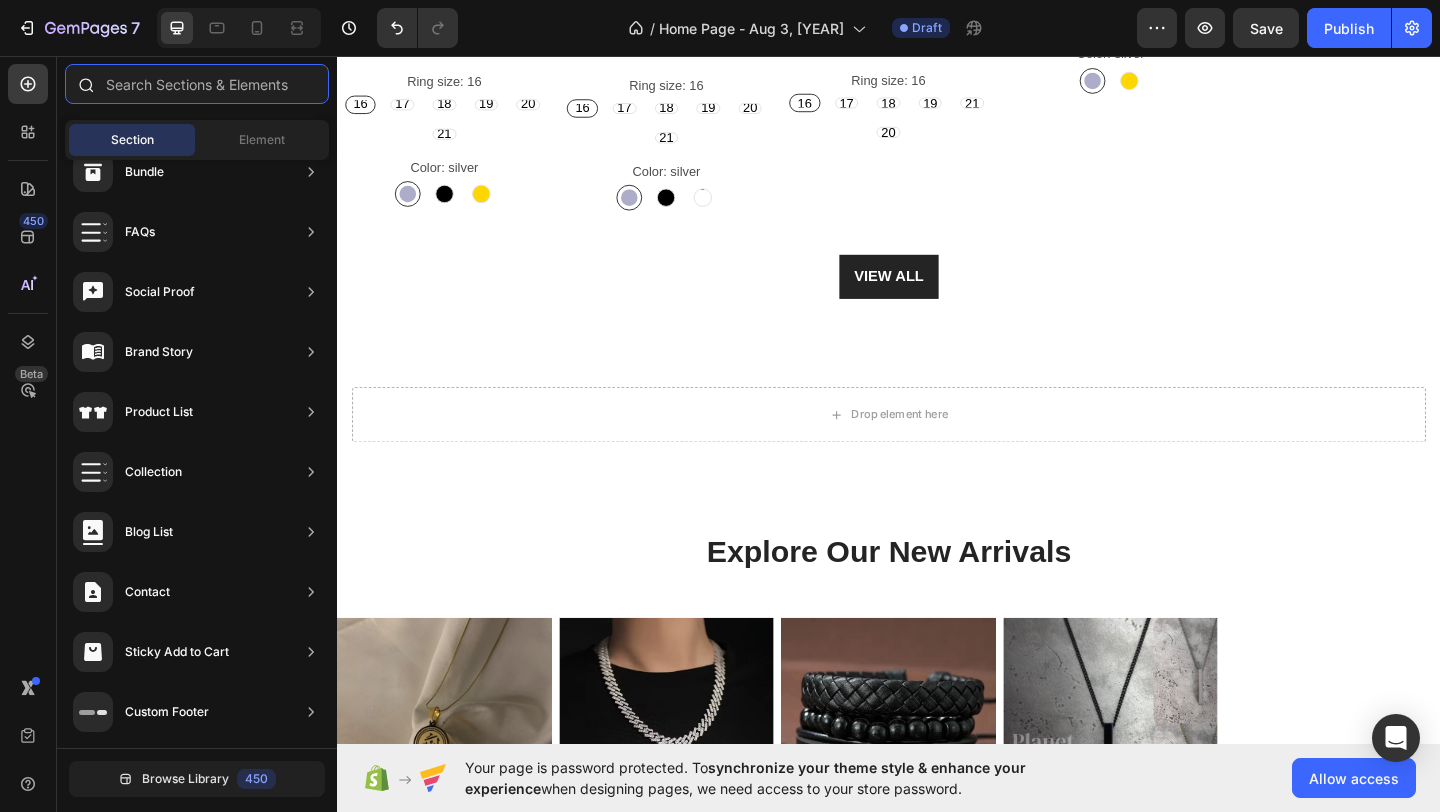 click at bounding box center (197, 84) 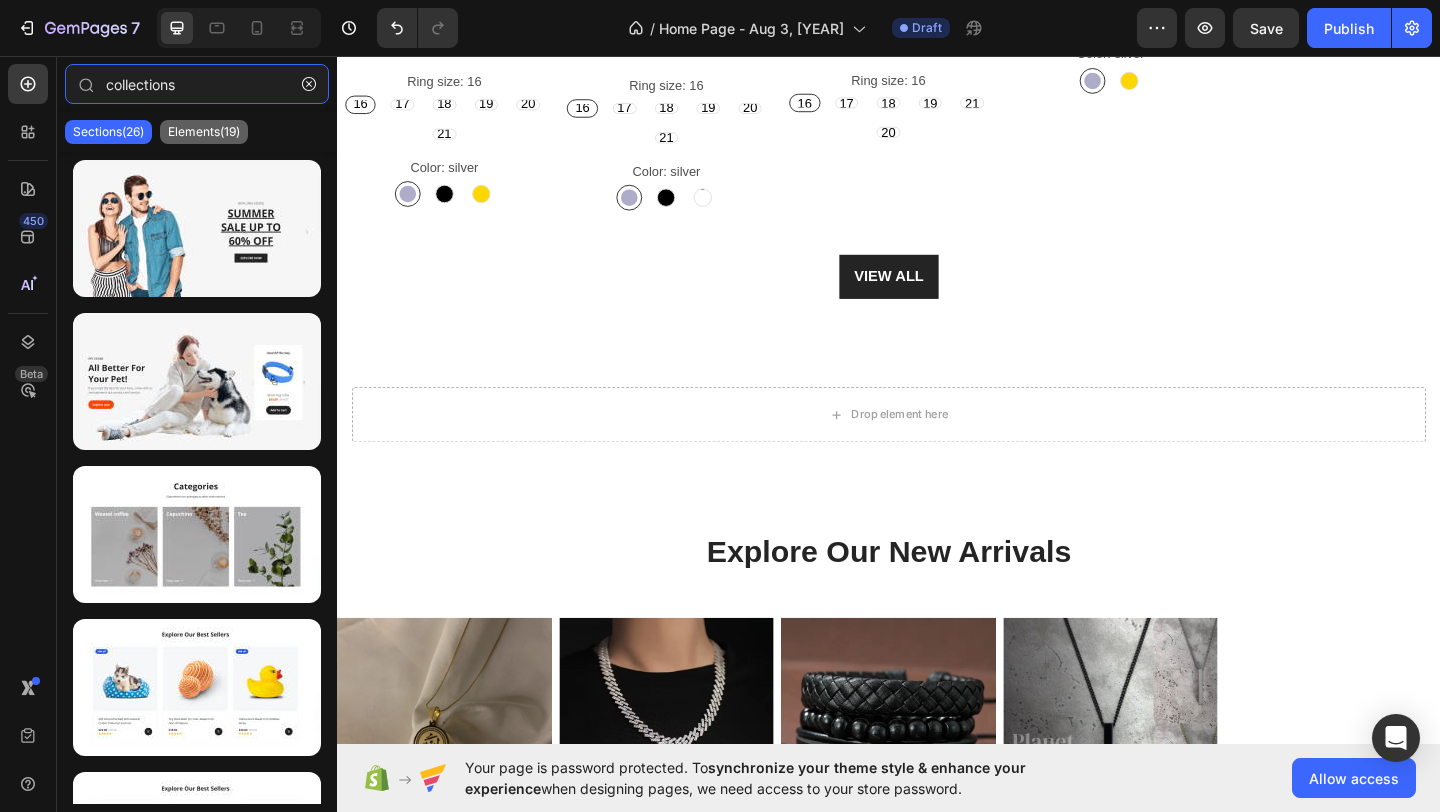 type on "collections" 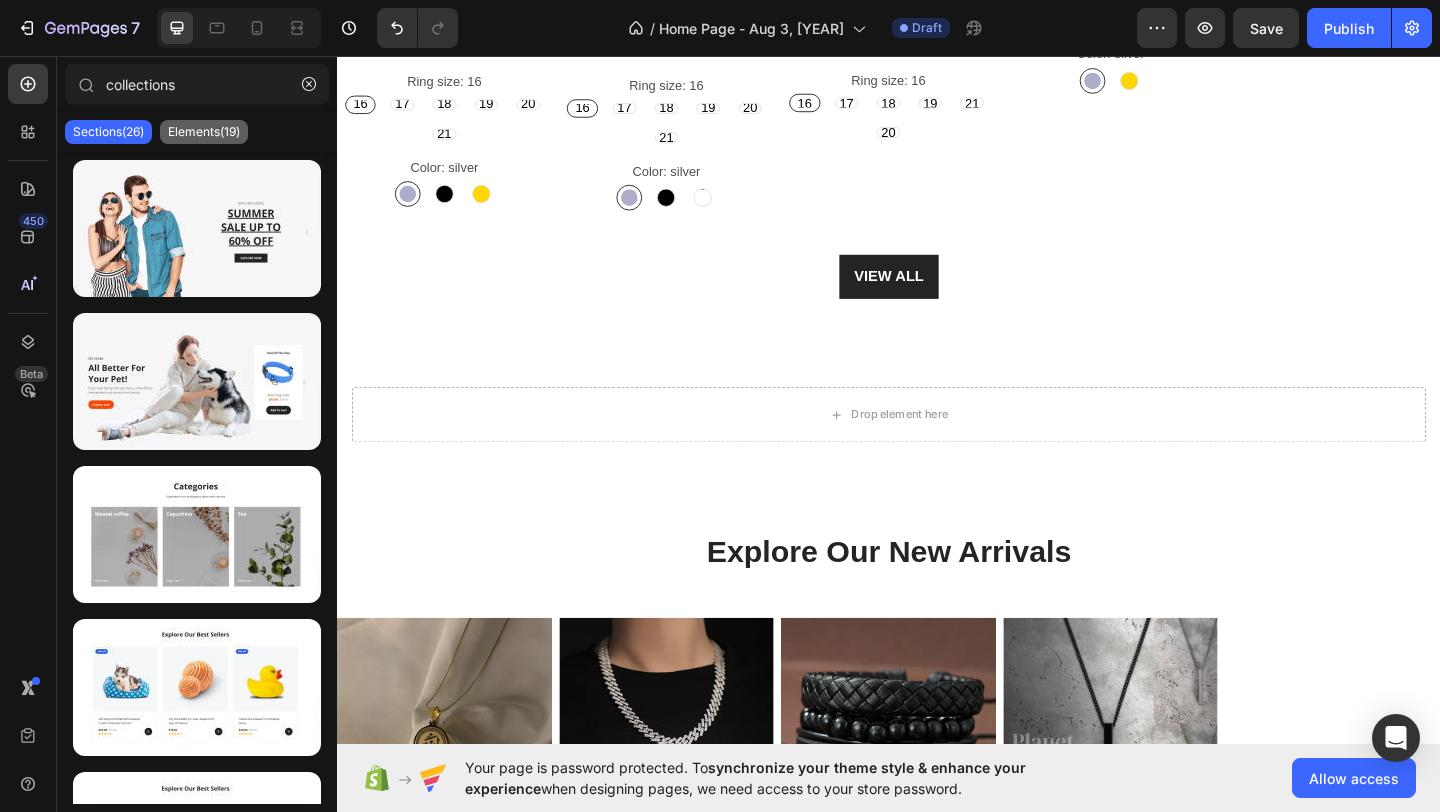 click on "Elements(19)" at bounding box center (204, 132) 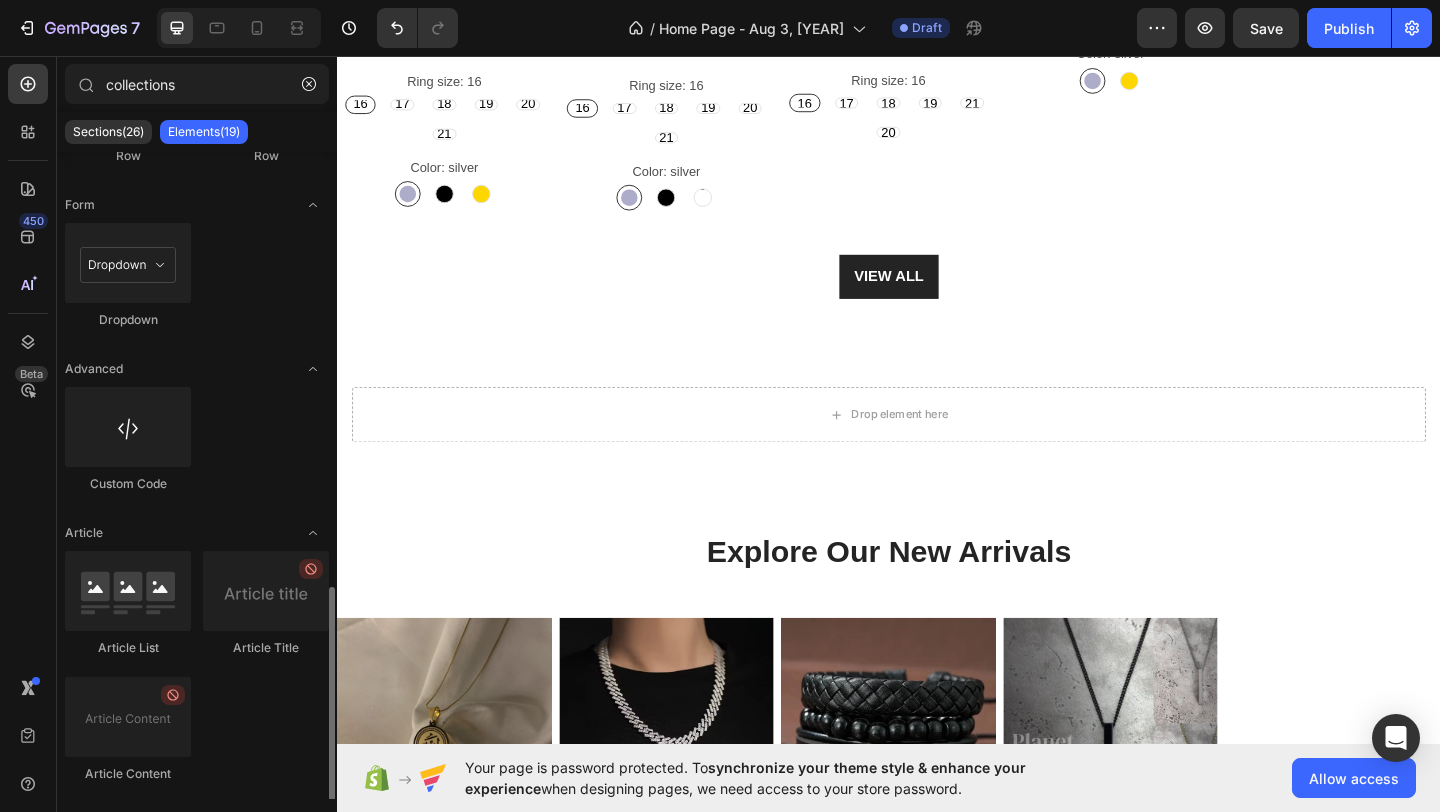 scroll, scrollTop: 1197, scrollLeft: 0, axis: vertical 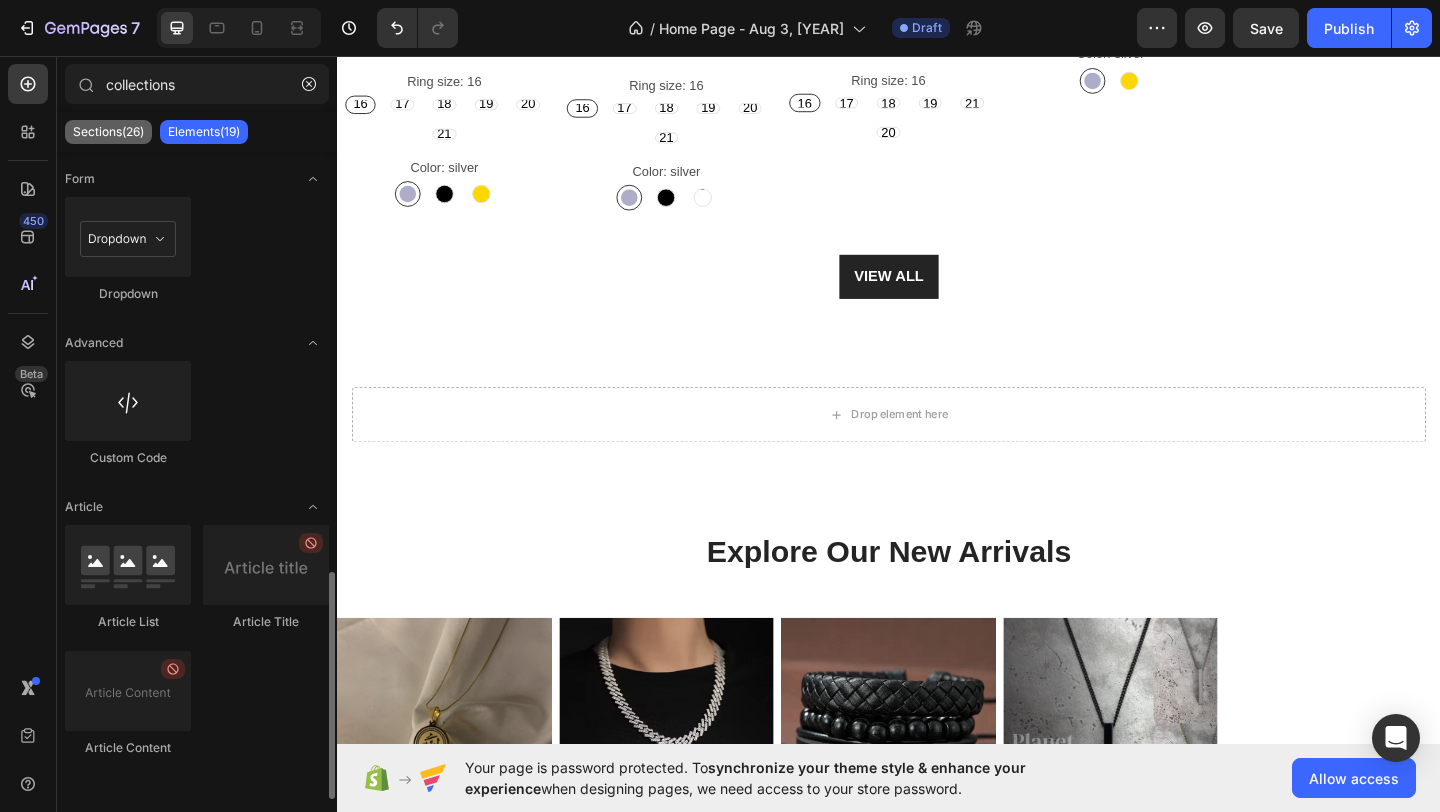 click on "Sections(26)" at bounding box center (108, 132) 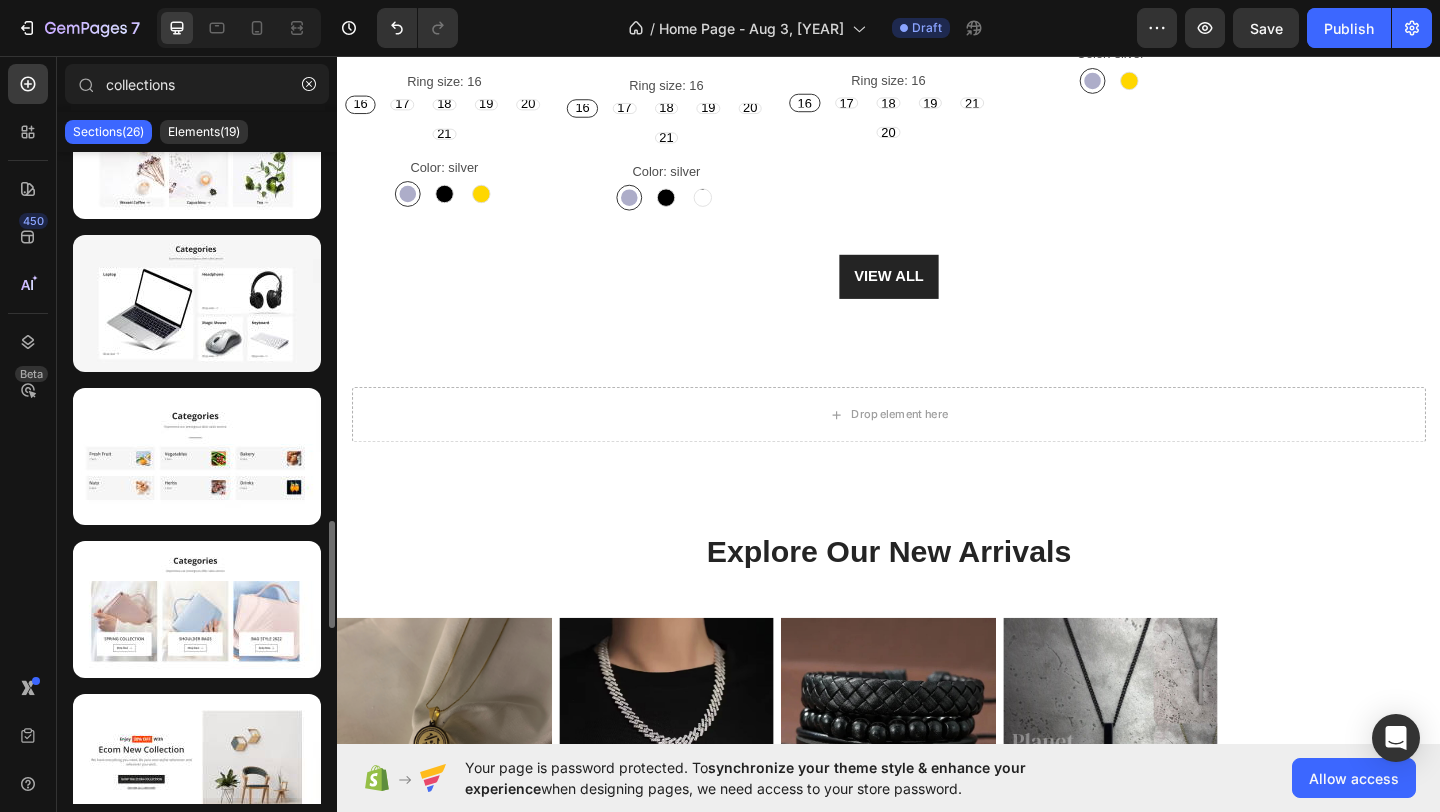 scroll, scrollTop: 2230, scrollLeft: 0, axis: vertical 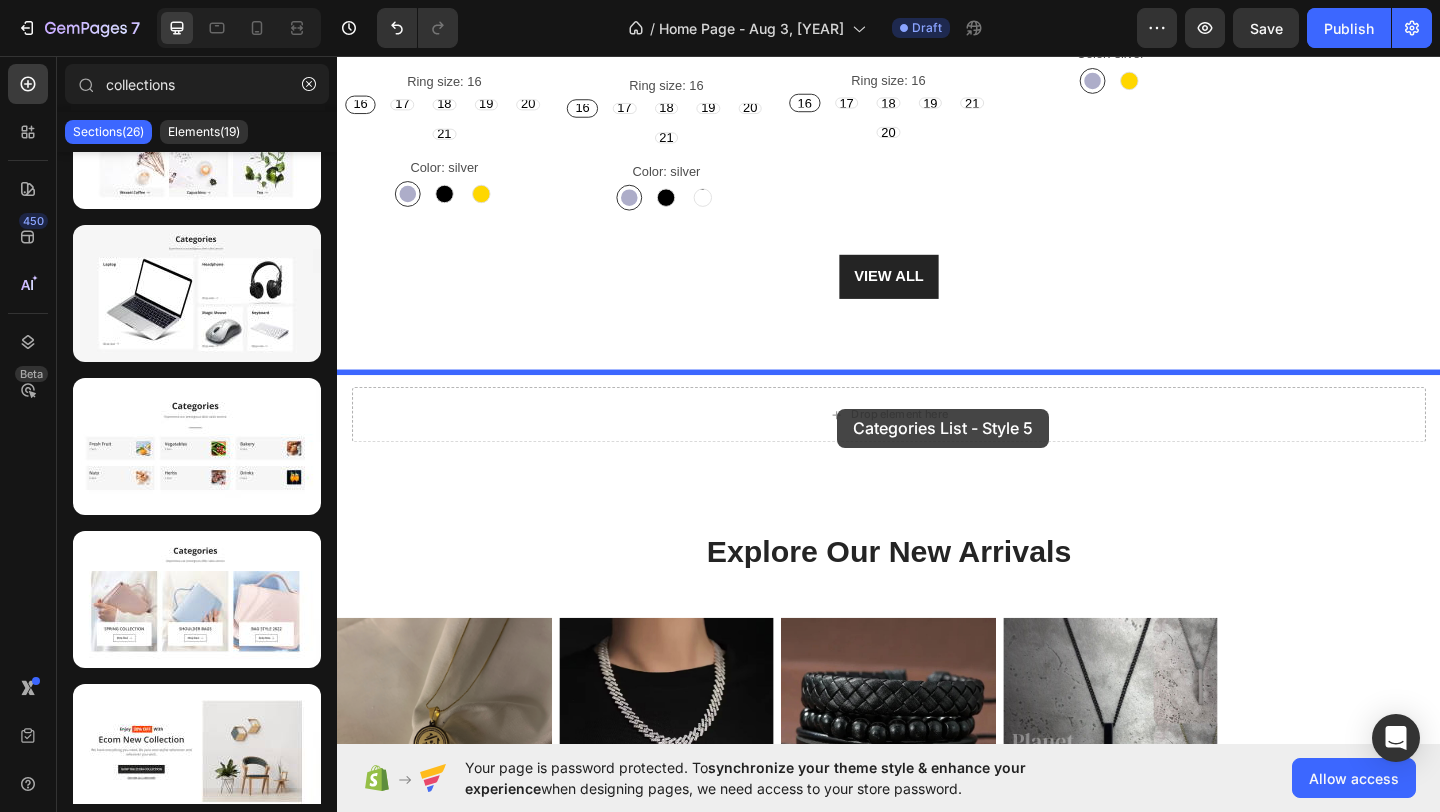 drag, startPoint x: 546, startPoint y: 496, endPoint x: 881, endPoint y: 440, distance: 339.64835 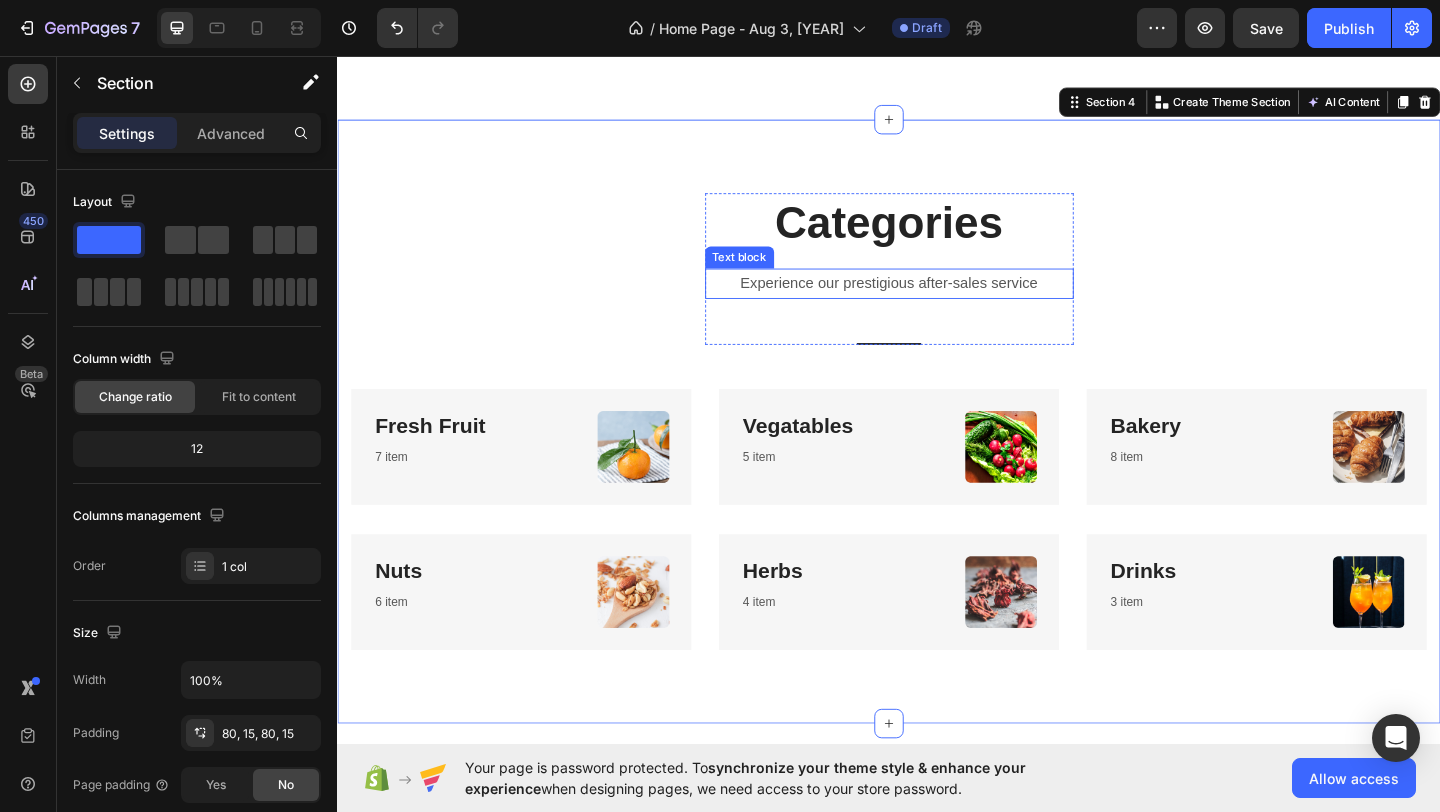 scroll, scrollTop: 1428, scrollLeft: 0, axis: vertical 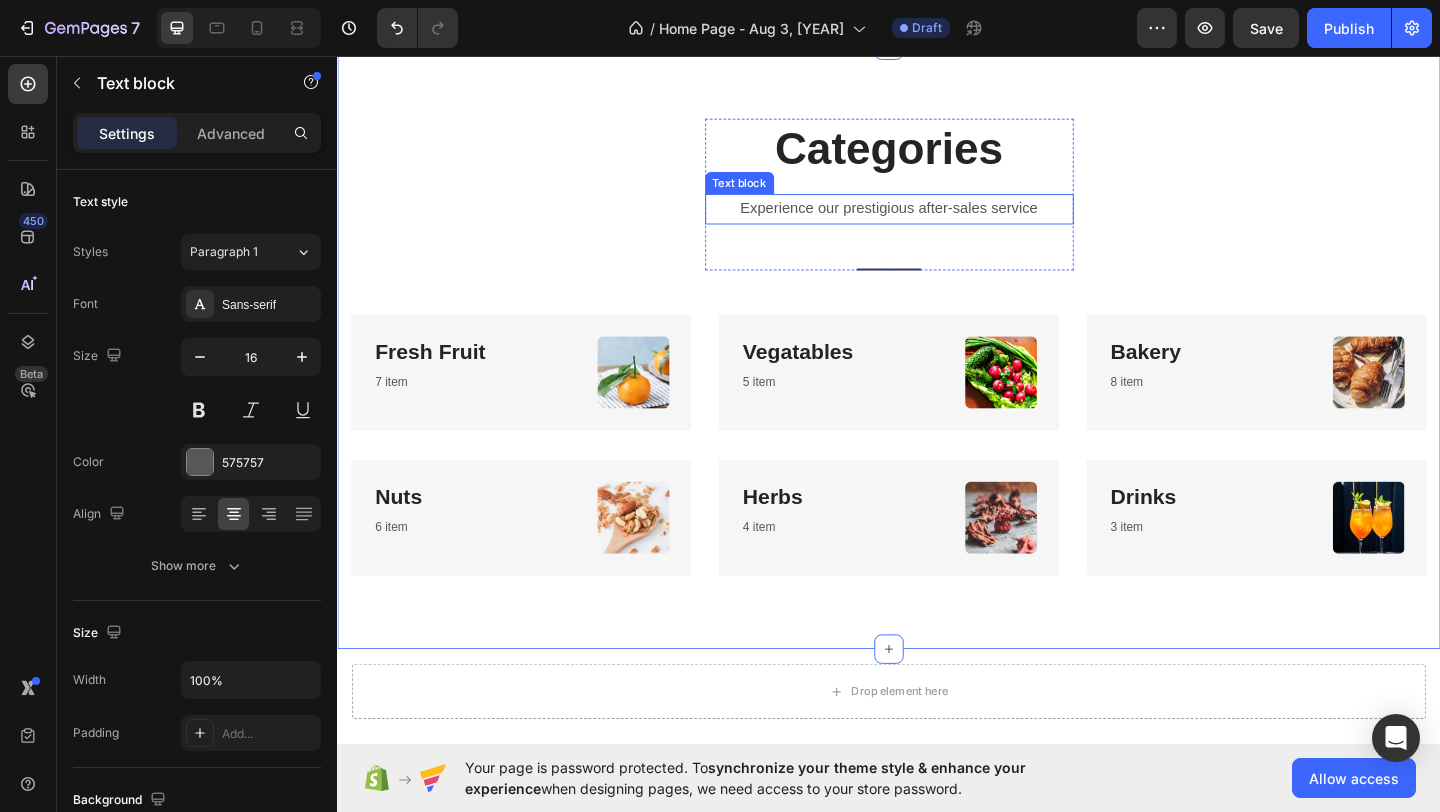 click on "Experience our prestigious after-sales service" at bounding box center (937, 222) 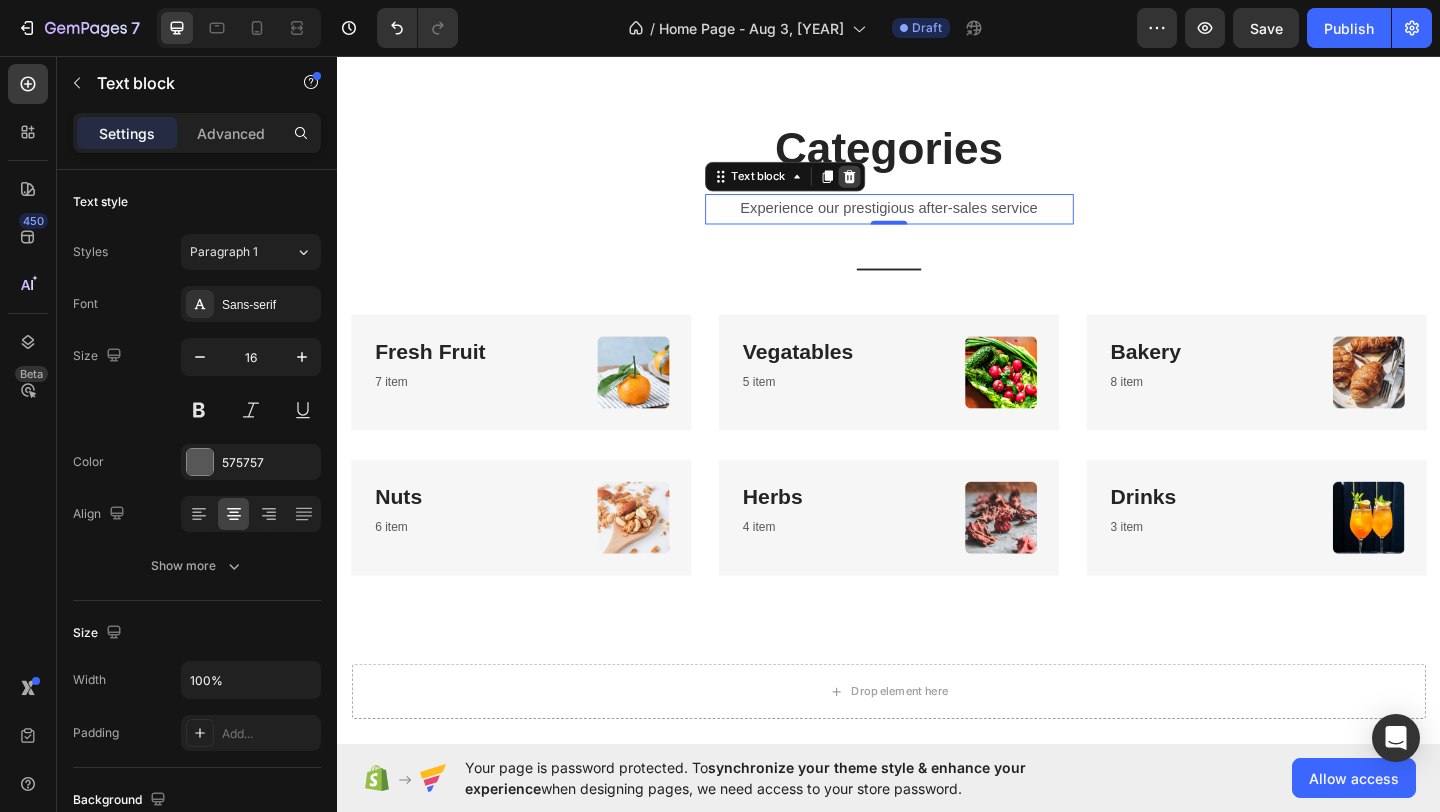 click 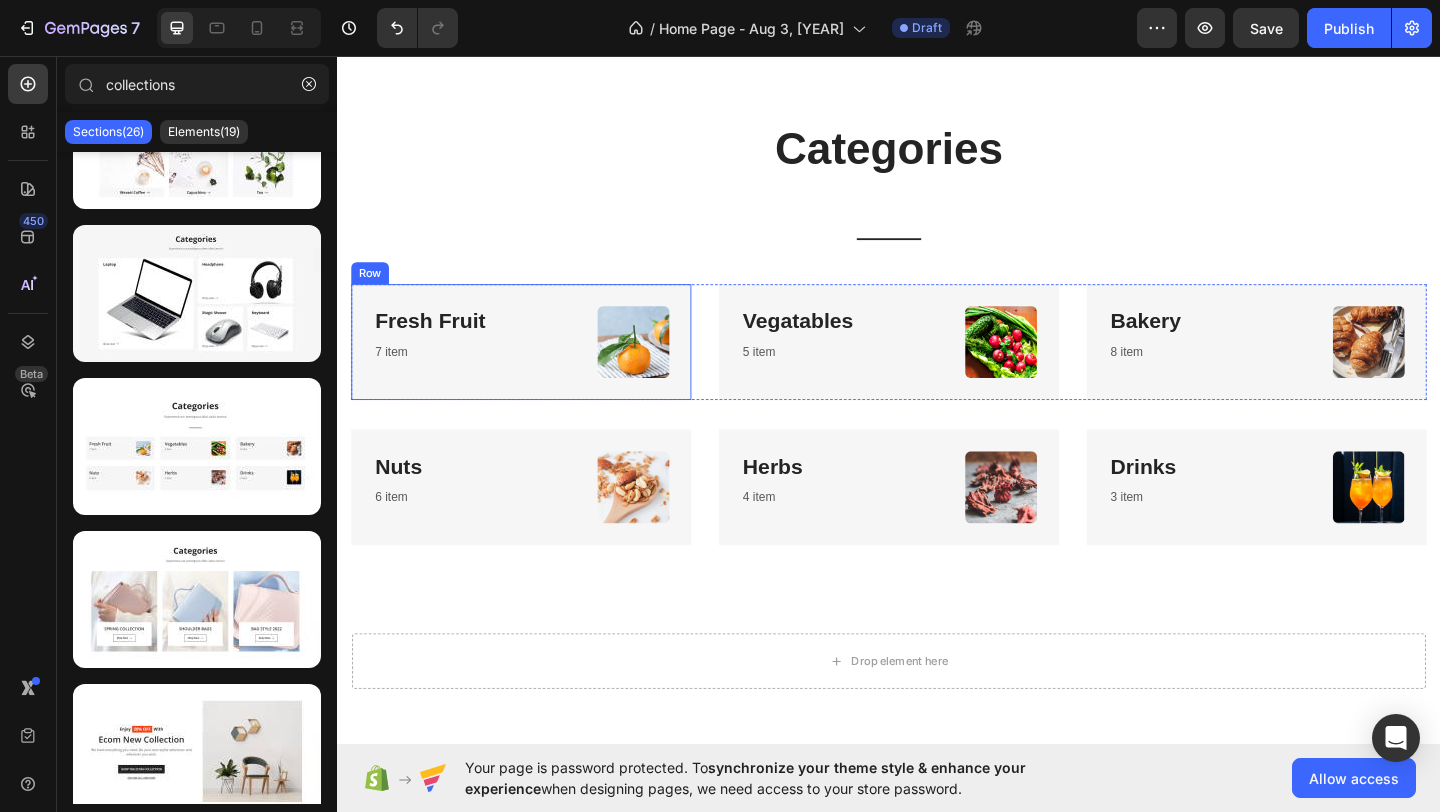 click on "Fresh Fruit" at bounding box center (438, 344) 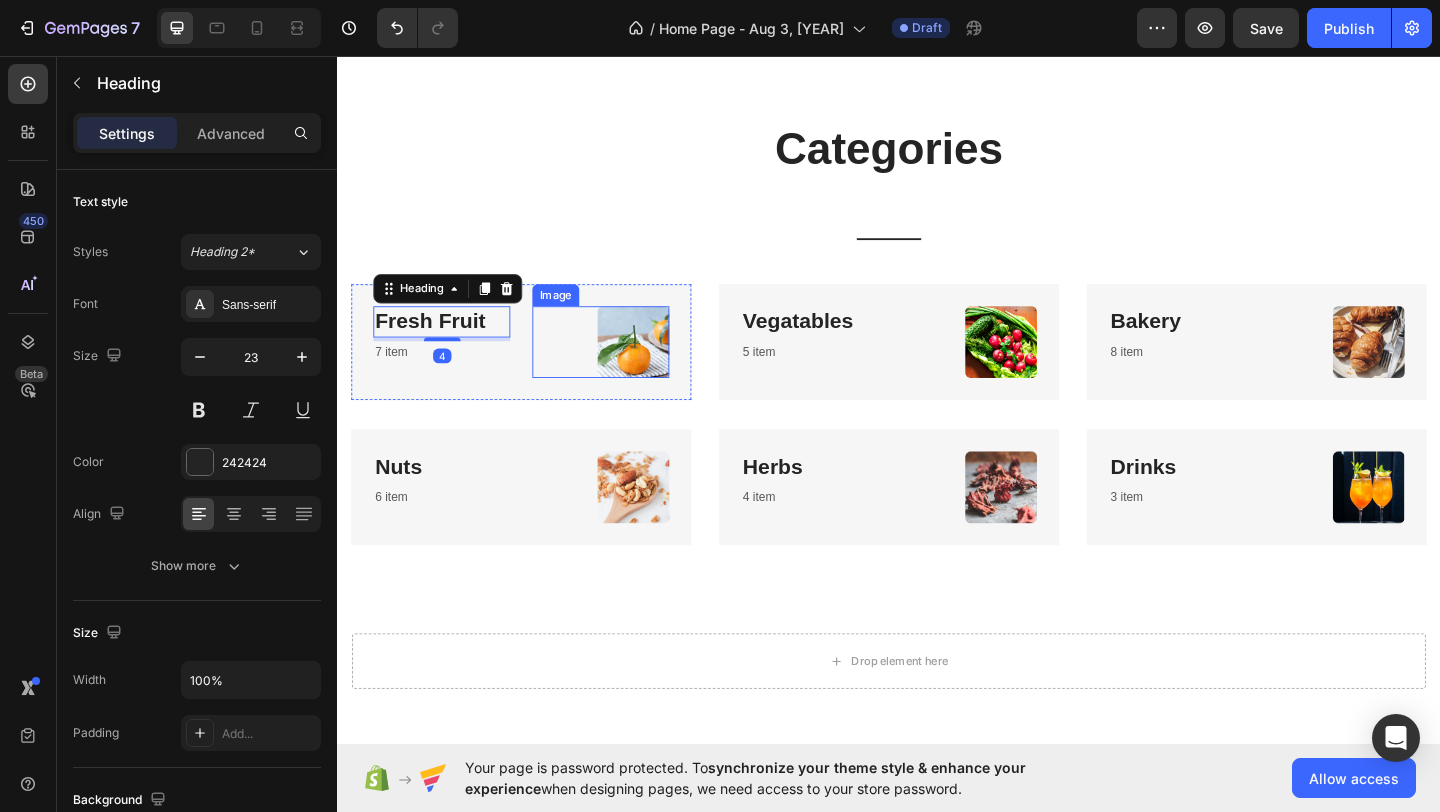 click at bounding box center [659, 367] 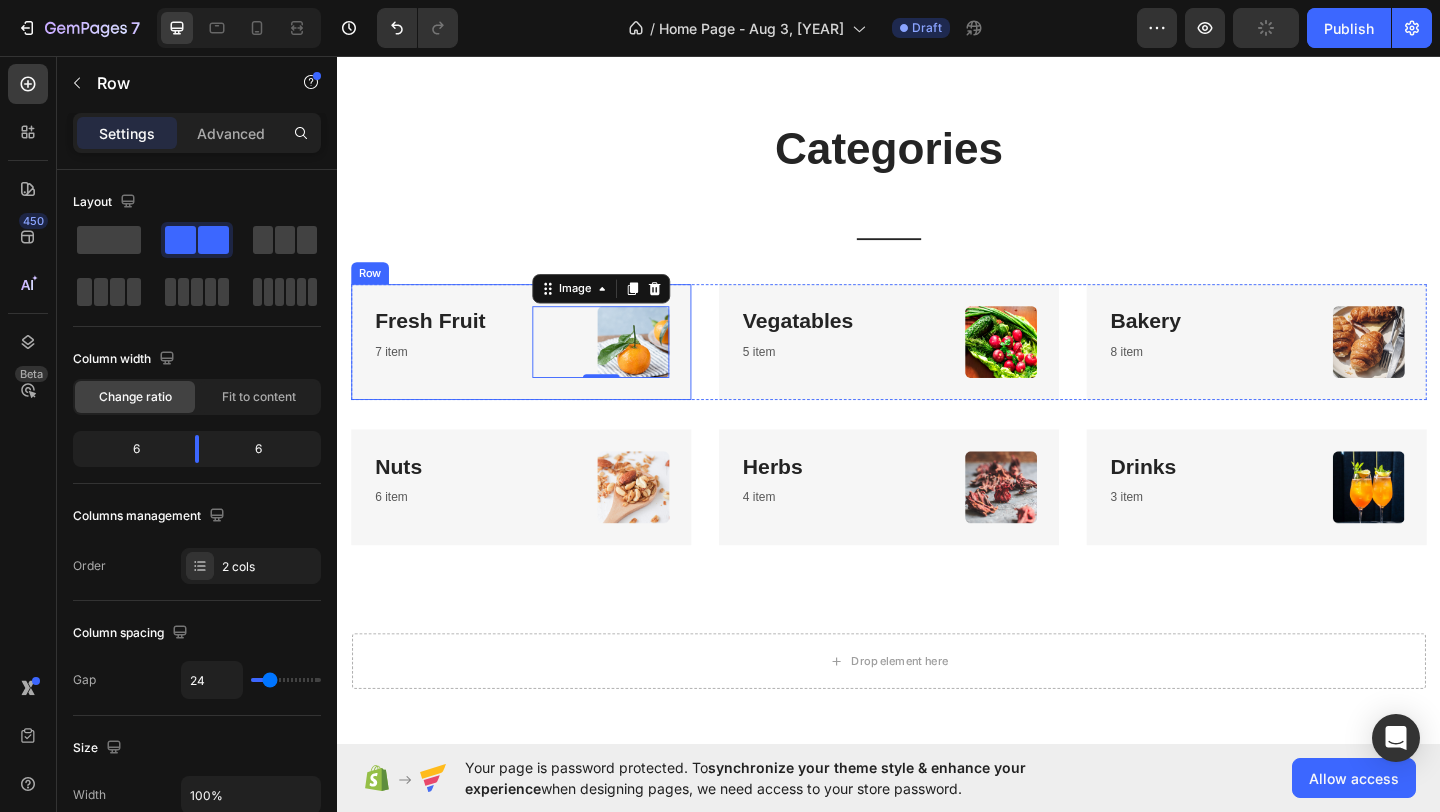 click on "Fresh Fruit Heading 7 item Text block" at bounding box center [450, 367] 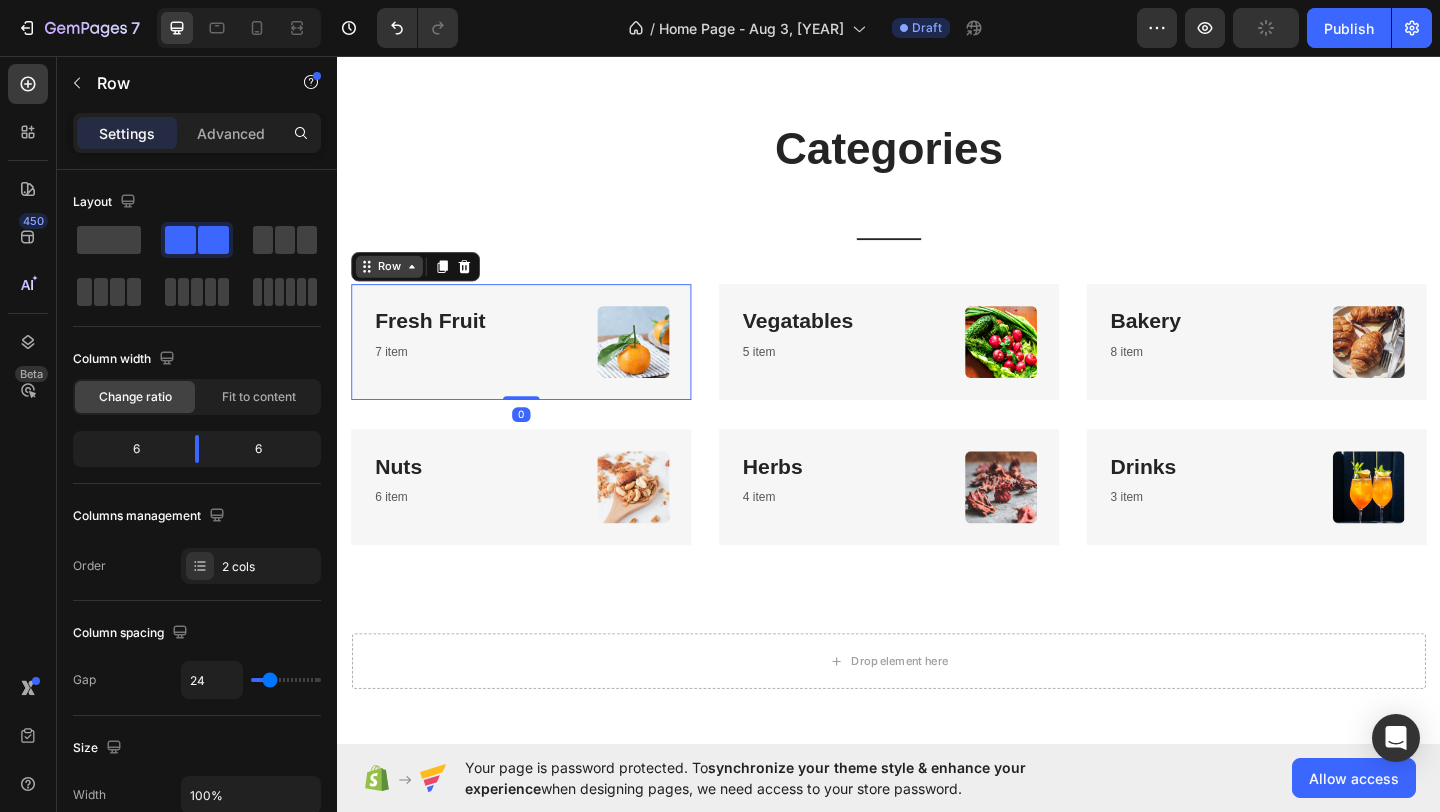click on "Row" at bounding box center (393, 285) 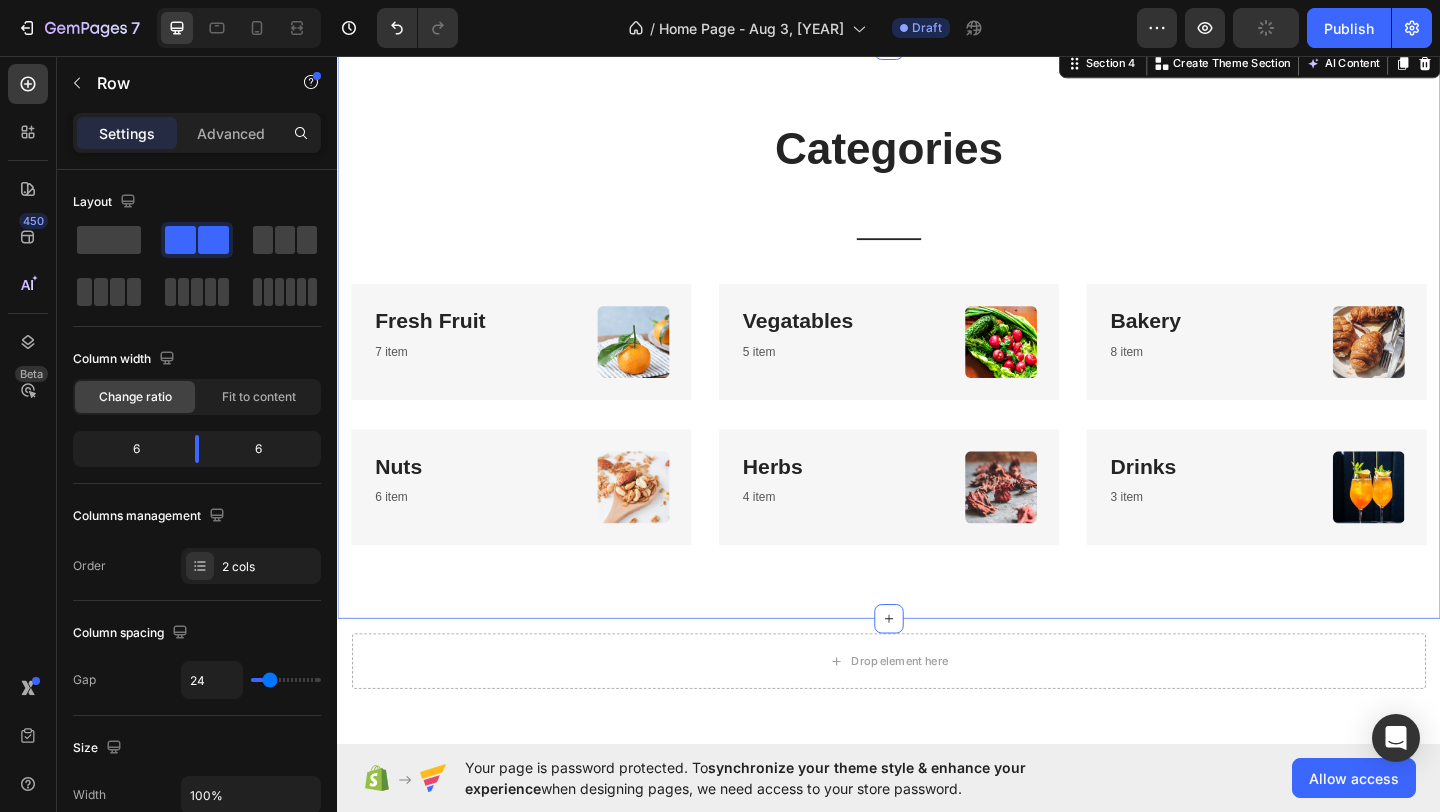 click on "Categories Heading                Title Line Row Fresh Fruit Heading 7 item Text block Image Row Vegatables Heading 5 item Text block Image Row Bakery Heading 8 item Text block Image Row Row Nuts Heading 6 item Text block Image Row Herbs Heading 4 item Text block Image Row Drinks Heading 3 item Text block Image Row Row" at bounding box center [937, 356] 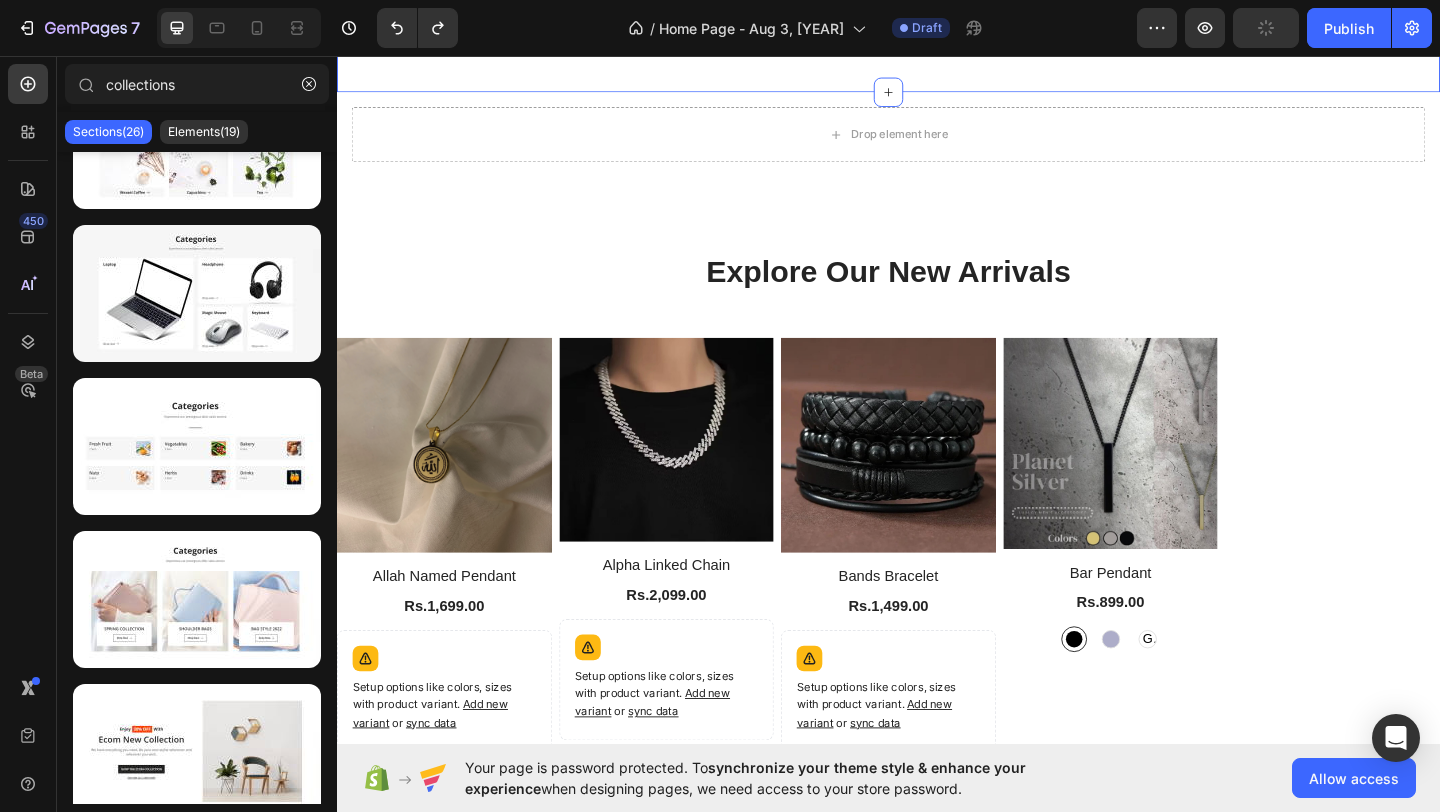 scroll, scrollTop: 1379, scrollLeft: 0, axis: vertical 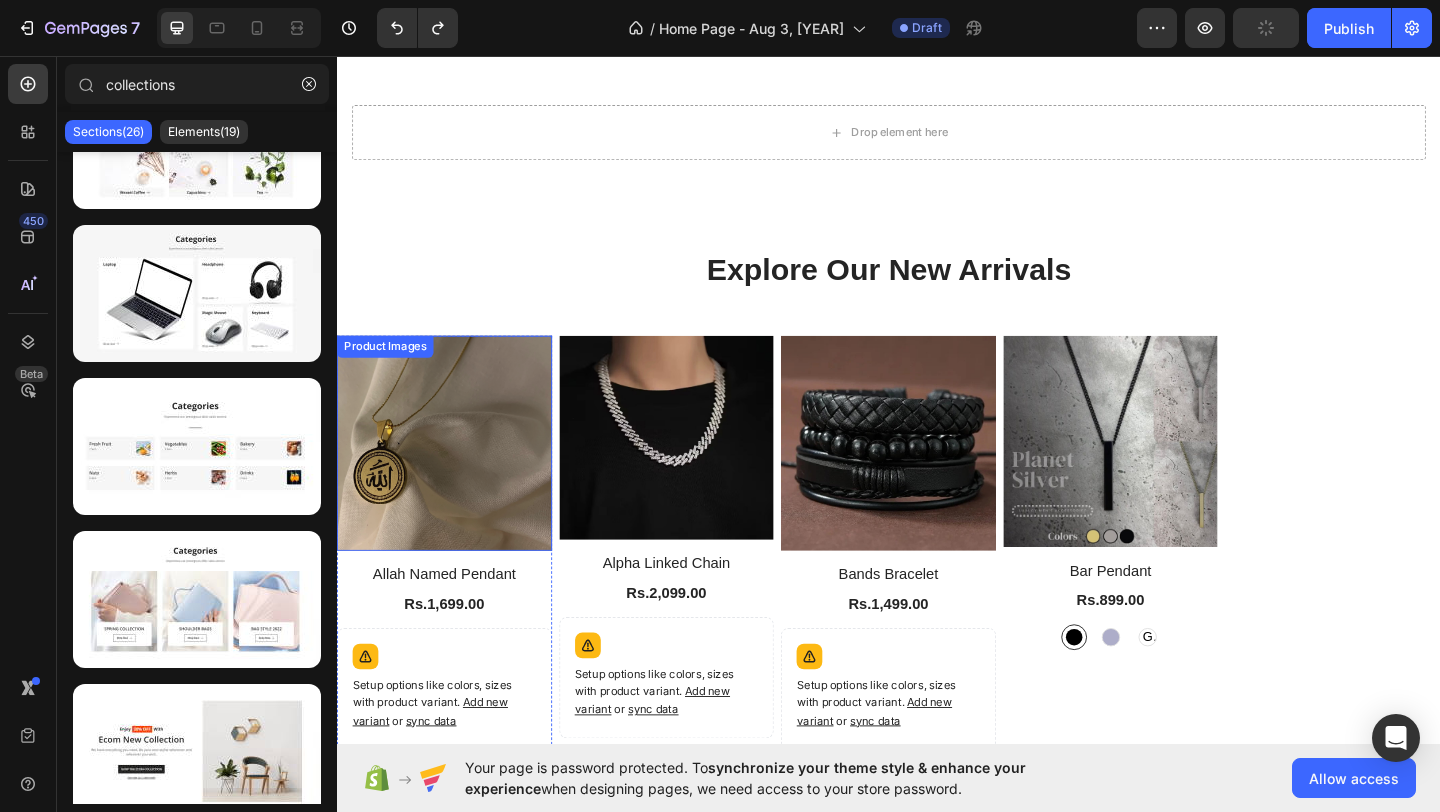 click at bounding box center (454, 477) 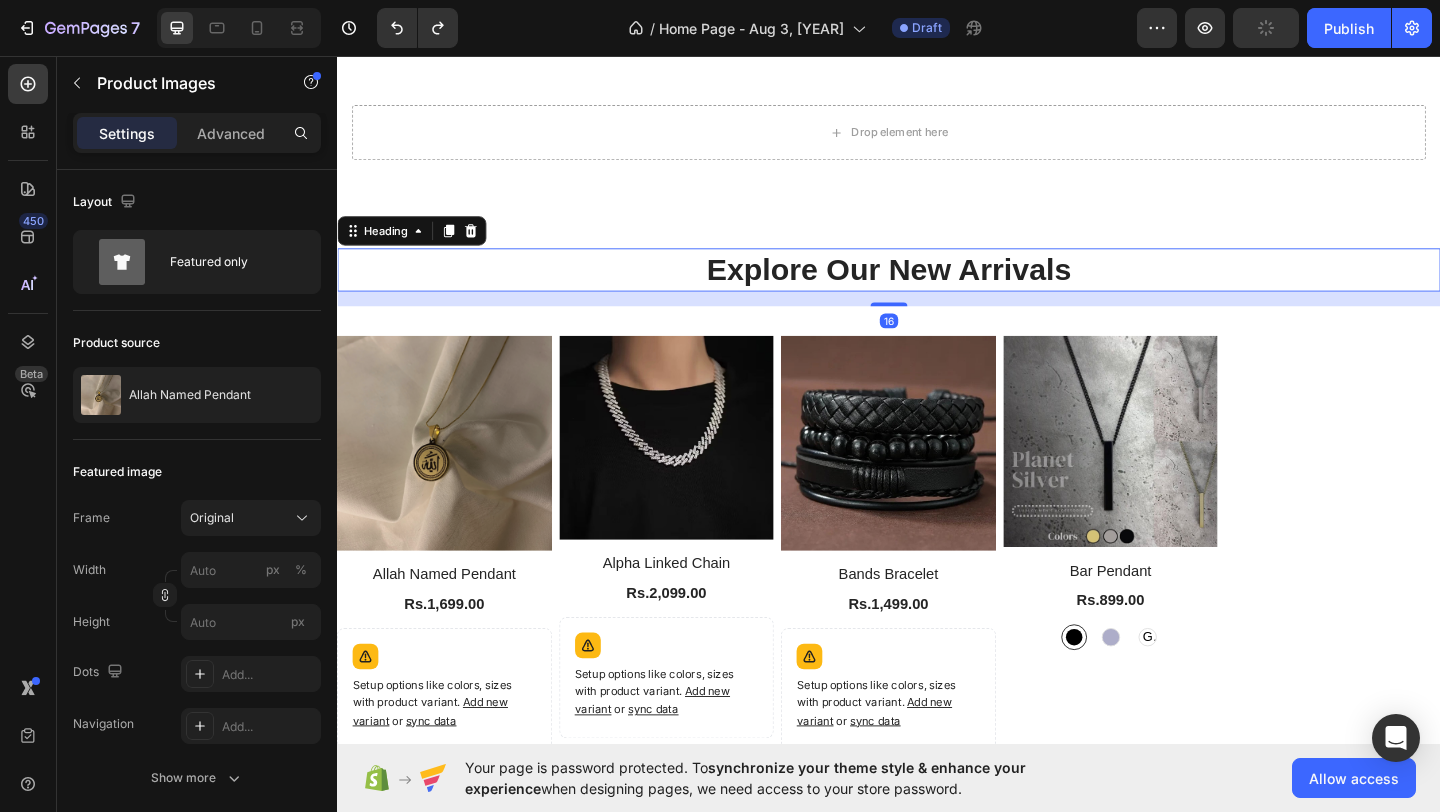 click on "Explore Our New Arrivals" at bounding box center [937, 288] 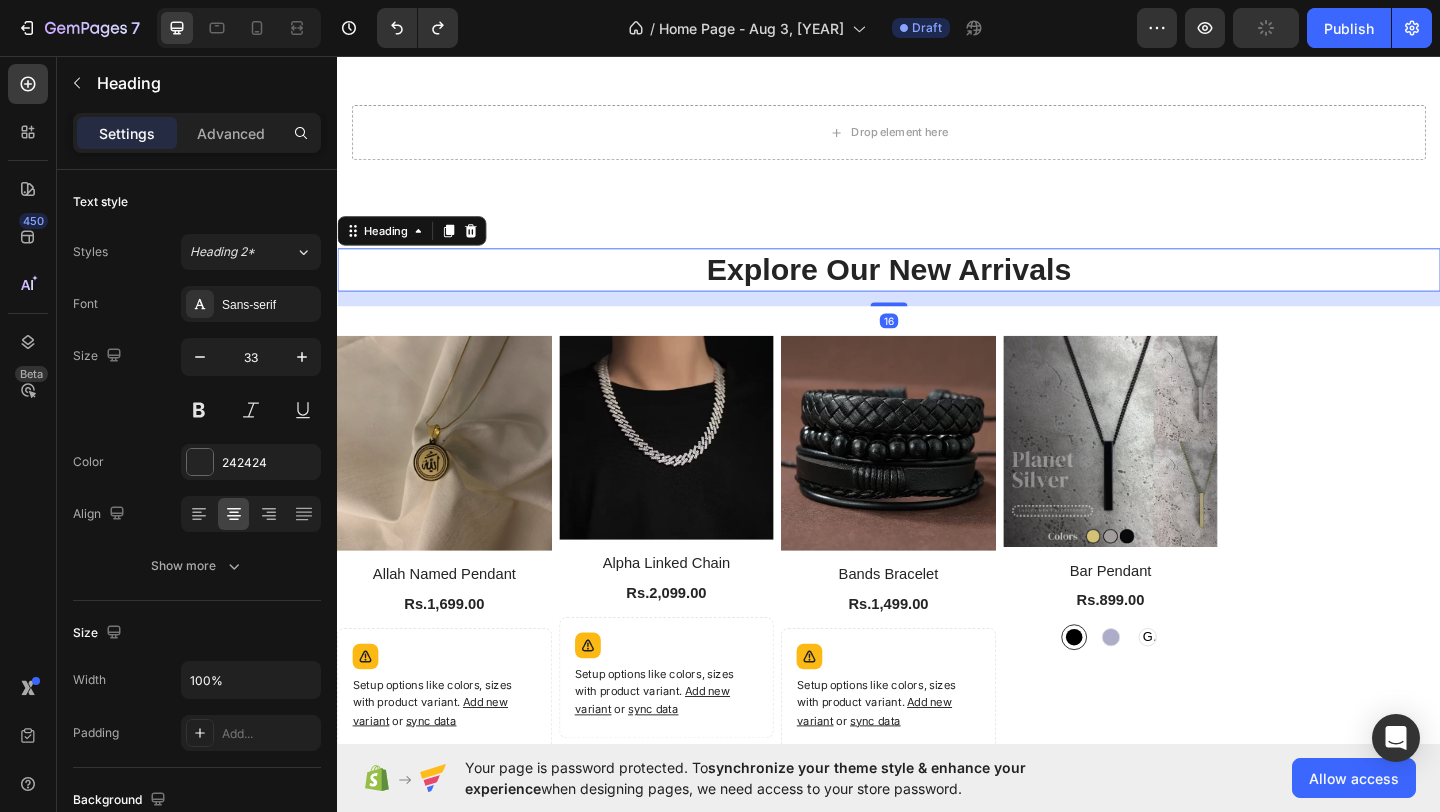 click on "Explore Our New Arrivals" at bounding box center [937, 288] 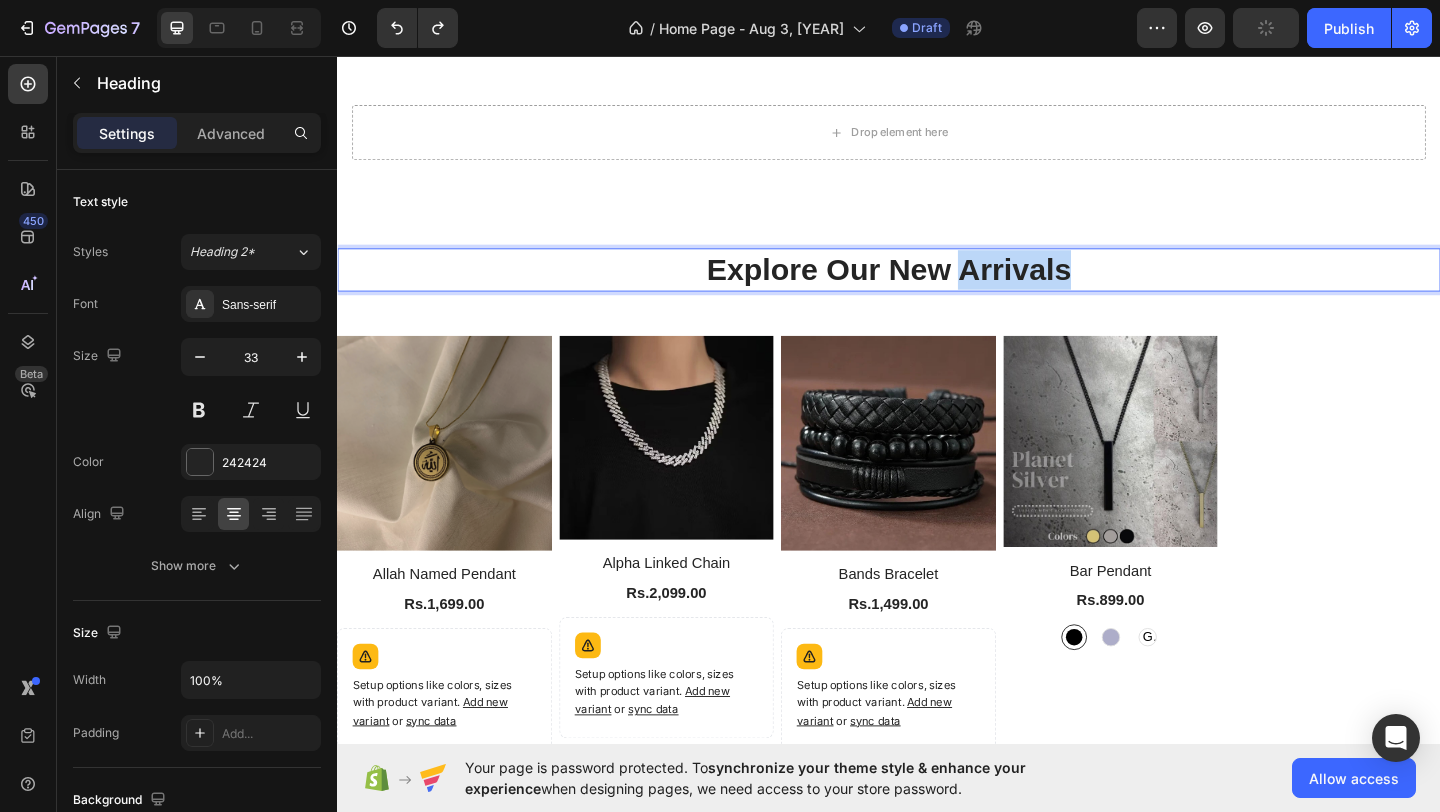 click on "Explore Our New Arrivals" at bounding box center [937, 288] 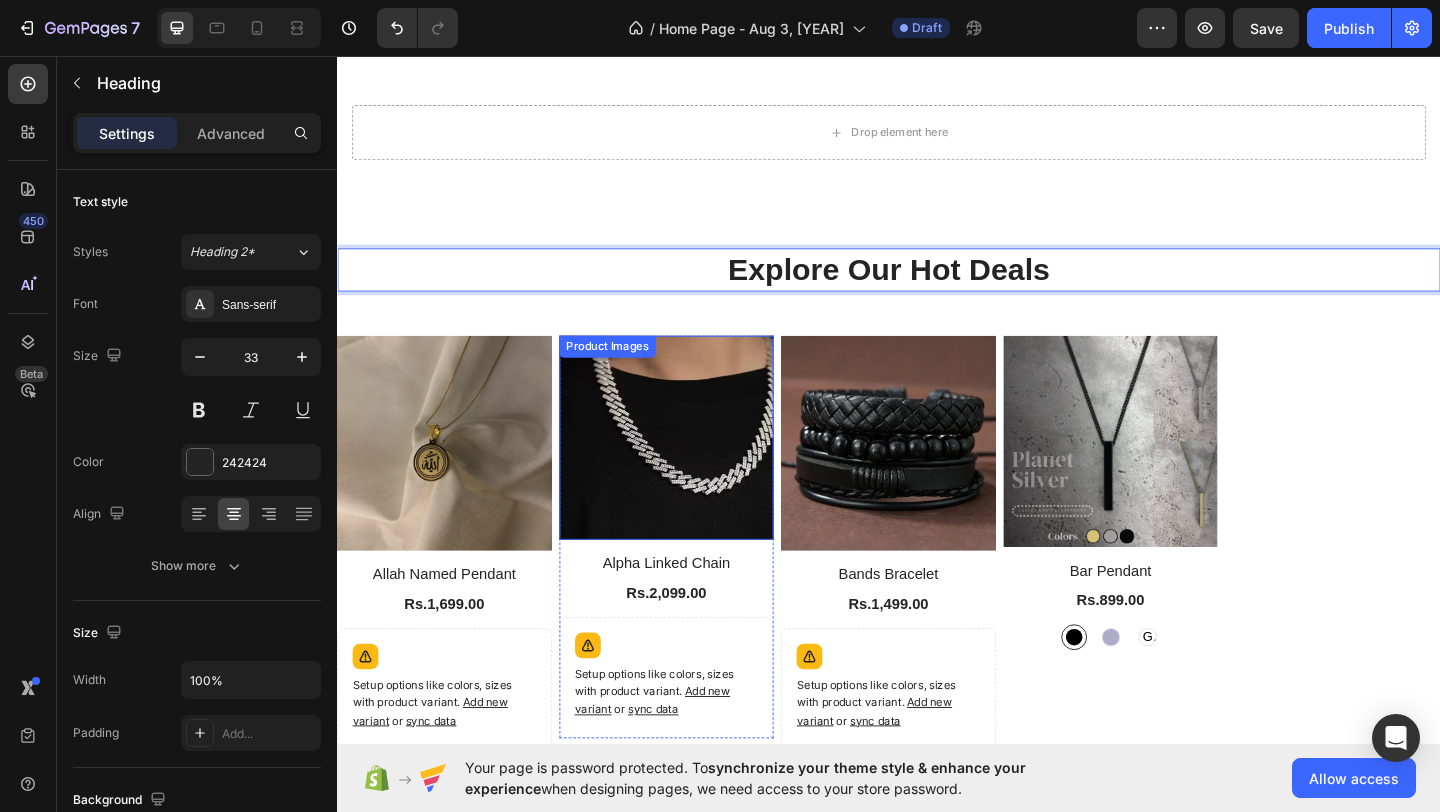 click at bounding box center [454, 477] 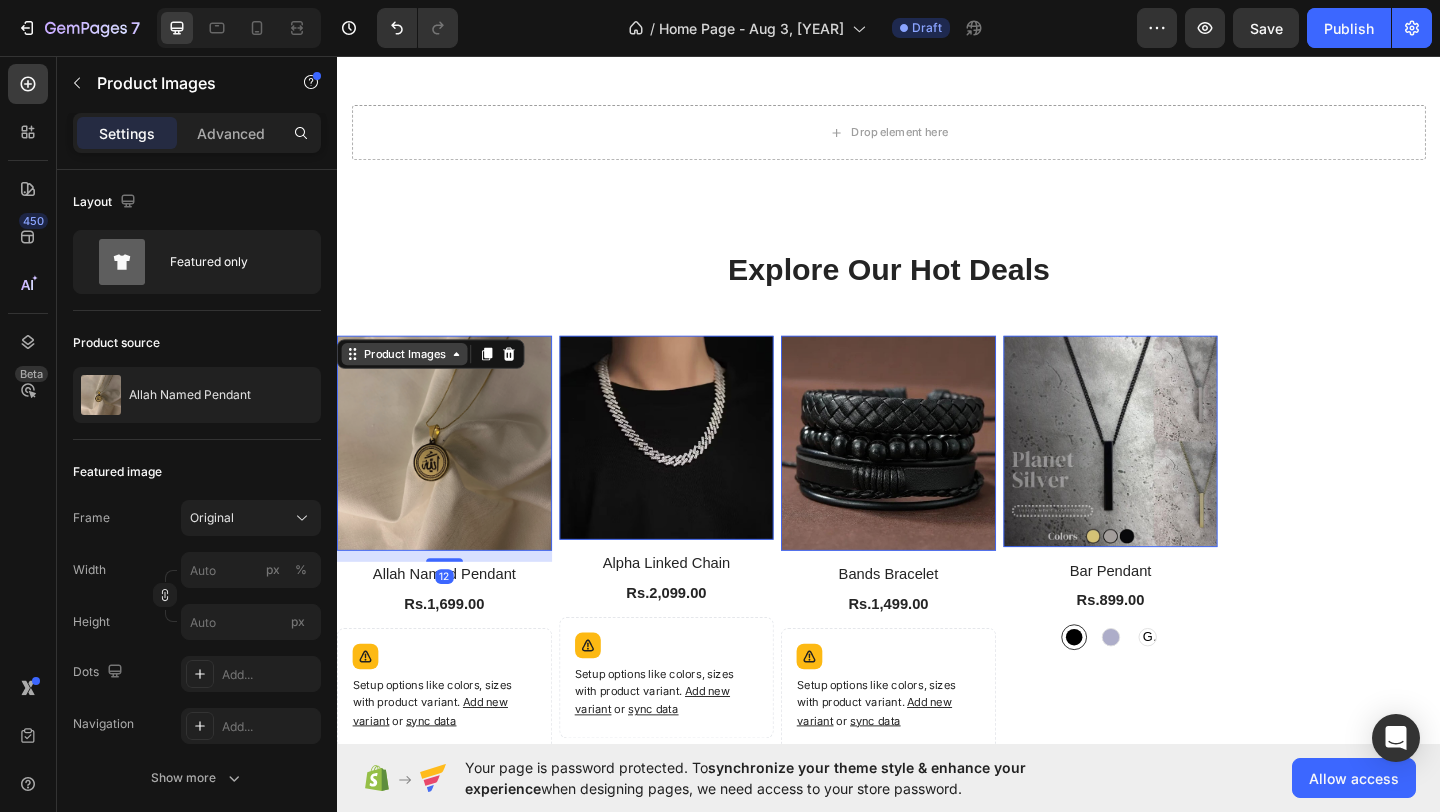 click on "Product Images" at bounding box center (410, 380) 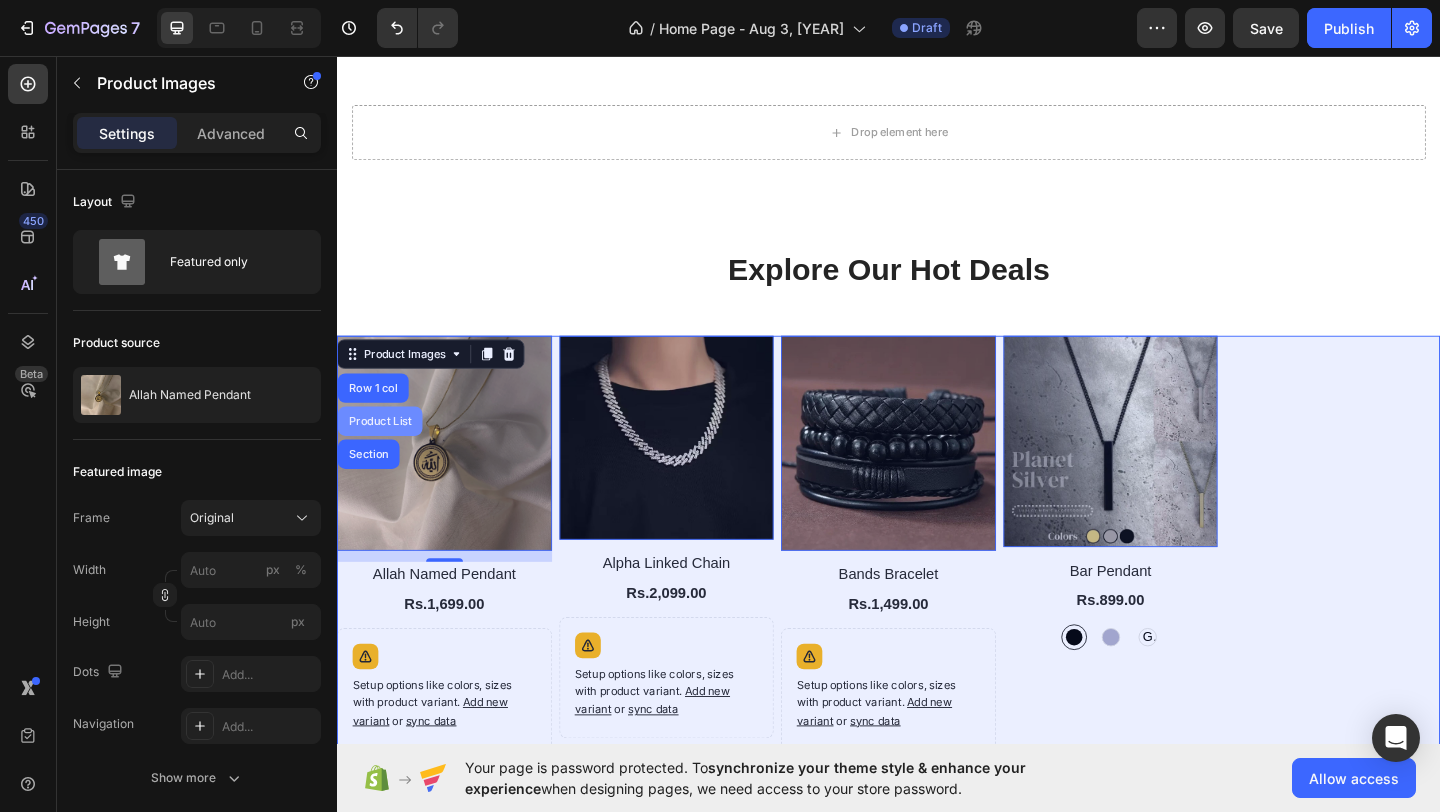 click on "Product List" at bounding box center (384, 453) 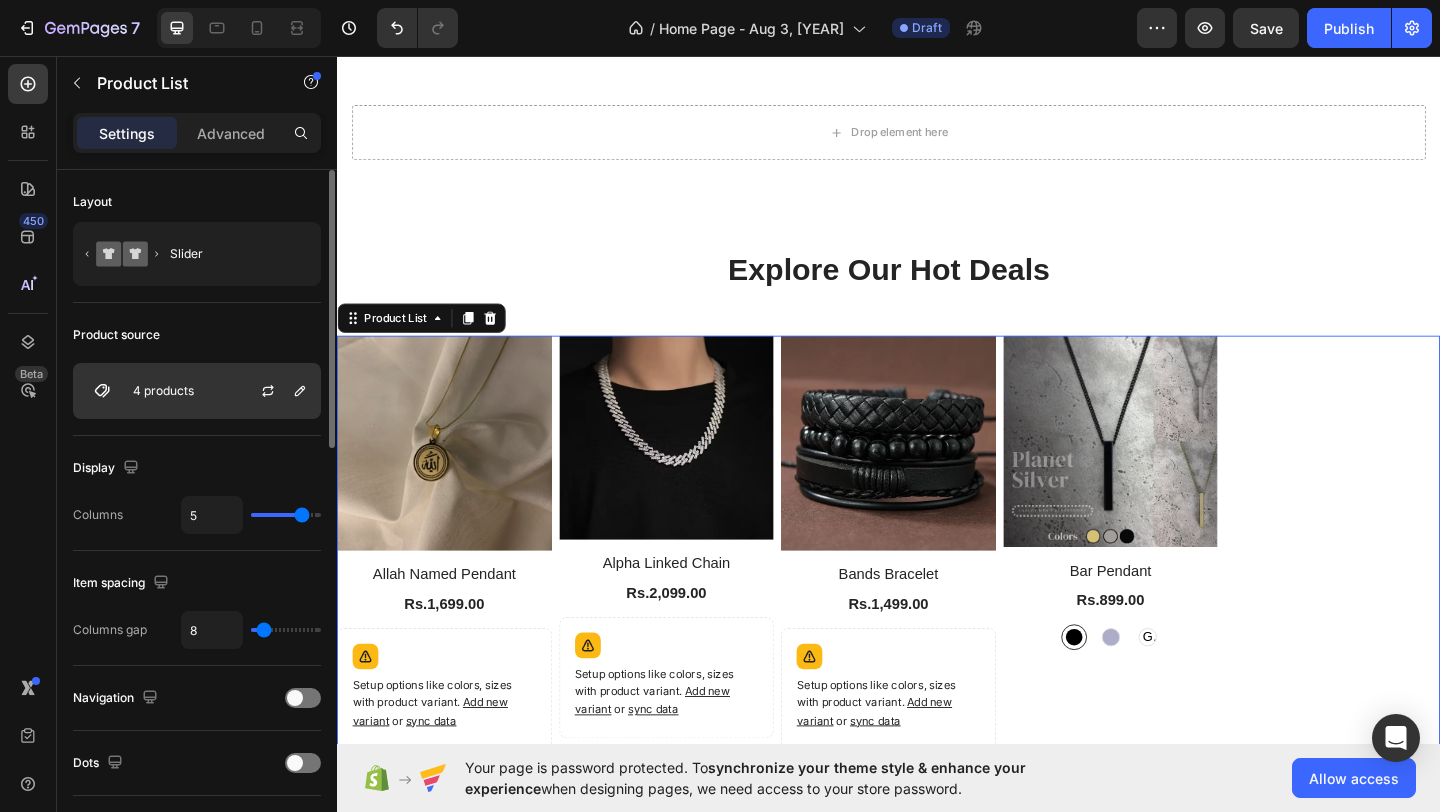 click on "4 products" at bounding box center [197, 391] 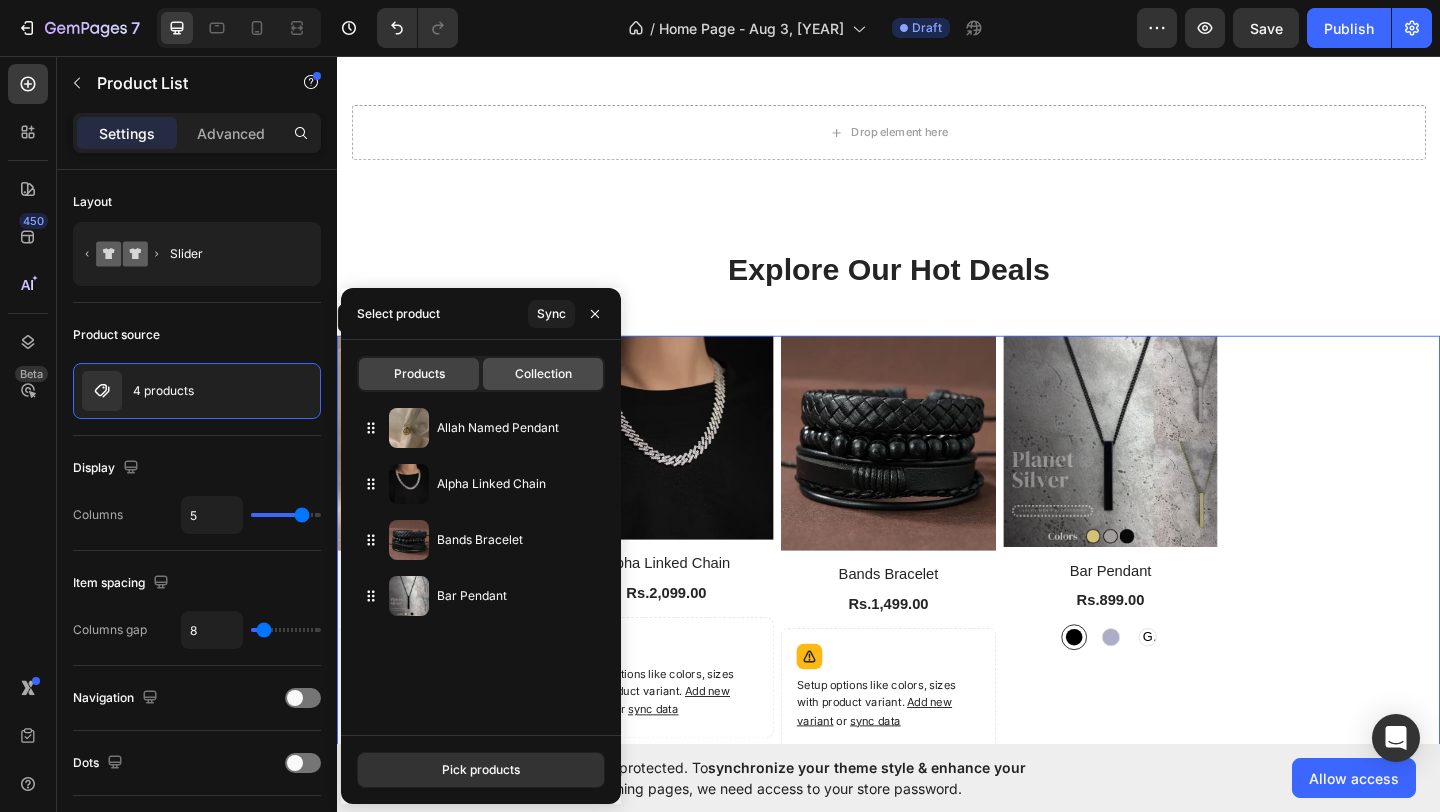 click on "Collection" 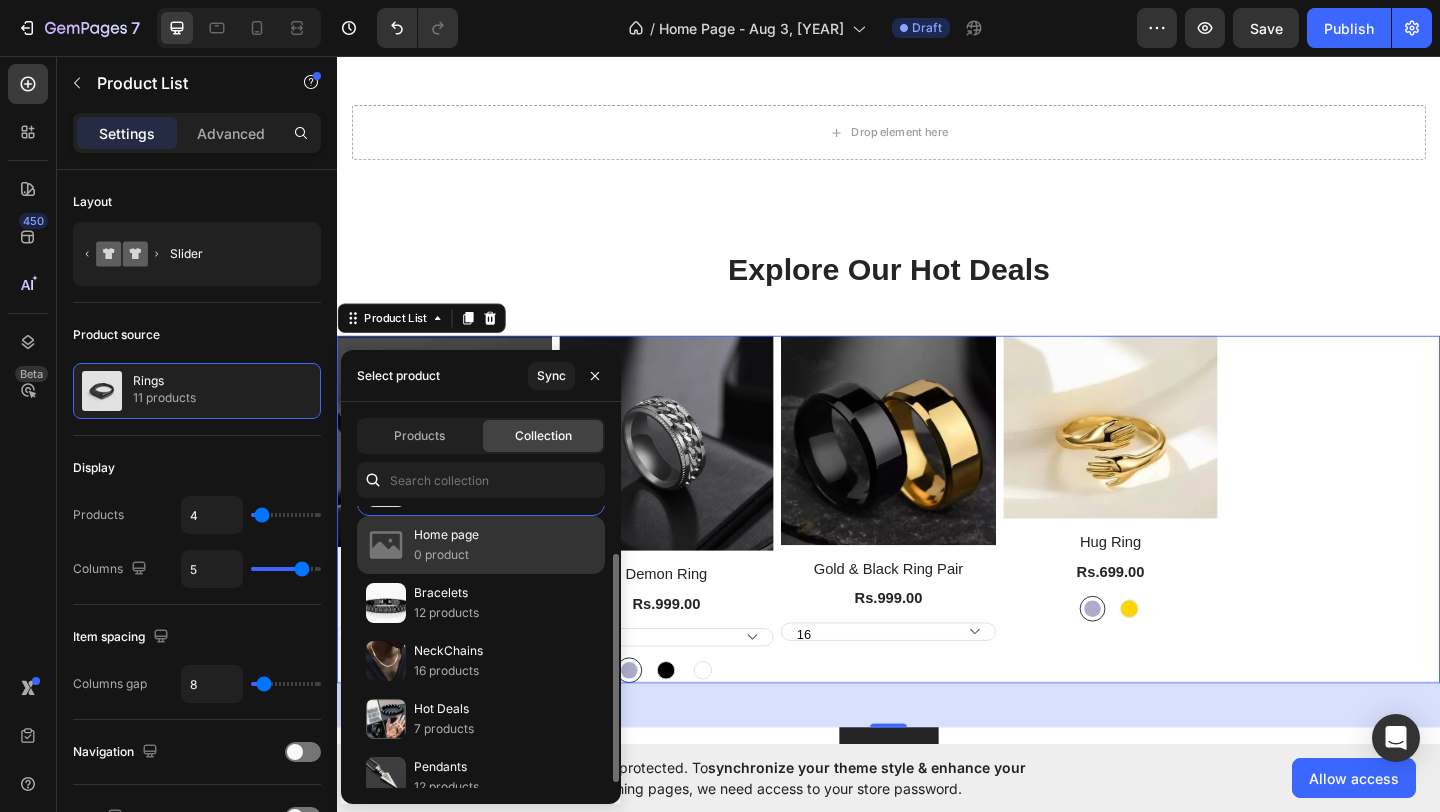scroll, scrollTop: 66, scrollLeft: 0, axis: vertical 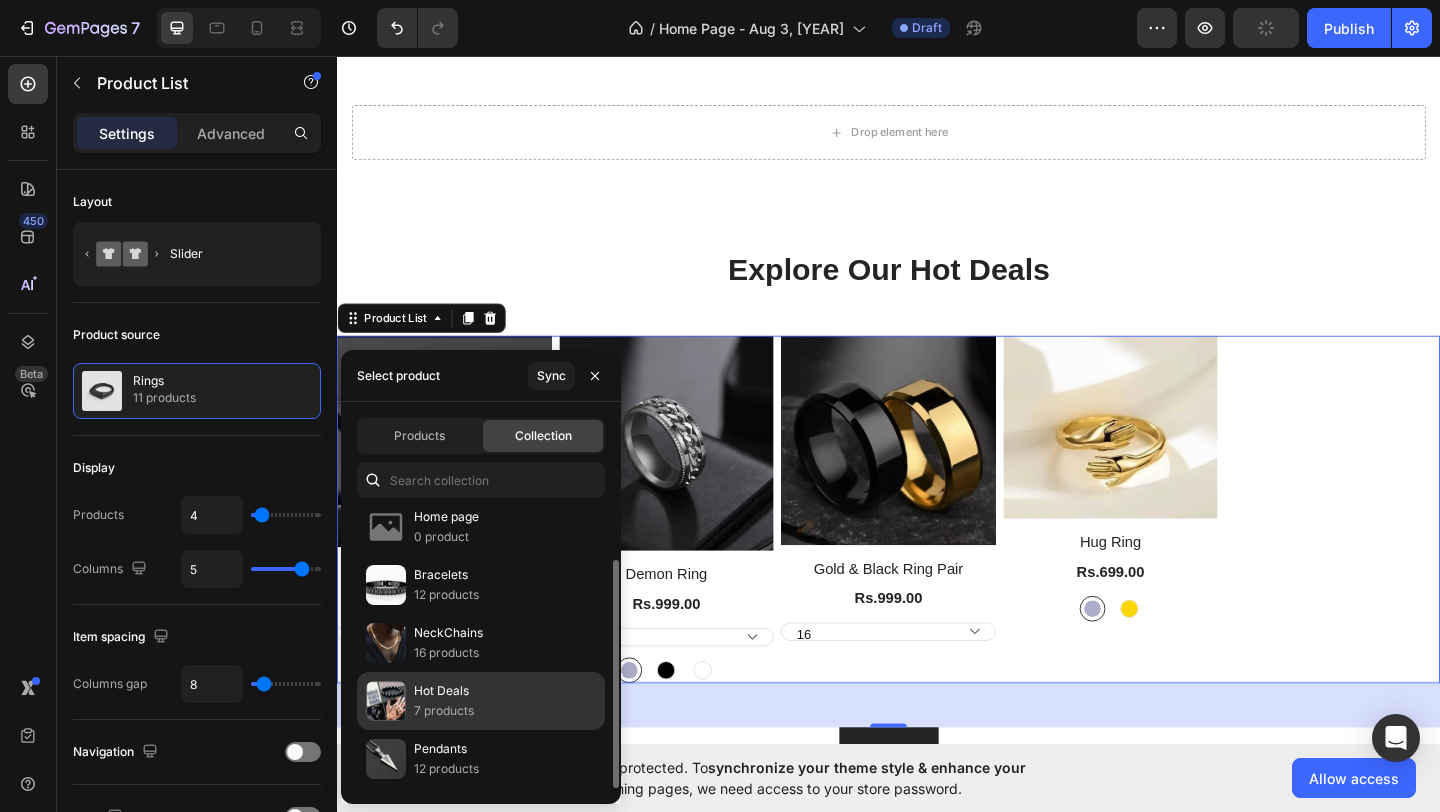 click on "Hot Deals 7 products" 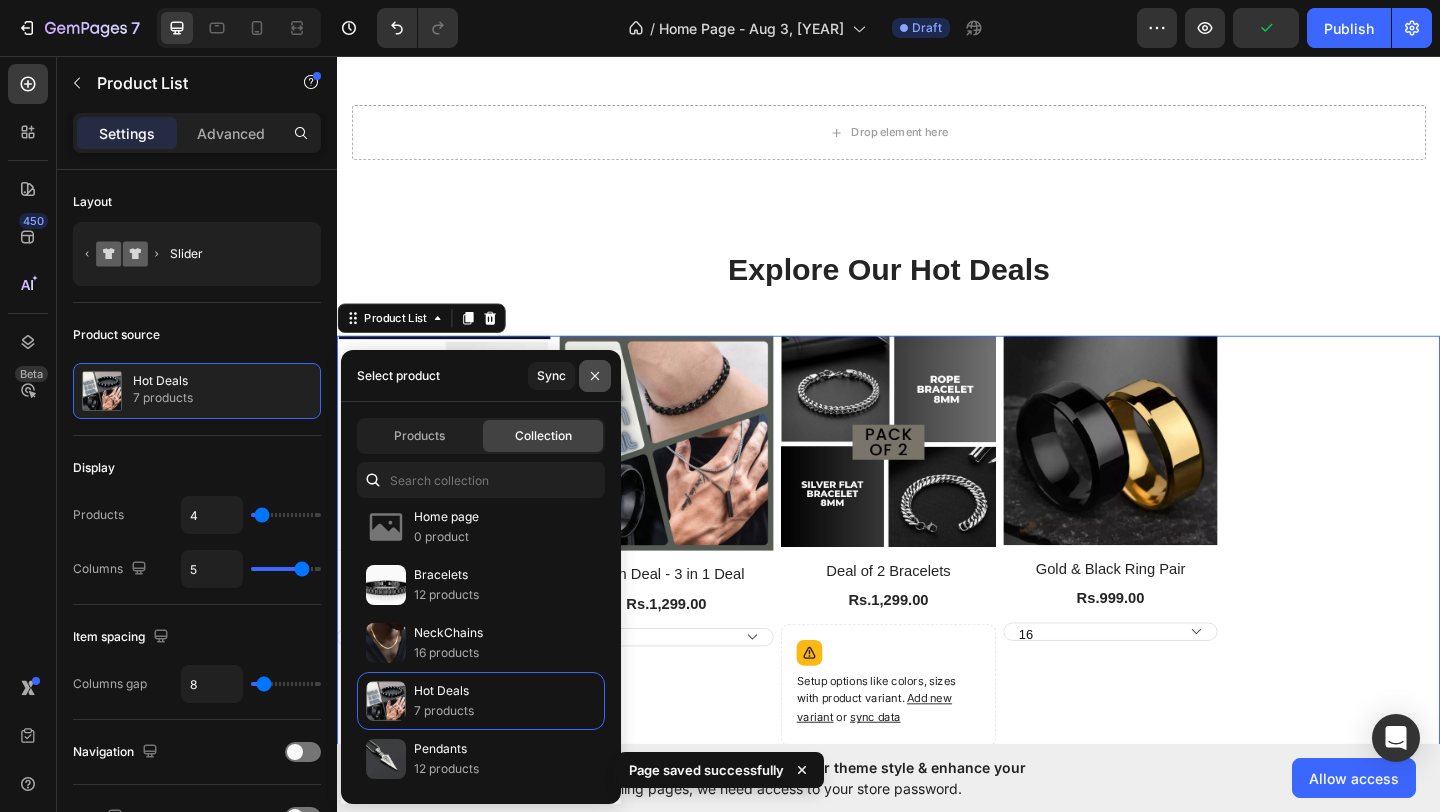 click at bounding box center [595, 376] 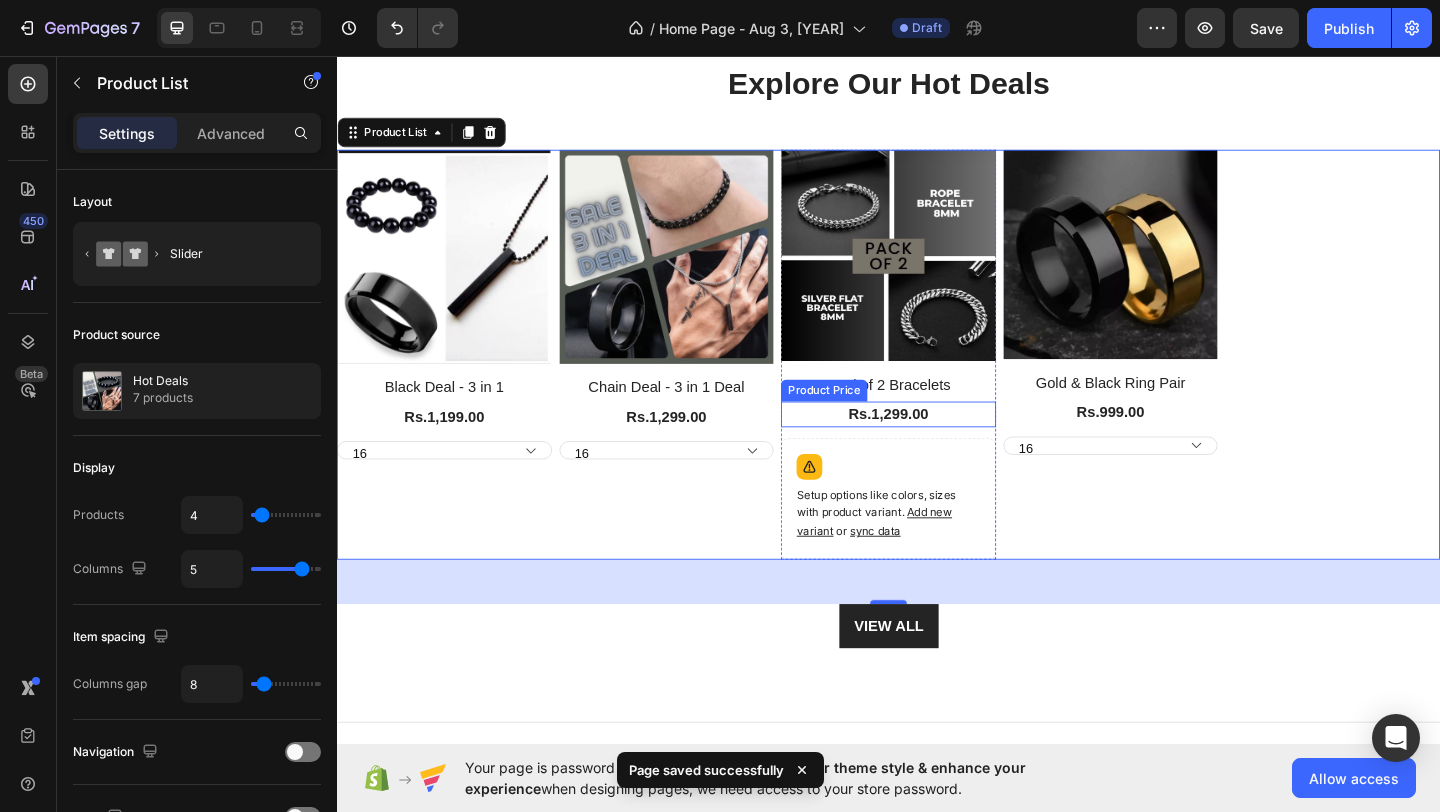 scroll, scrollTop: 1609, scrollLeft: 0, axis: vertical 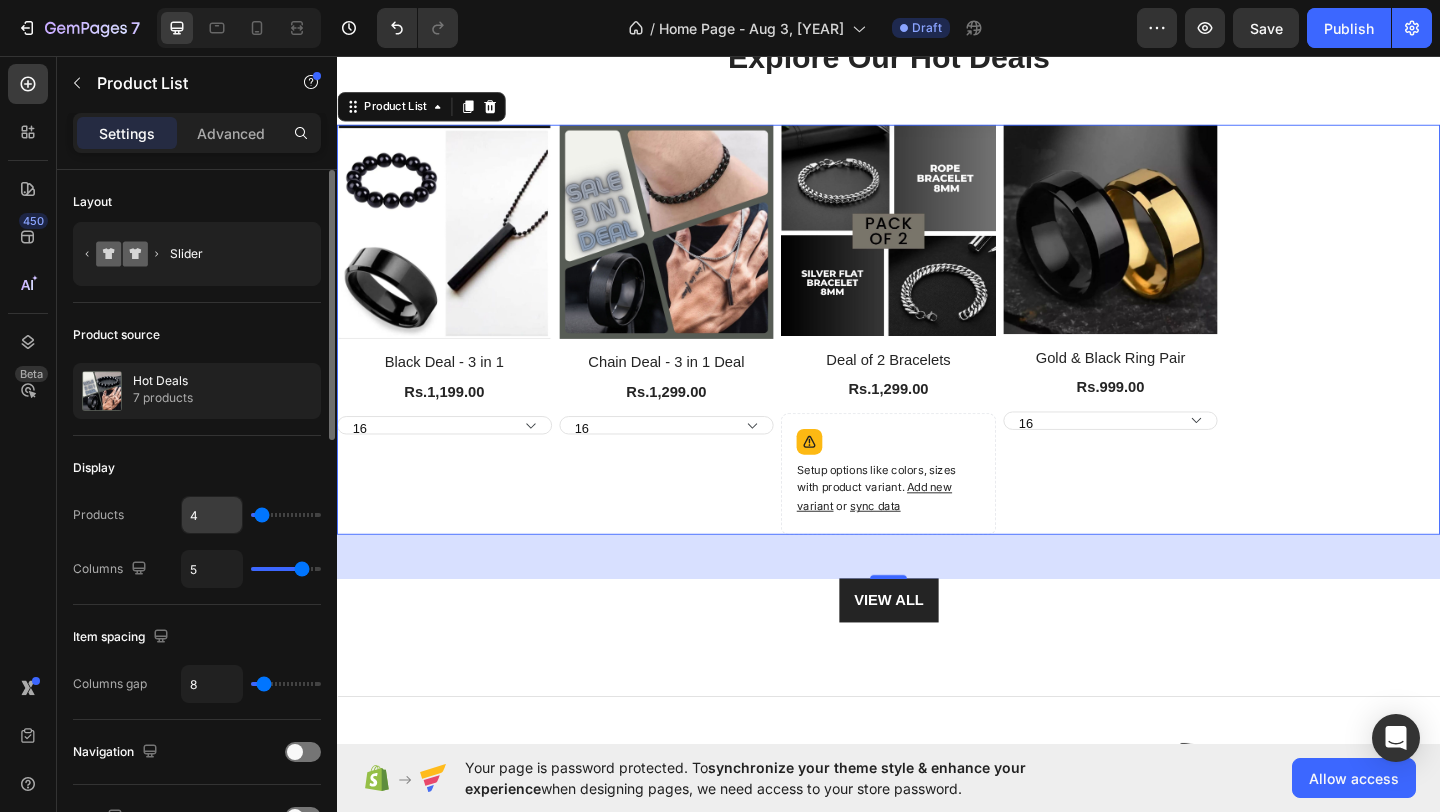 click on "4" at bounding box center [212, 515] 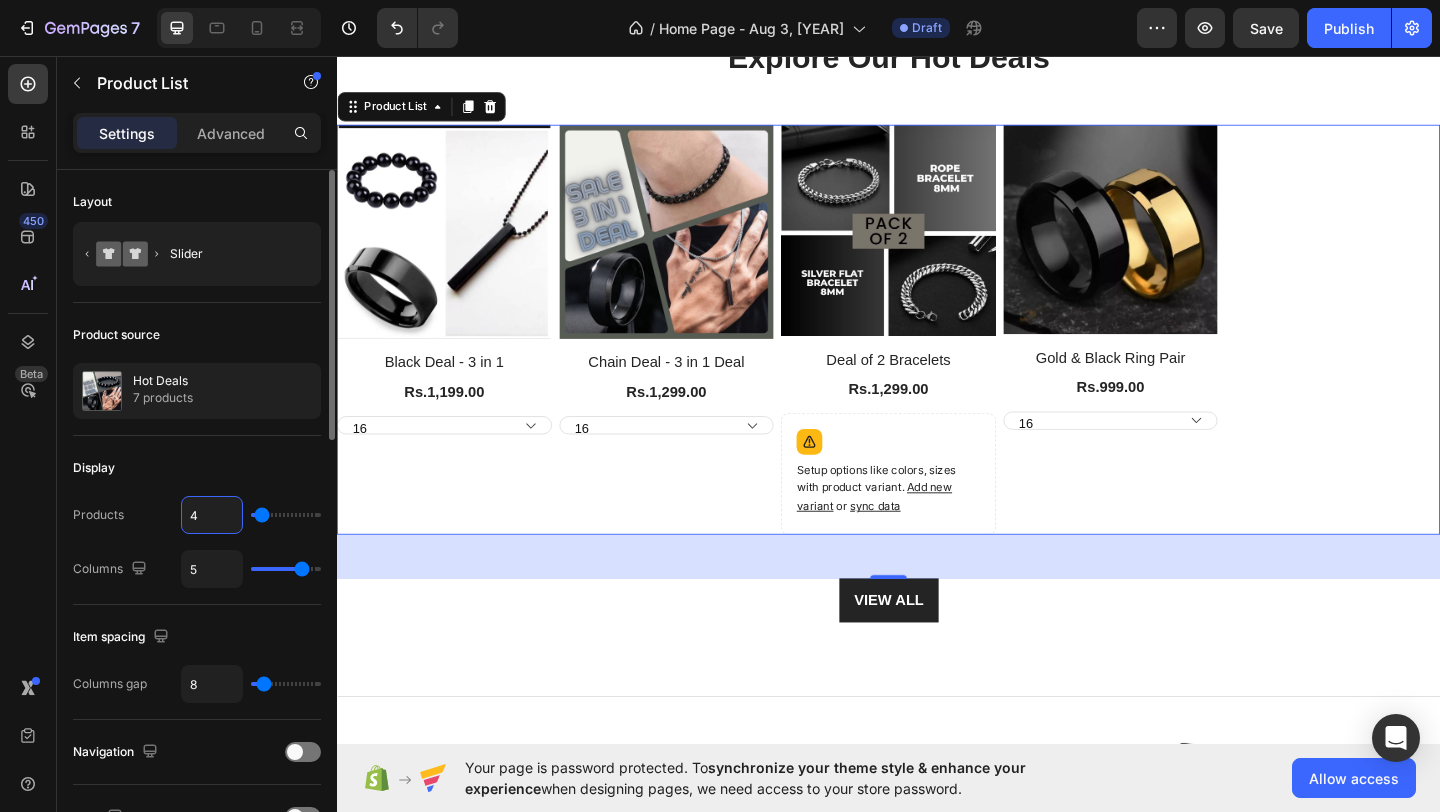 click on "4" at bounding box center (212, 515) 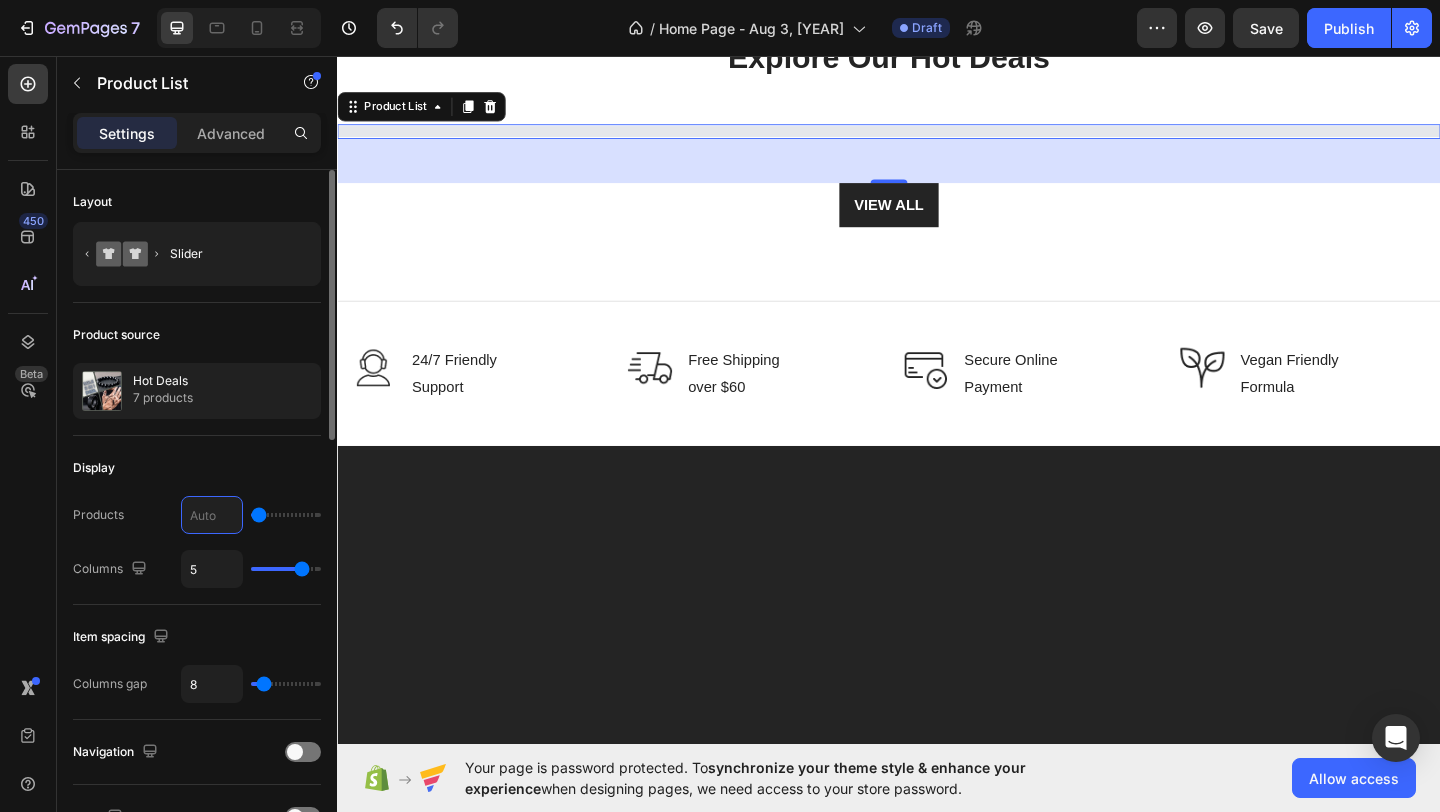 type on "5" 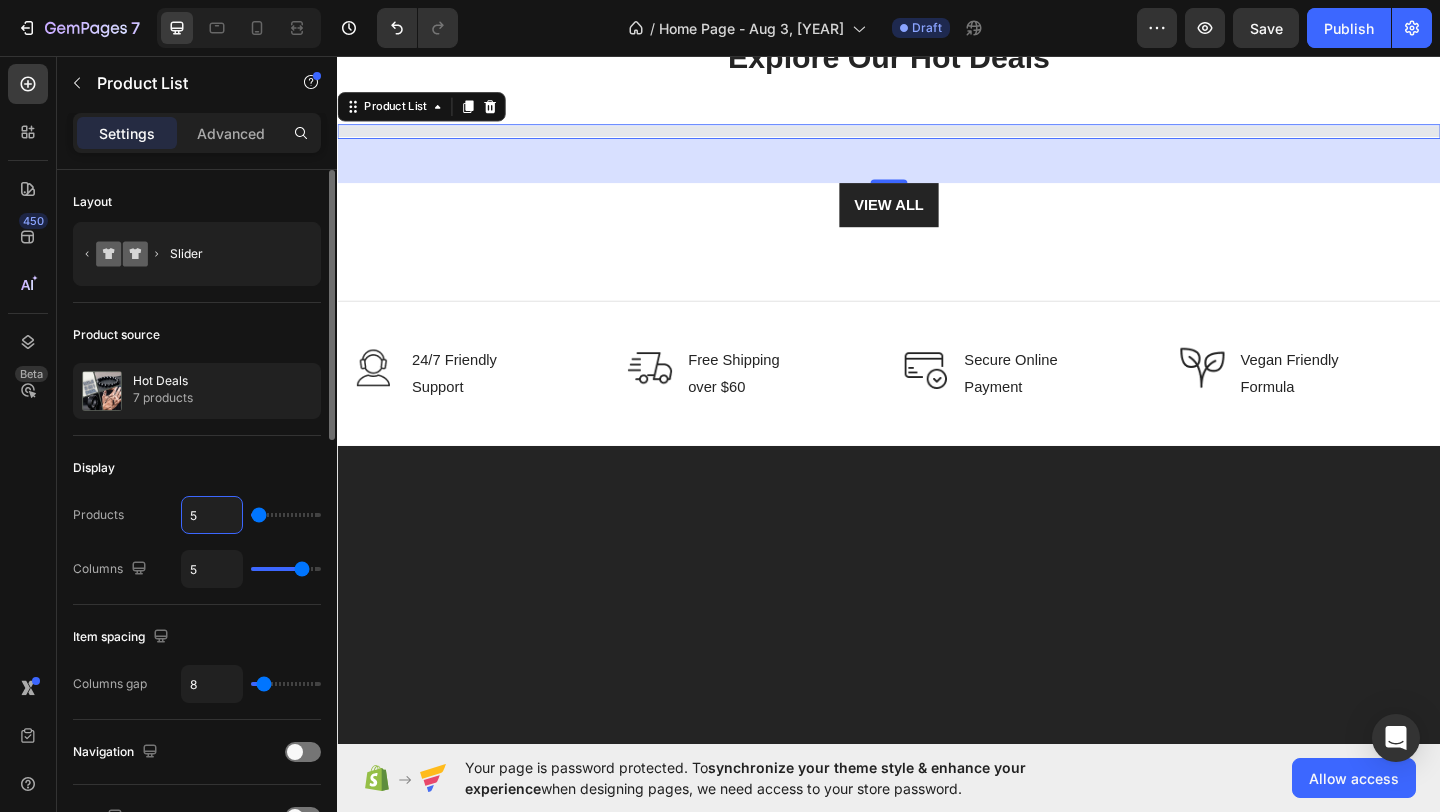 type on "5" 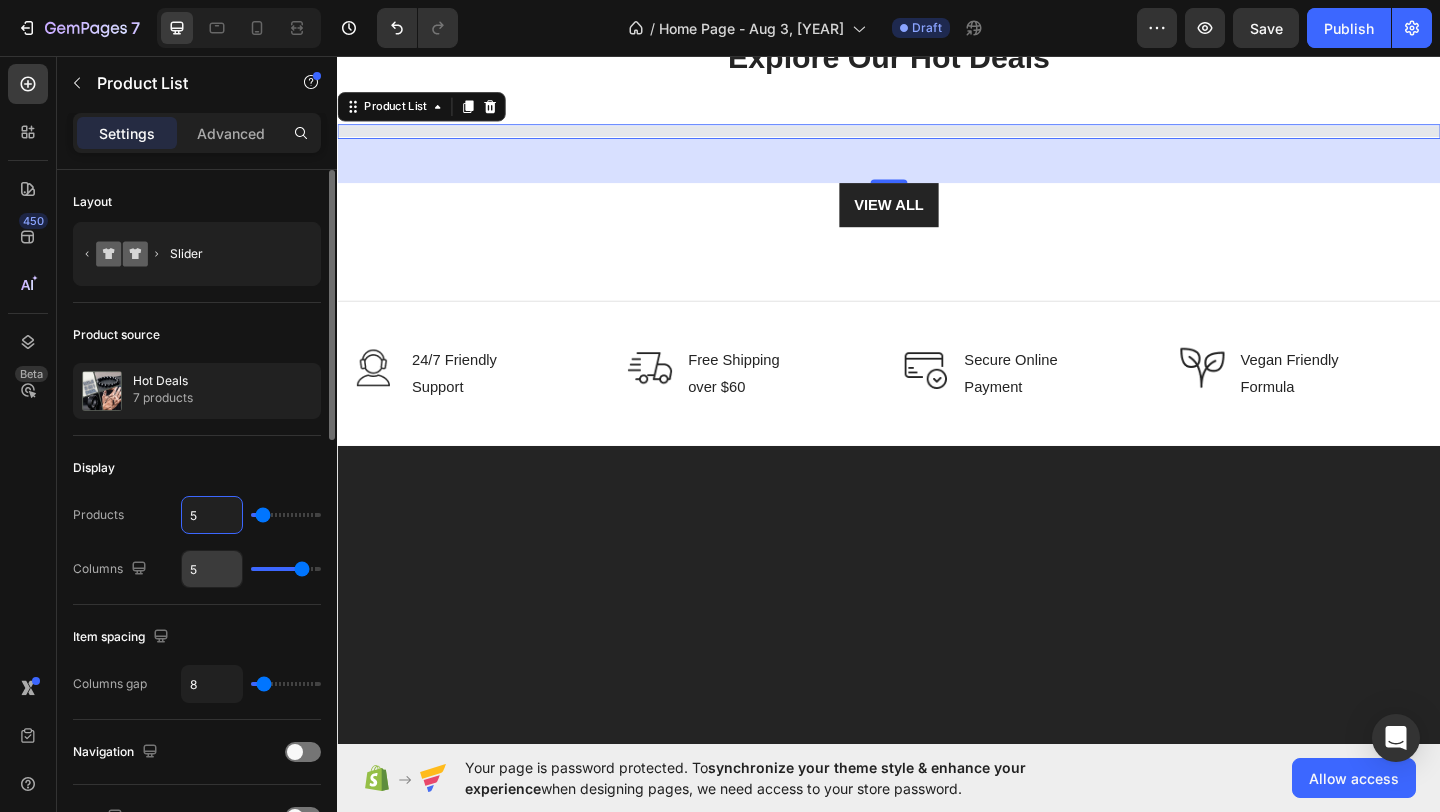 type on "5" 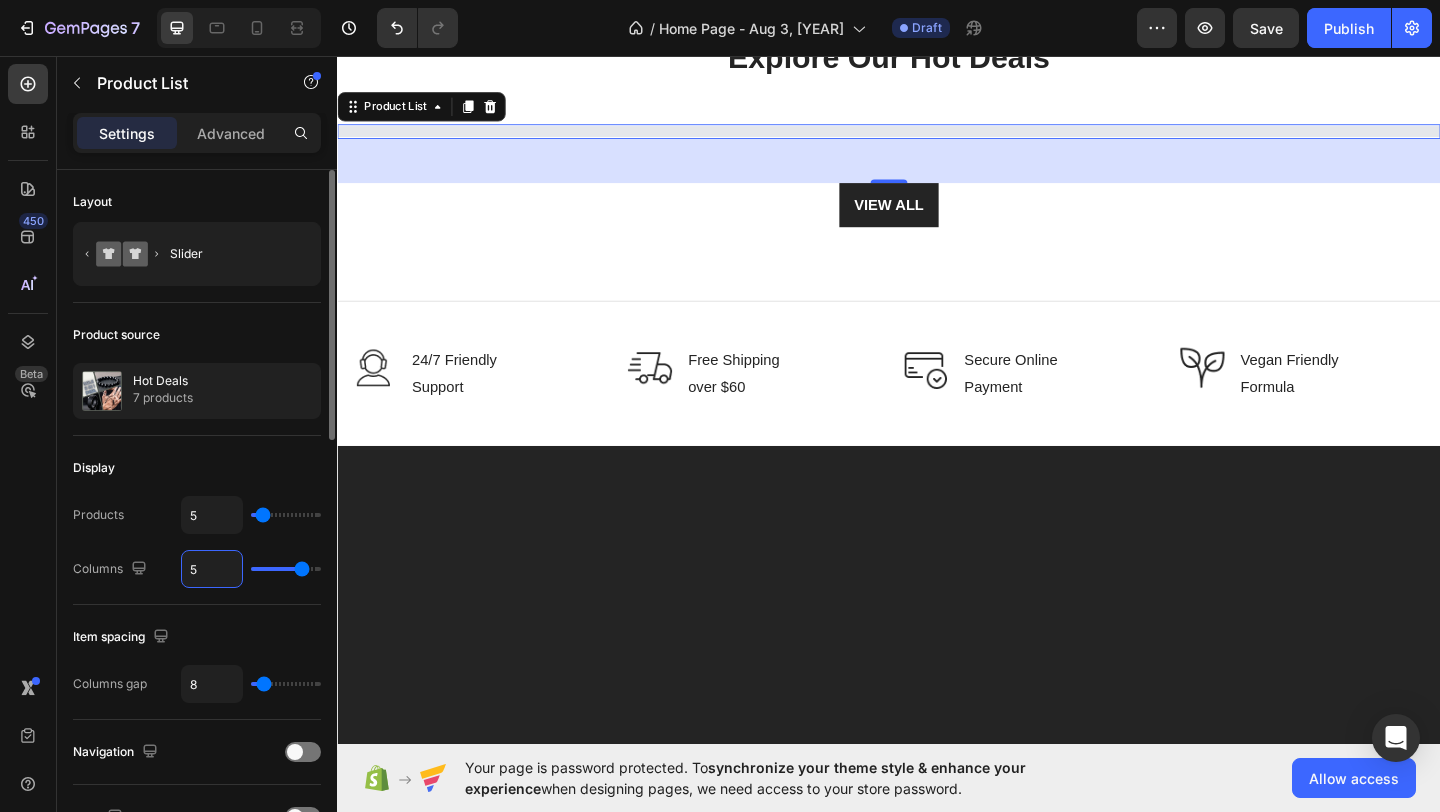 click on "5" at bounding box center (212, 569) 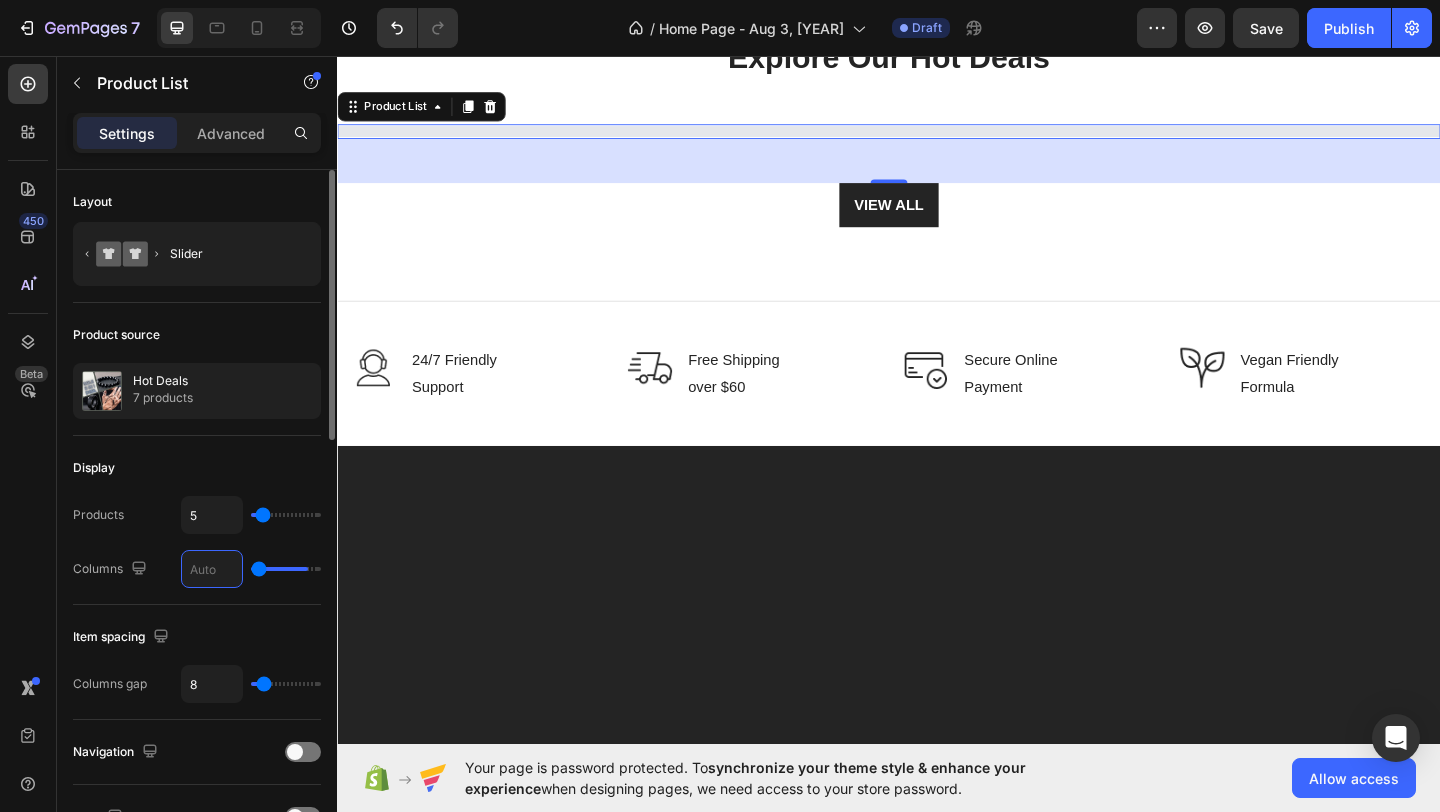 type on "3" 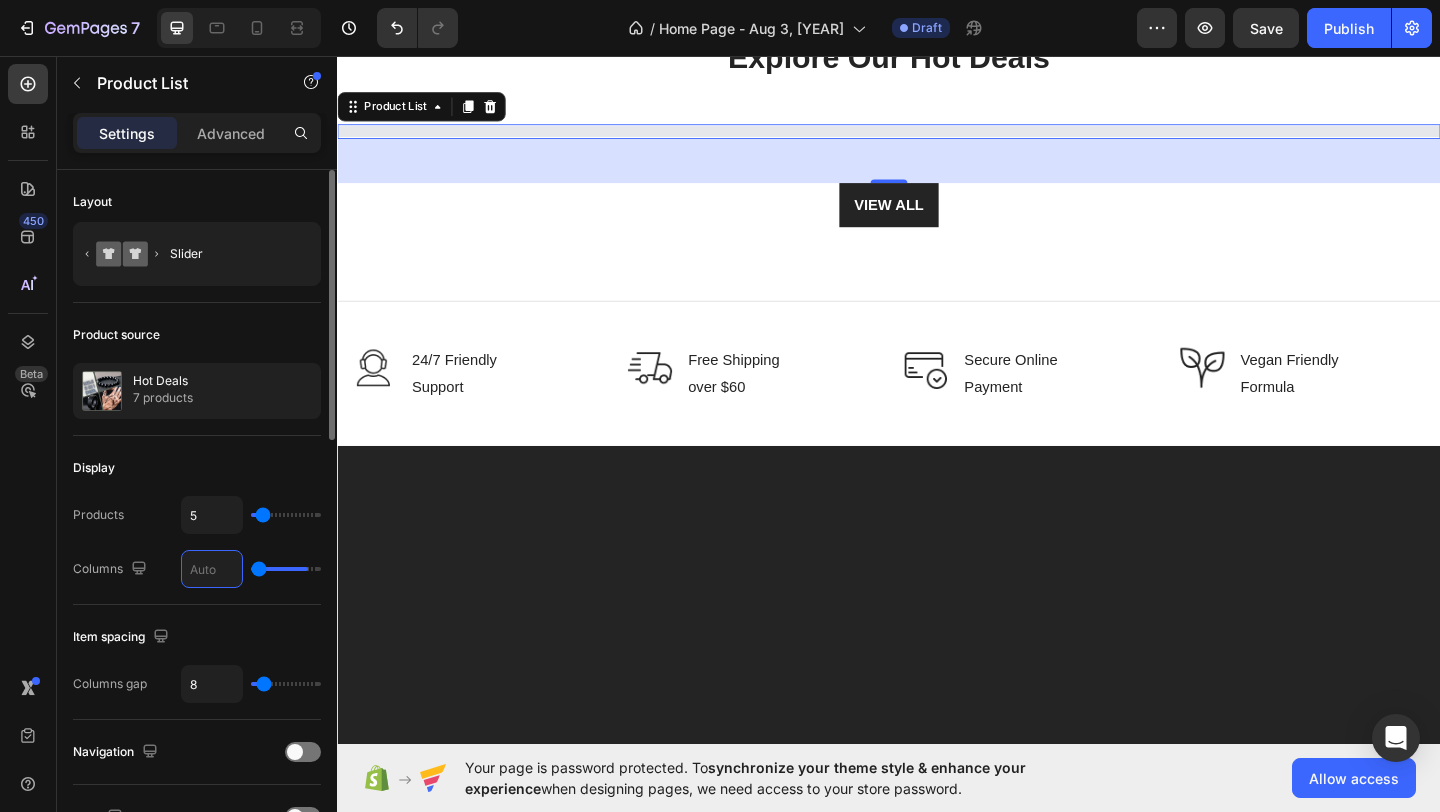 type on "3" 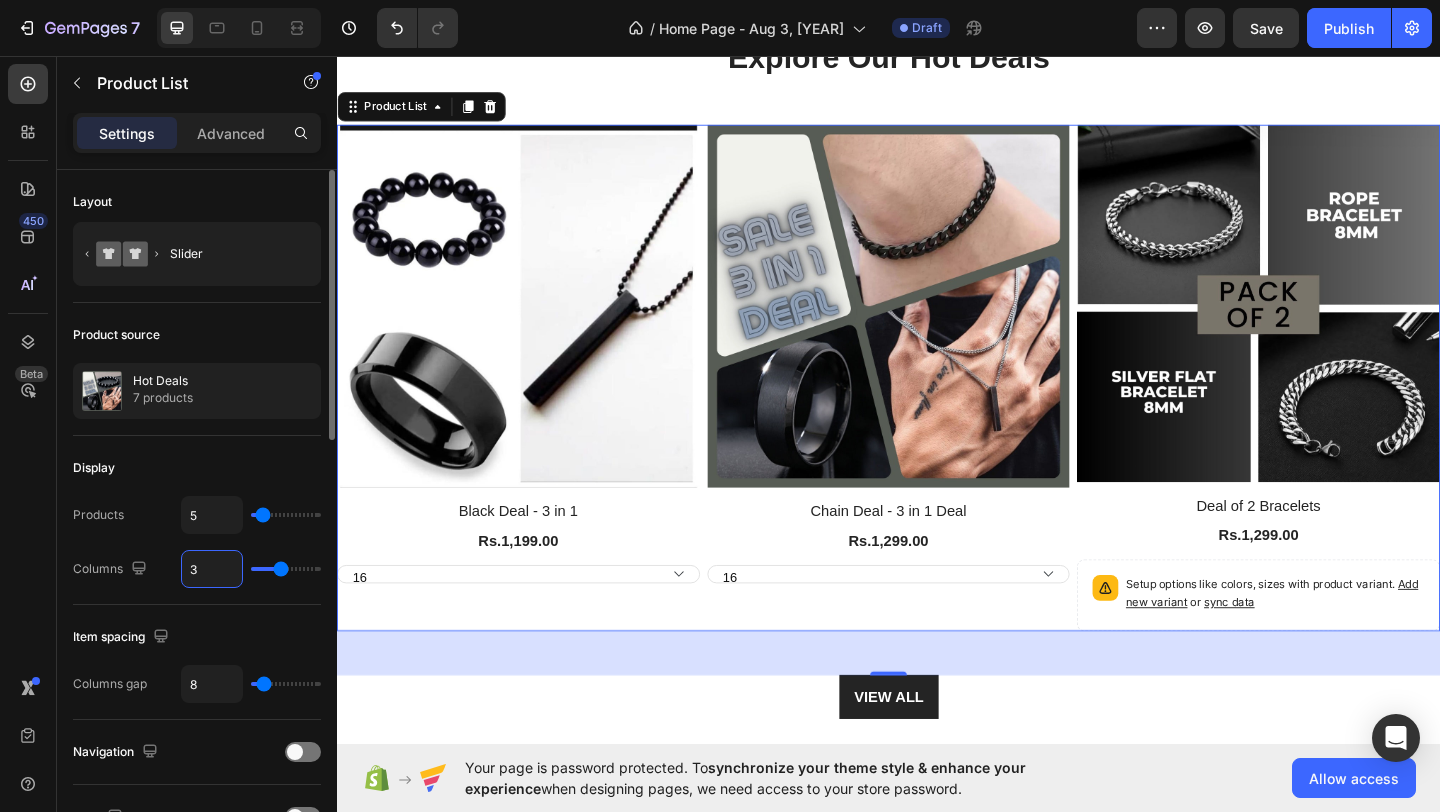 type 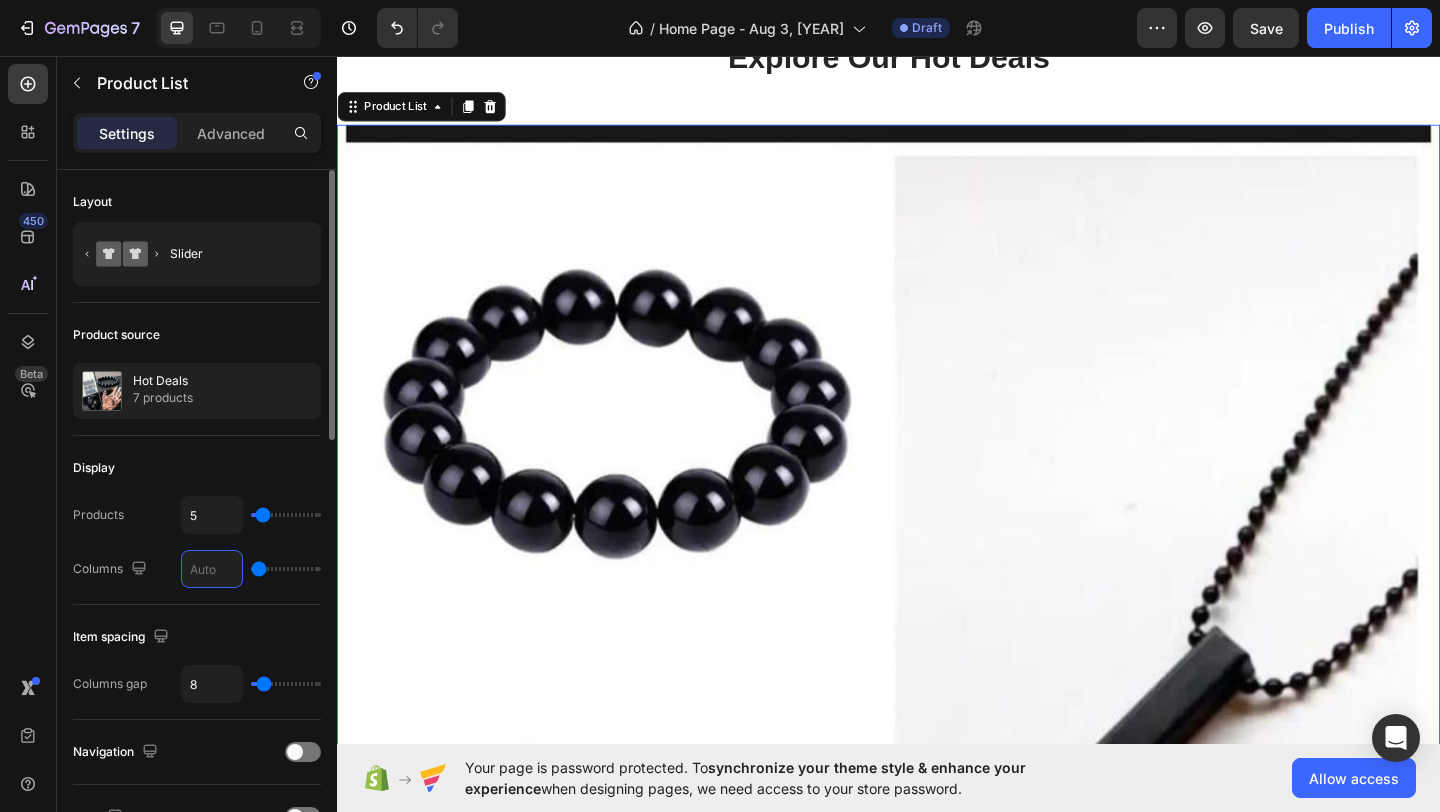 type on "4" 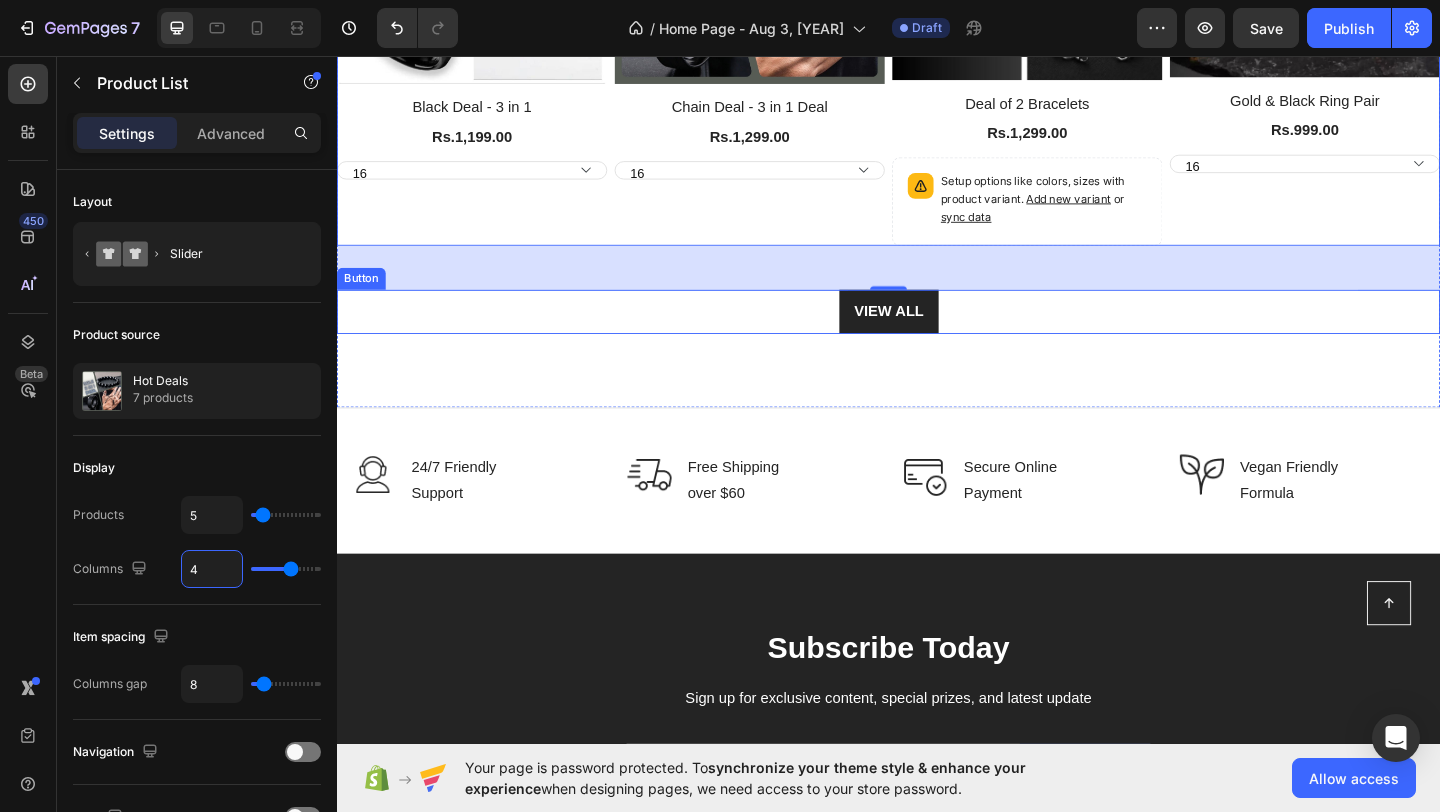 scroll, scrollTop: 1948, scrollLeft: 0, axis: vertical 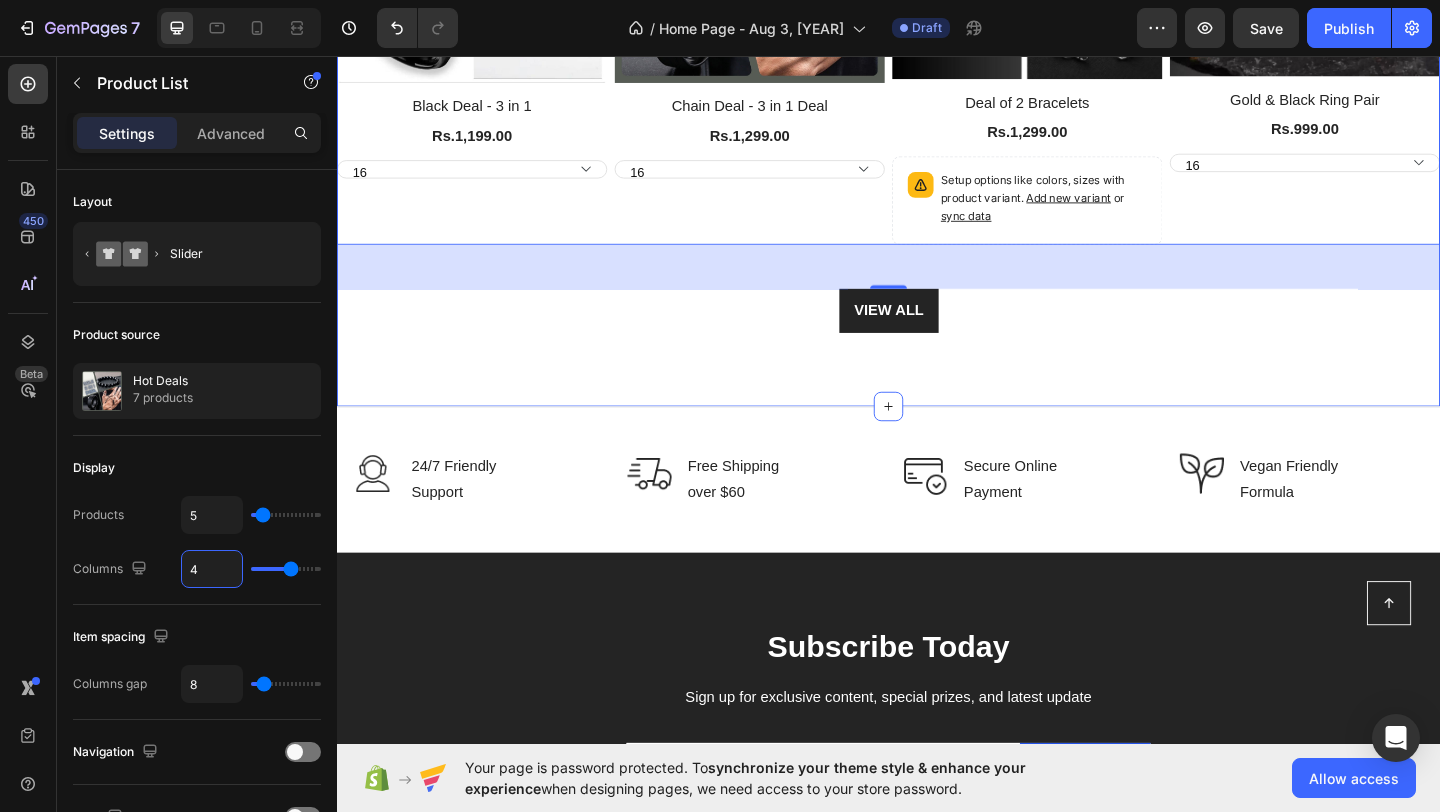 click on "Explore Our Hot Deals Heading Row Product Images Black Deal - 3 in 1 Product Title Rs.1,199.00 Product Price Product Price   [NUMBER] [NUMBER] [NUMBER] [NUMBER] [NUMBER] [NUMBER] Product Variants & Swatches Row Product List Product Images Chain Deal - 3 in 1 Deal Product Title Rs.1,299.00 Product Price Product Price   [NUMBER] [NUMBER] [NUMBER] [NUMBER] [NUMBER] [NUMBER] Product Variants & Swatches Row Product List Product Images Deal of 2 Bracelets Product Title Rs.1,299.00 Product Price Product Price Setup options like colors, sizes with product variant.       Add new variant   or   sync data Product Variants & Swatches Row Product List Product Images Gold & Black Ring Pair Product Title Rs.999.00 Product Price Product Price   [NUMBER] [NUMBER] [NUMBER] [NUMBER] [NUMBER] [NUMBER] Product Variants & Swatches Row Product List Product Images Luxury Black Deal - 3 in 1 Deal Product Title Rs.1,199.00 Product Price Product Price   [NUMBER] [NUMBER] [NUMBER] [NUMBER] [NUMBER] [NUMBER] Product Variants & Swatches Row Product List Product List   48 VIEW ALL Button Section 5" at bounding box center (937, 26) 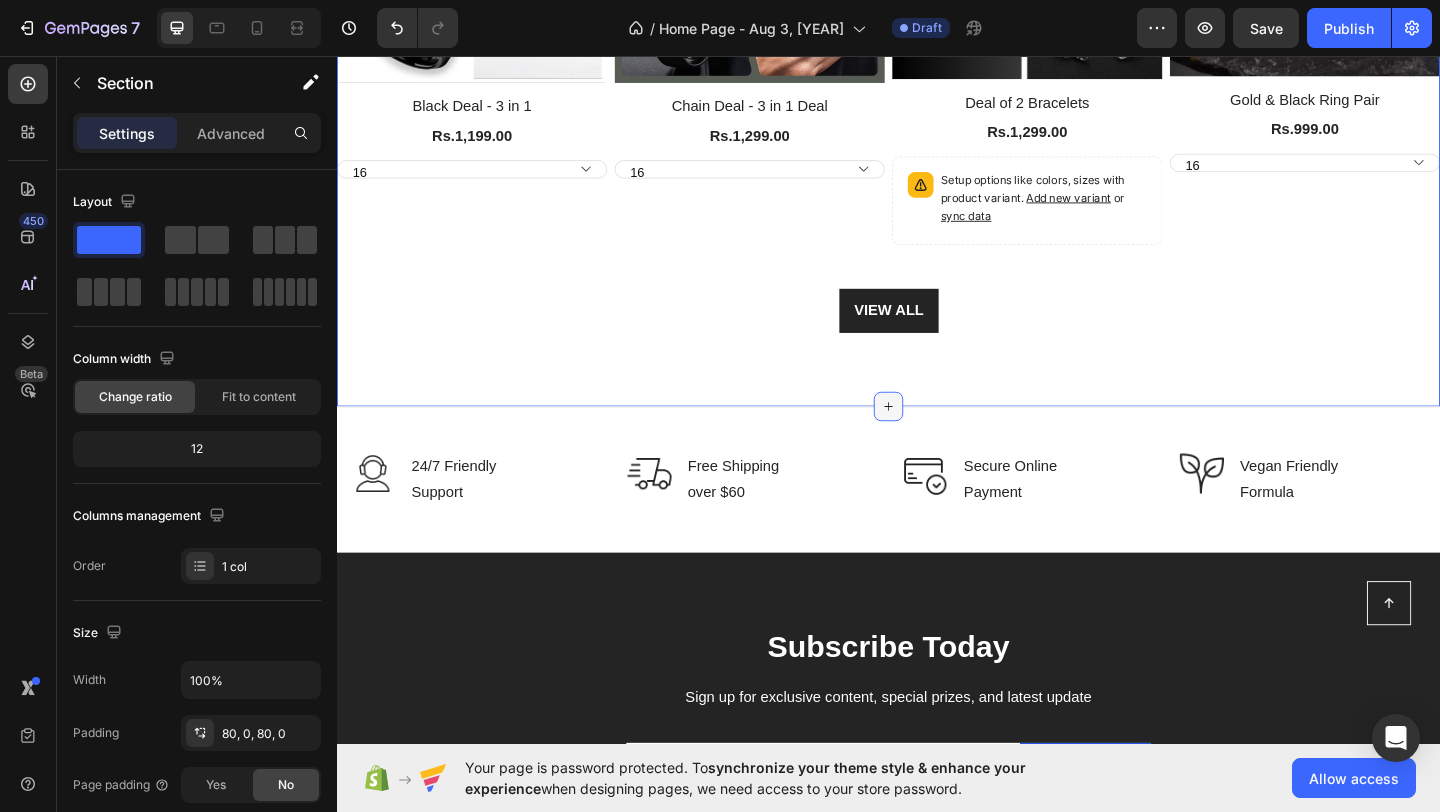 click 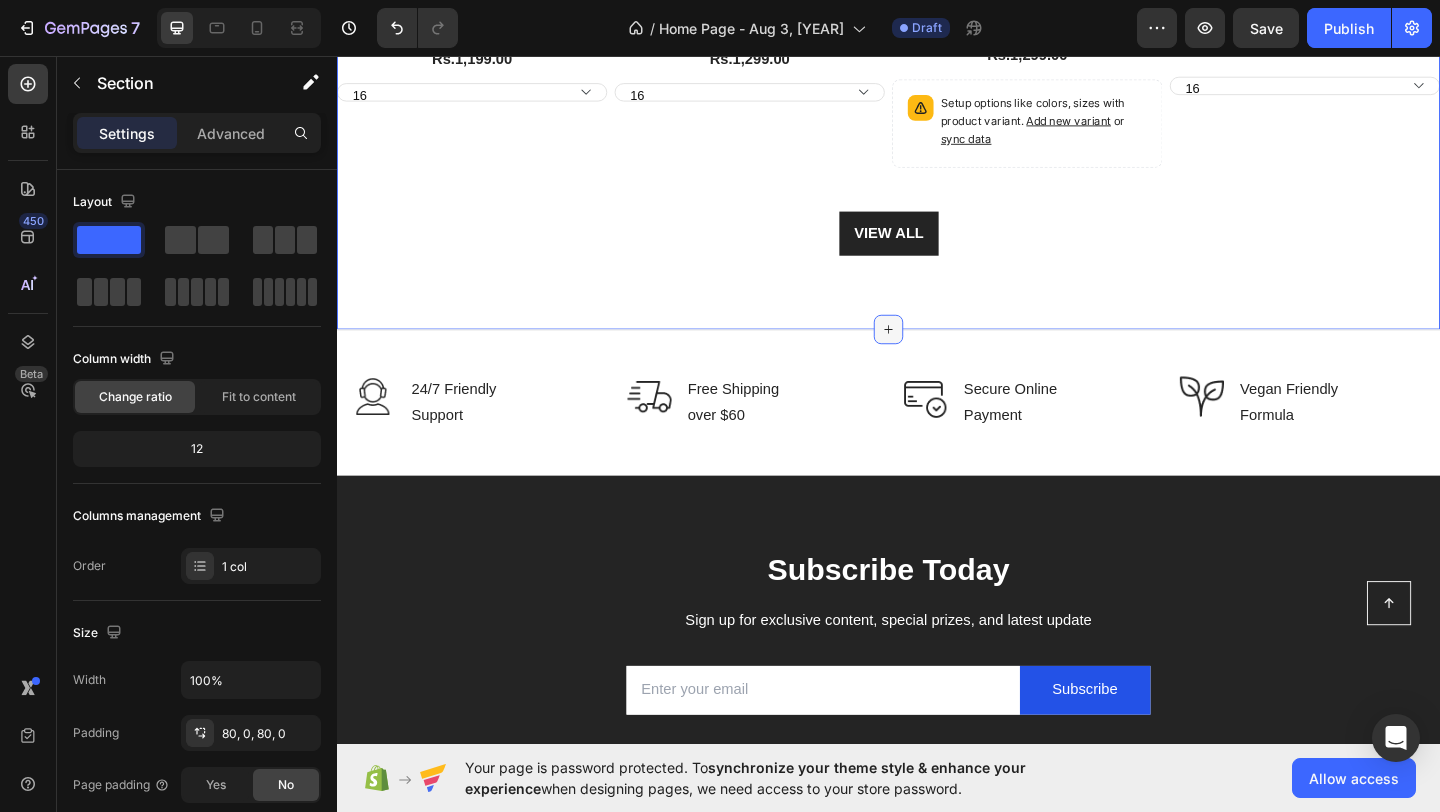 scroll, scrollTop: 2036, scrollLeft: 0, axis: vertical 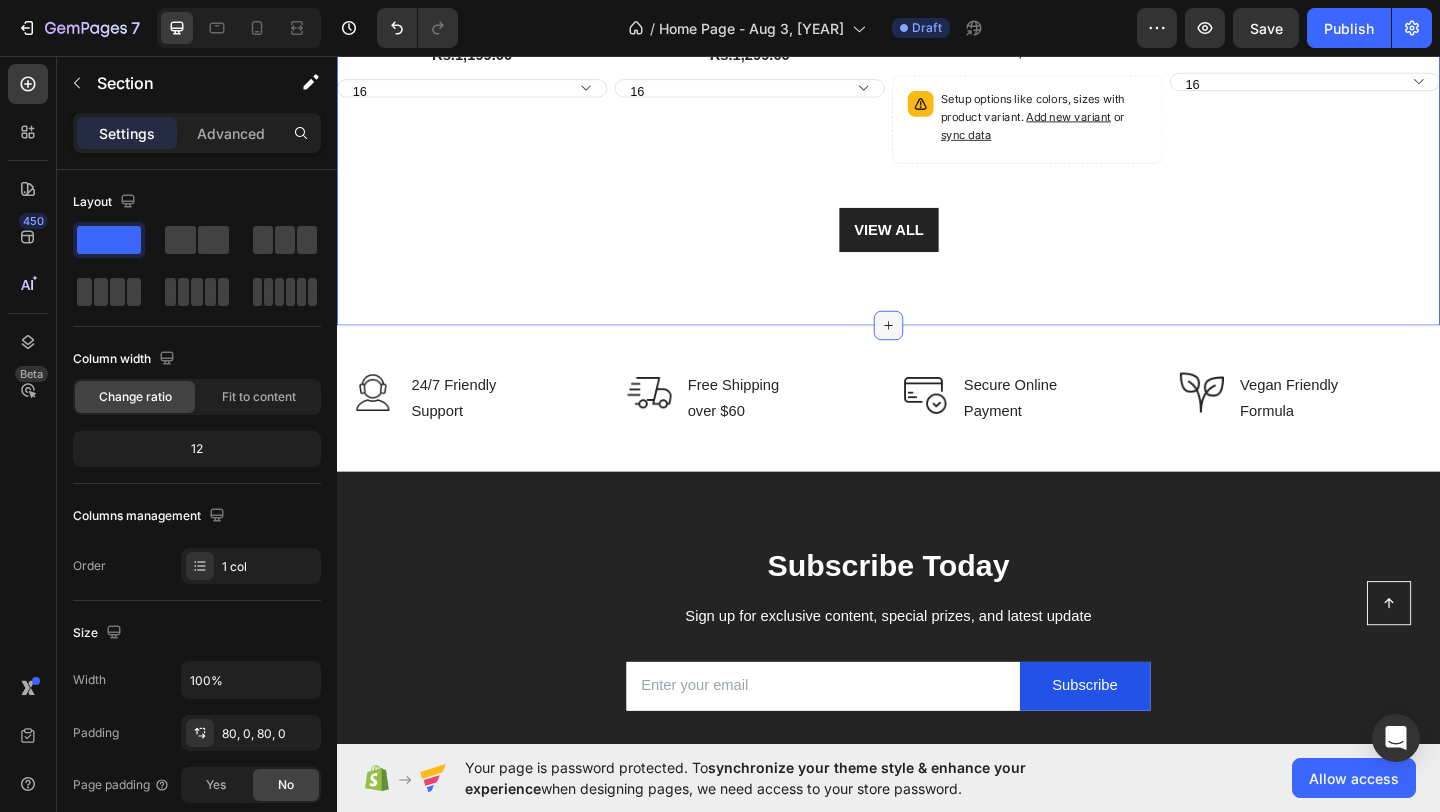 click 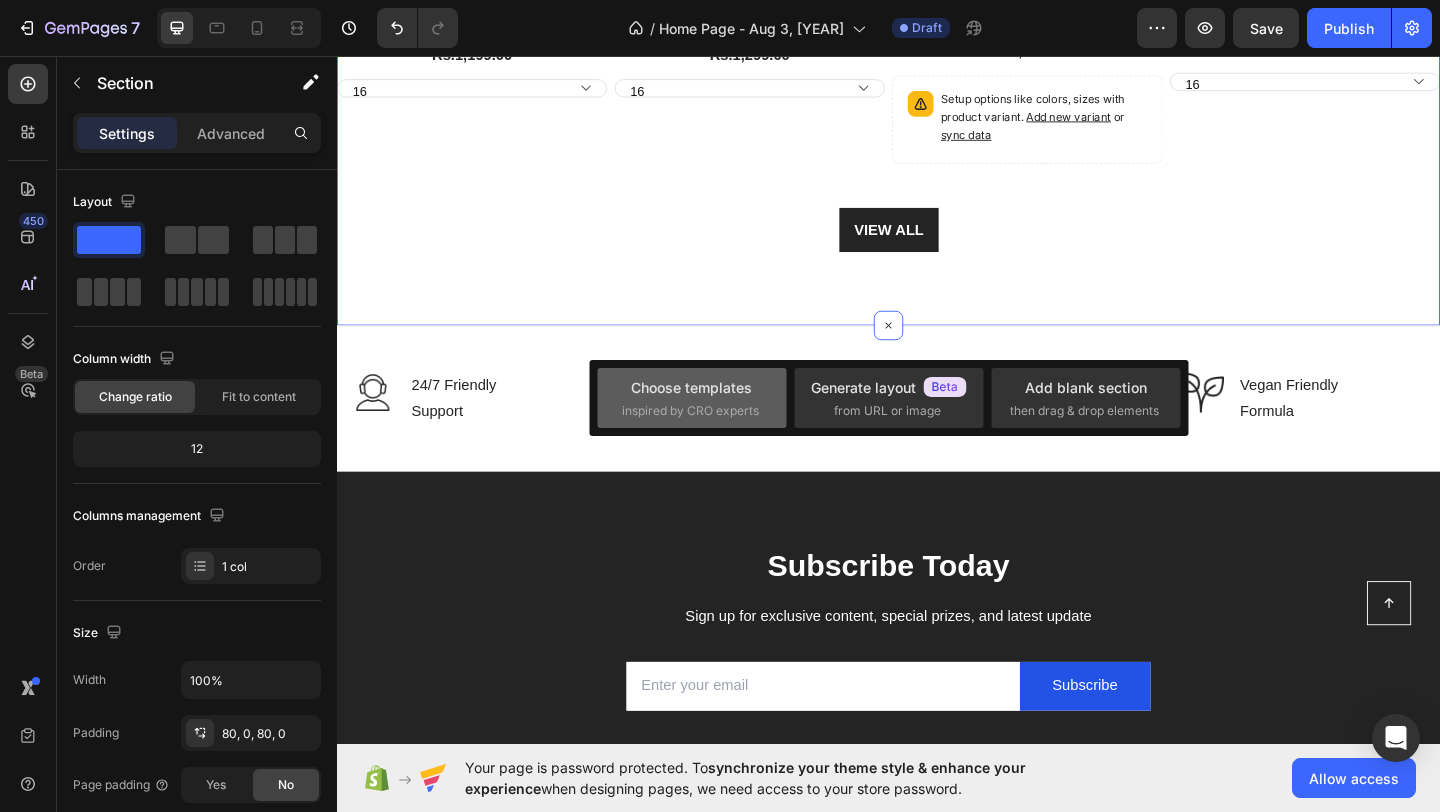 click on "Choose templates" at bounding box center (691, 387) 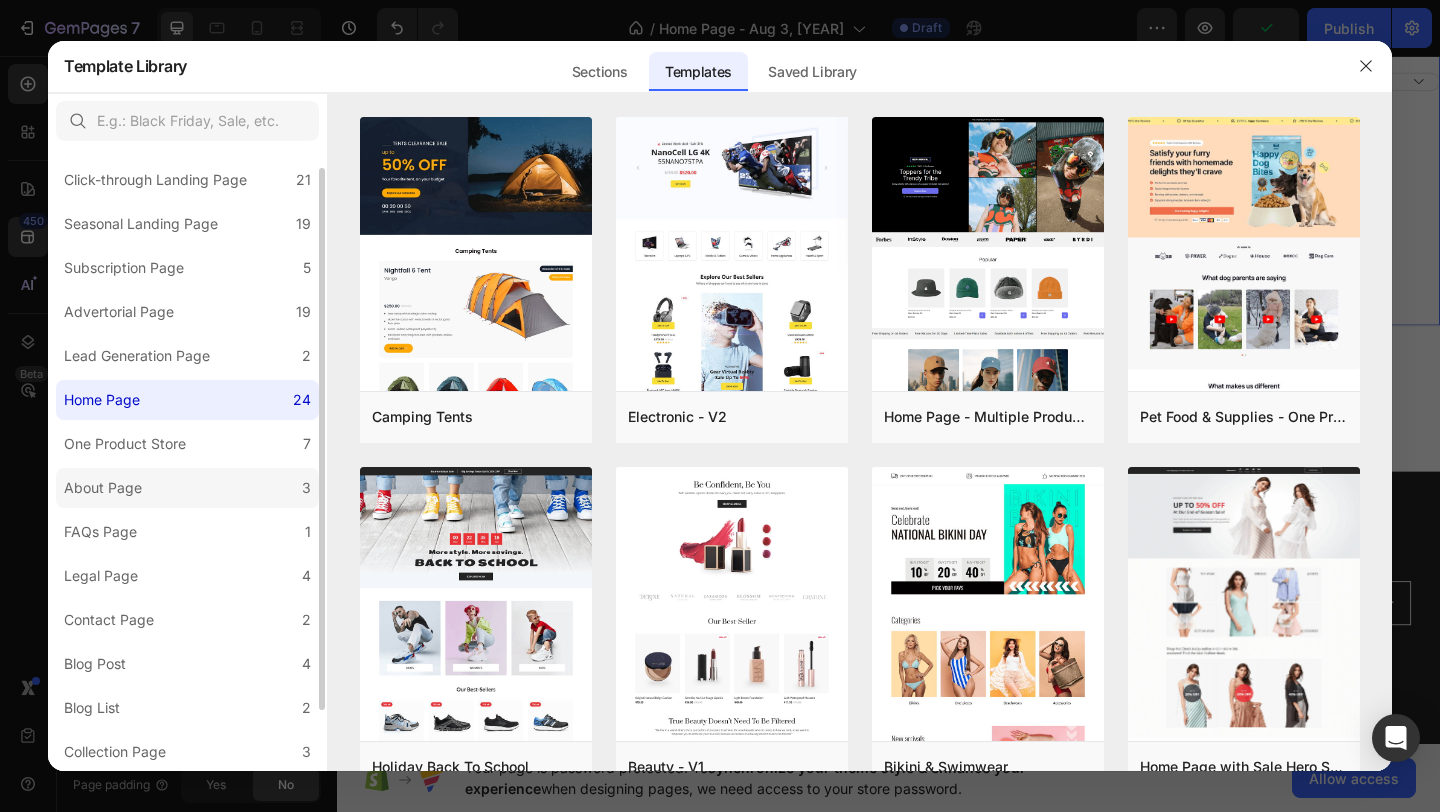 scroll, scrollTop: 0, scrollLeft: 0, axis: both 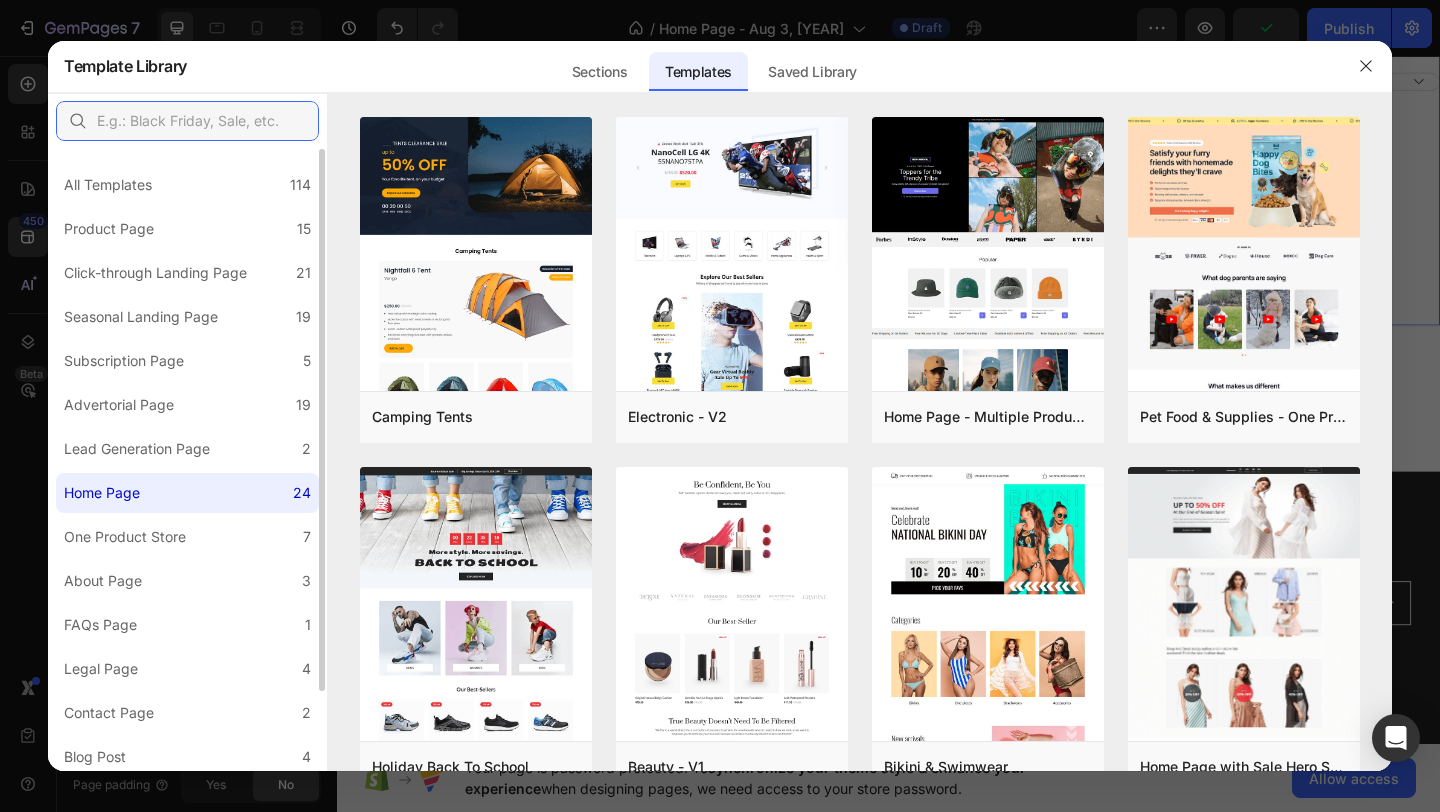 click at bounding box center [187, 121] 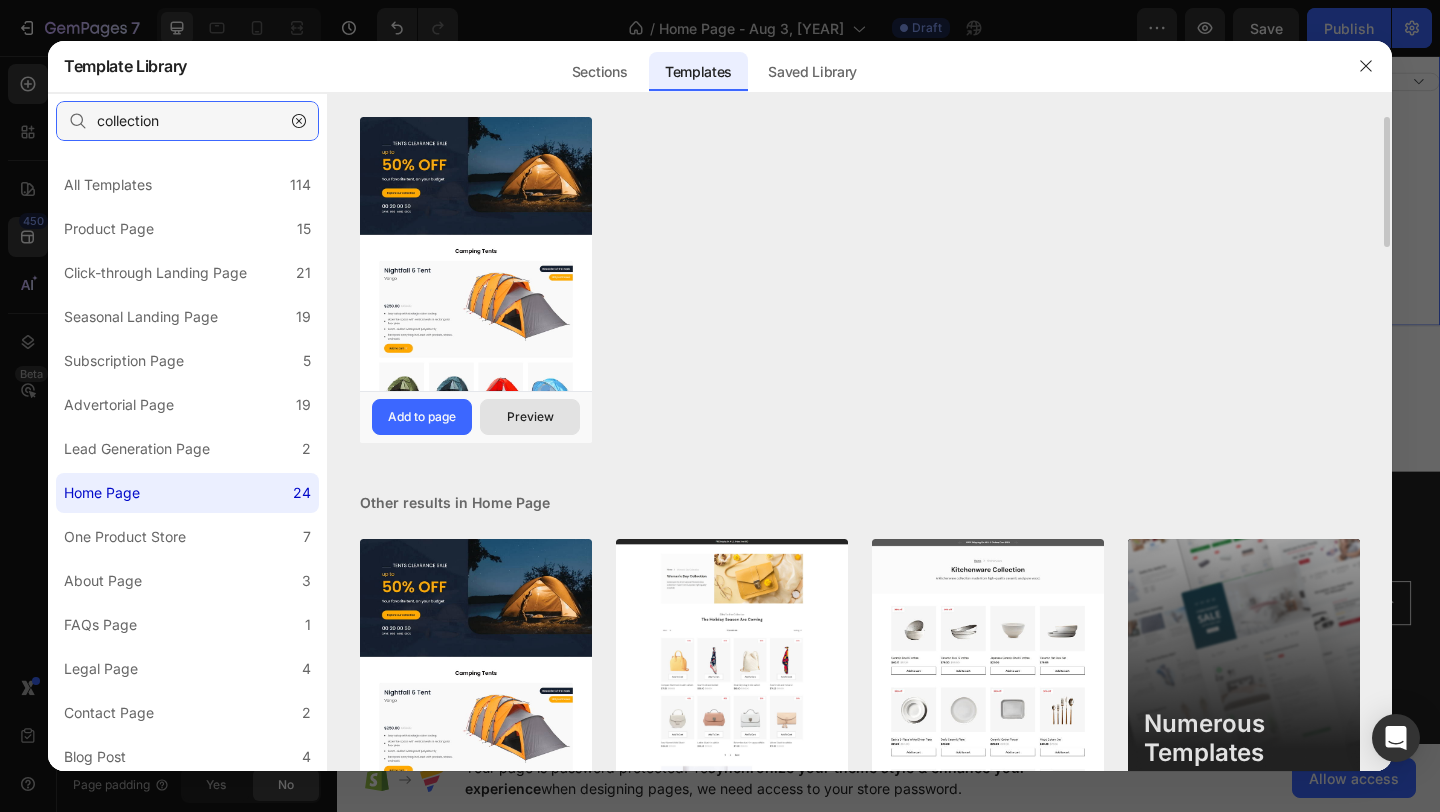 scroll, scrollTop: 117, scrollLeft: 0, axis: vertical 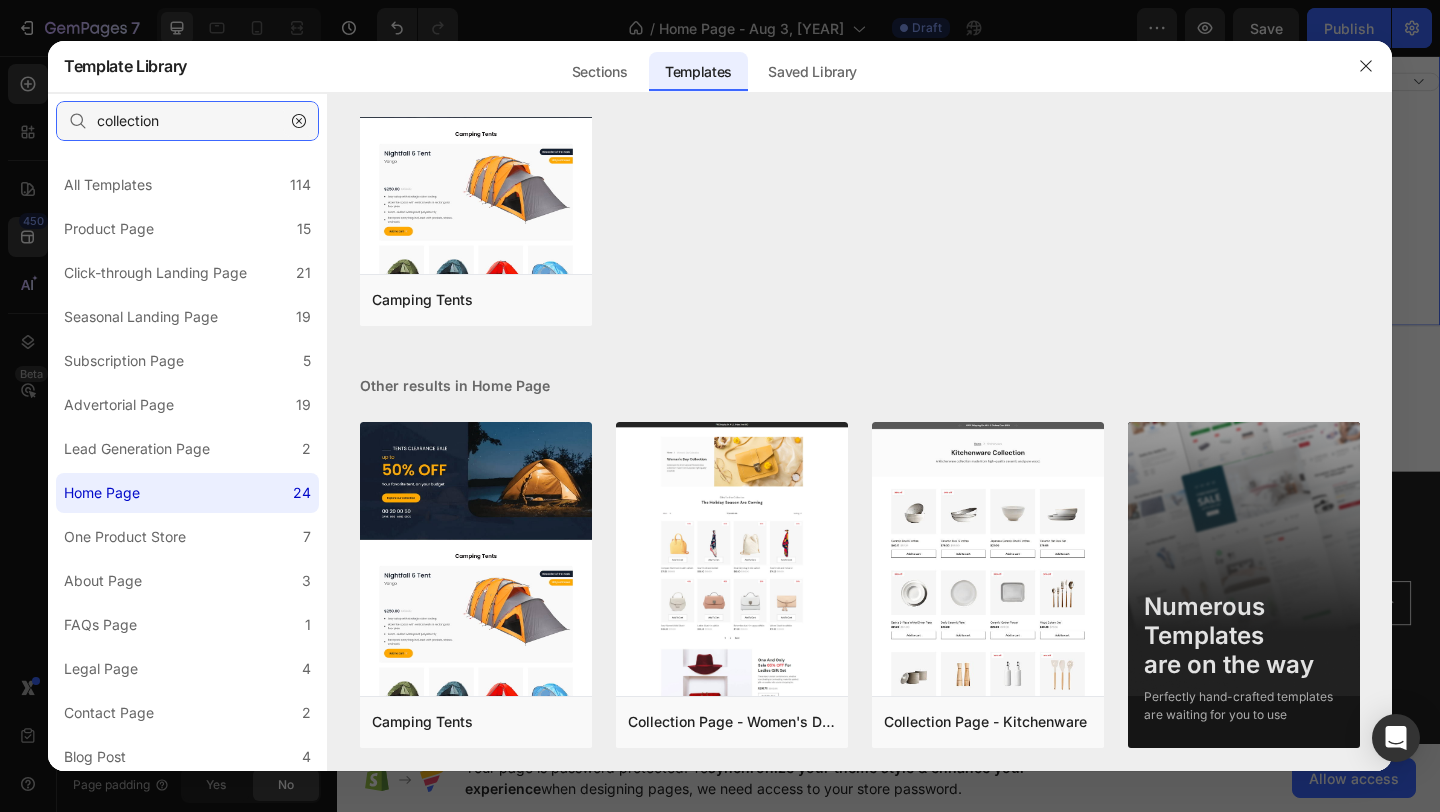 type on "collection" 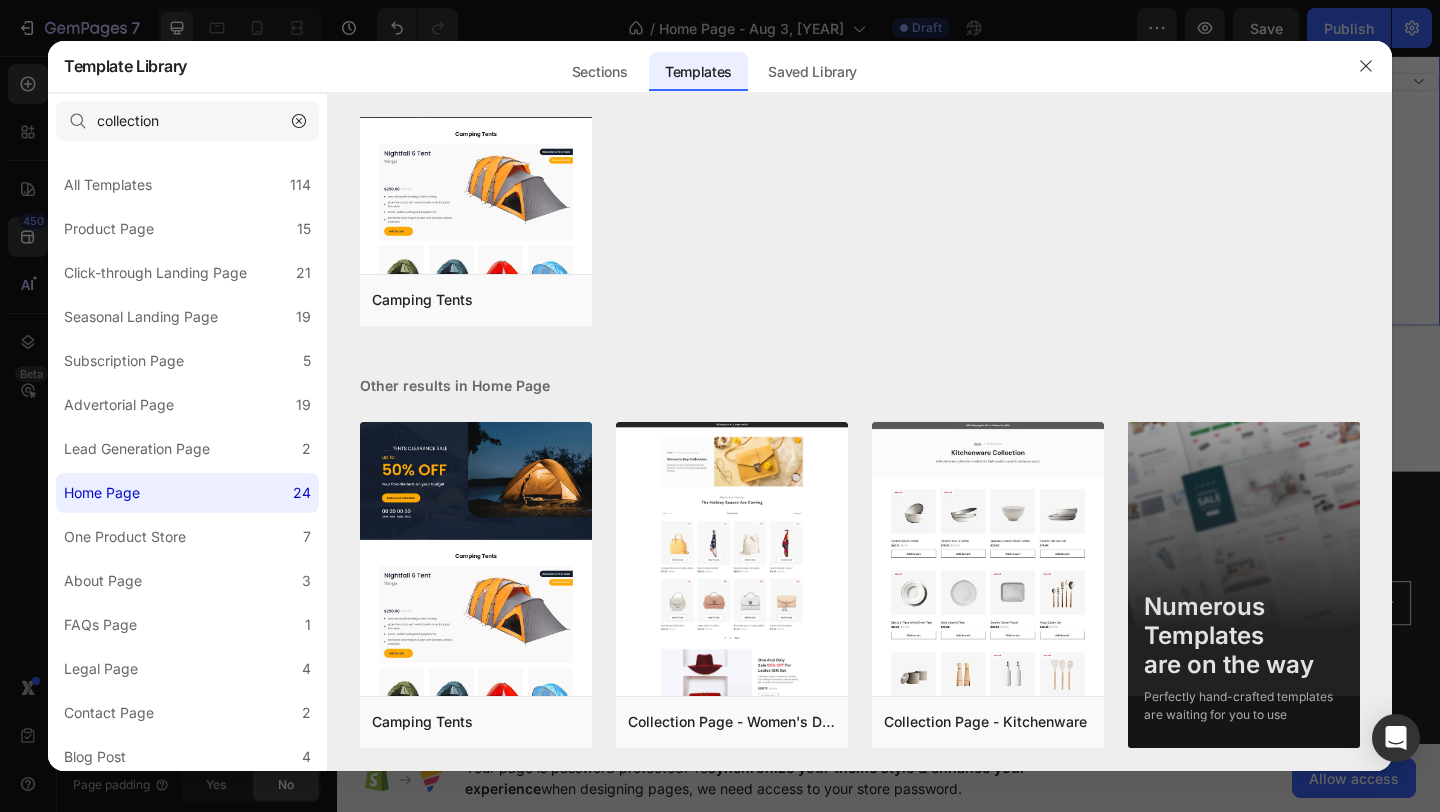 click 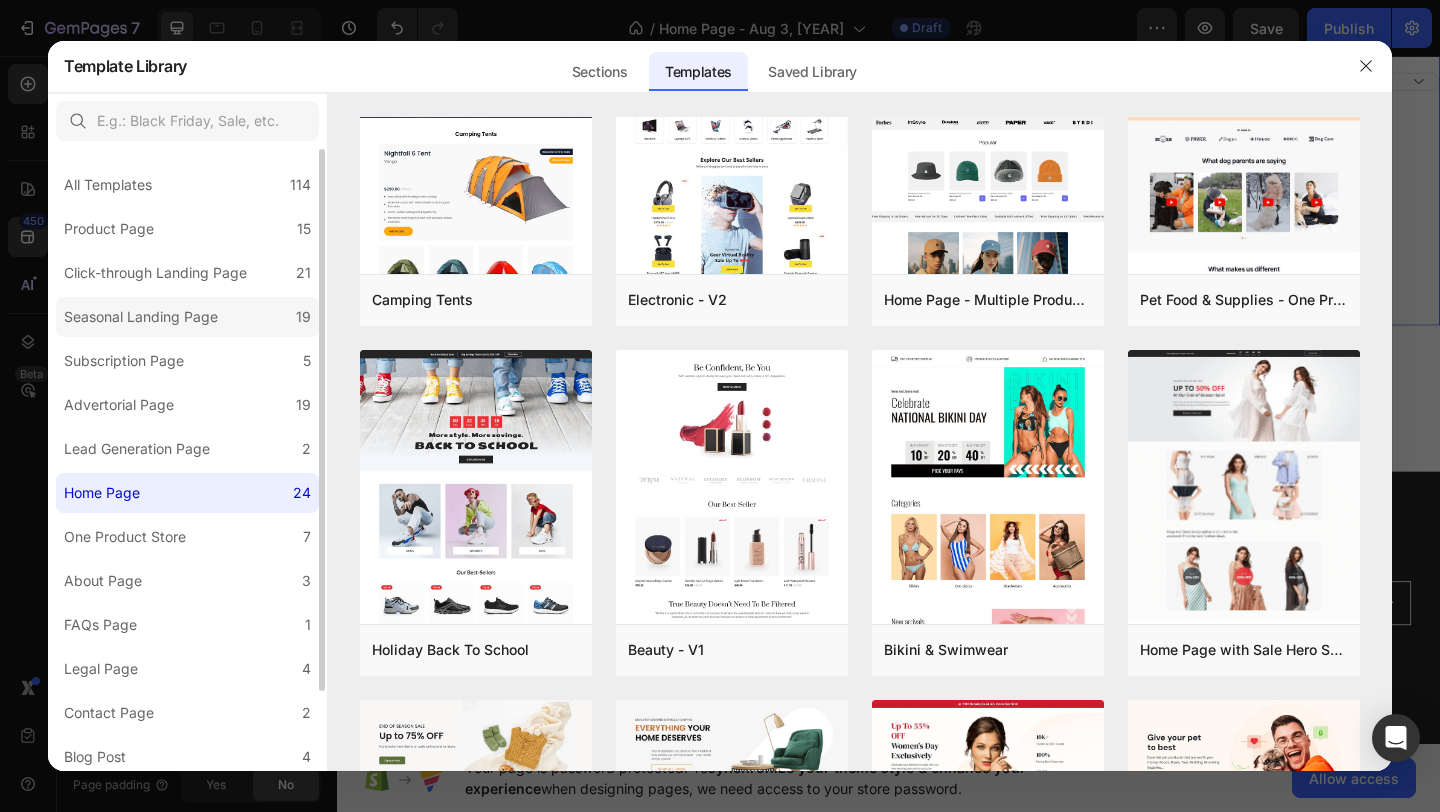 scroll, scrollTop: 0, scrollLeft: 0, axis: both 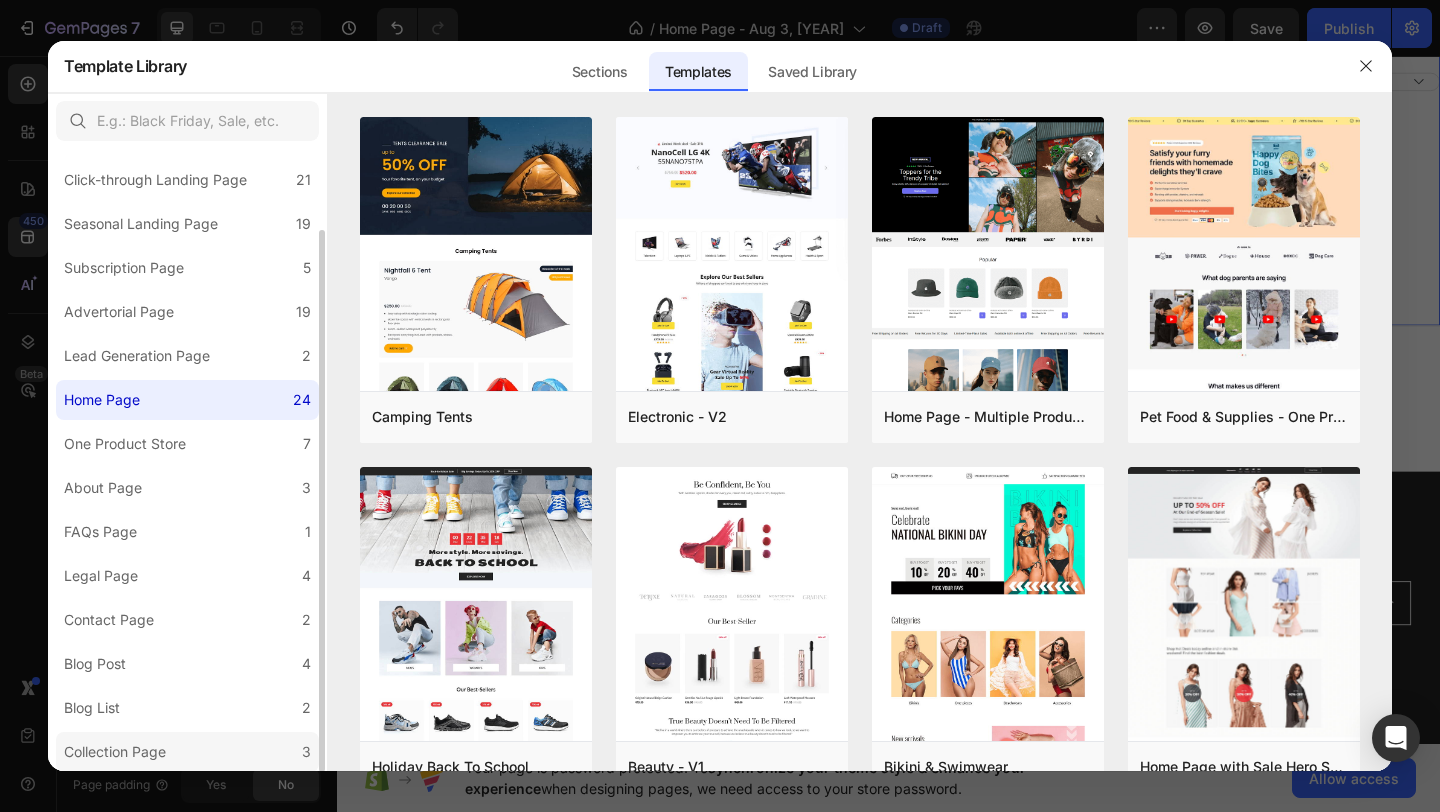 click on "Collection Page 3" 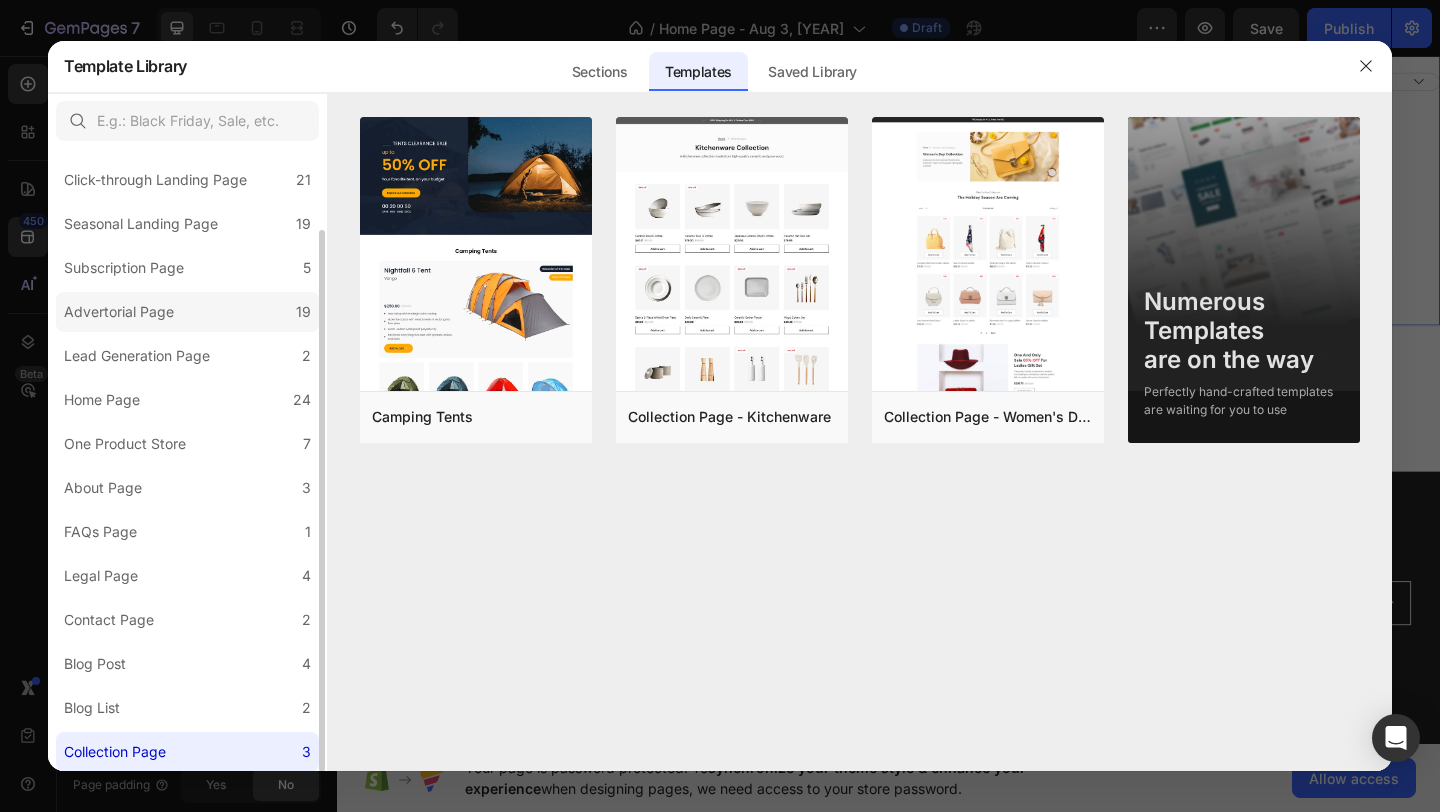 scroll, scrollTop: 0, scrollLeft: 0, axis: both 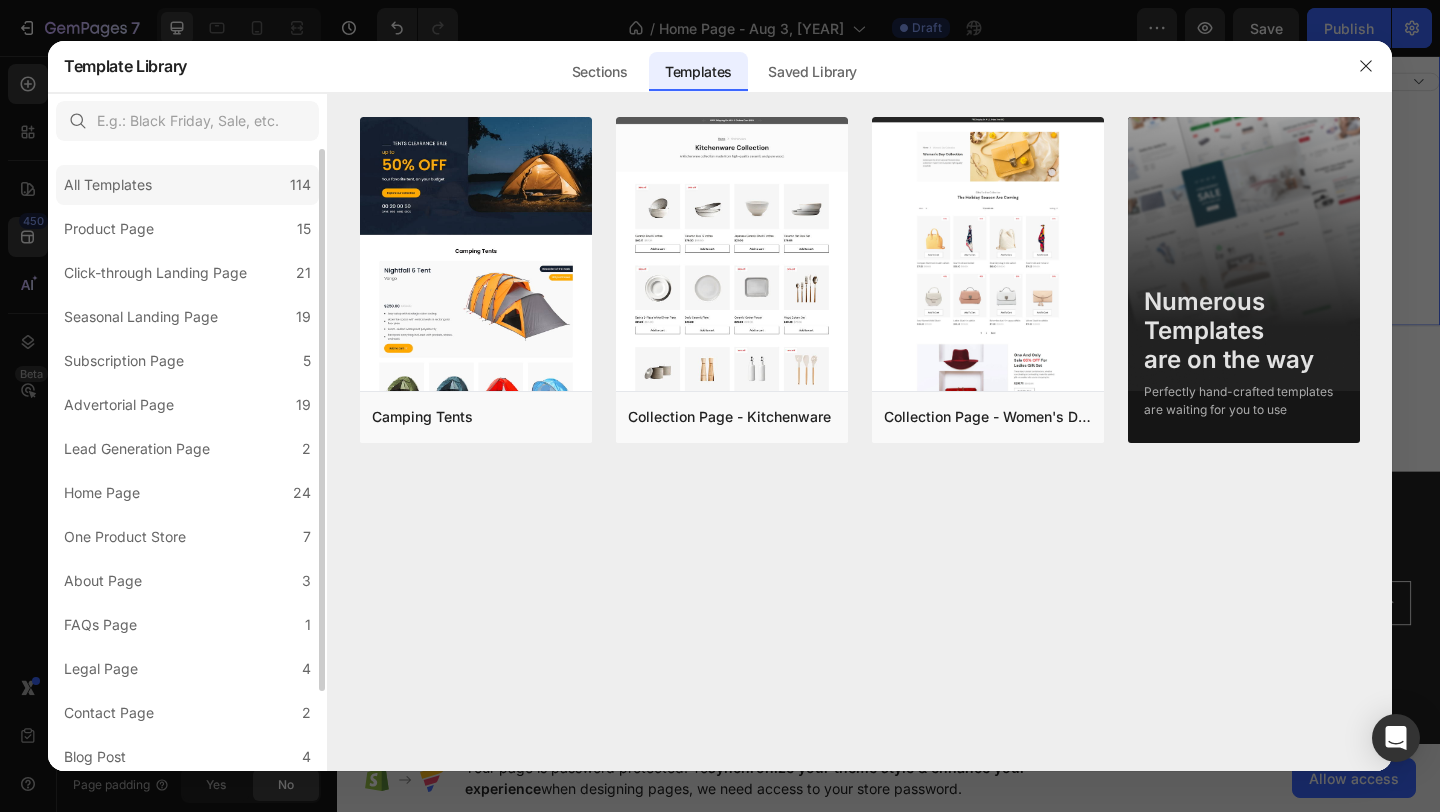 click on "All Templates 114" 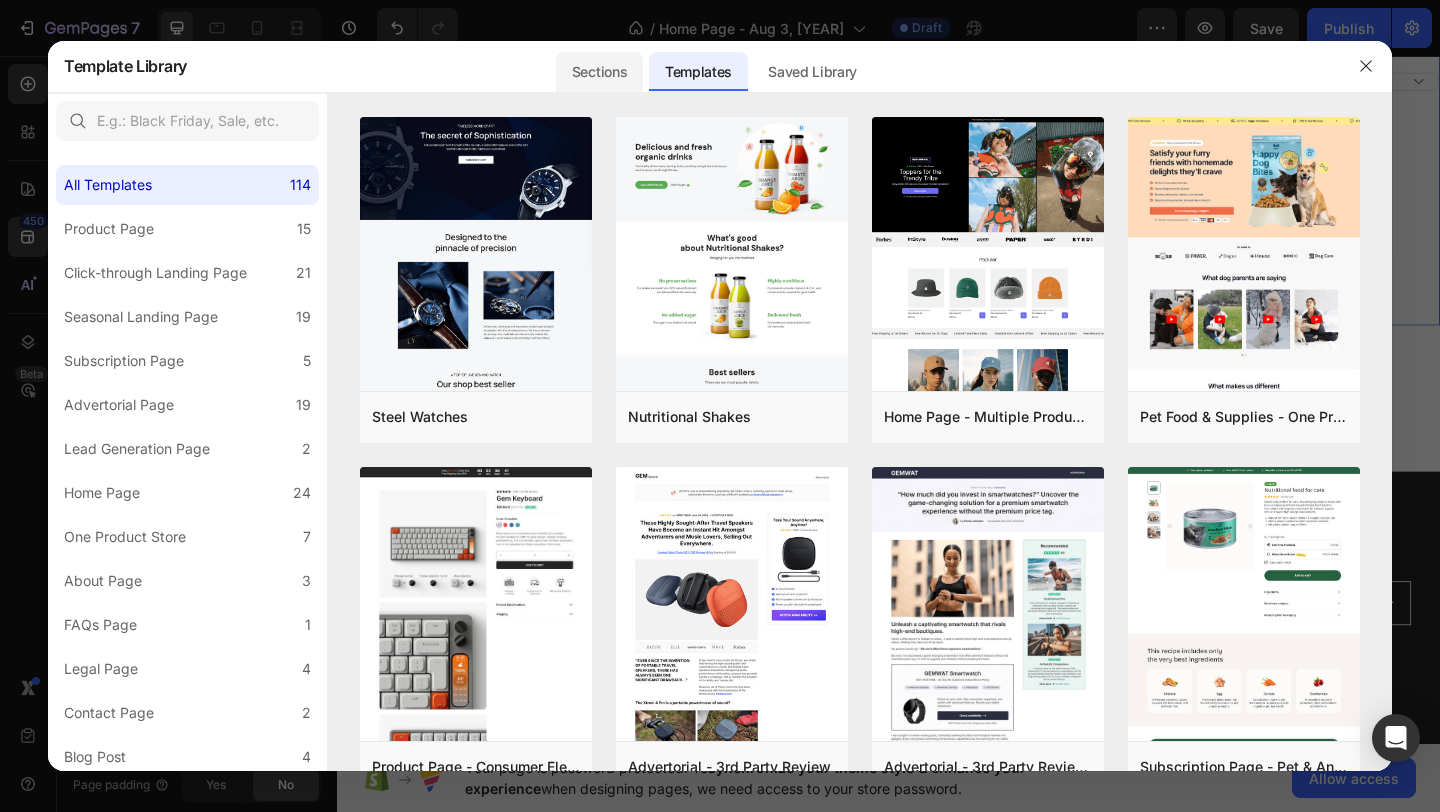 click on "Sections" 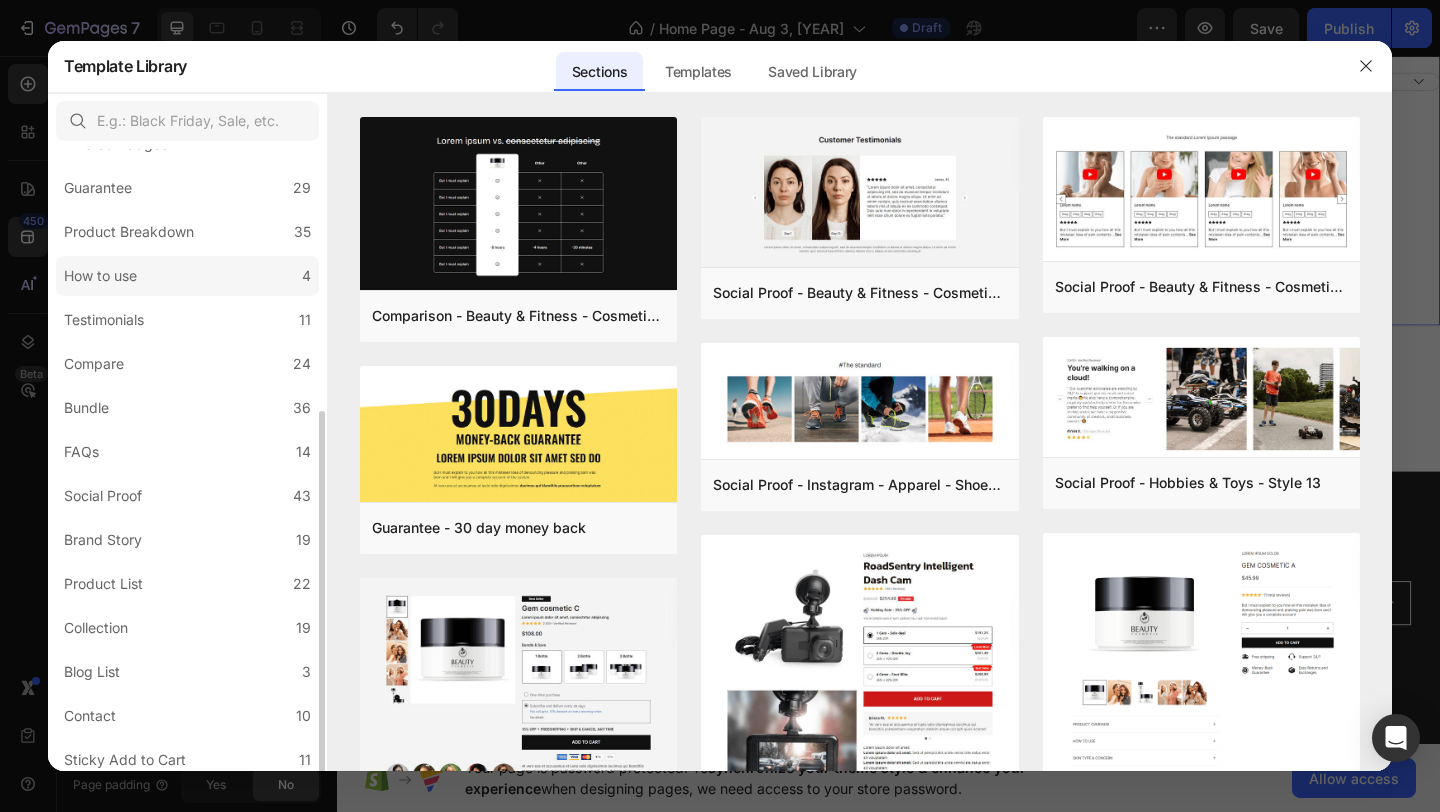 scroll, scrollTop: 357, scrollLeft: 0, axis: vertical 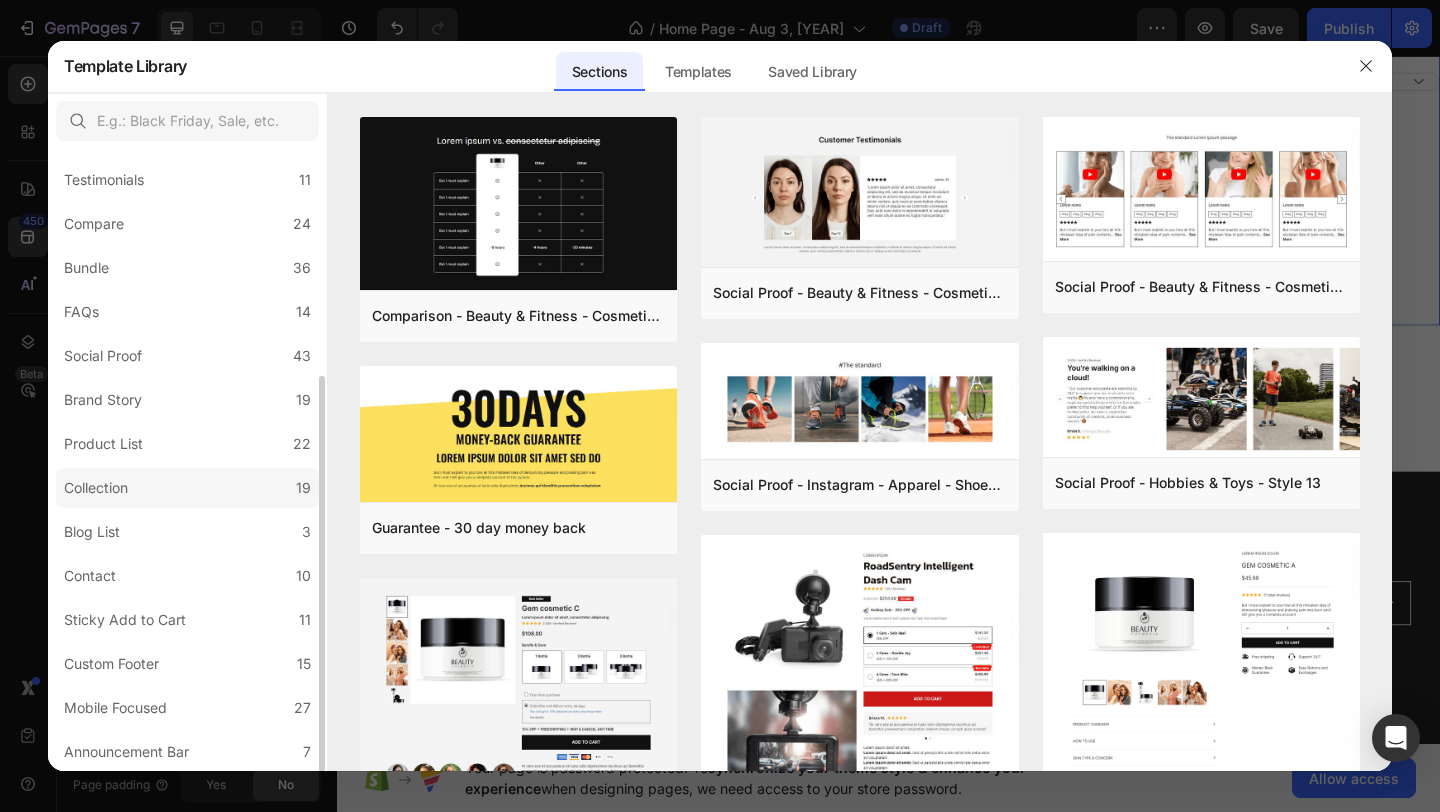 click on "Collection 19" 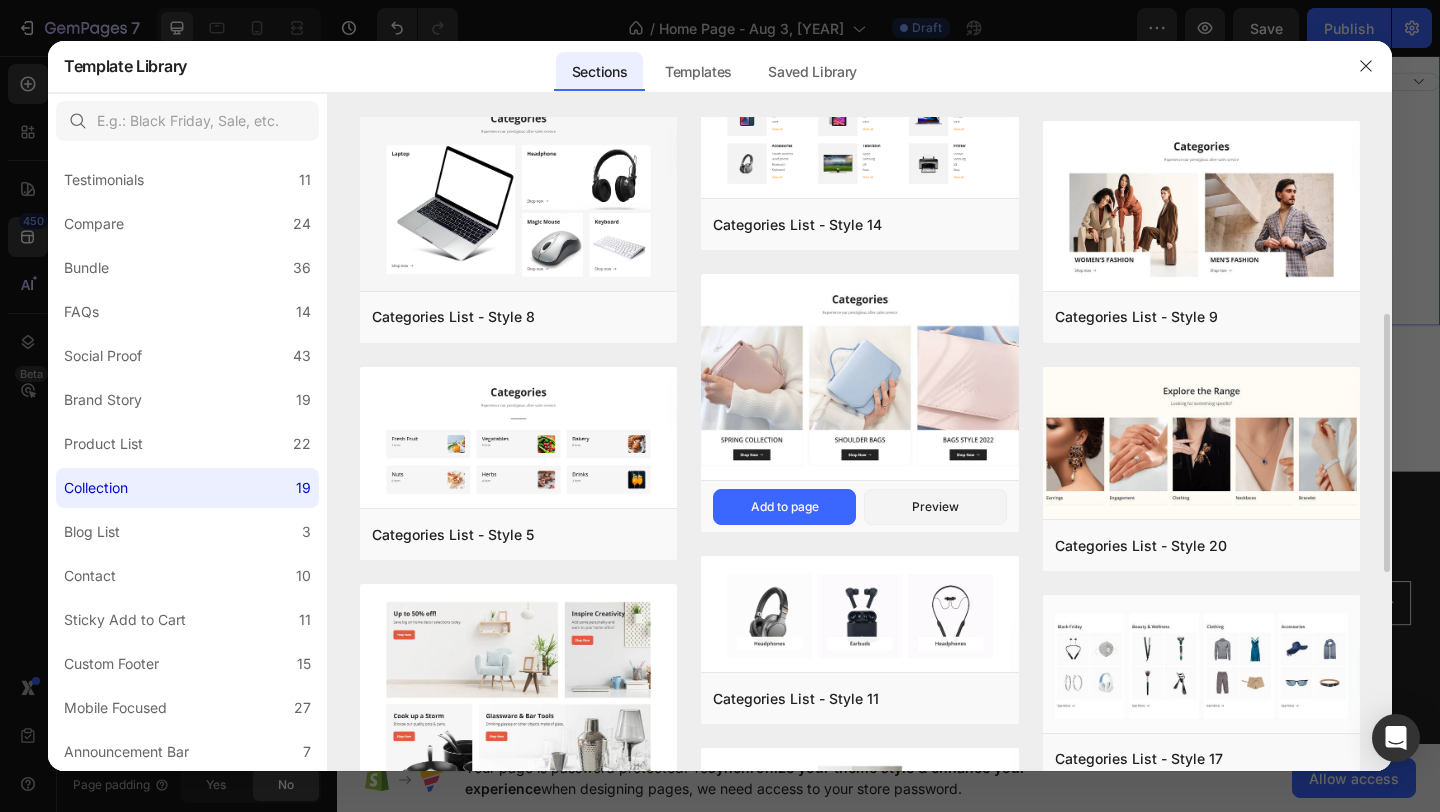 scroll, scrollTop: 499, scrollLeft: 0, axis: vertical 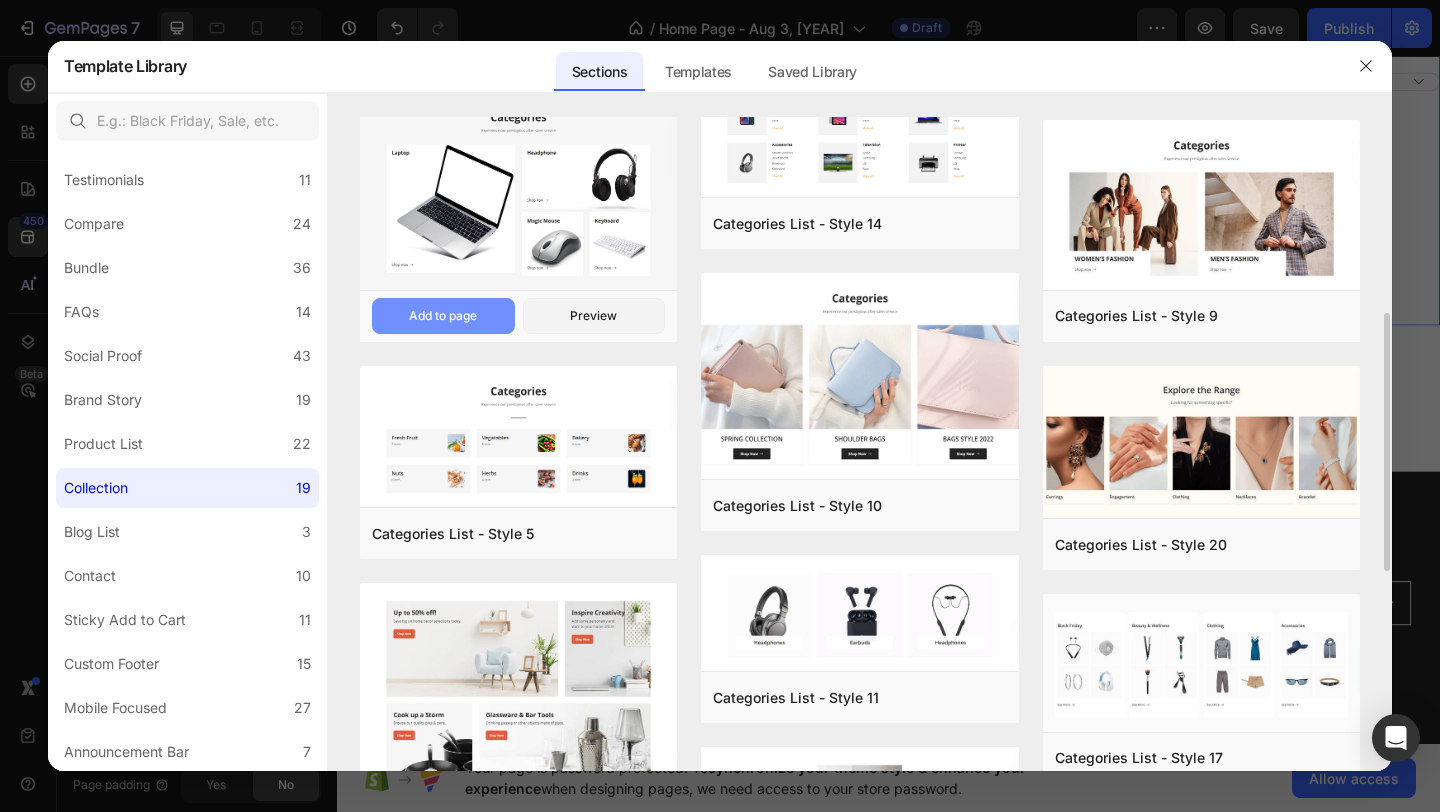 click on "Add to page" at bounding box center (443, 316) 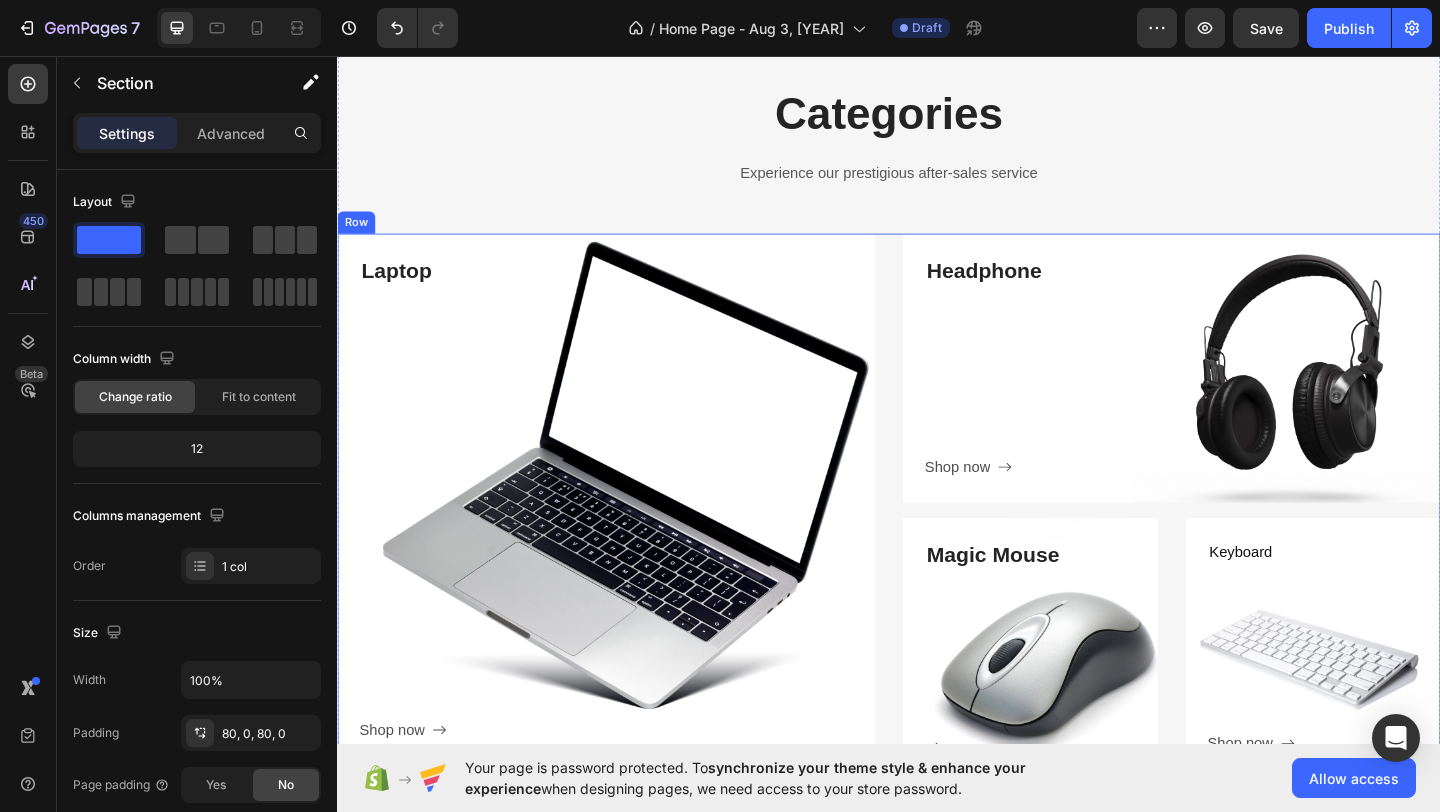 scroll, scrollTop: 2383, scrollLeft: 0, axis: vertical 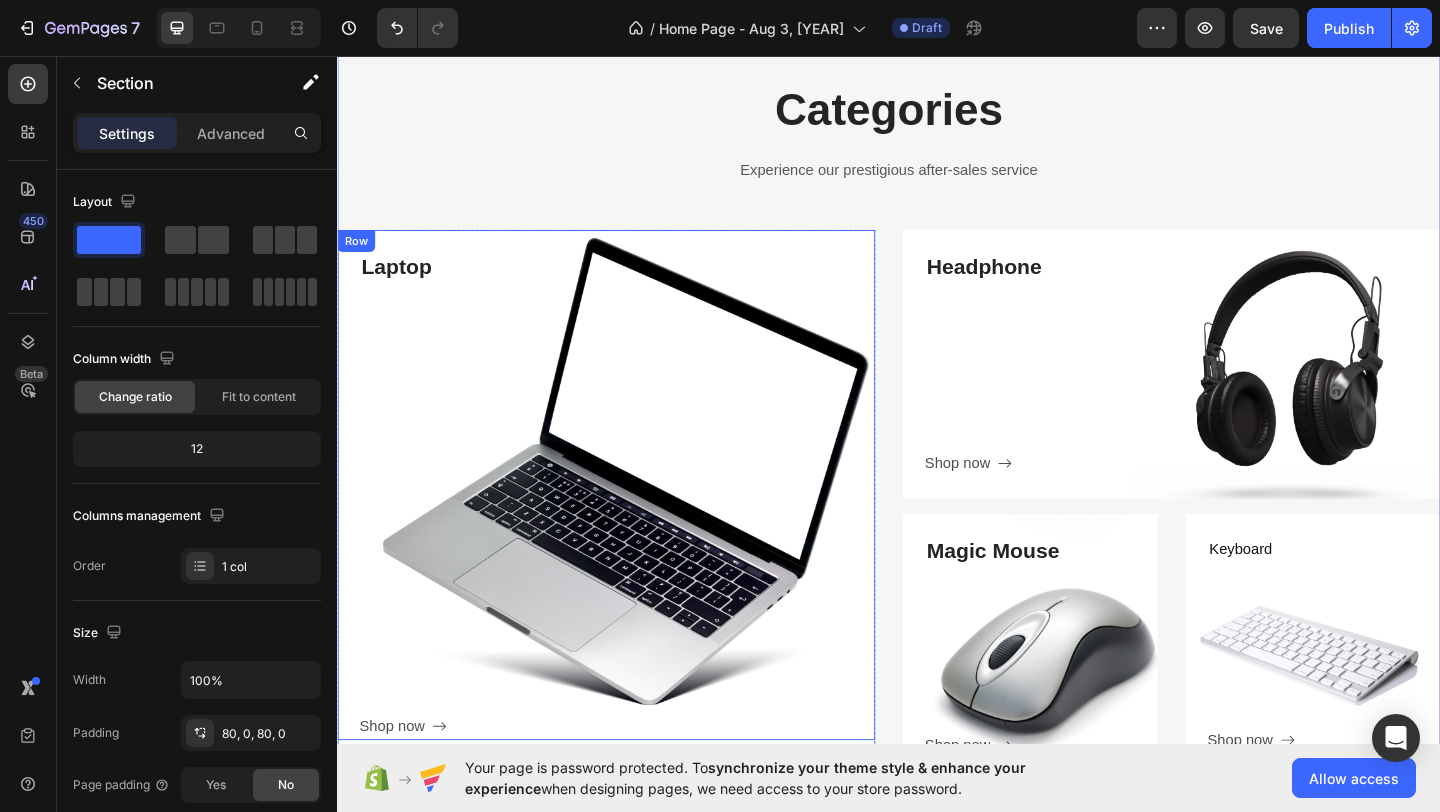 click on "Laptop Heading
Shop now Button" at bounding box center [641, 534] 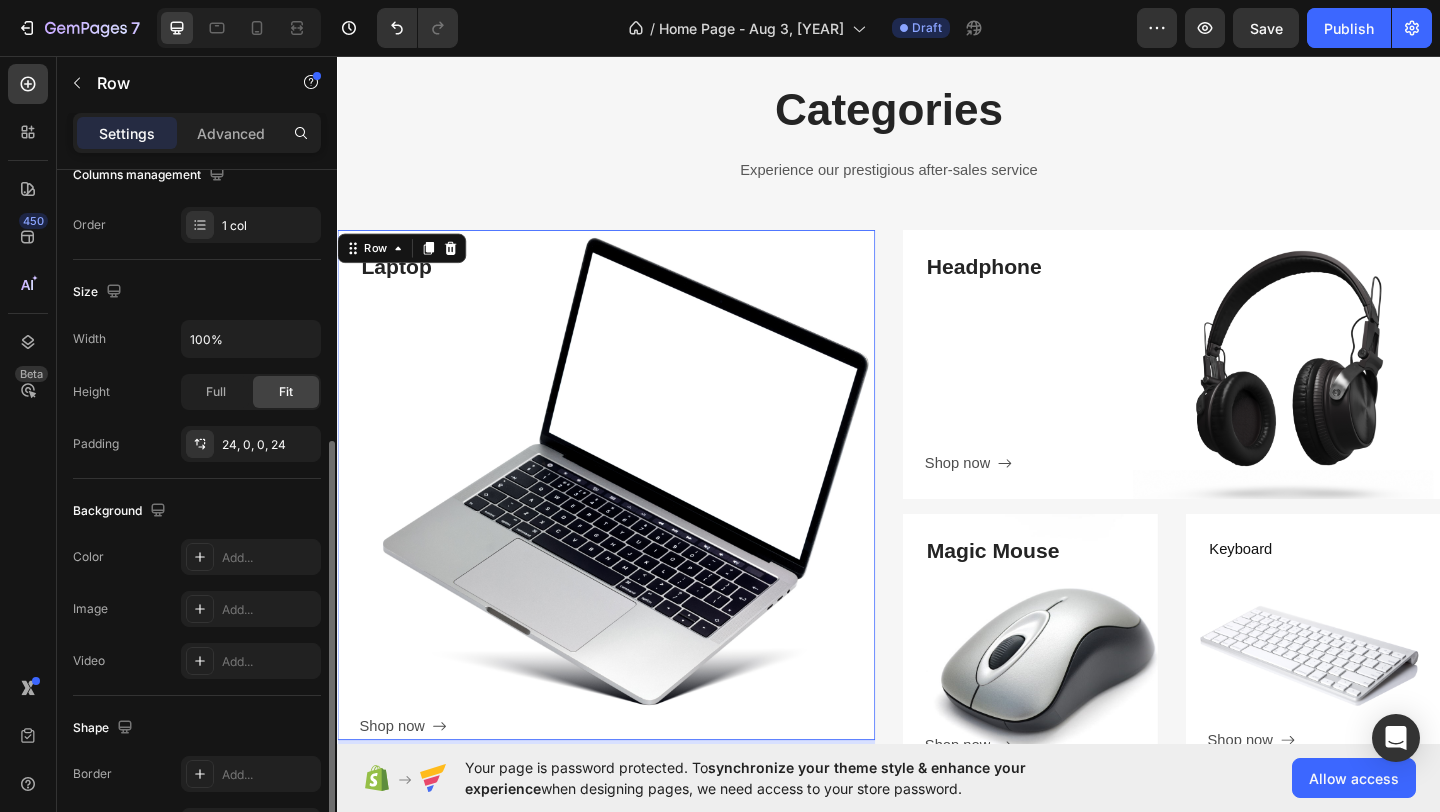 scroll, scrollTop: 521, scrollLeft: 0, axis: vertical 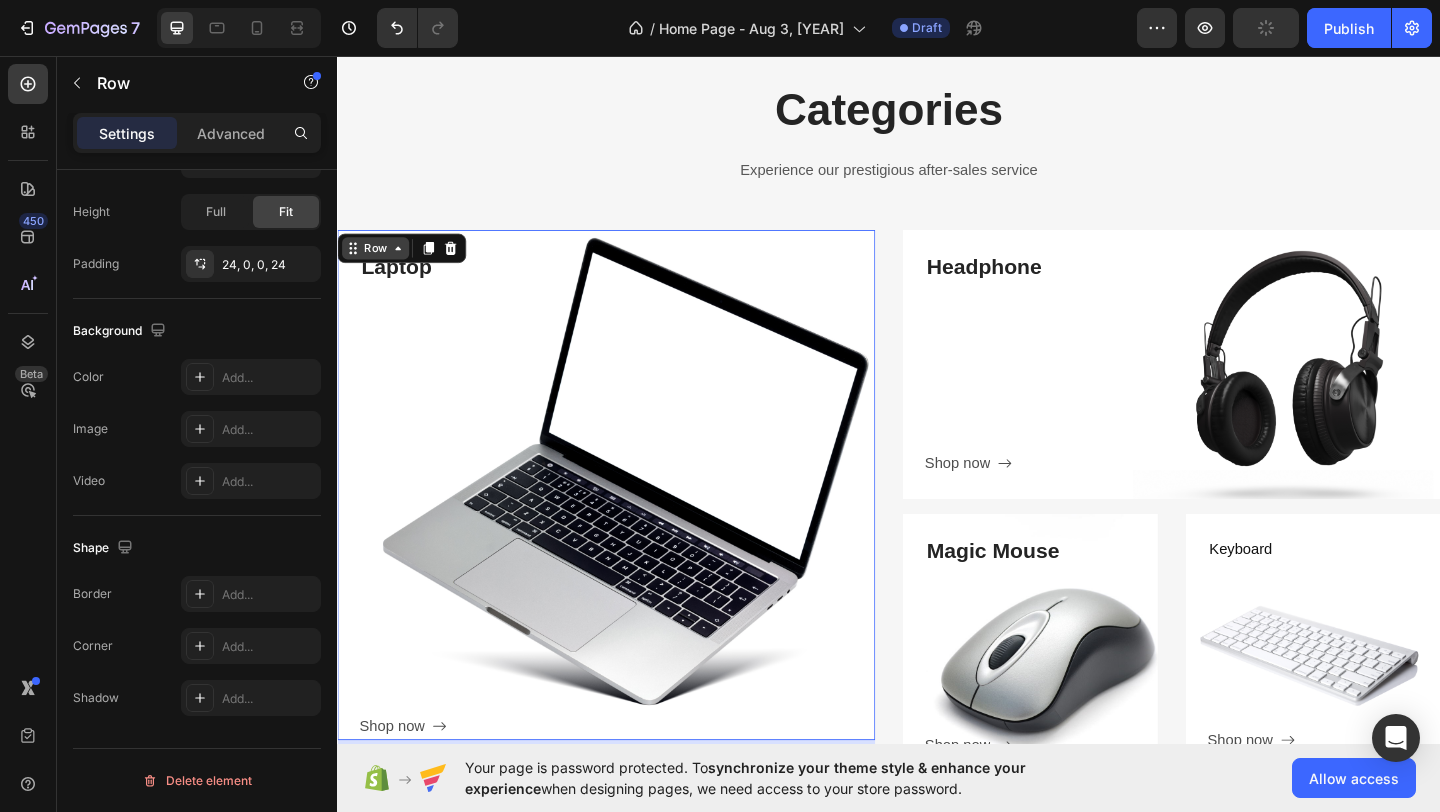 click 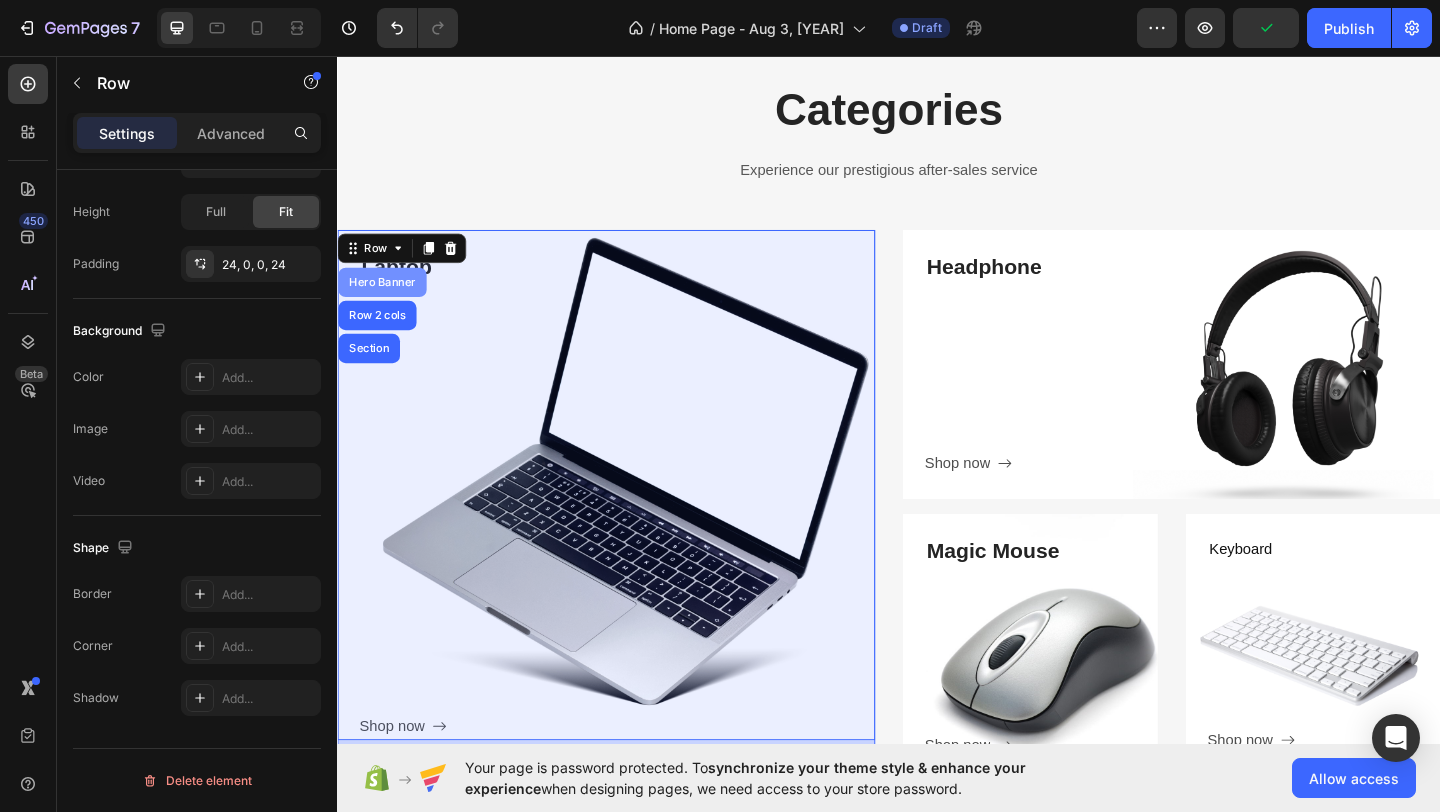 click on "Hero Banner" at bounding box center (386, 302) 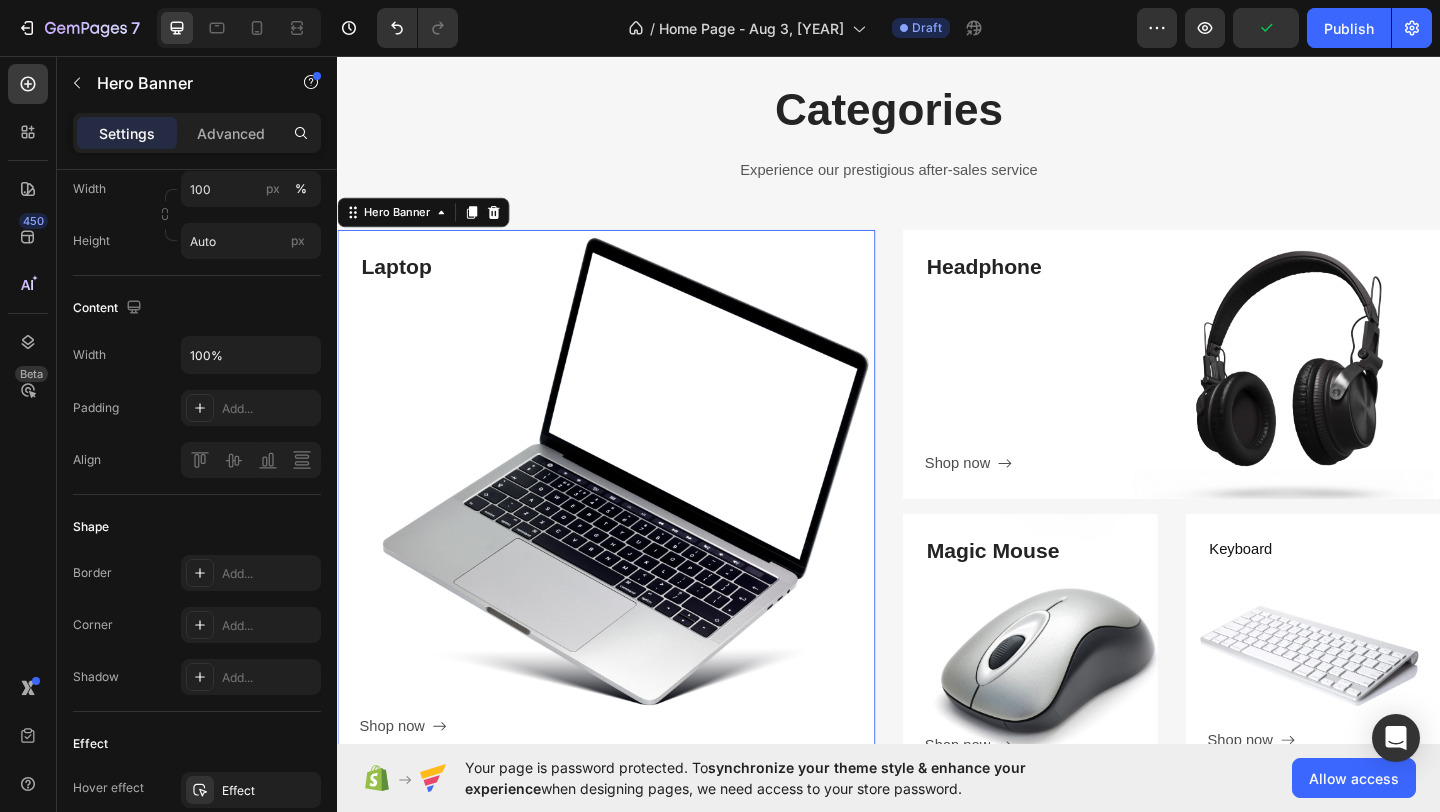 scroll, scrollTop: 0, scrollLeft: 0, axis: both 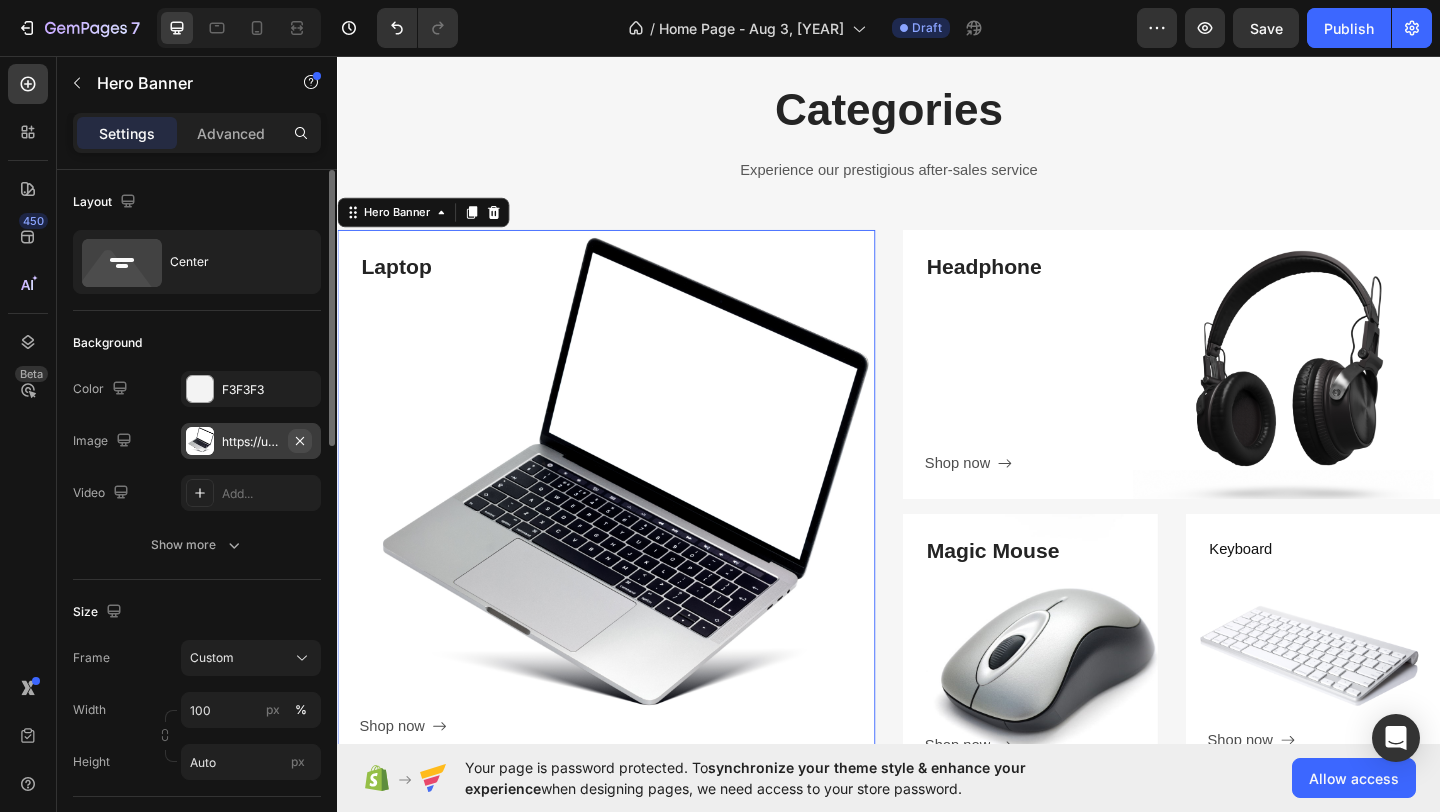 click 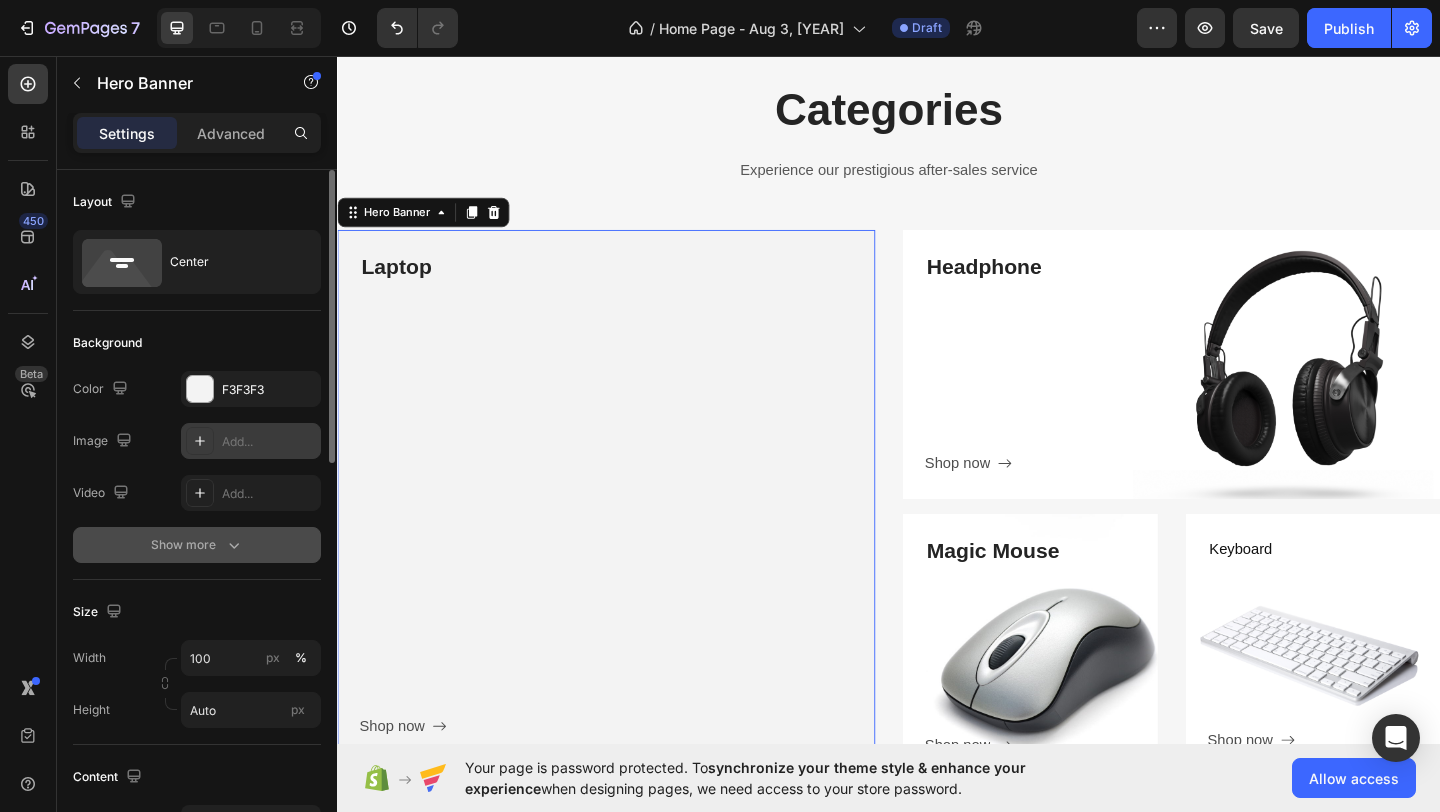 click on "Show more" at bounding box center (197, 545) 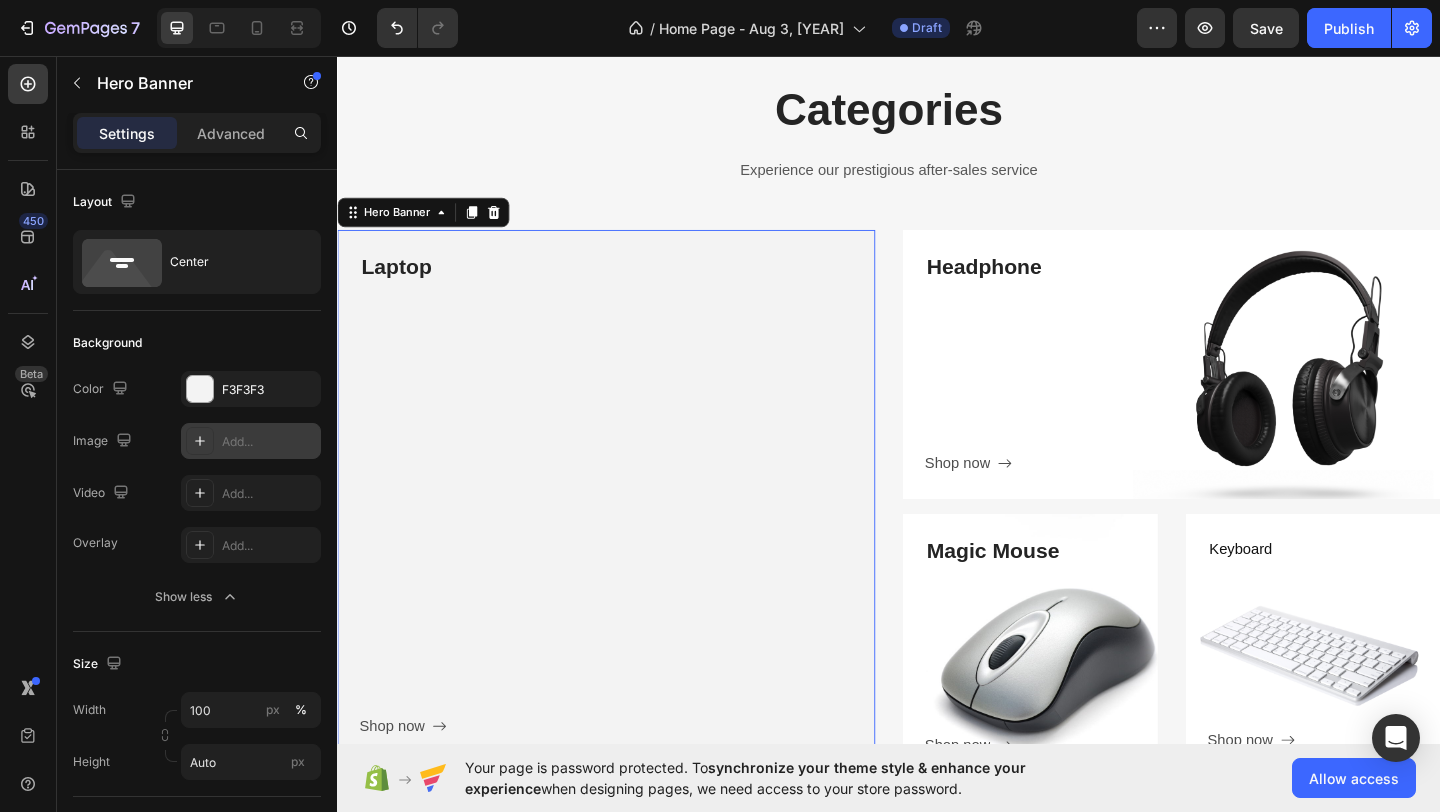 click 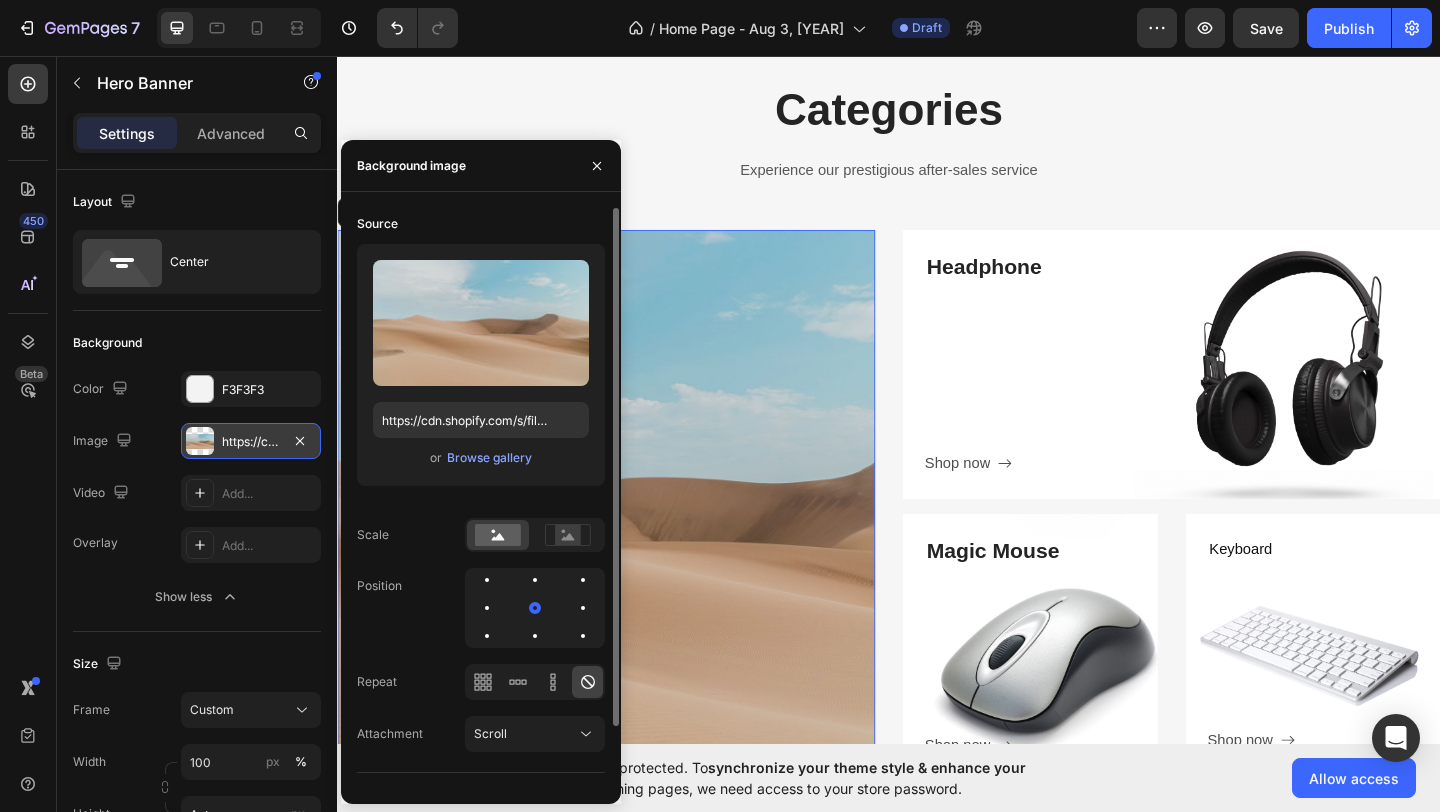 click on "Upload Image https://cdn.shopify.com/s/files/1/2005/9307/files/background_settings.jpg or  Browse gallery" at bounding box center [481, 365] 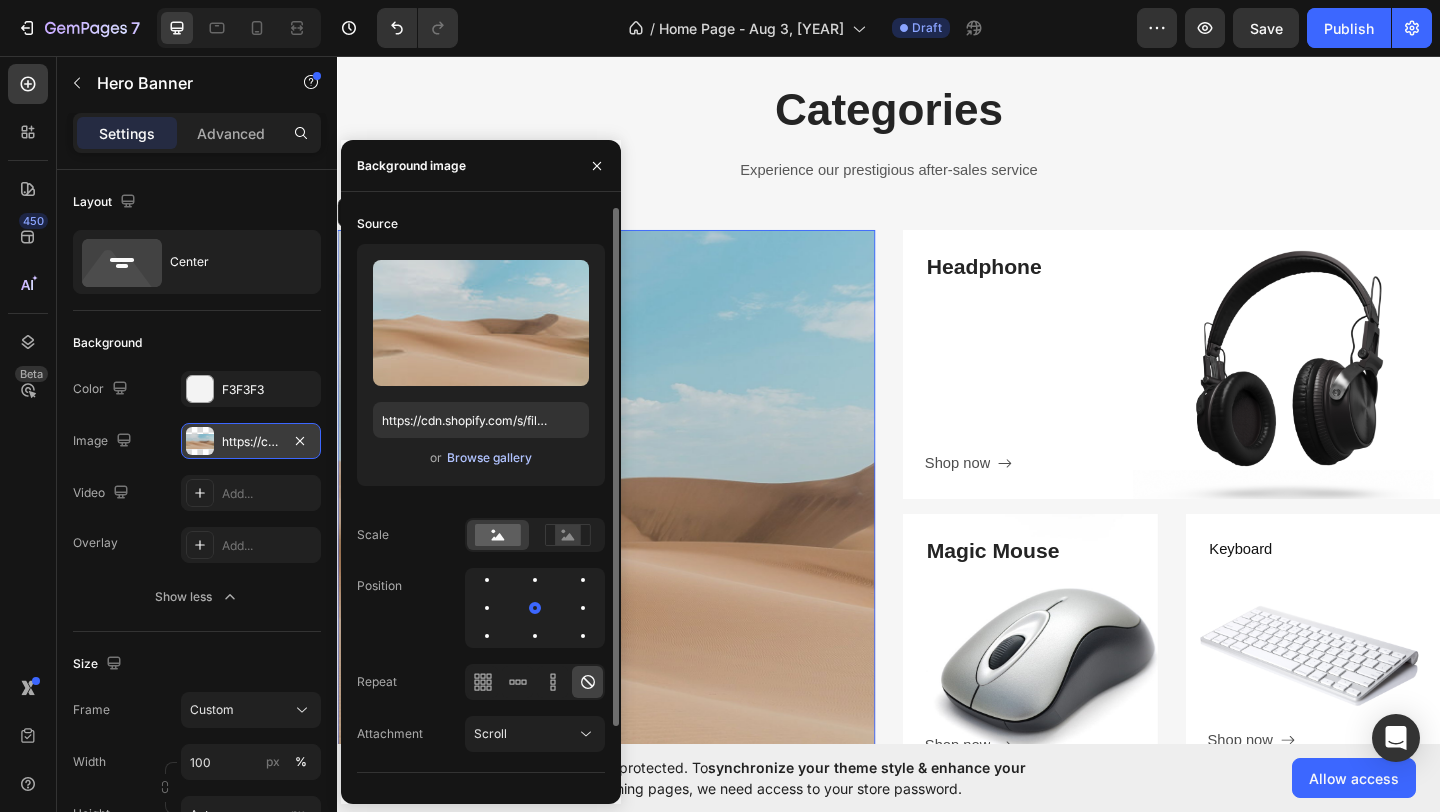 click on "Browse gallery" at bounding box center [489, 458] 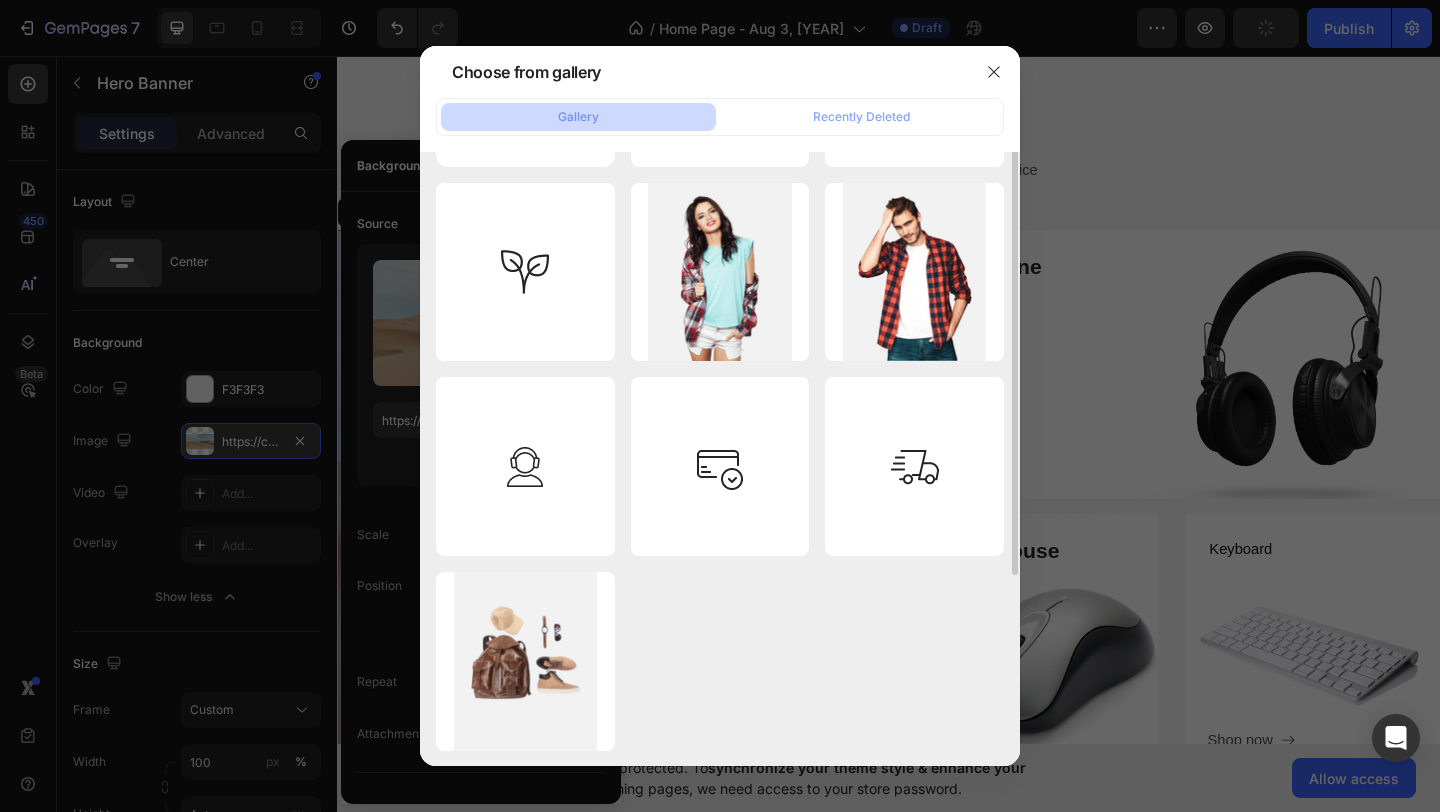 scroll, scrollTop: 0, scrollLeft: 0, axis: both 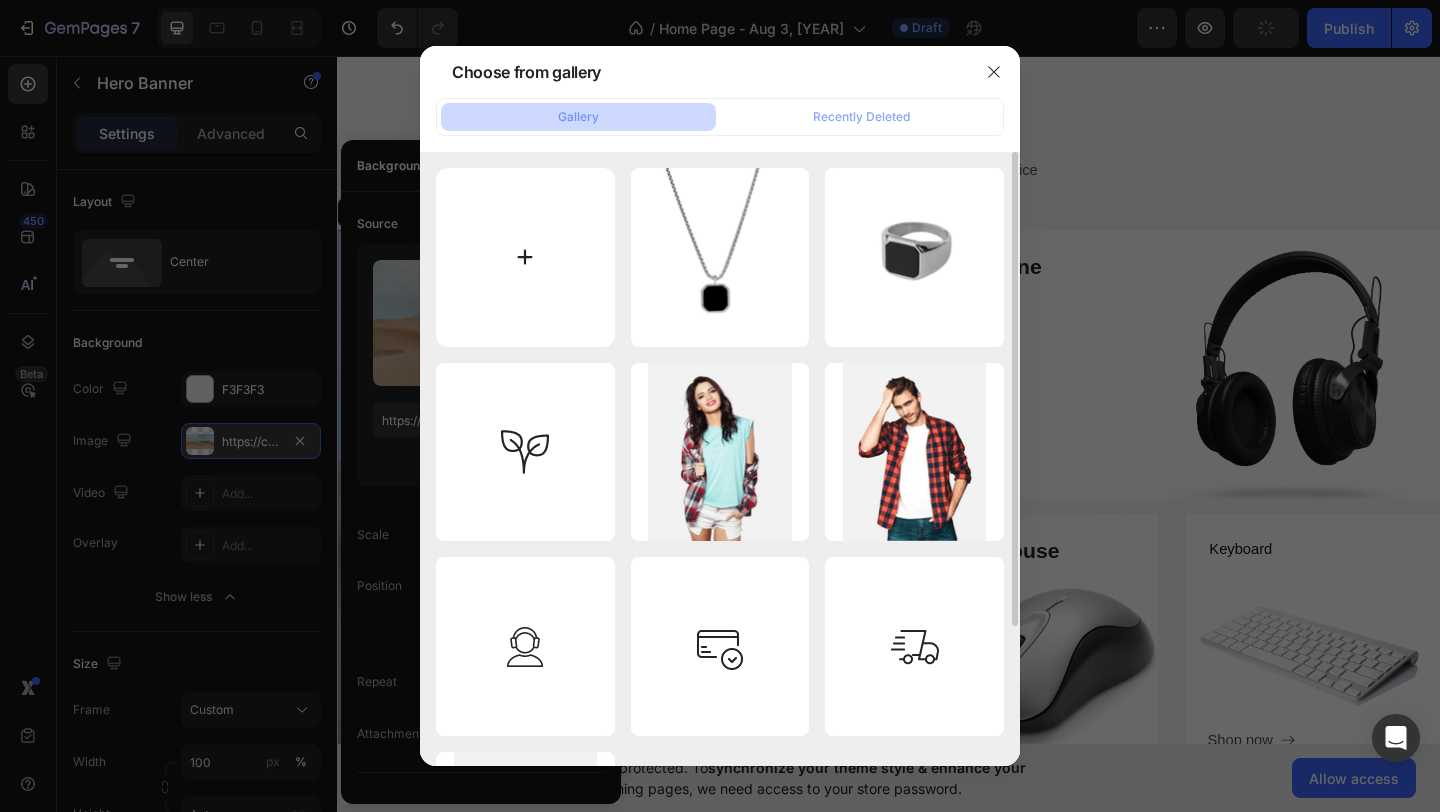 click at bounding box center (525, 257) 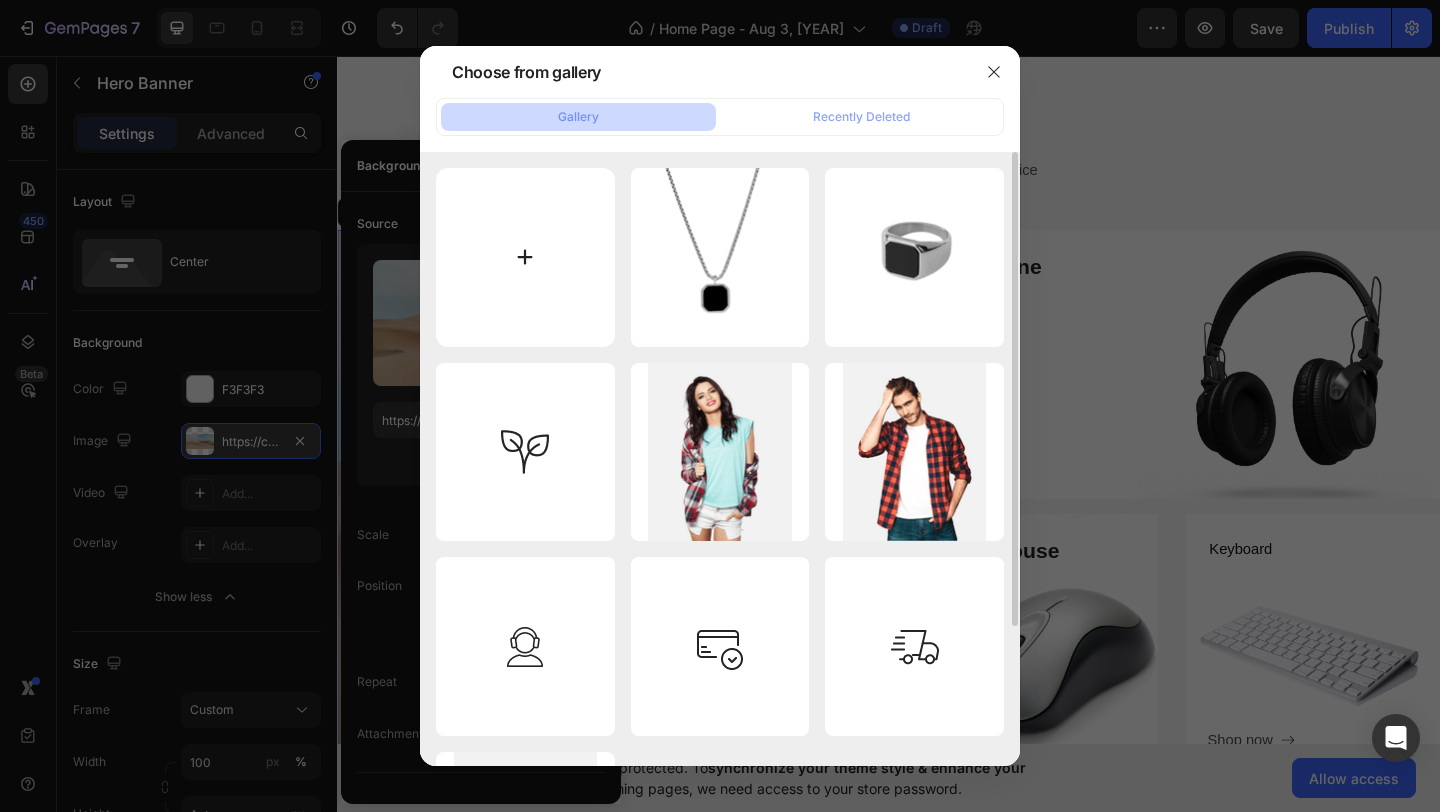 type on "C:\fakepath\456686351_424548740037957_6511459821896255661_n.jpg" 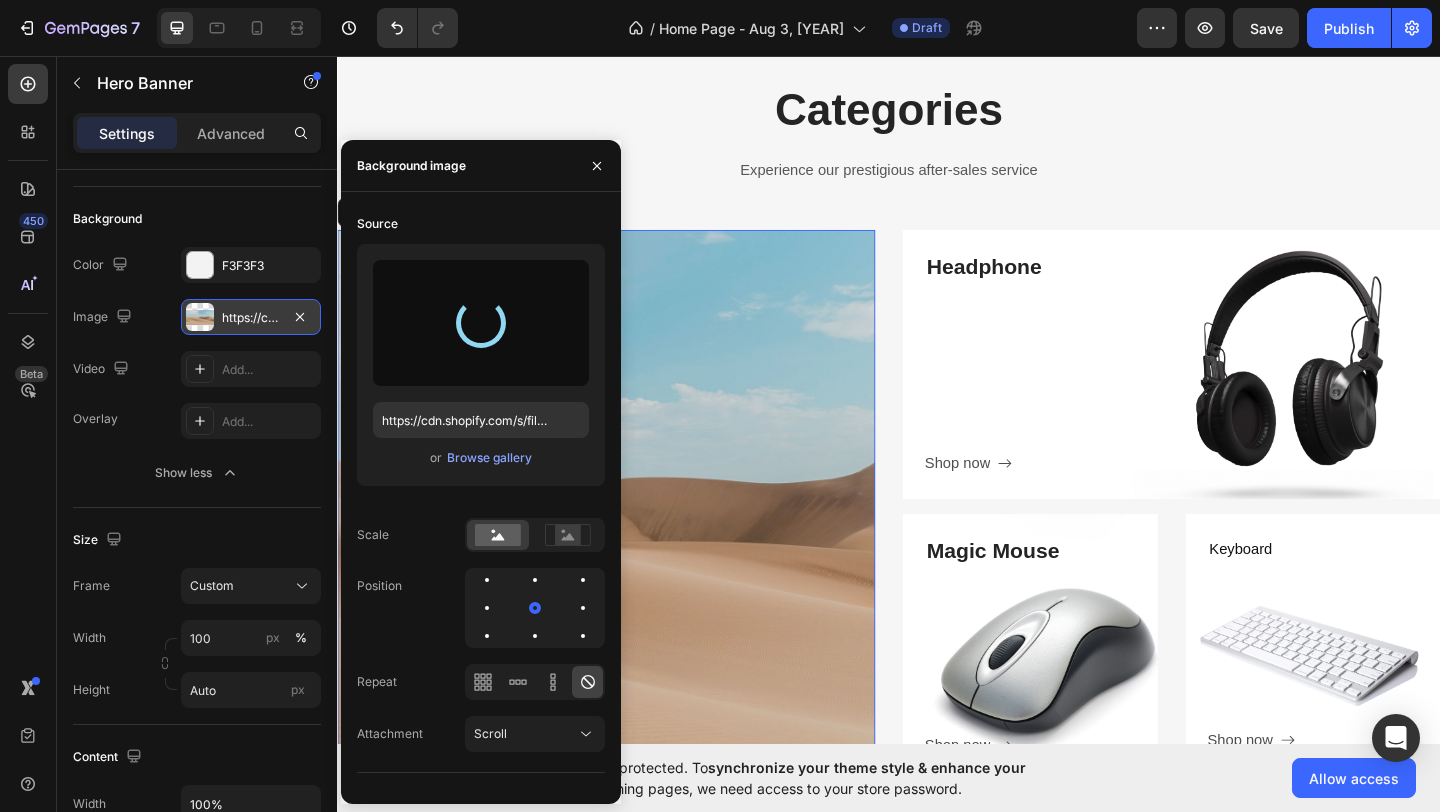 type on "https://cdn.shopify.com/s/files/1/0780/0084/9136/files/gempages_578296874696442642-da23e8e1-b1e4-4475-9239-7a621db92644.jpg" 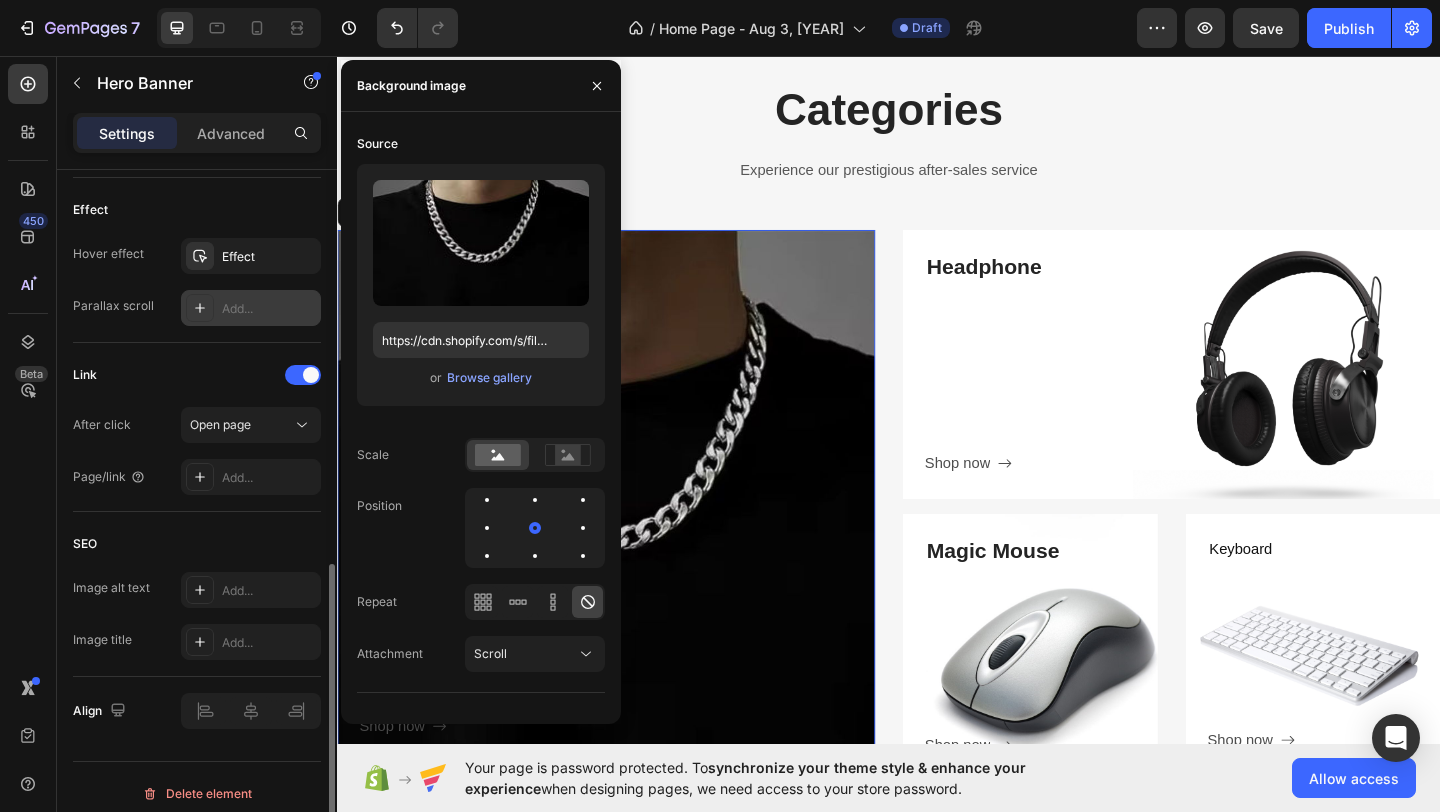 scroll, scrollTop: 1114, scrollLeft: 0, axis: vertical 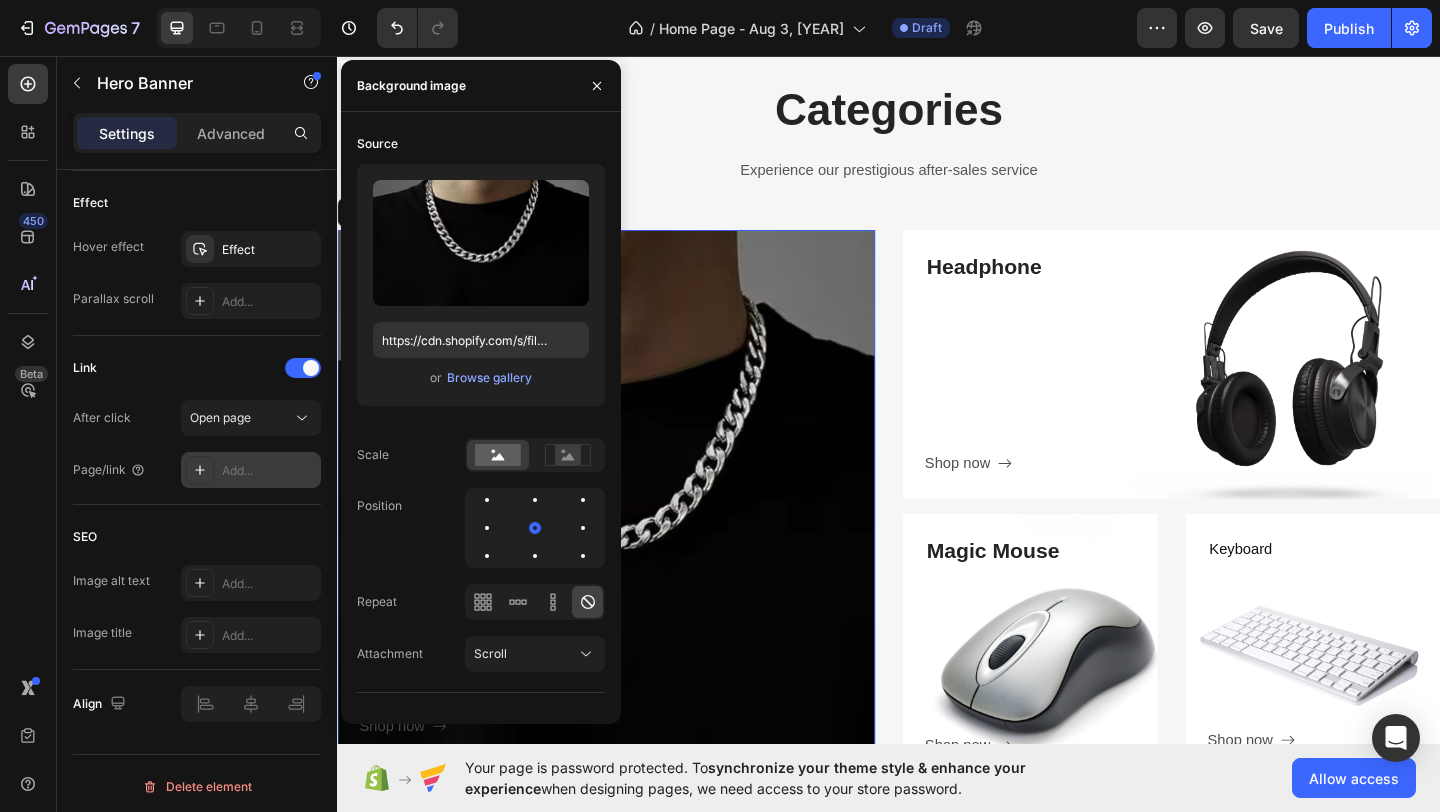 click 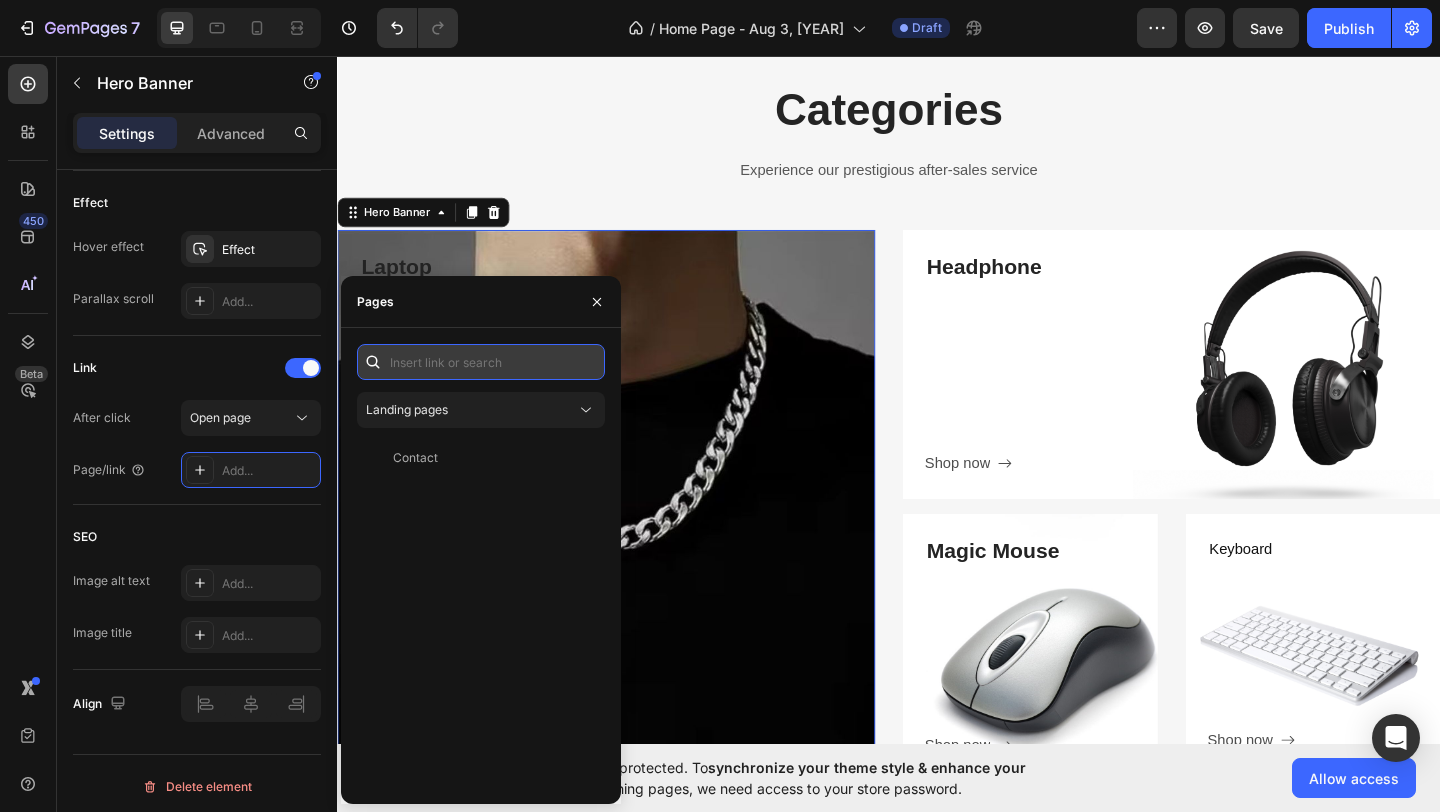 click at bounding box center (481, 362) 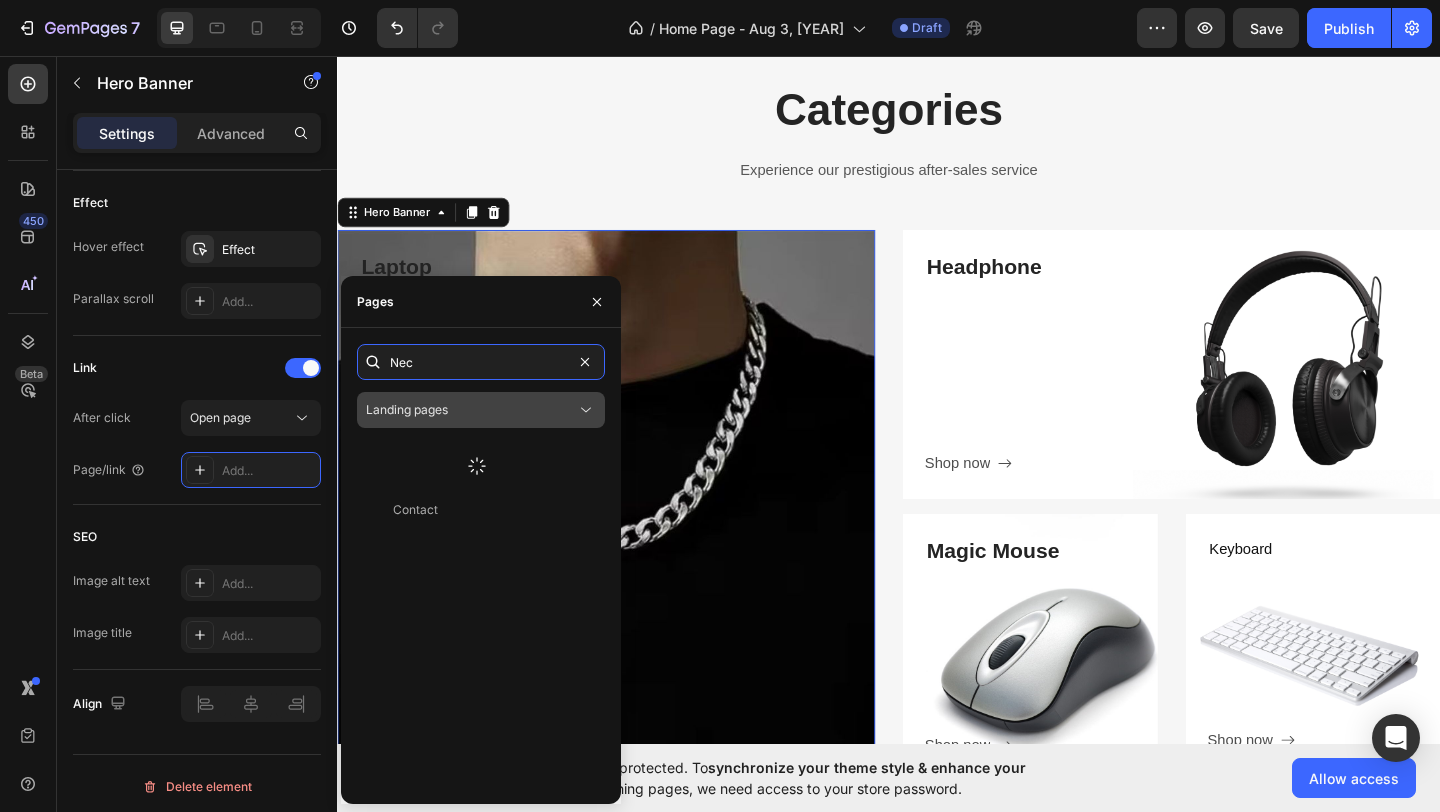type on "Nec" 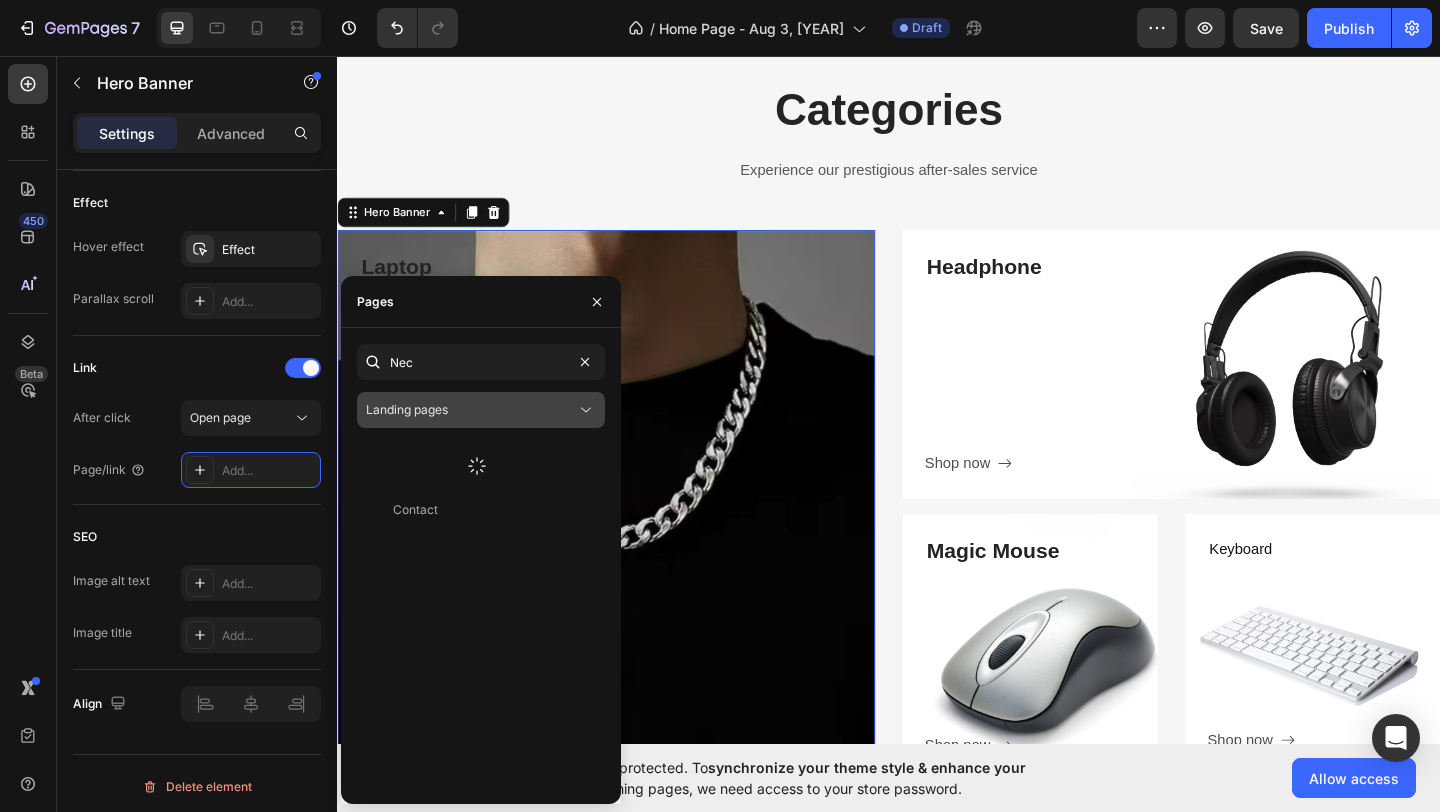click on "Landing pages" at bounding box center [471, 410] 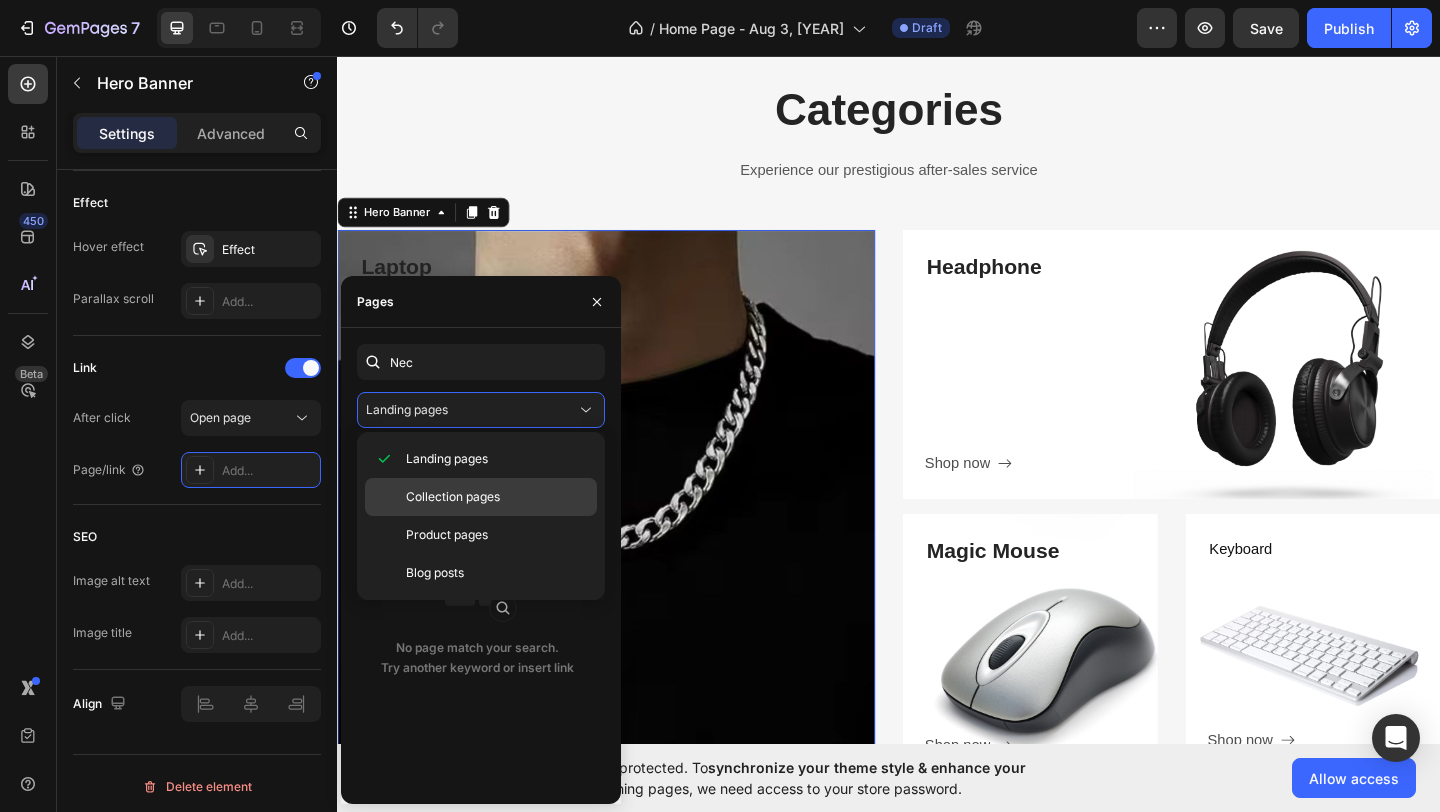 click on "Collection pages" at bounding box center (453, 497) 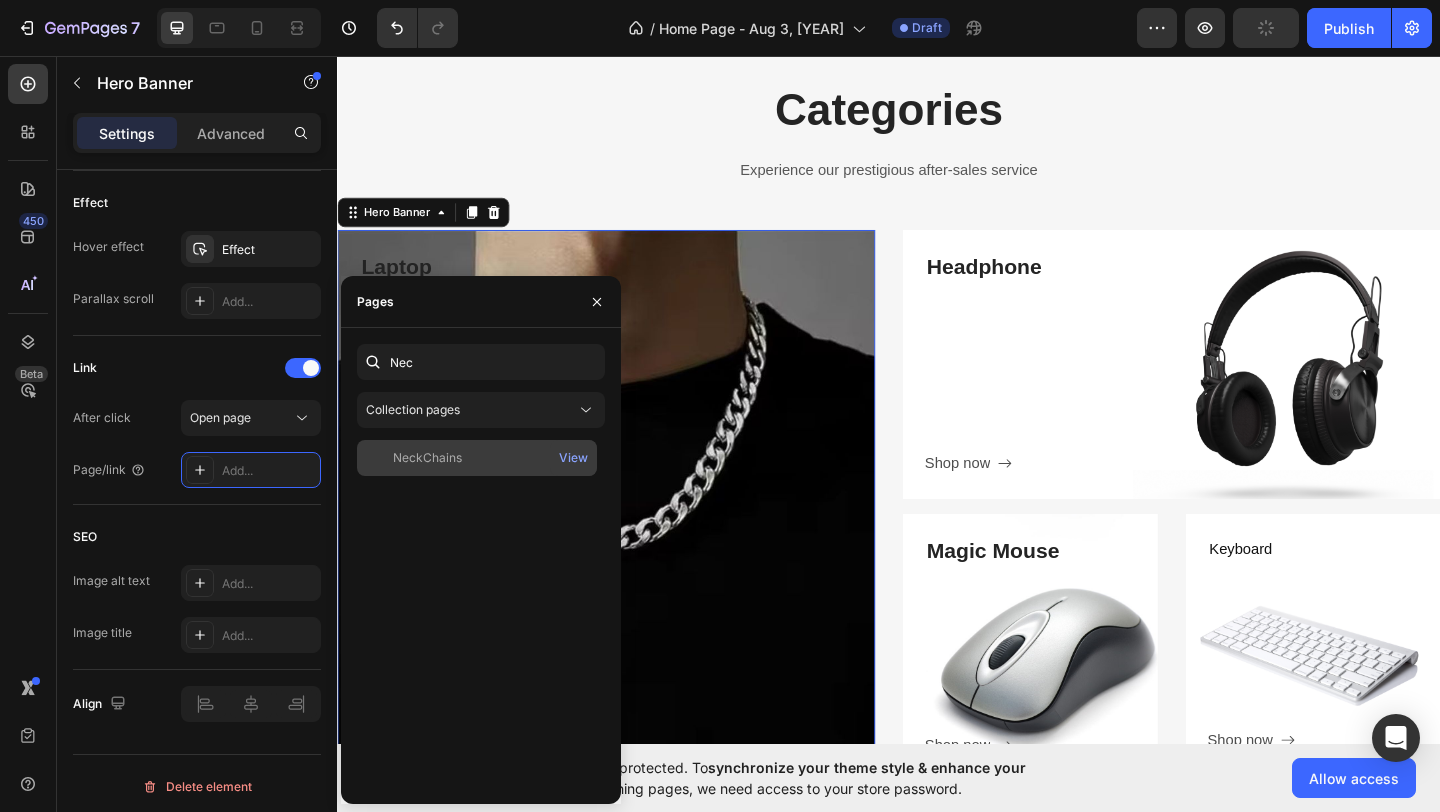 click on "NeckChains" at bounding box center [477, 458] 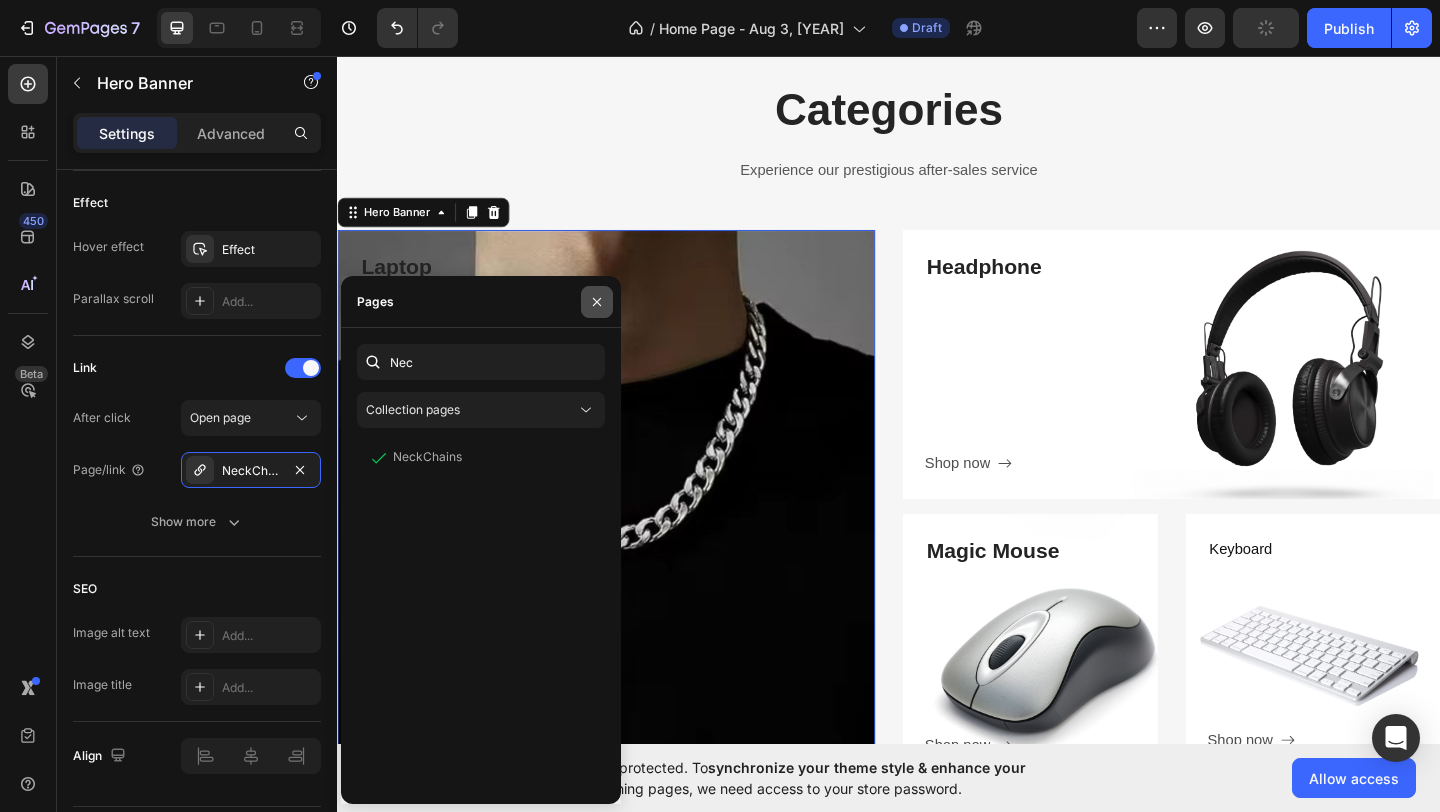 click 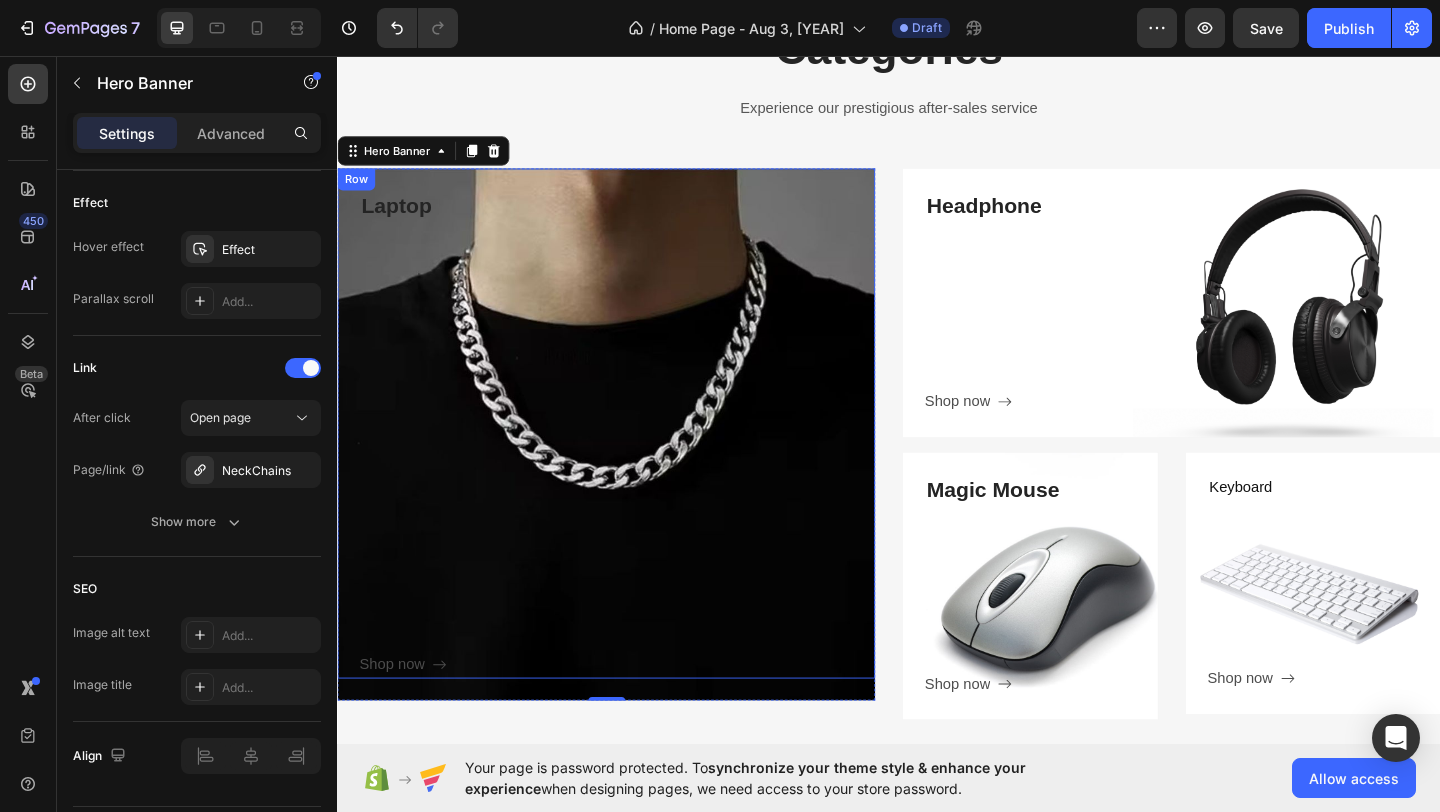 scroll, scrollTop: 2483, scrollLeft: 0, axis: vertical 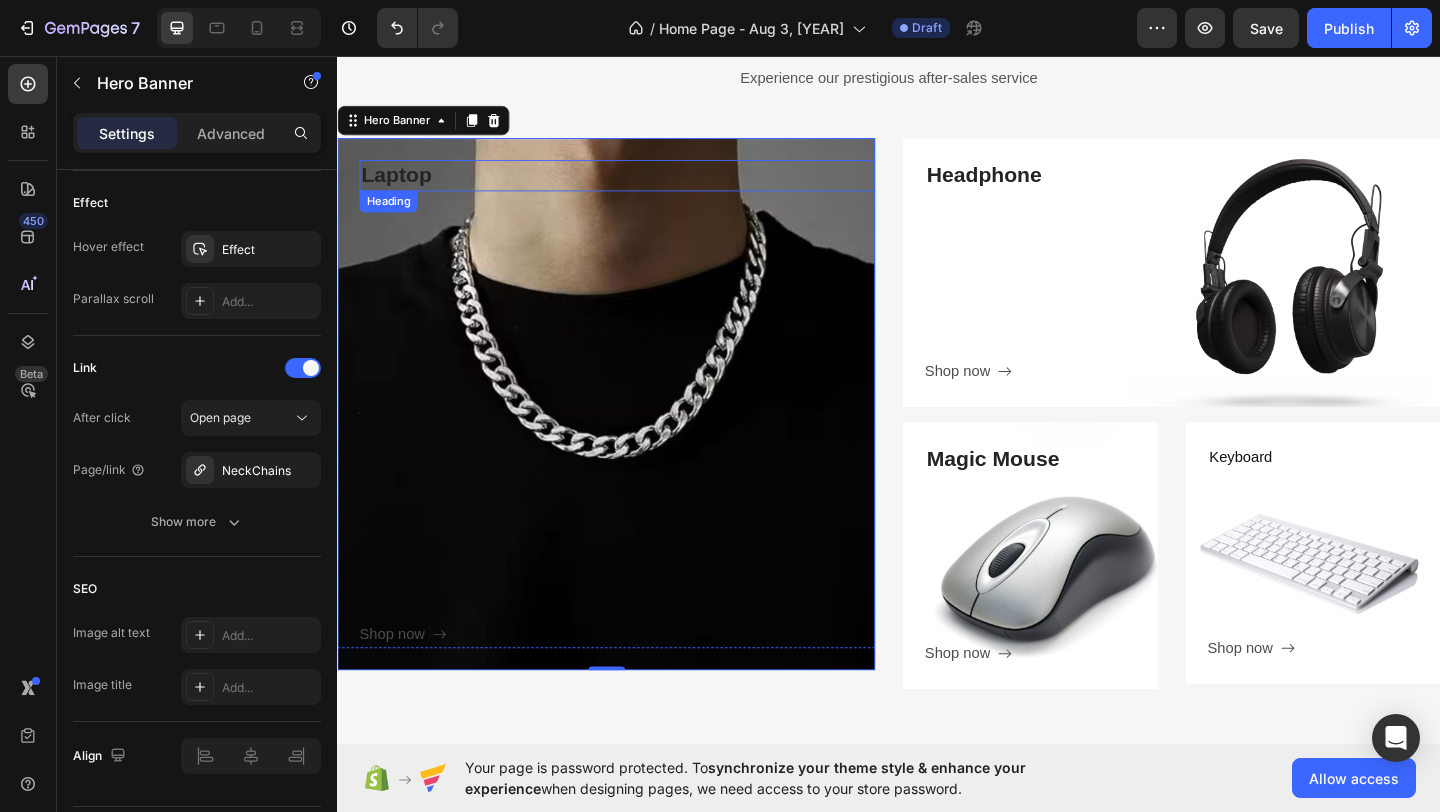 click on "Laptop" at bounding box center (641, 186) 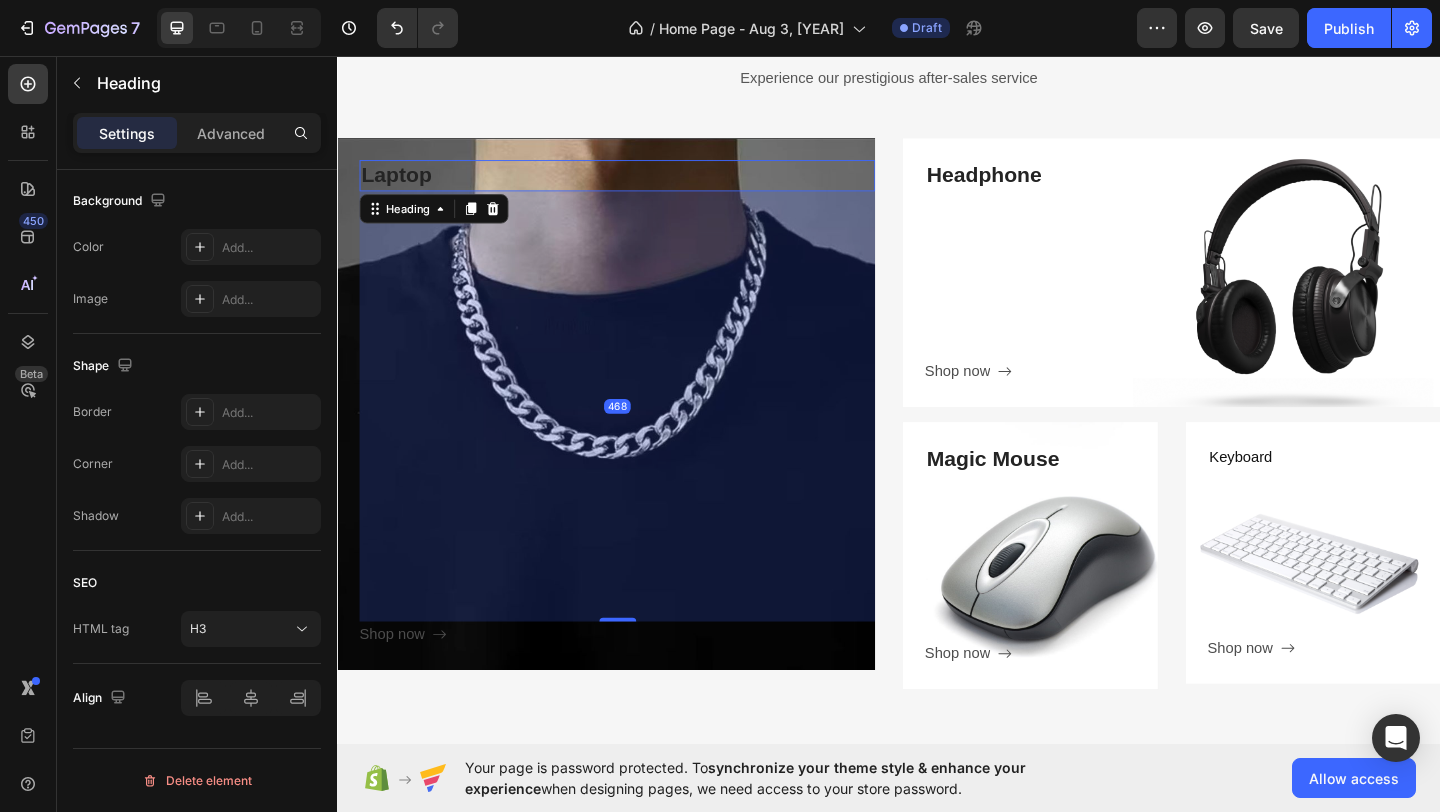 scroll, scrollTop: 0, scrollLeft: 0, axis: both 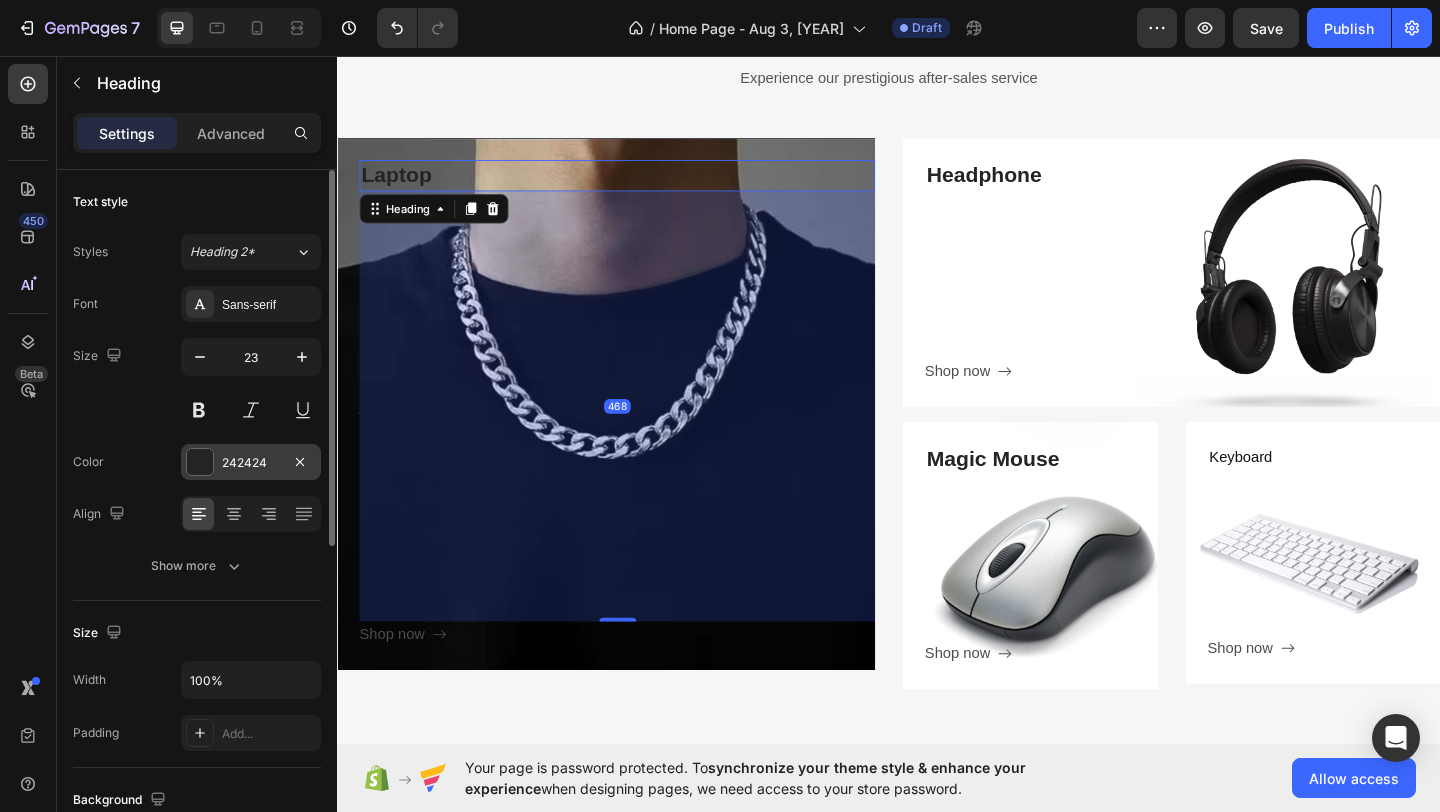 click at bounding box center (200, 462) 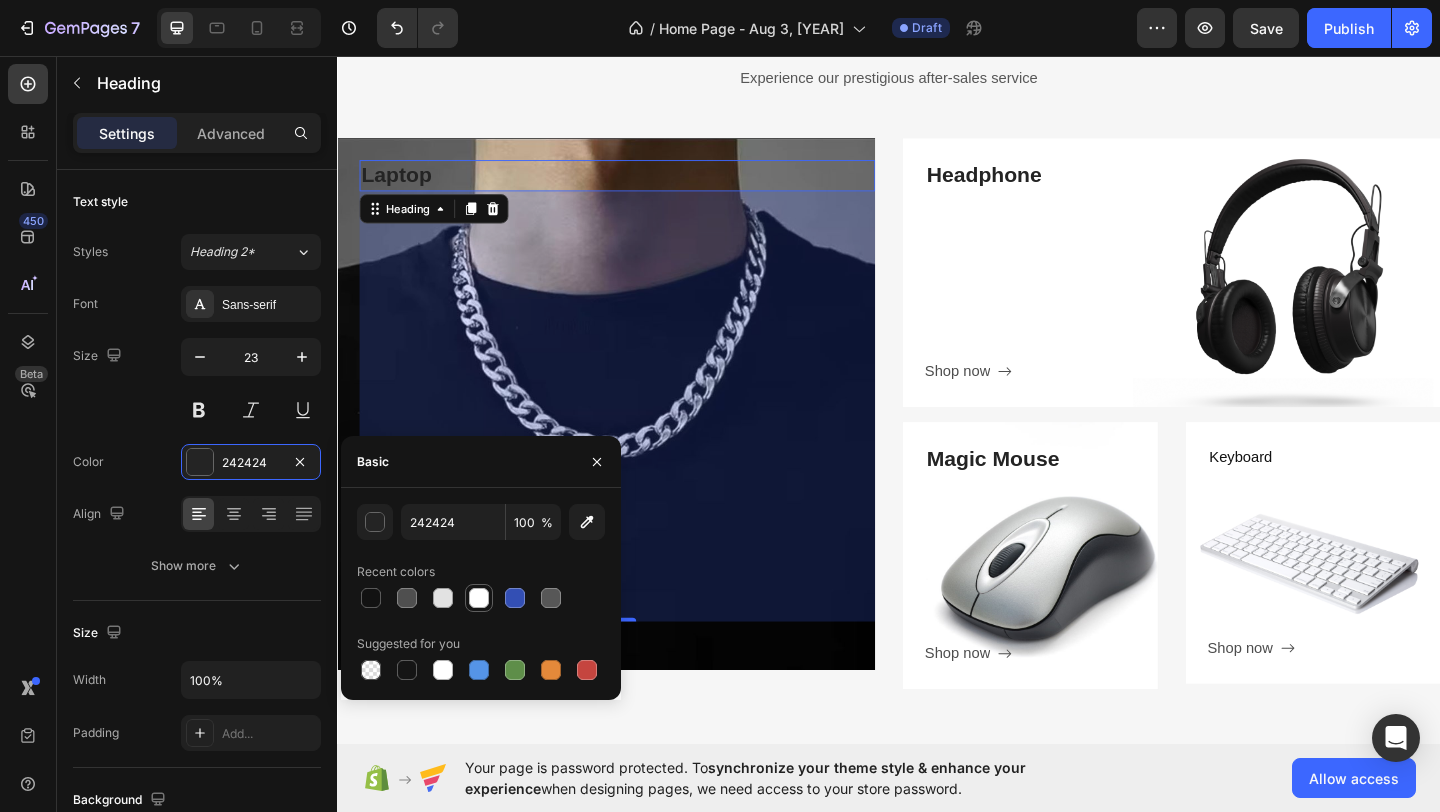 click at bounding box center [479, 598] 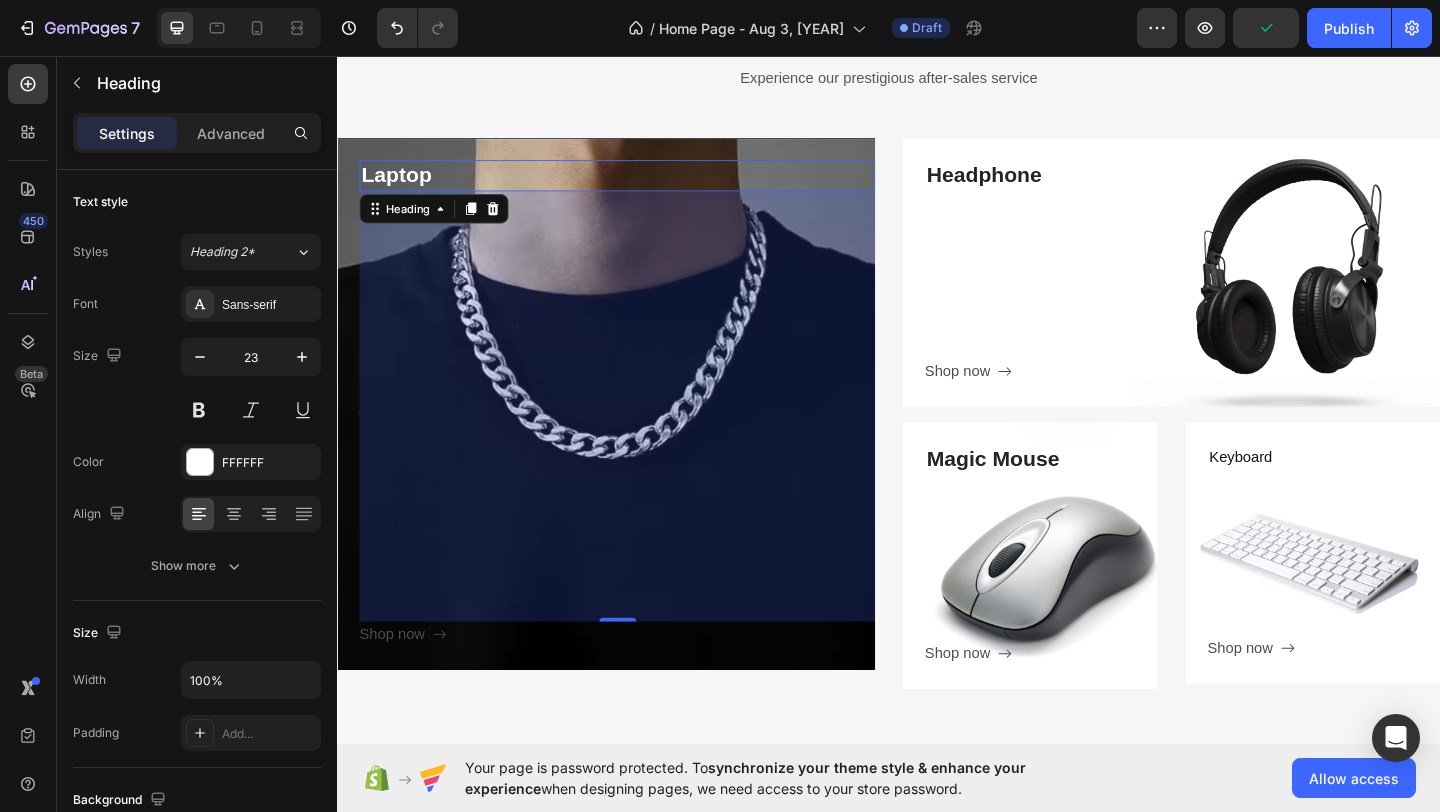 click on "Laptop" at bounding box center (641, 186) 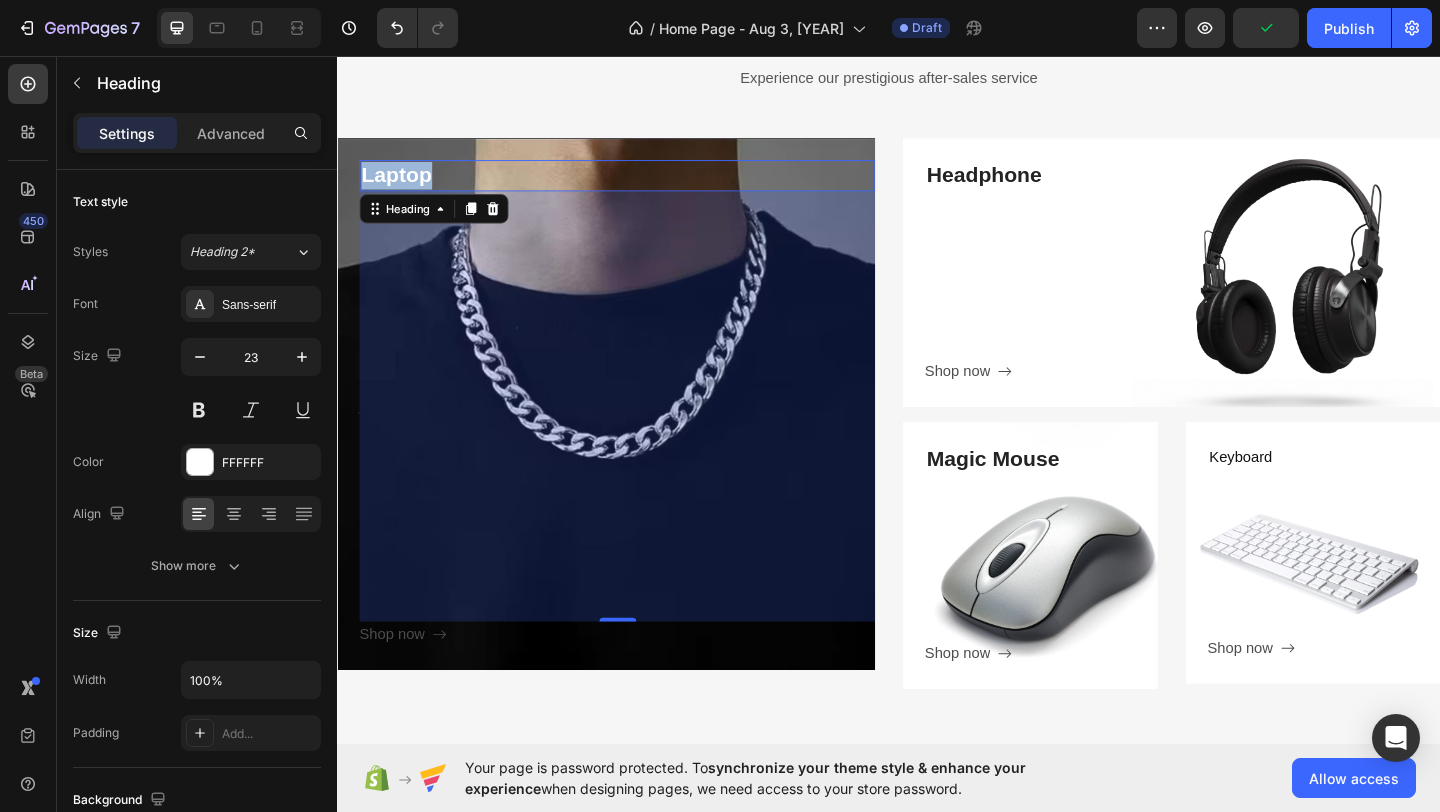 click on "Laptop" at bounding box center (641, 186) 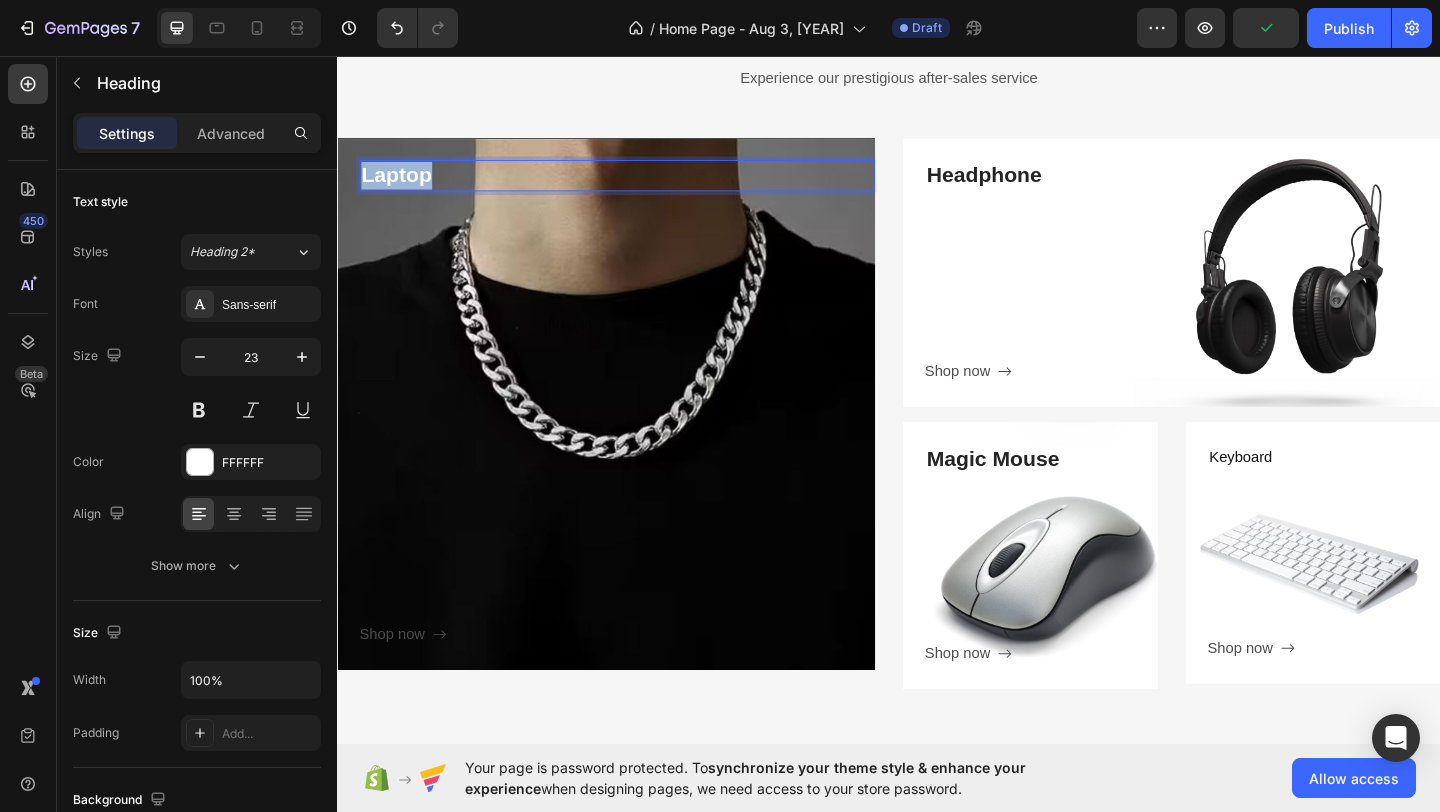 click on "Laptop" at bounding box center [641, 186] 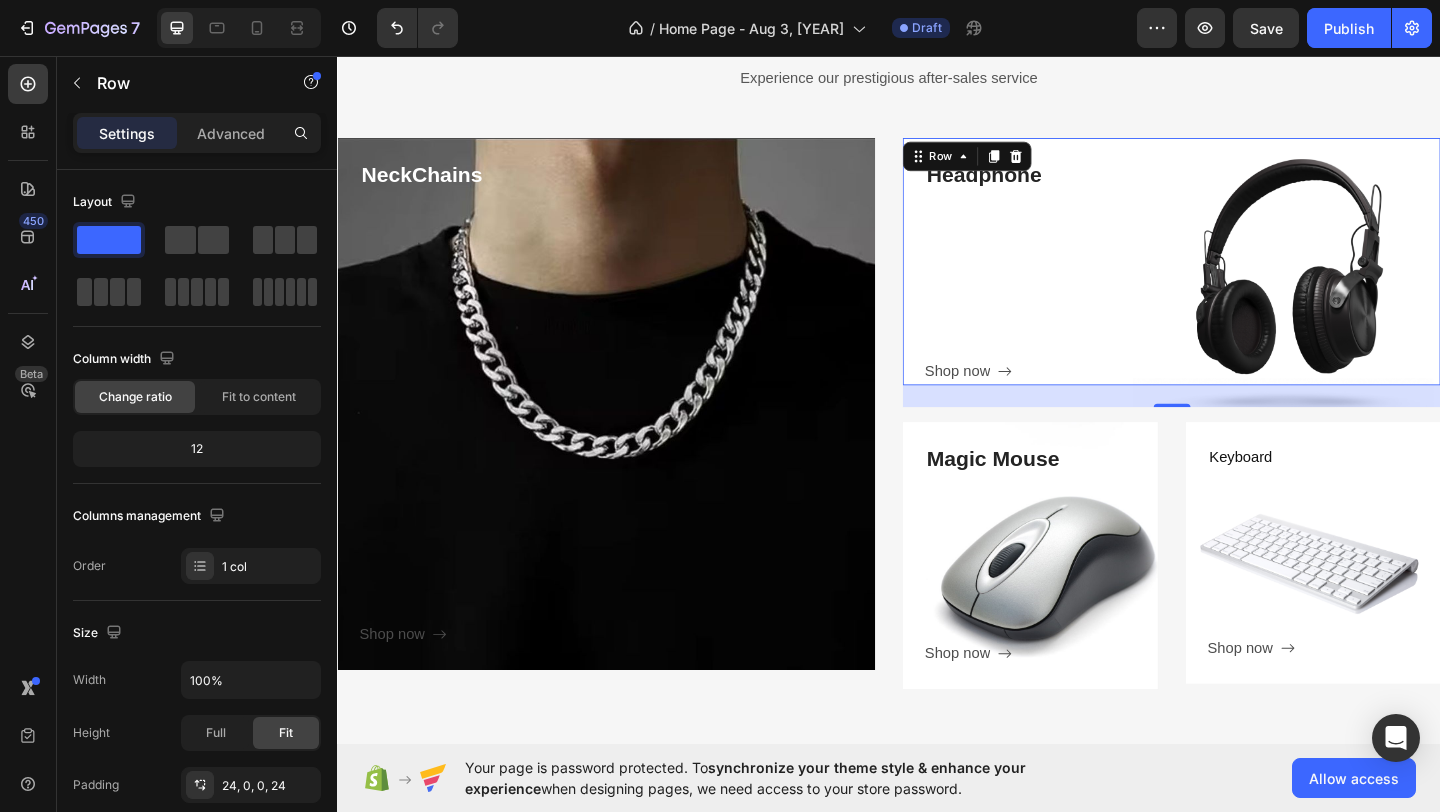 click on "Headphone Heading
Shop now Button" at bounding box center (1256, 291) 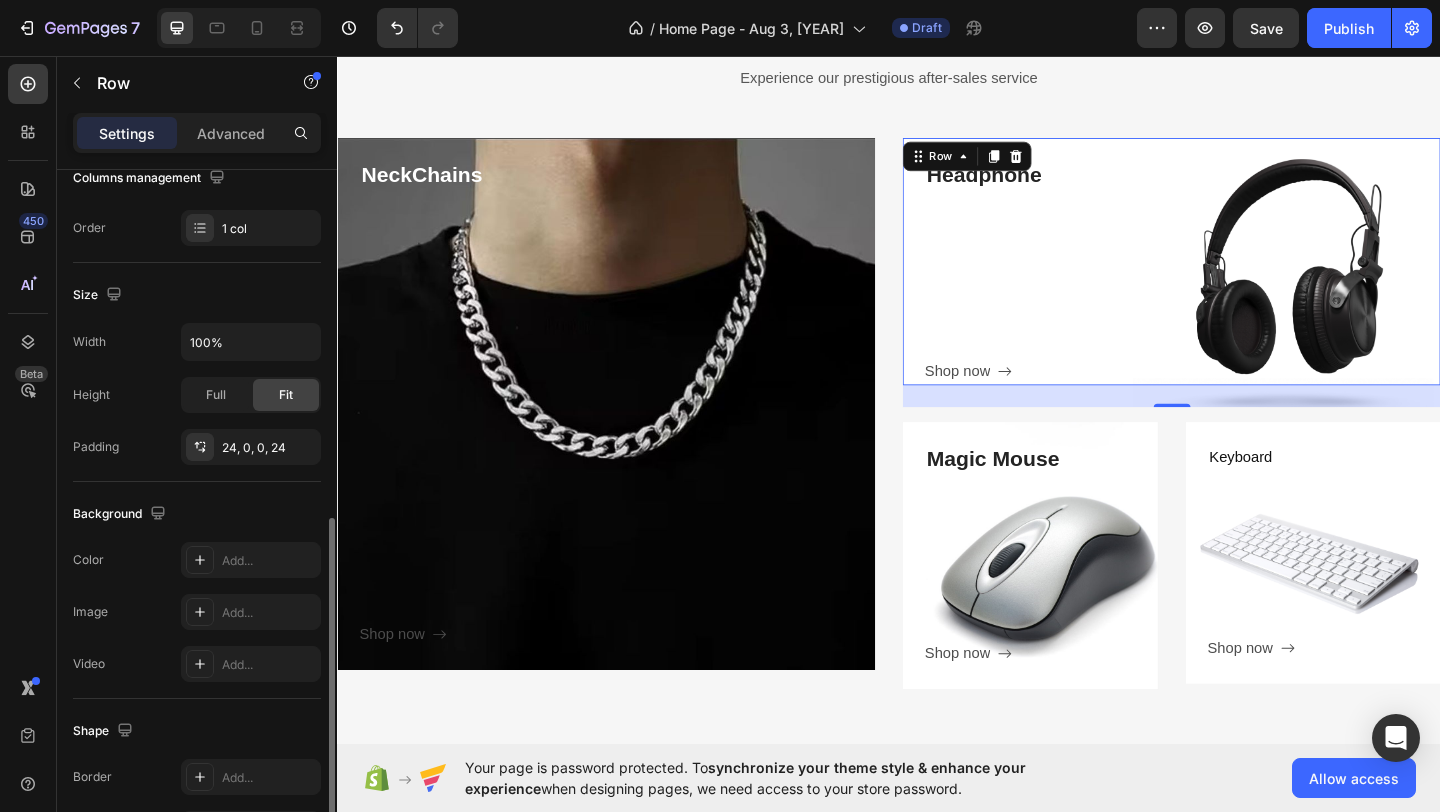 scroll, scrollTop: 521, scrollLeft: 0, axis: vertical 